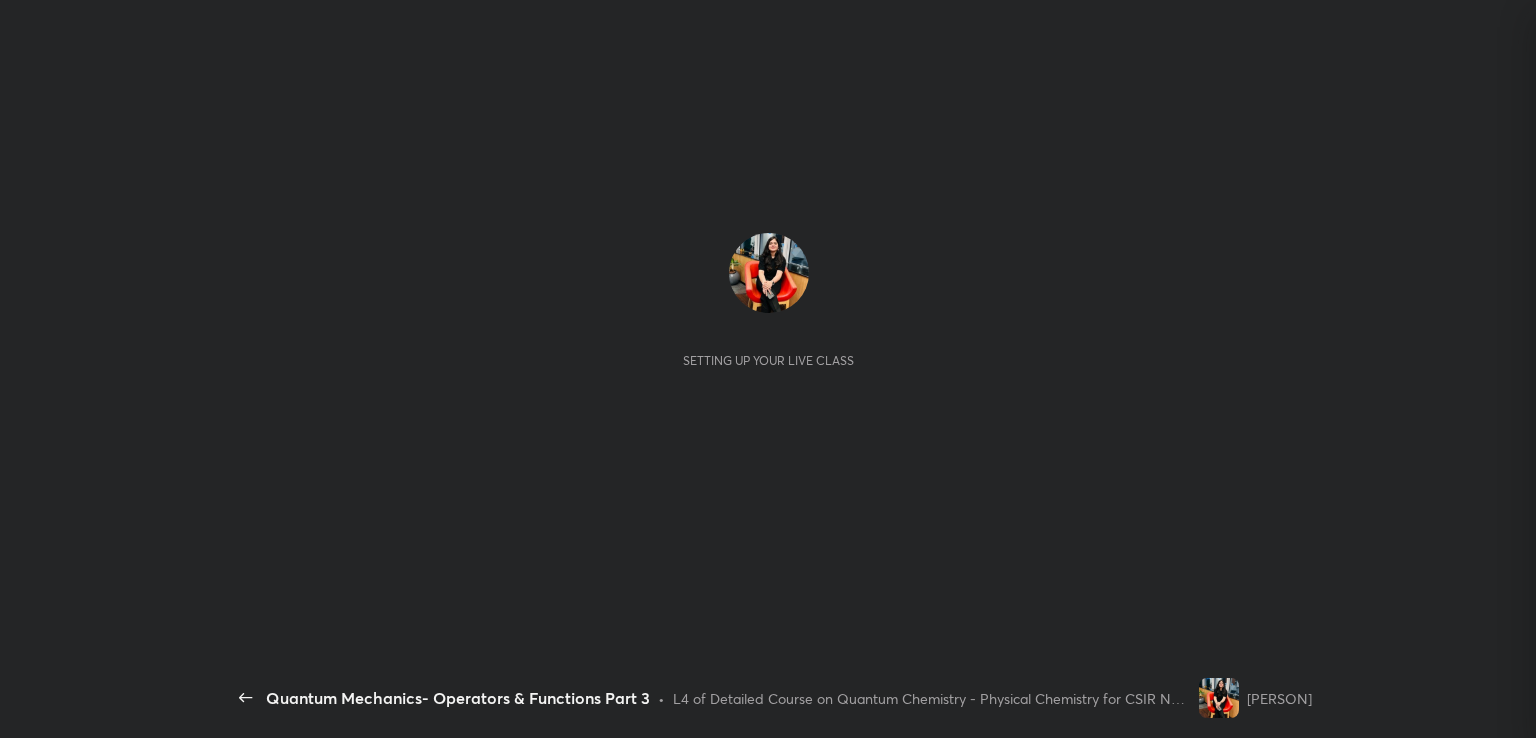 scroll, scrollTop: 0, scrollLeft: 0, axis: both 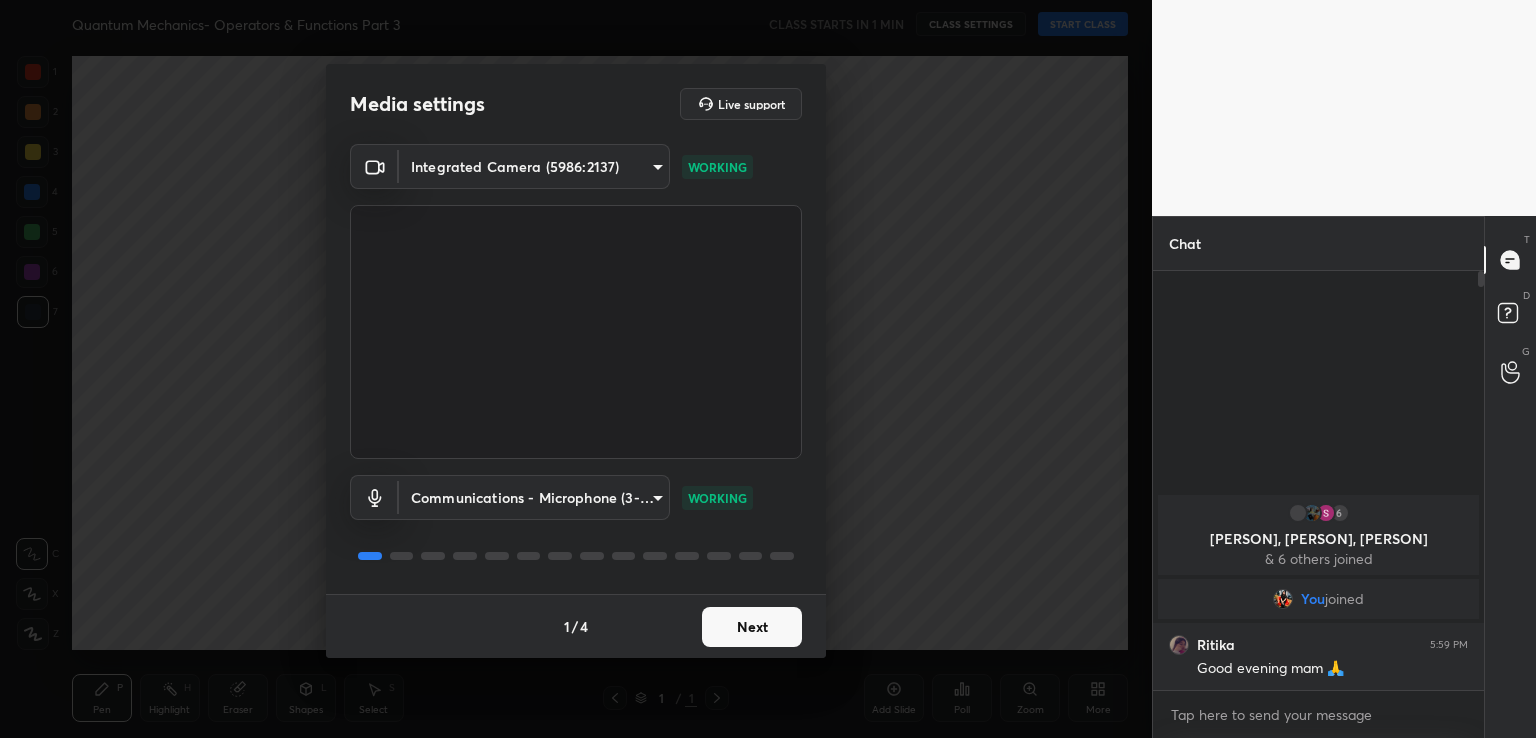 click on "Next" at bounding box center [752, 627] 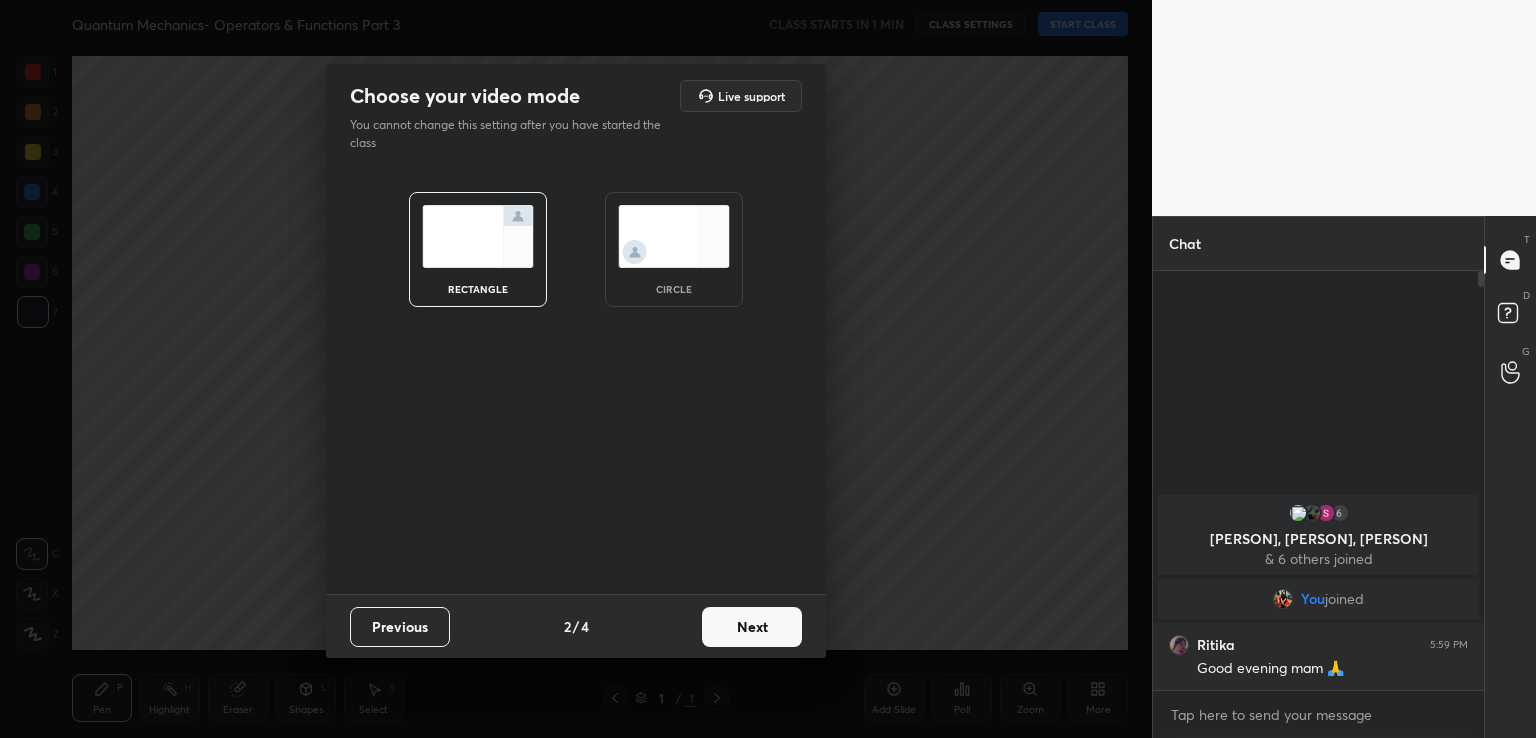click on "Next" at bounding box center (752, 627) 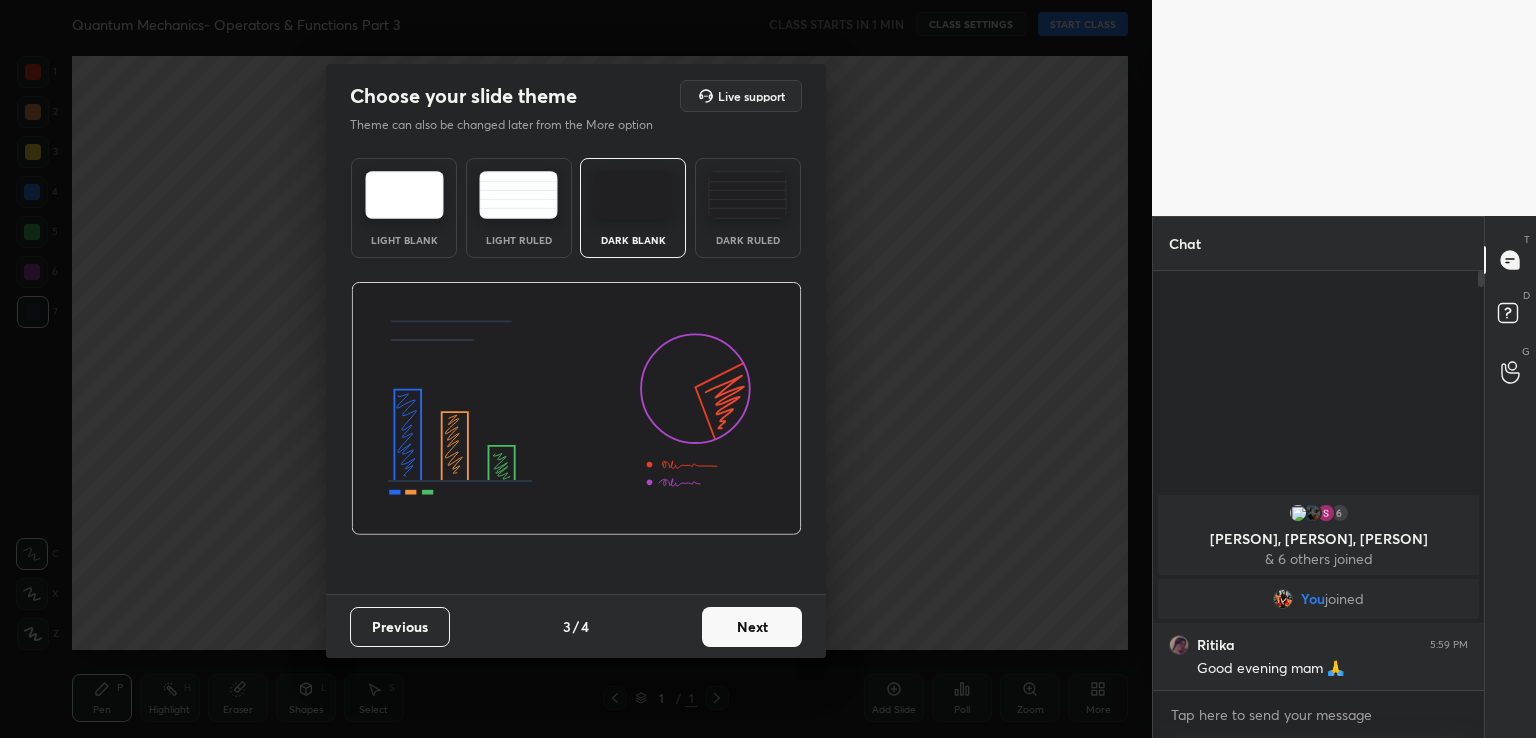 click on "Next" at bounding box center (752, 627) 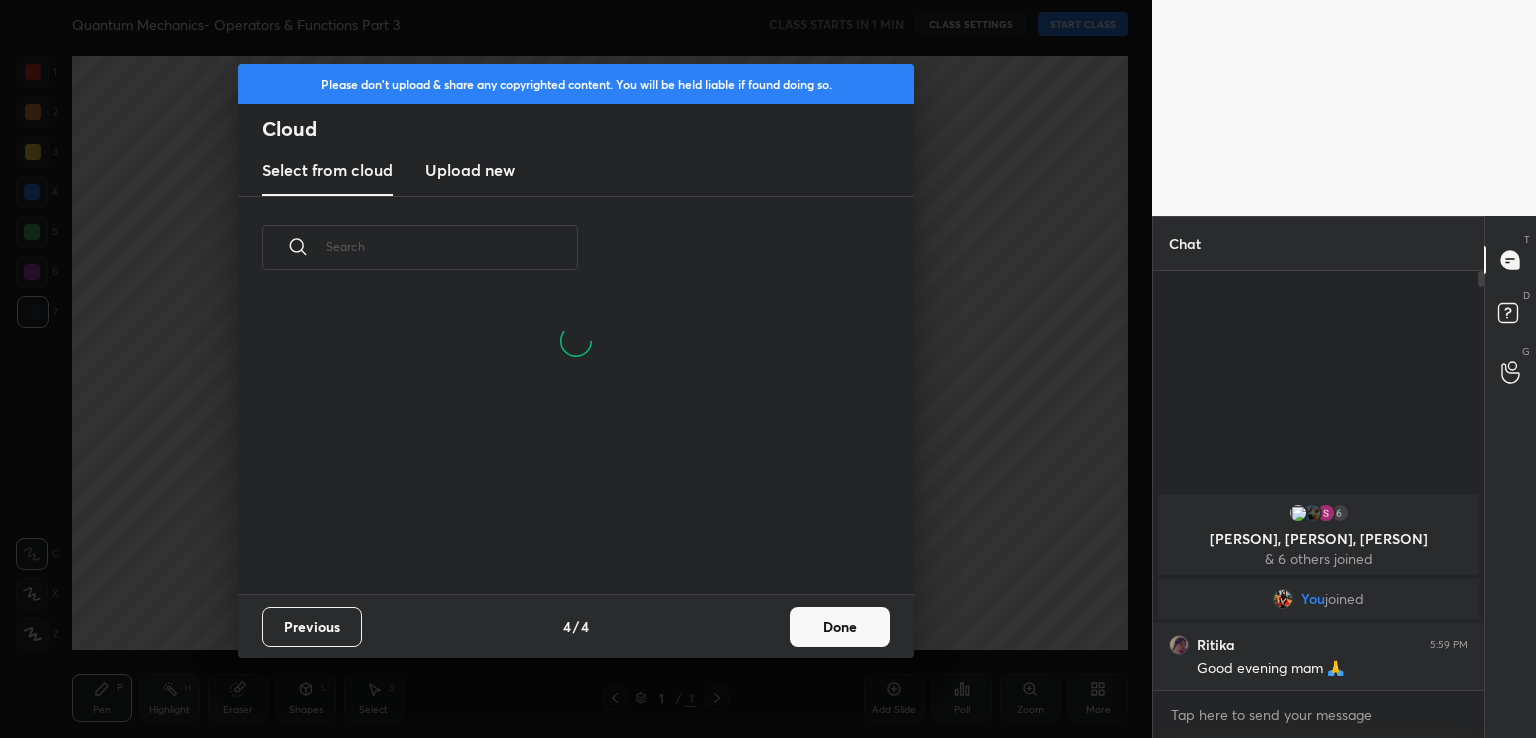 click on "Done" at bounding box center (840, 627) 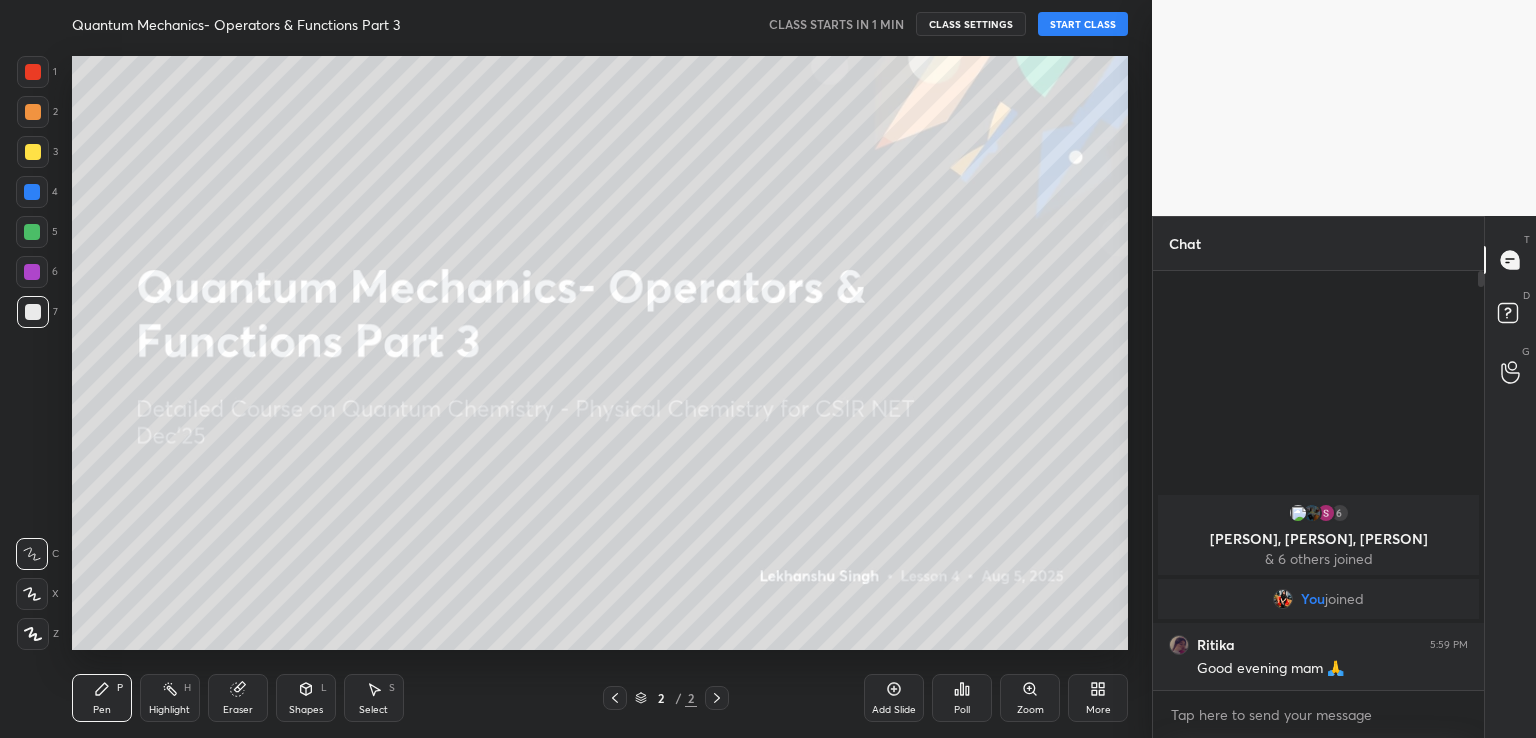 click on "START CLASS" at bounding box center [1083, 24] 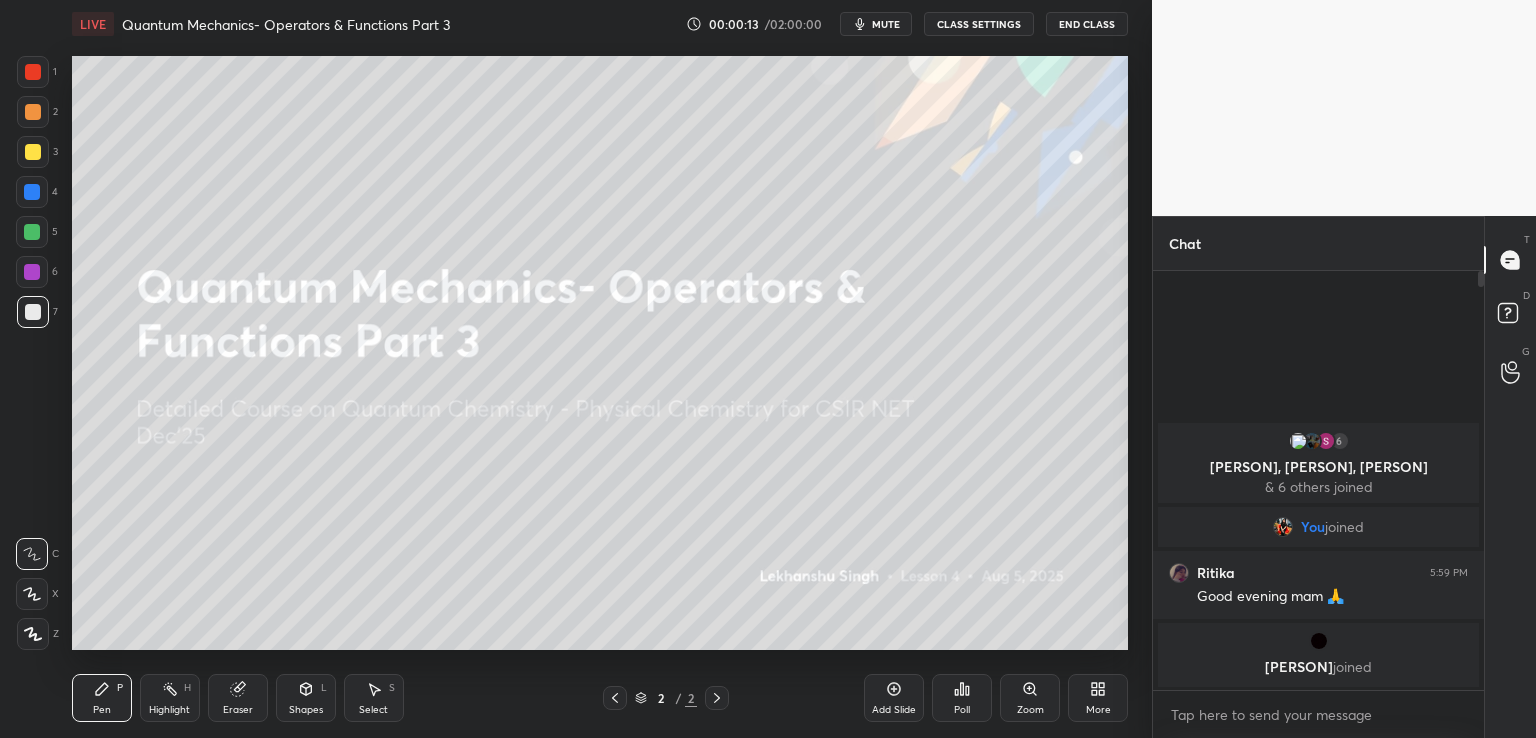 click on "More" at bounding box center (1098, 710) 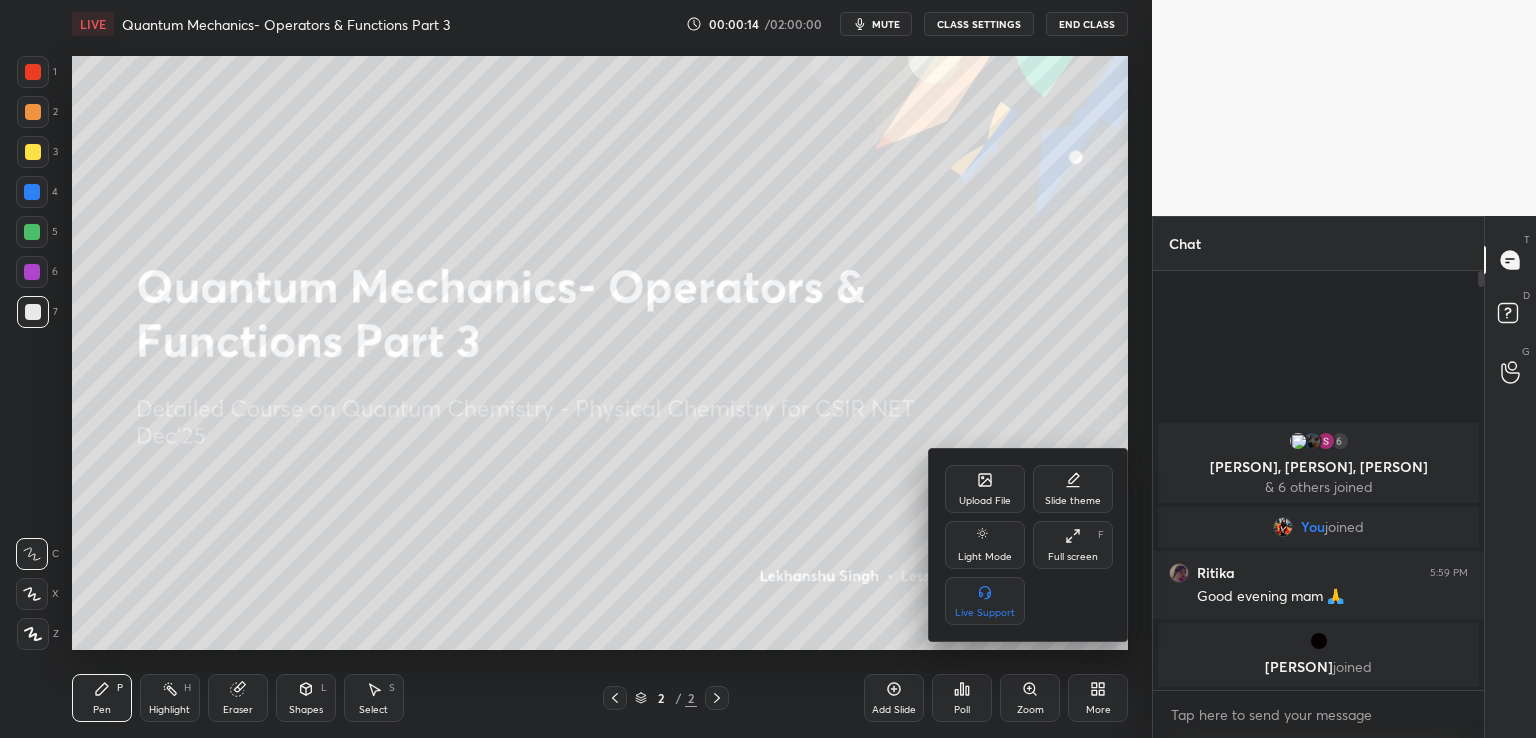 click 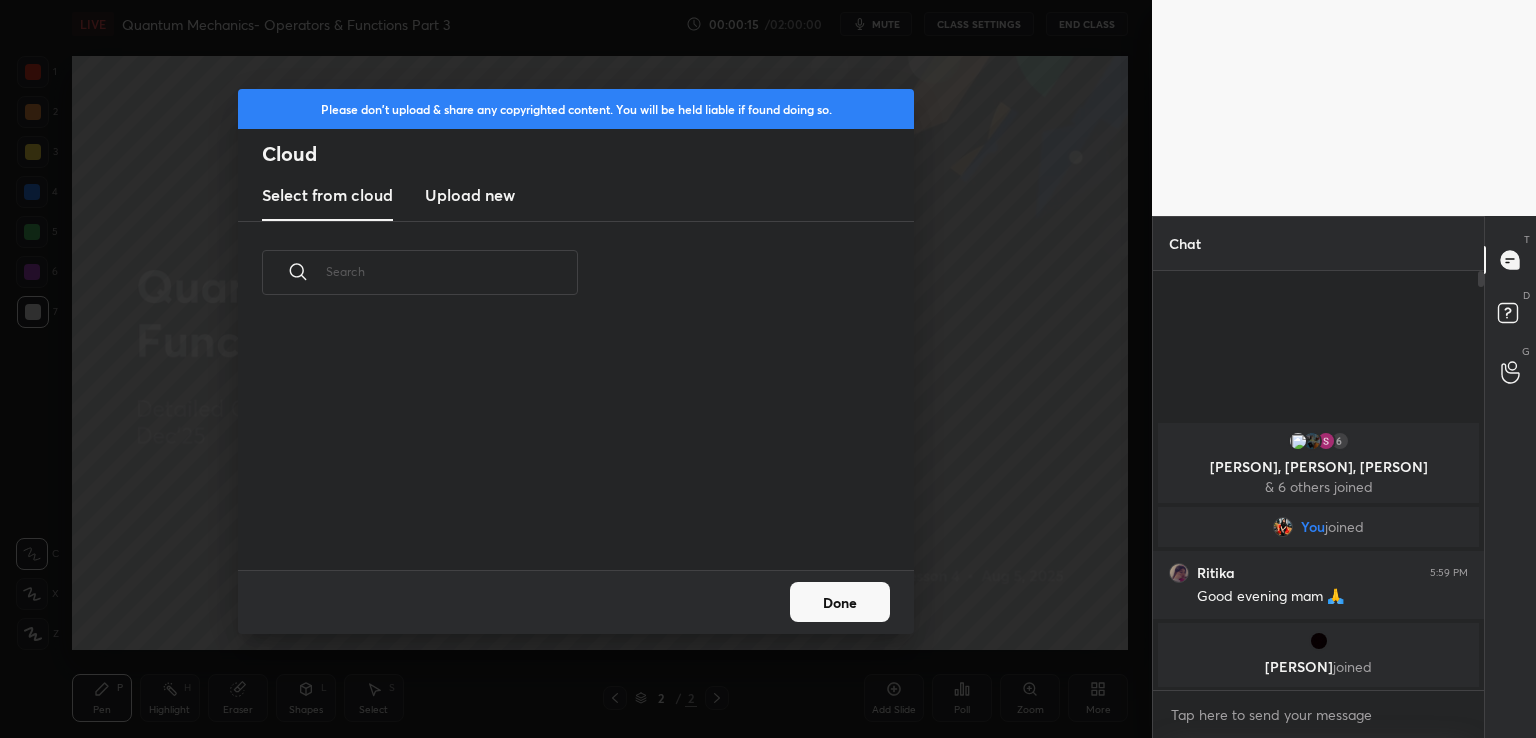 scroll, scrollTop: 5, scrollLeft: 10, axis: both 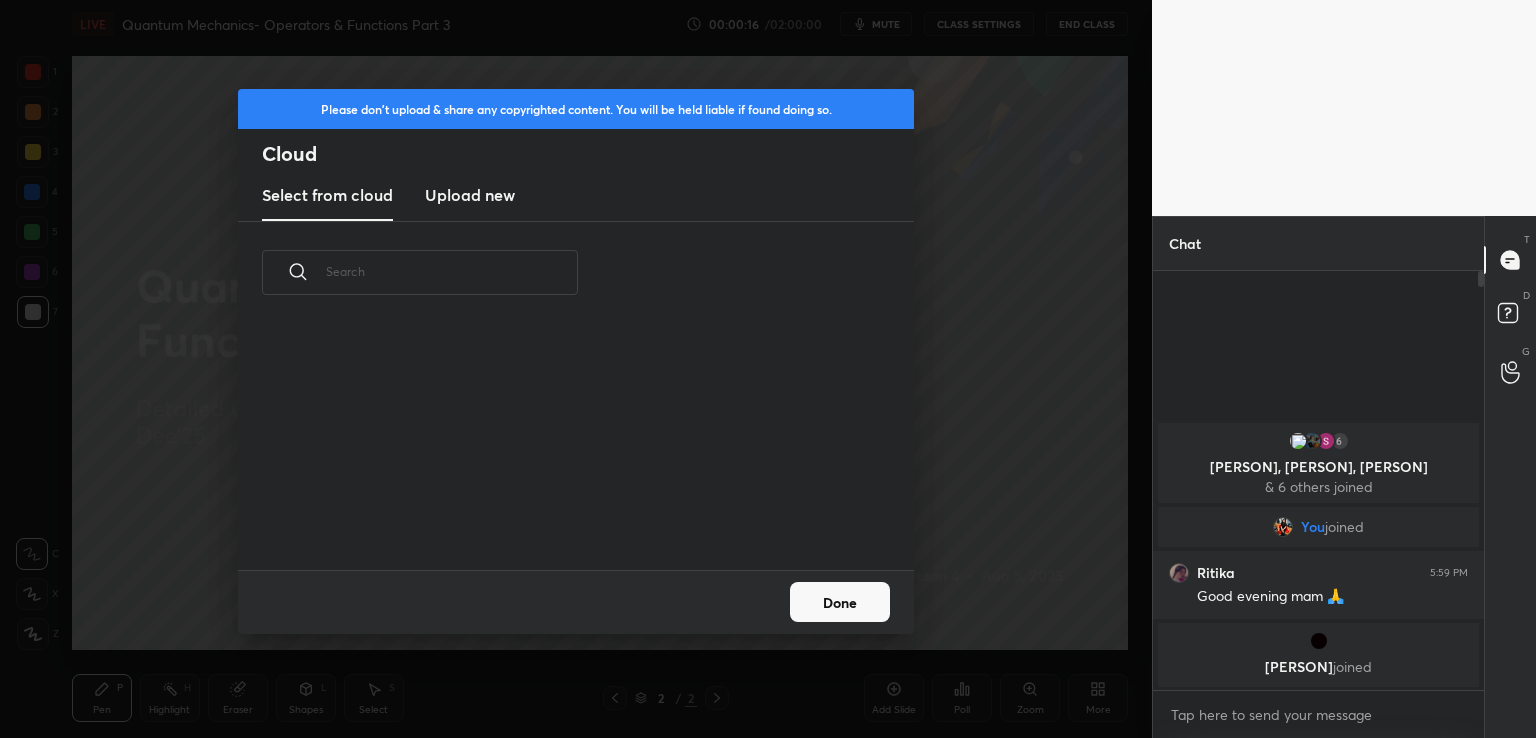 click on "Upload new" at bounding box center [470, 195] 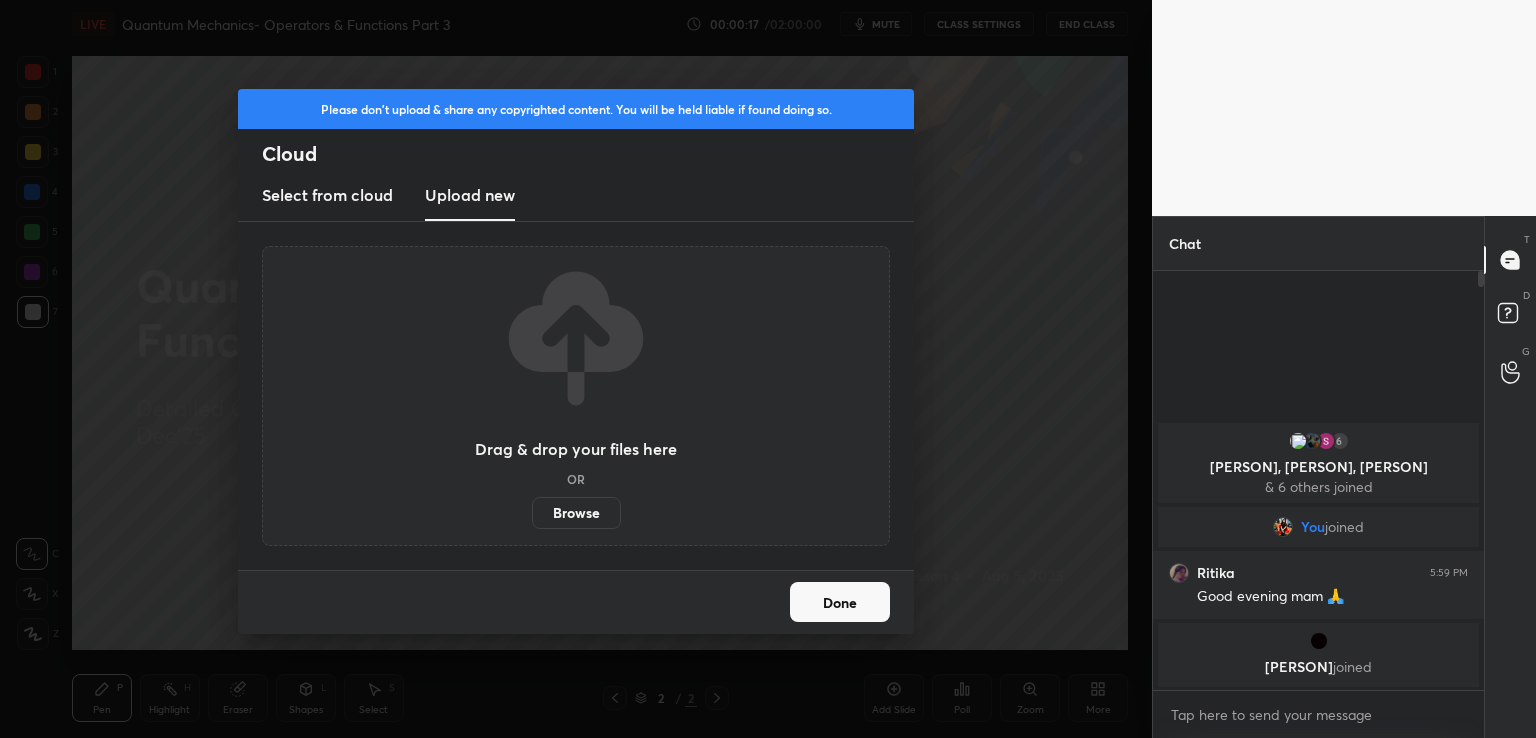 click on "Browse" at bounding box center (576, 513) 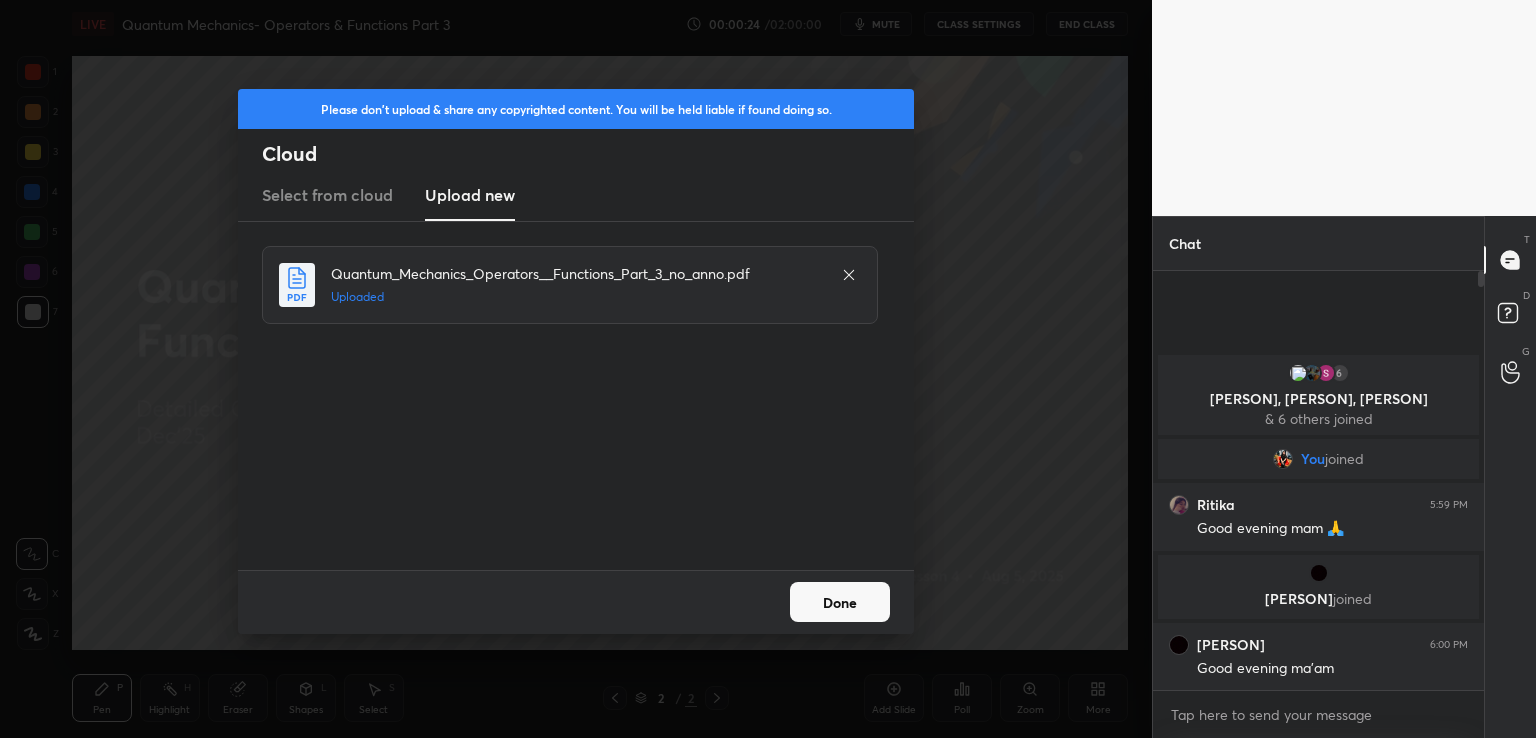 click on "Done" at bounding box center [840, 602] 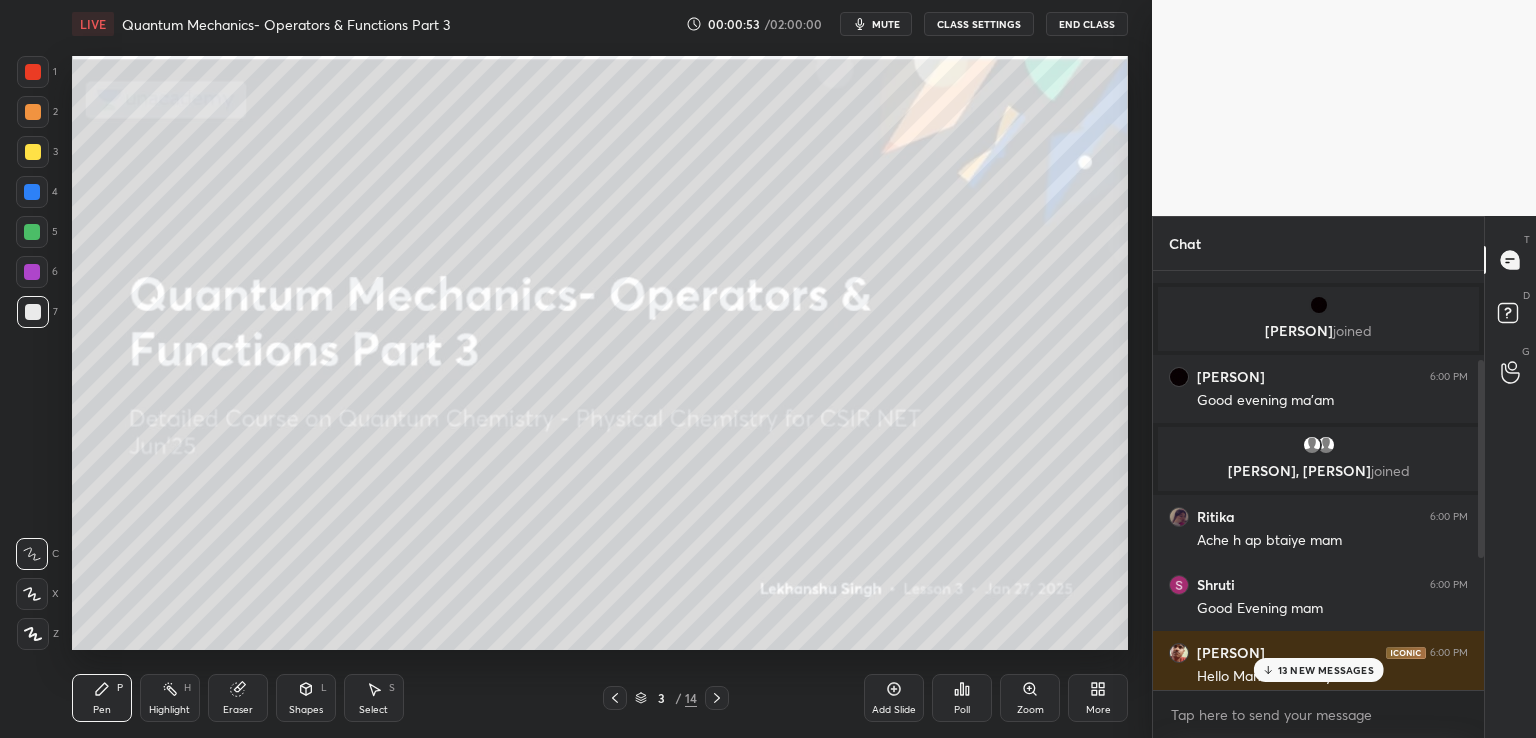 scroll, scrollTop: 468, scrollLeft: 0, axis: vertical 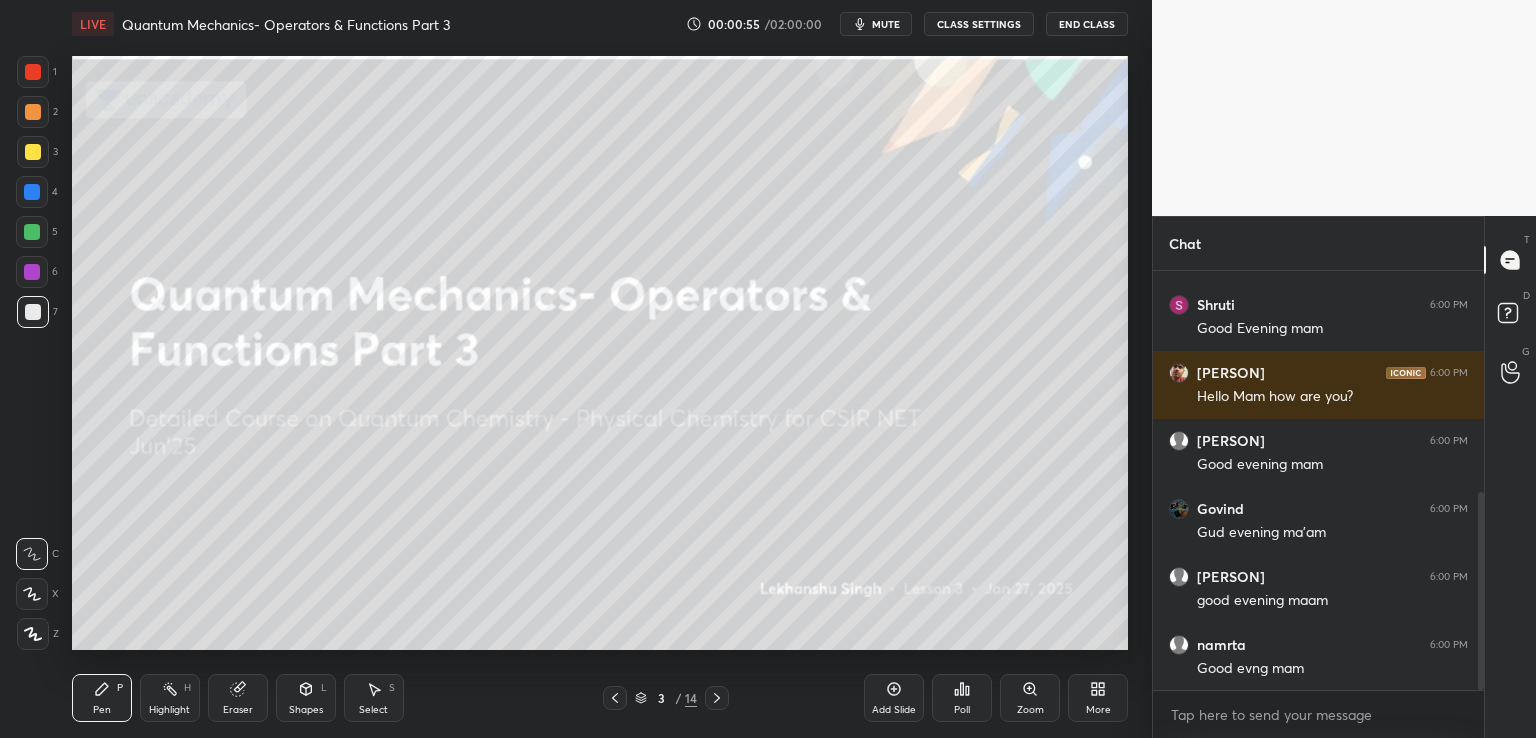 click 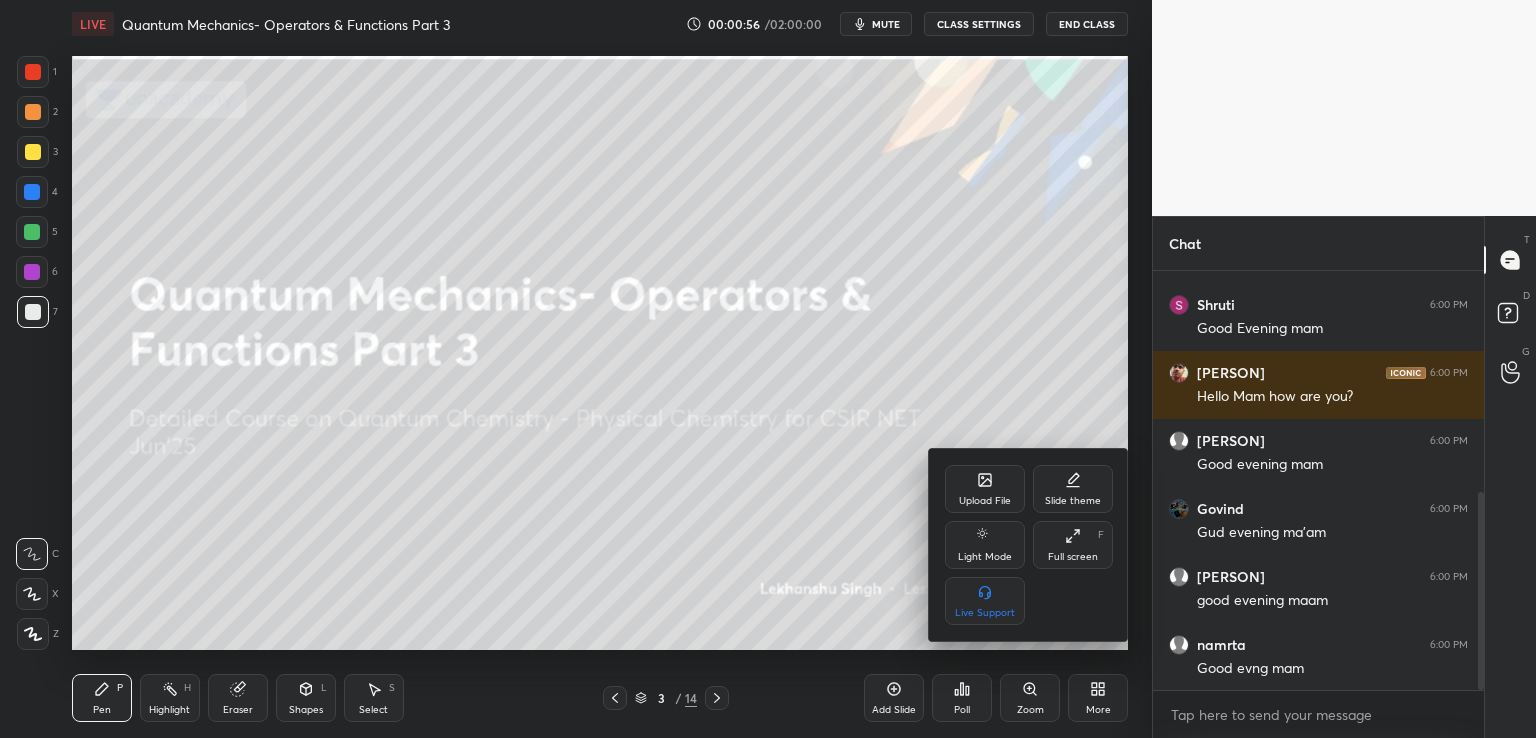 click on "Upload File" at bounding box center (985, 489) 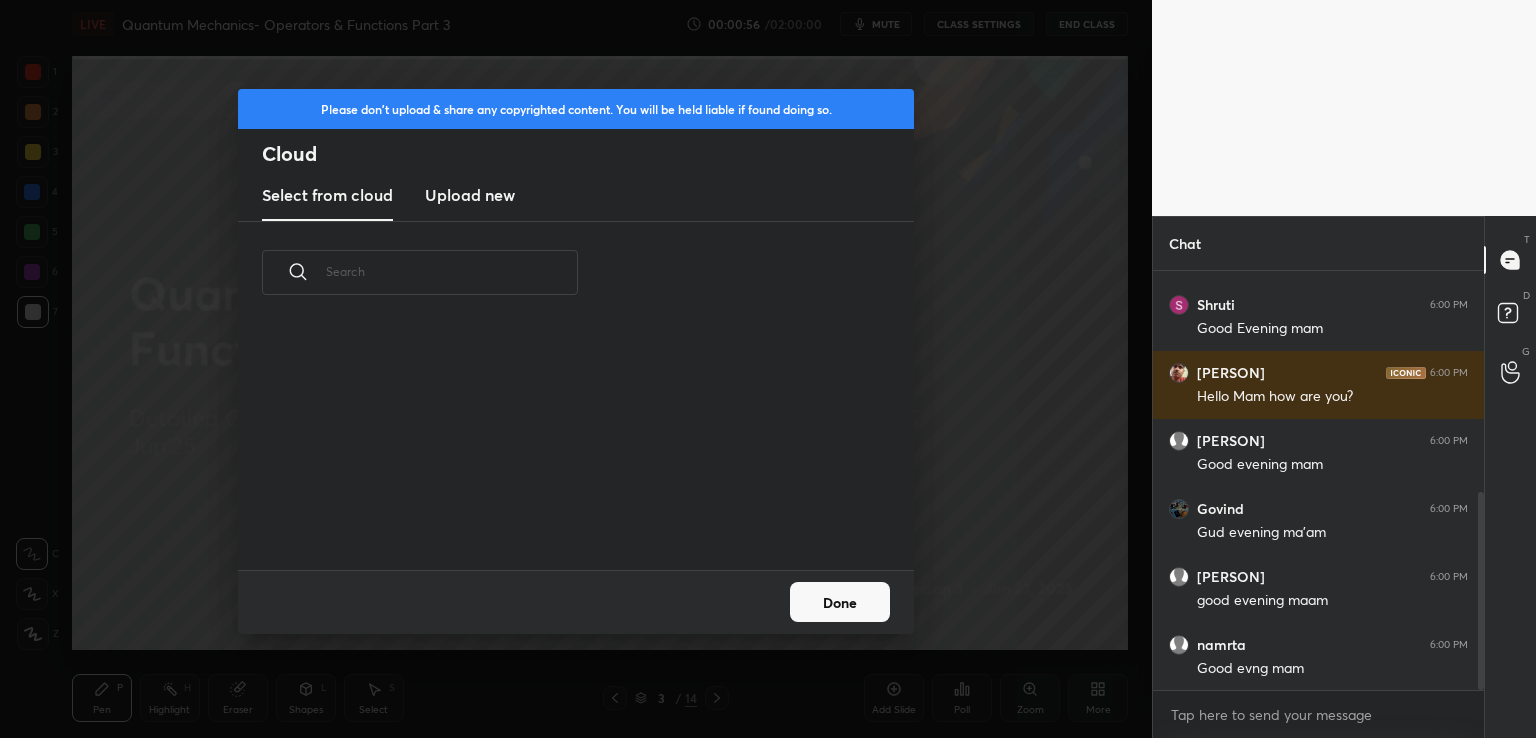scroll, scrollTop: 5, scrollLeft: 10, axis: both 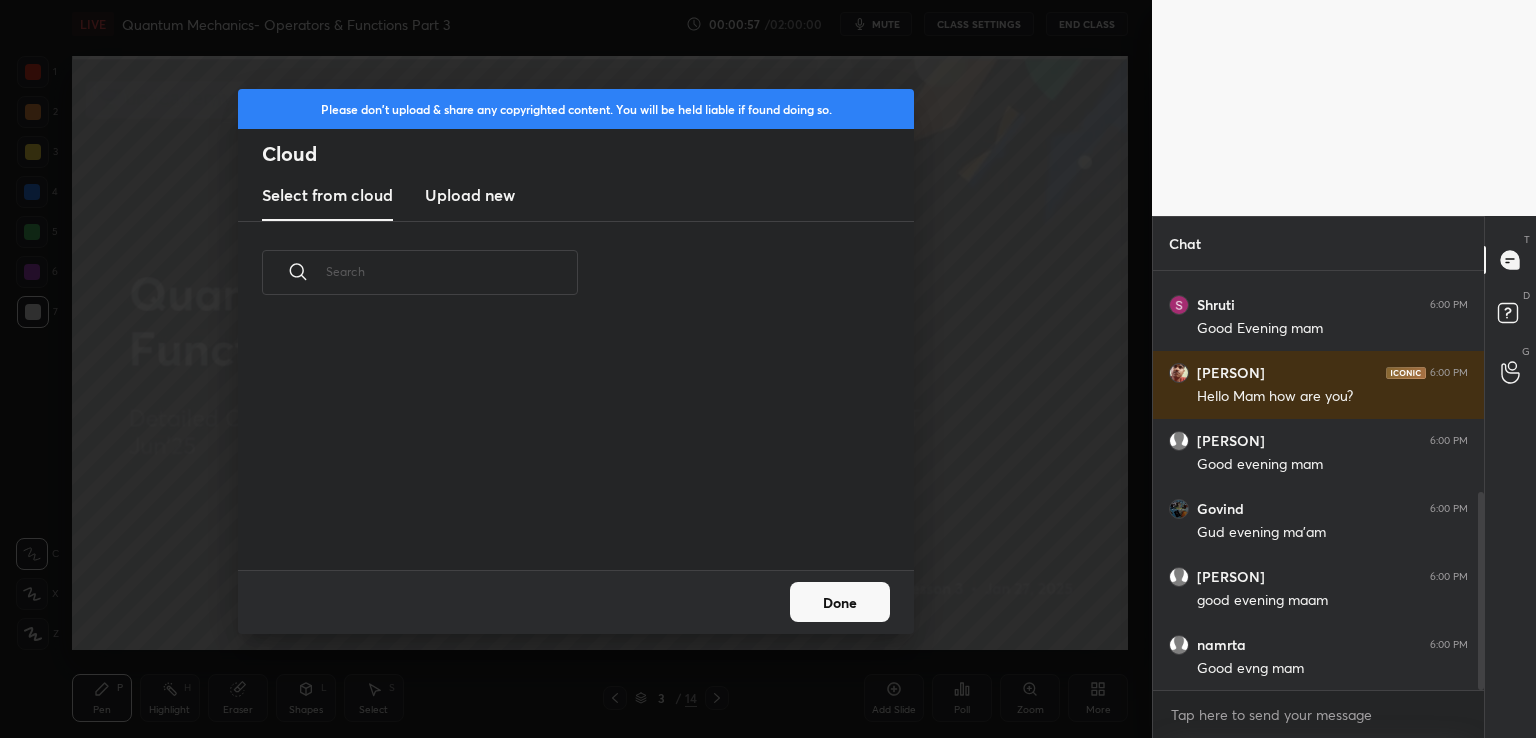 click on "Upload new" at bounding box center (470, 195) 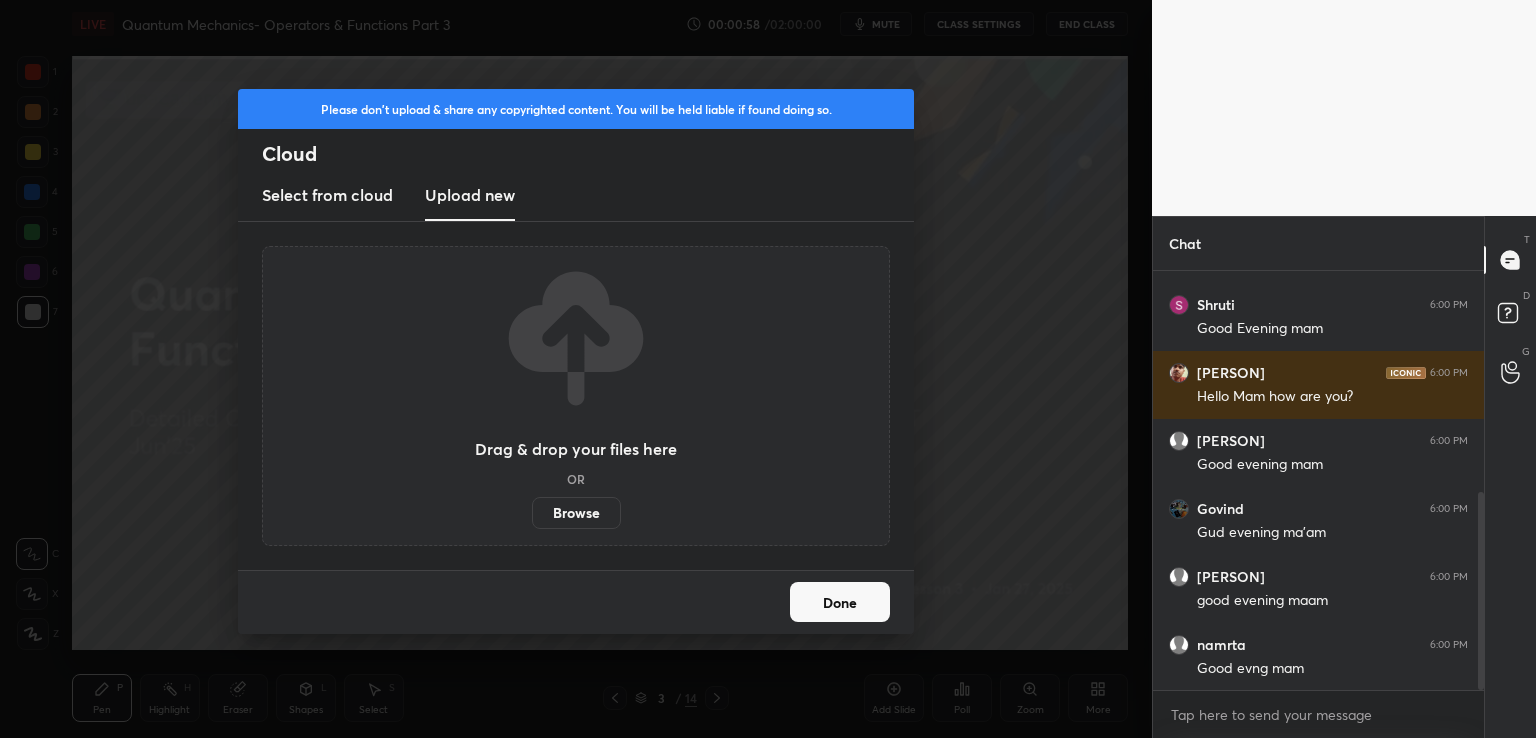 click on "Browse" at bounding box center (576, 513) 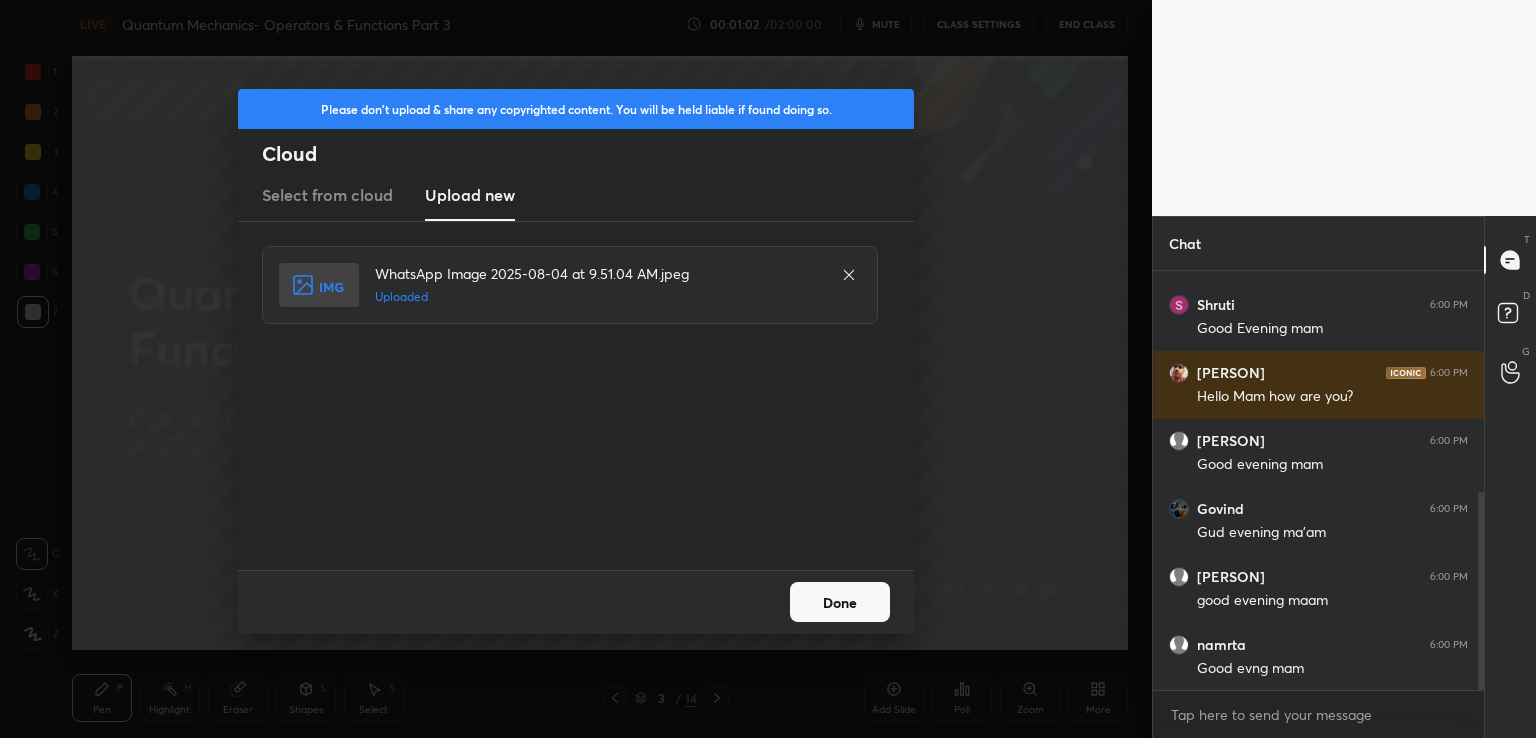 click on "Done" at bounding box center [840, 602] 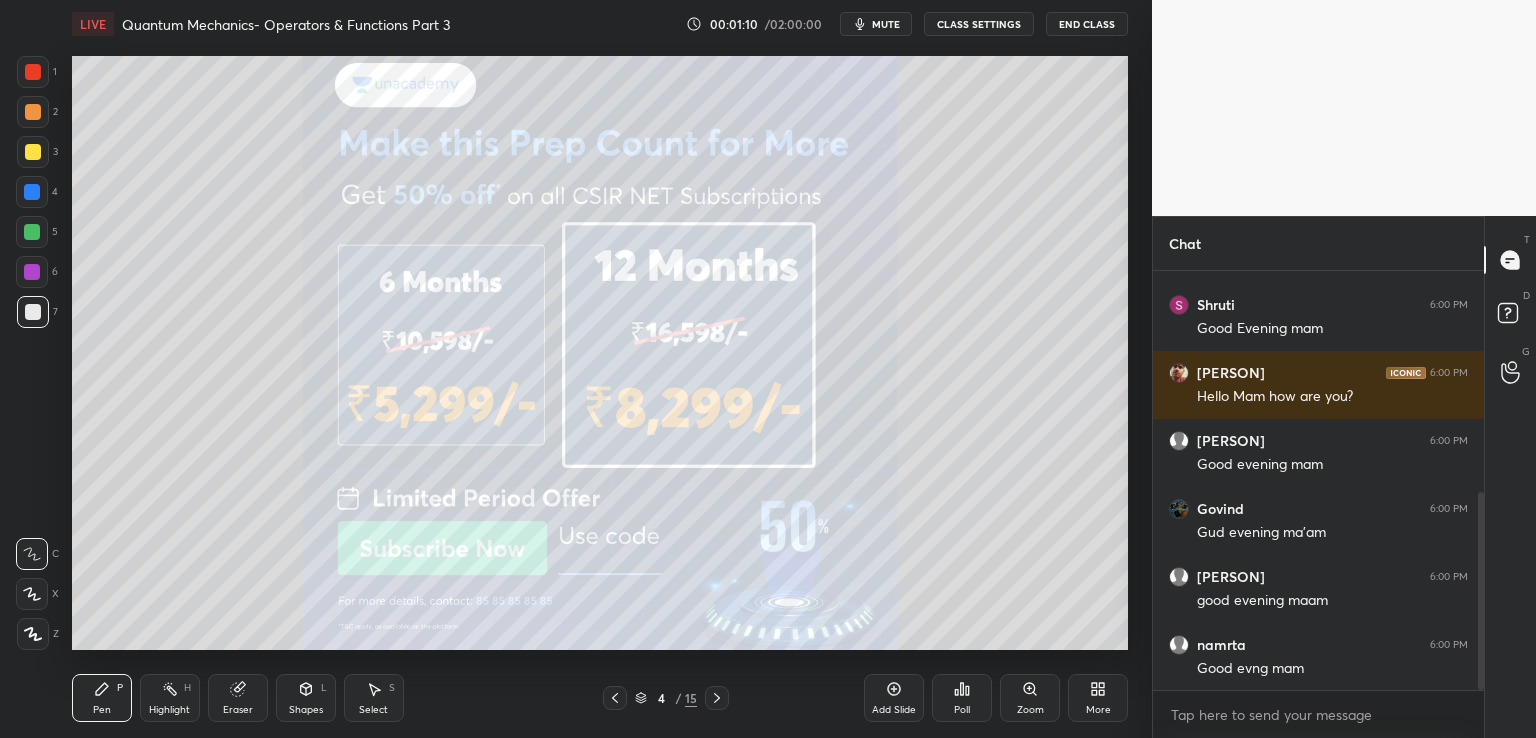click 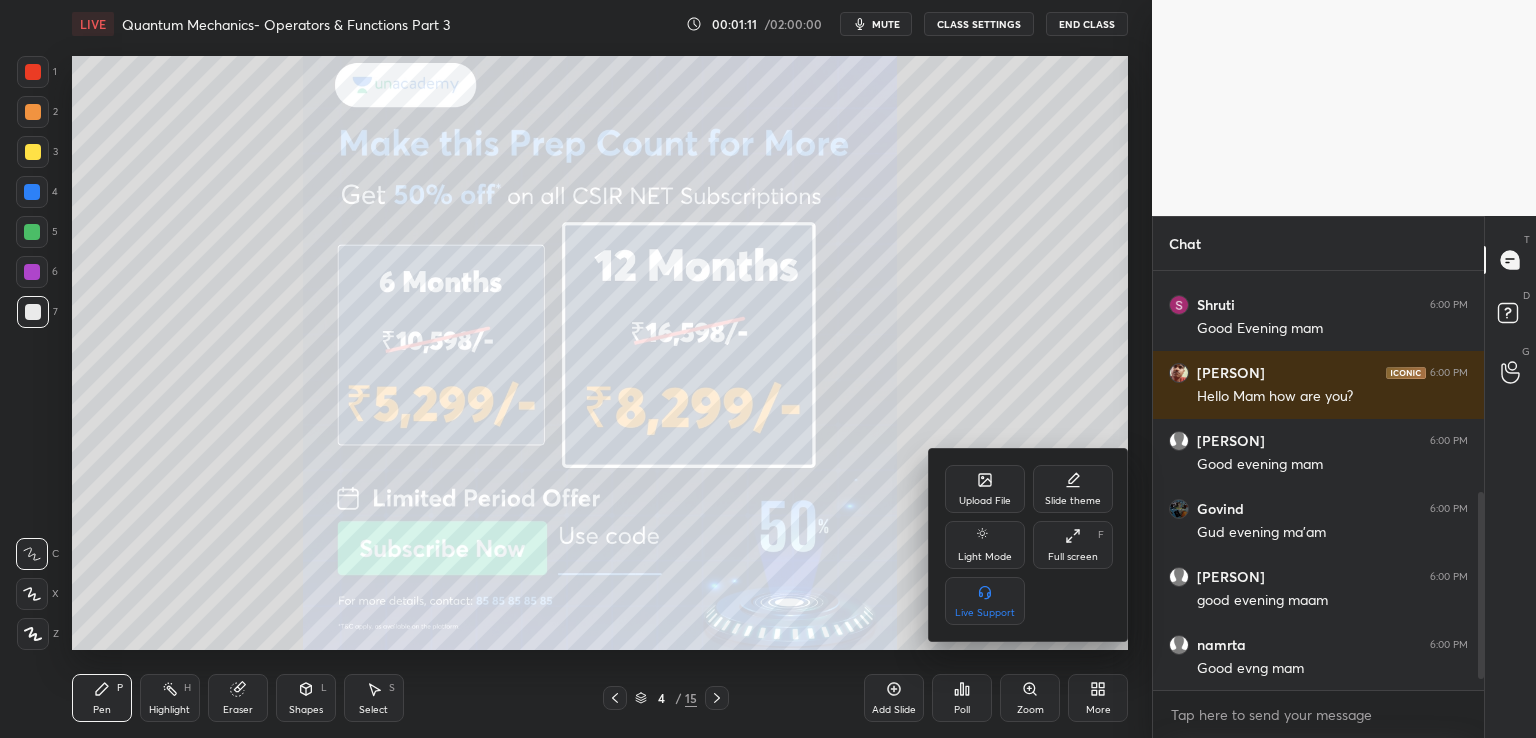 scroll, scrollTop: 540, scrollLeft: 0, axis: vertical 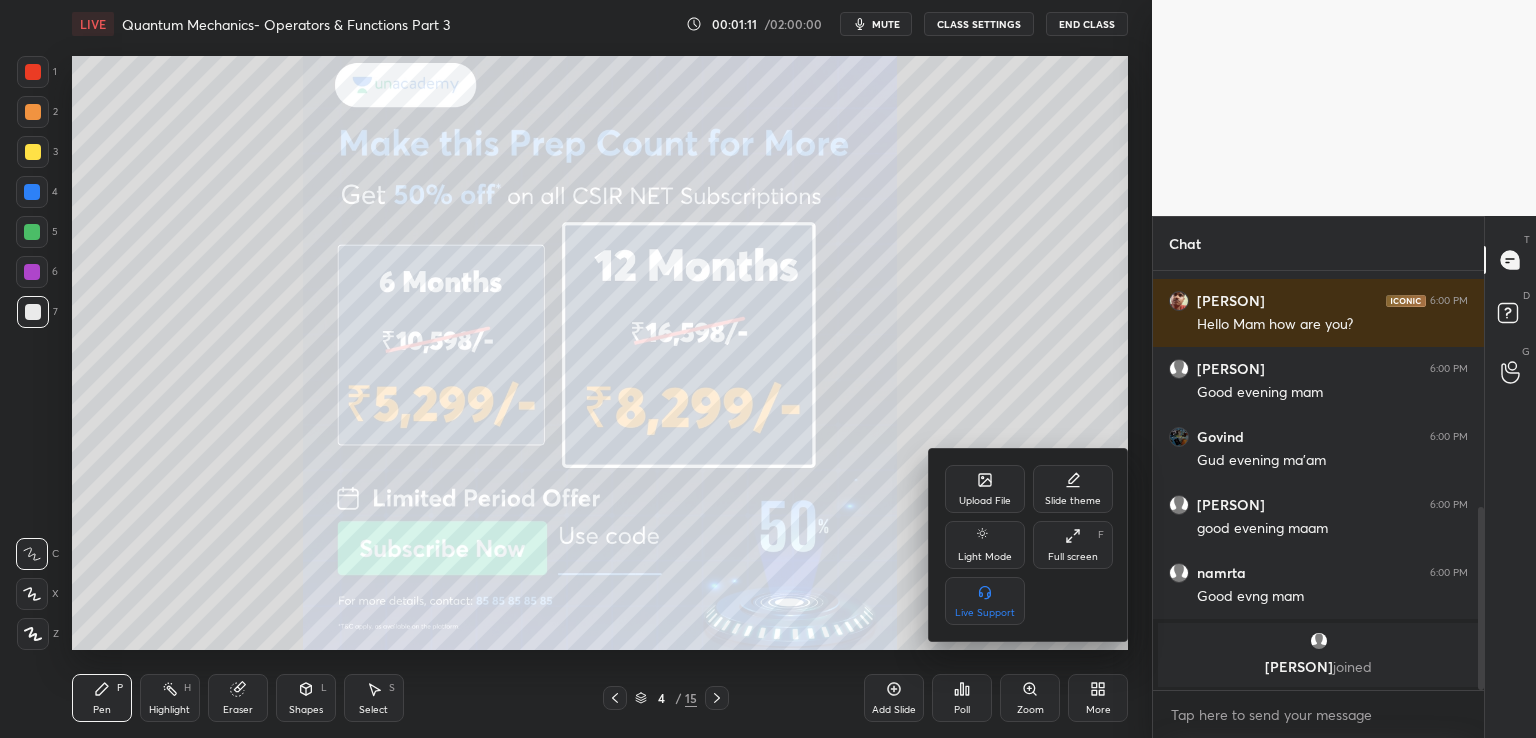 click on "Upload File" at bounding box center (985, 501) 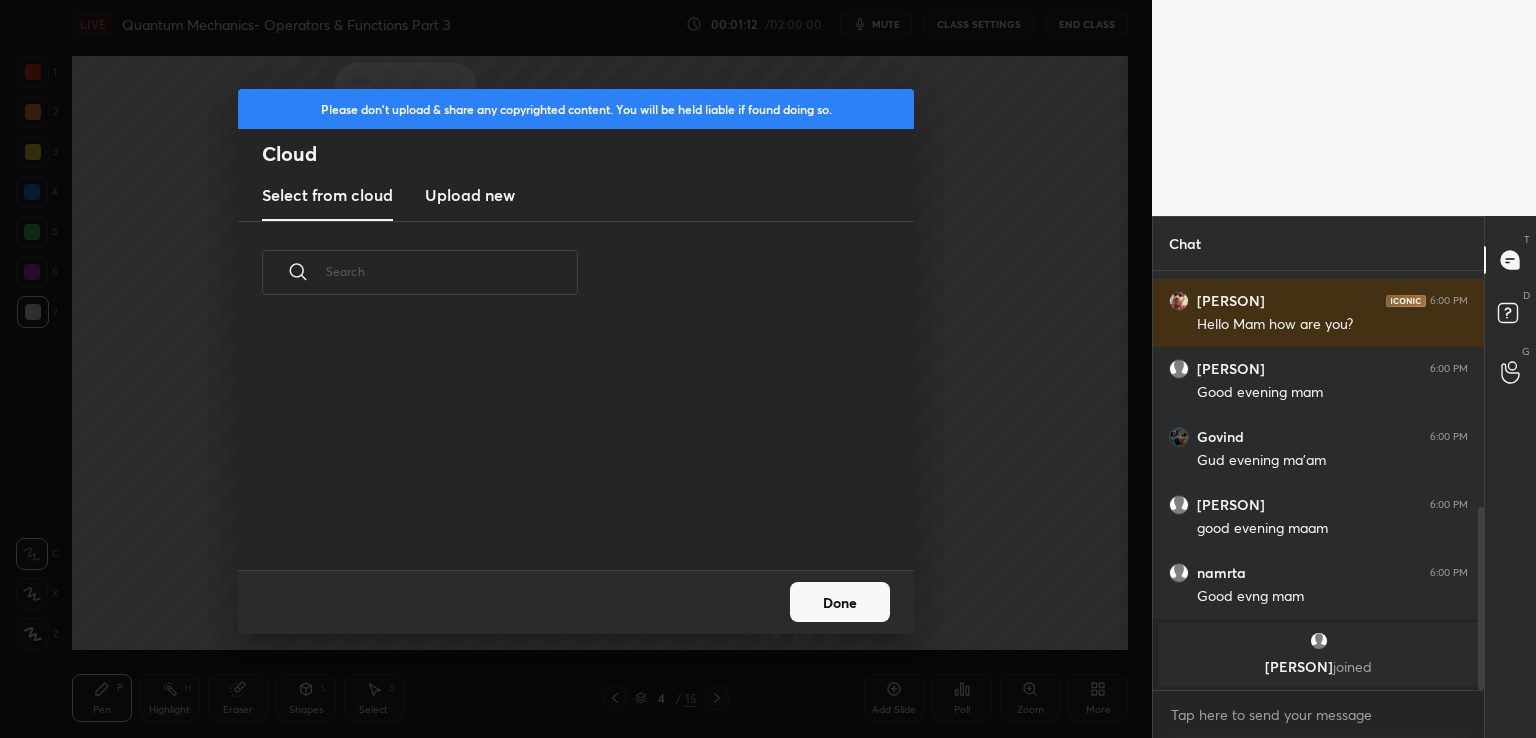scroll, scrollTop: 5, scrollLeft: 10, axis: both 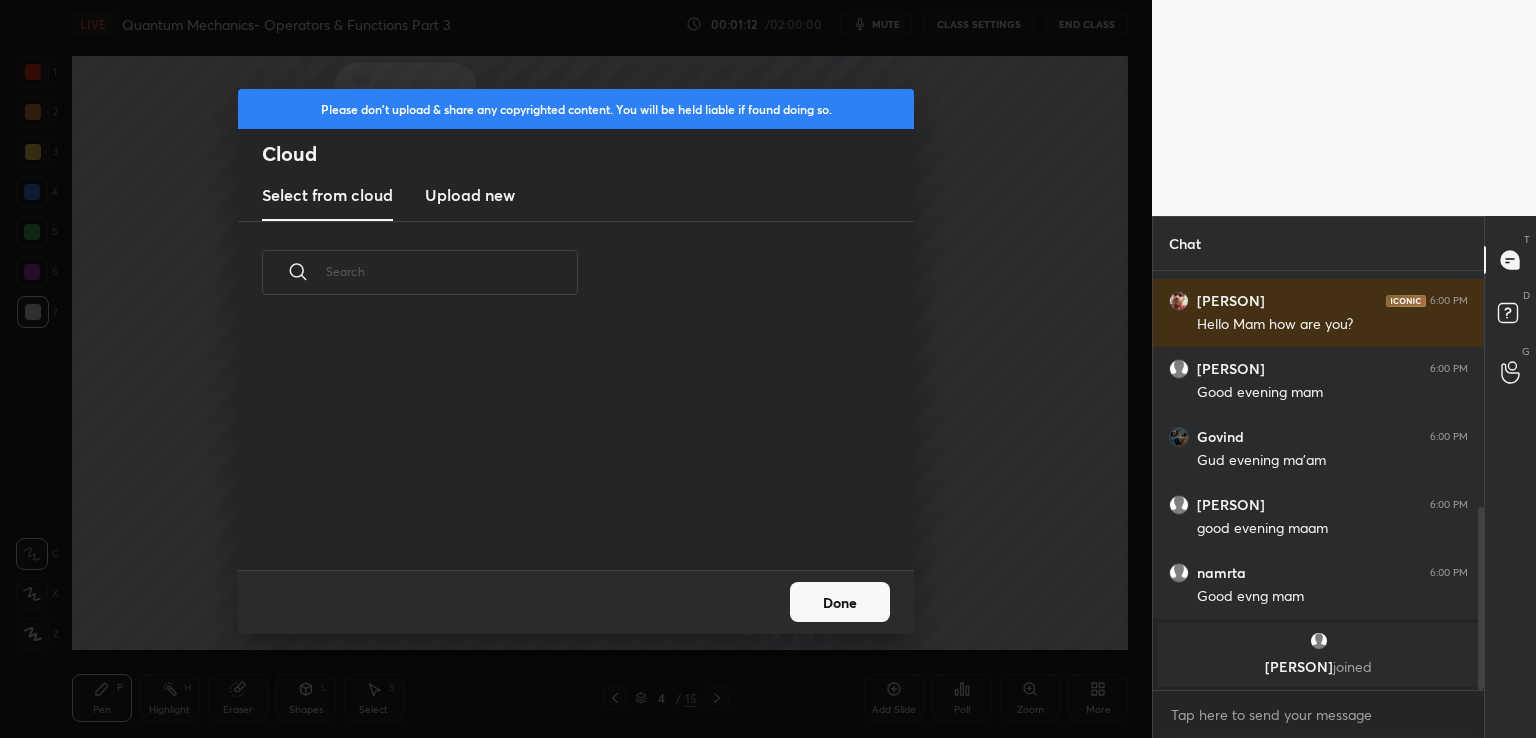 click on "Upload new" at bounding box center (470, 195) 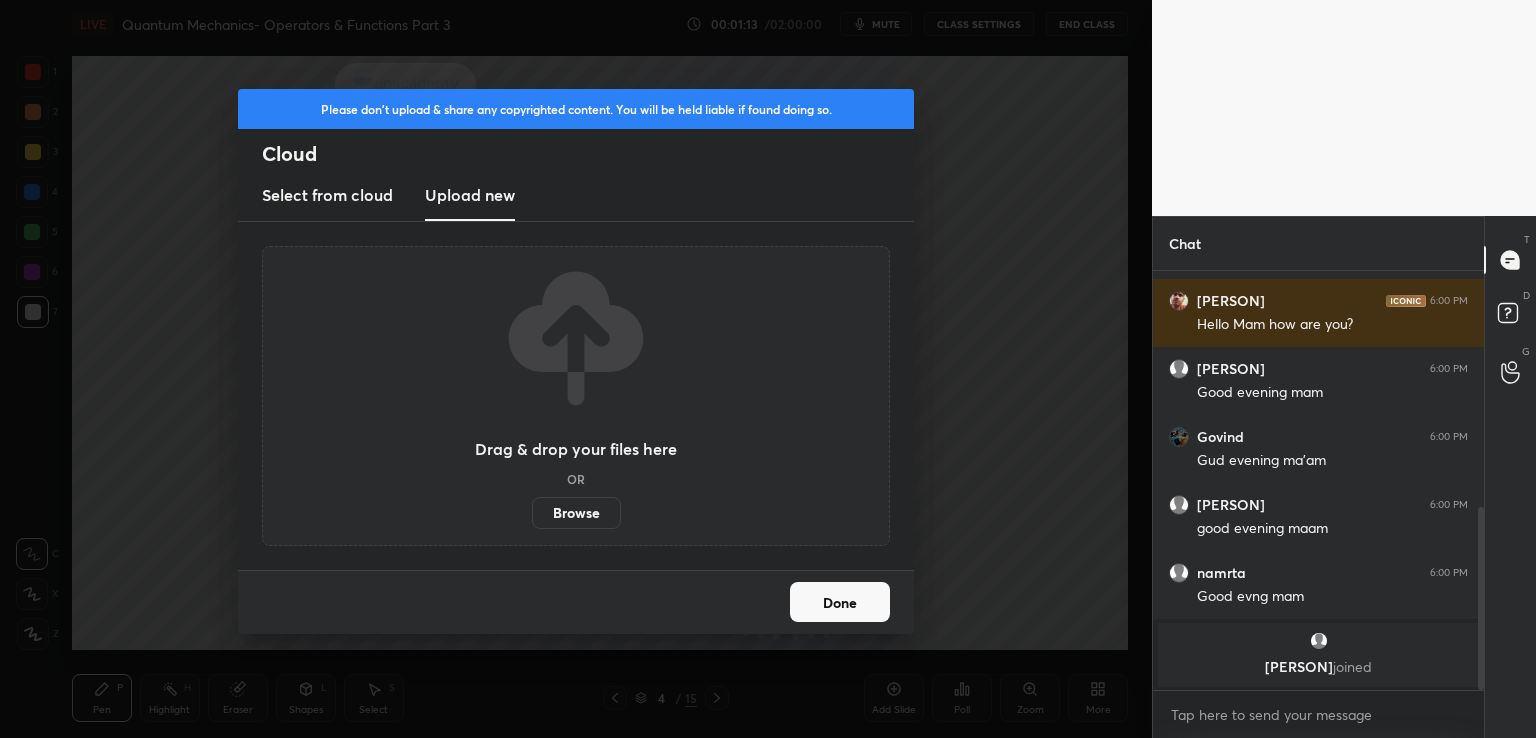 click on "Browse" at bounding box center (576, 513) 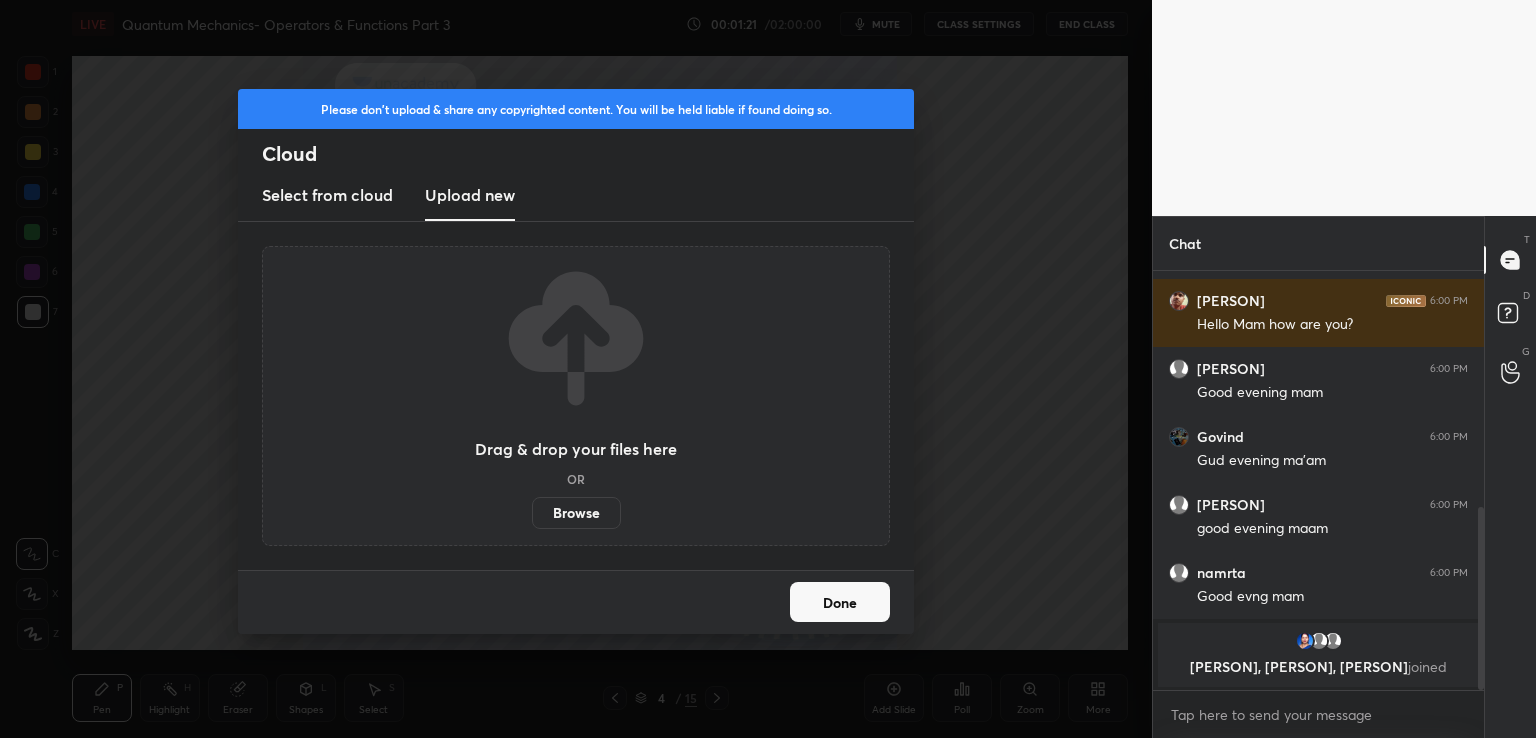 scroll, scrollTop: 608, scrollLeft: 0, axis: vertical 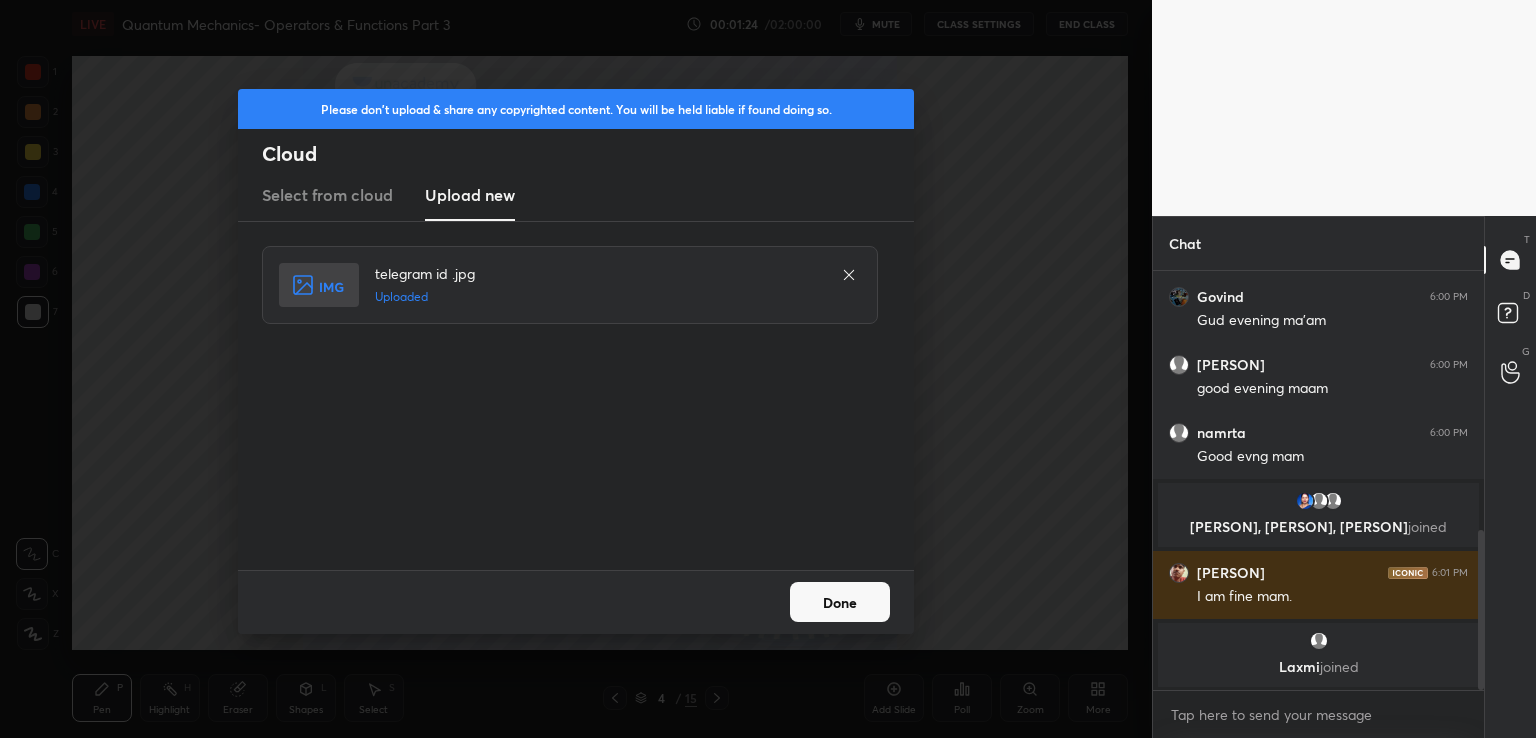 click on "Done" at bounding box center [840, 602] 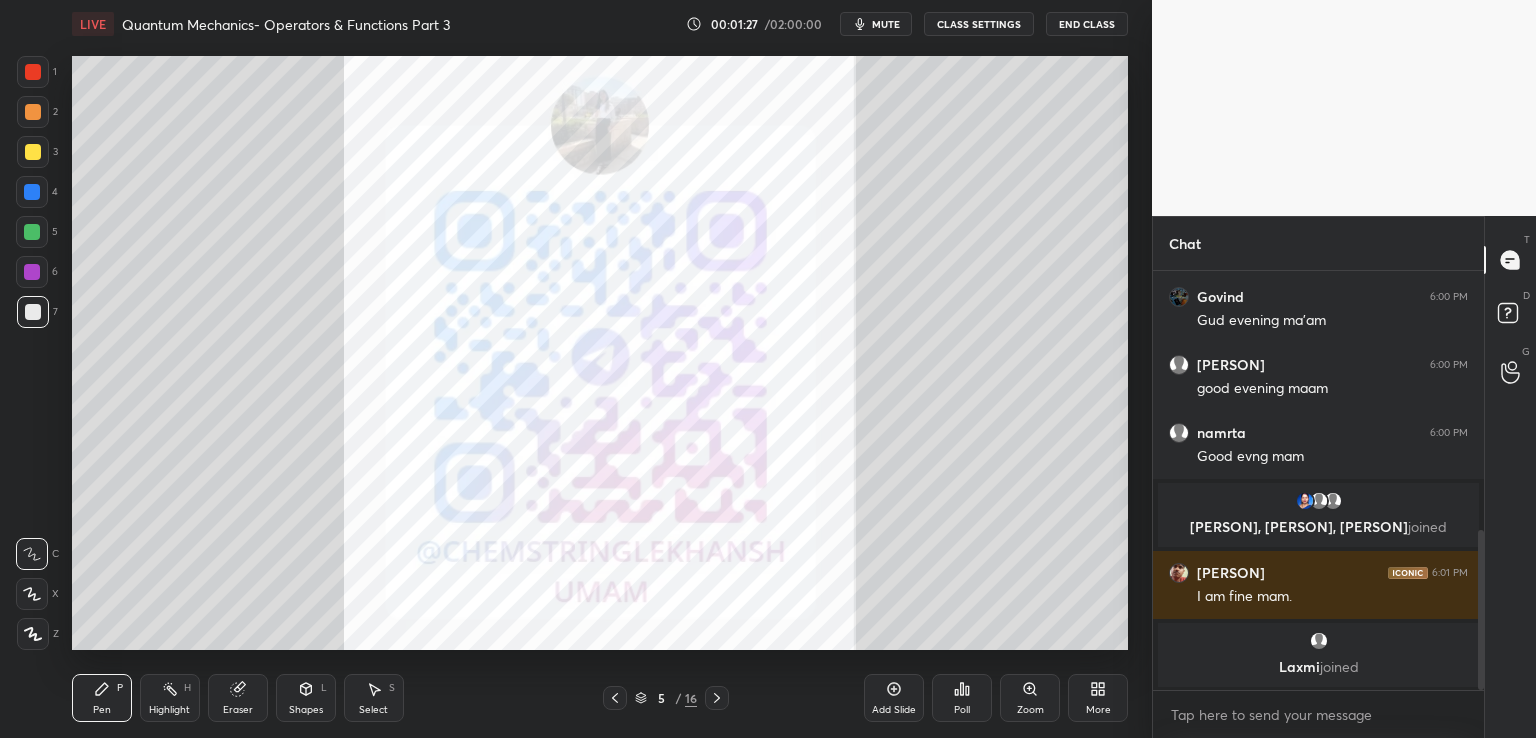 click on "More" at bounding box center [1098, 698] 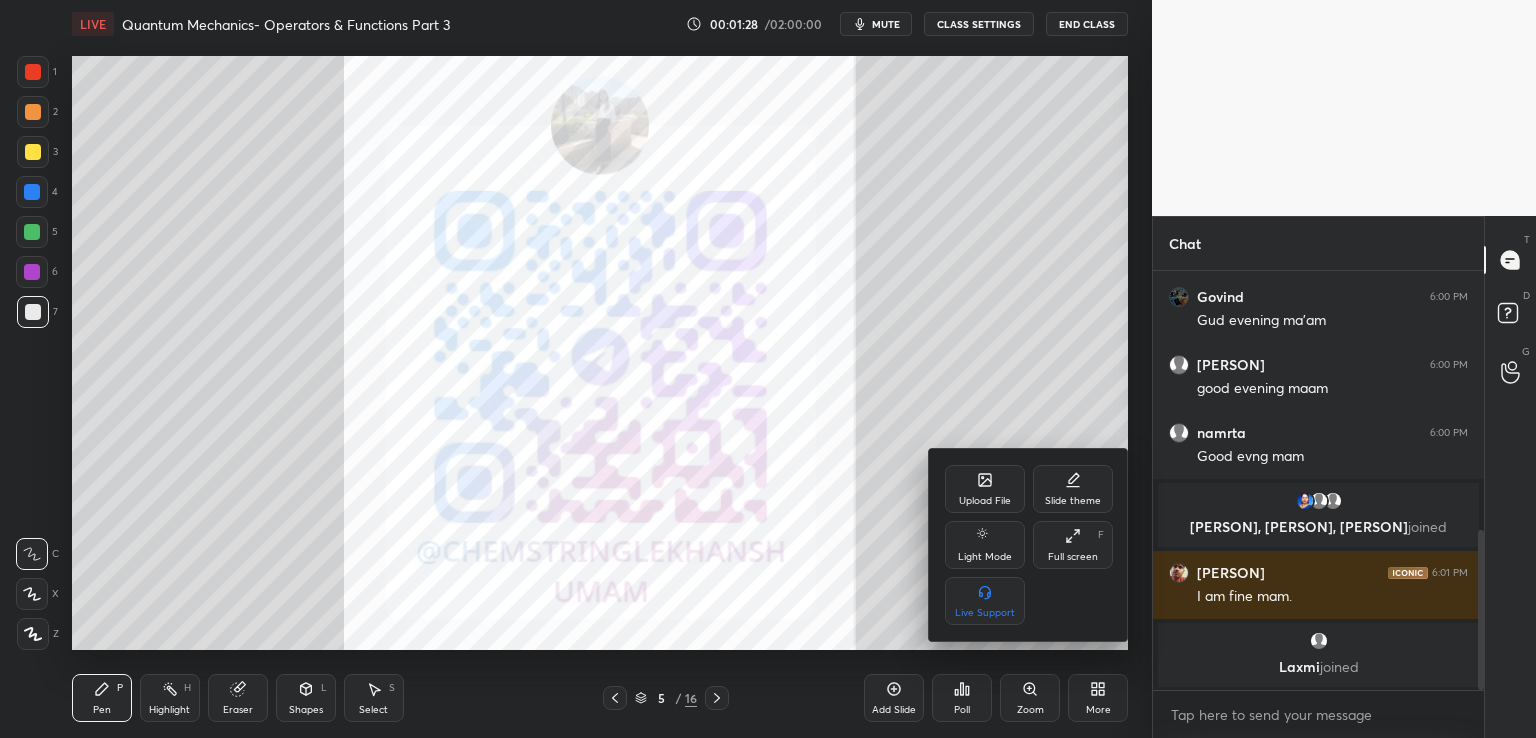 scroll, scrollTop: 748, scrollLeft: 0, axis: vertical 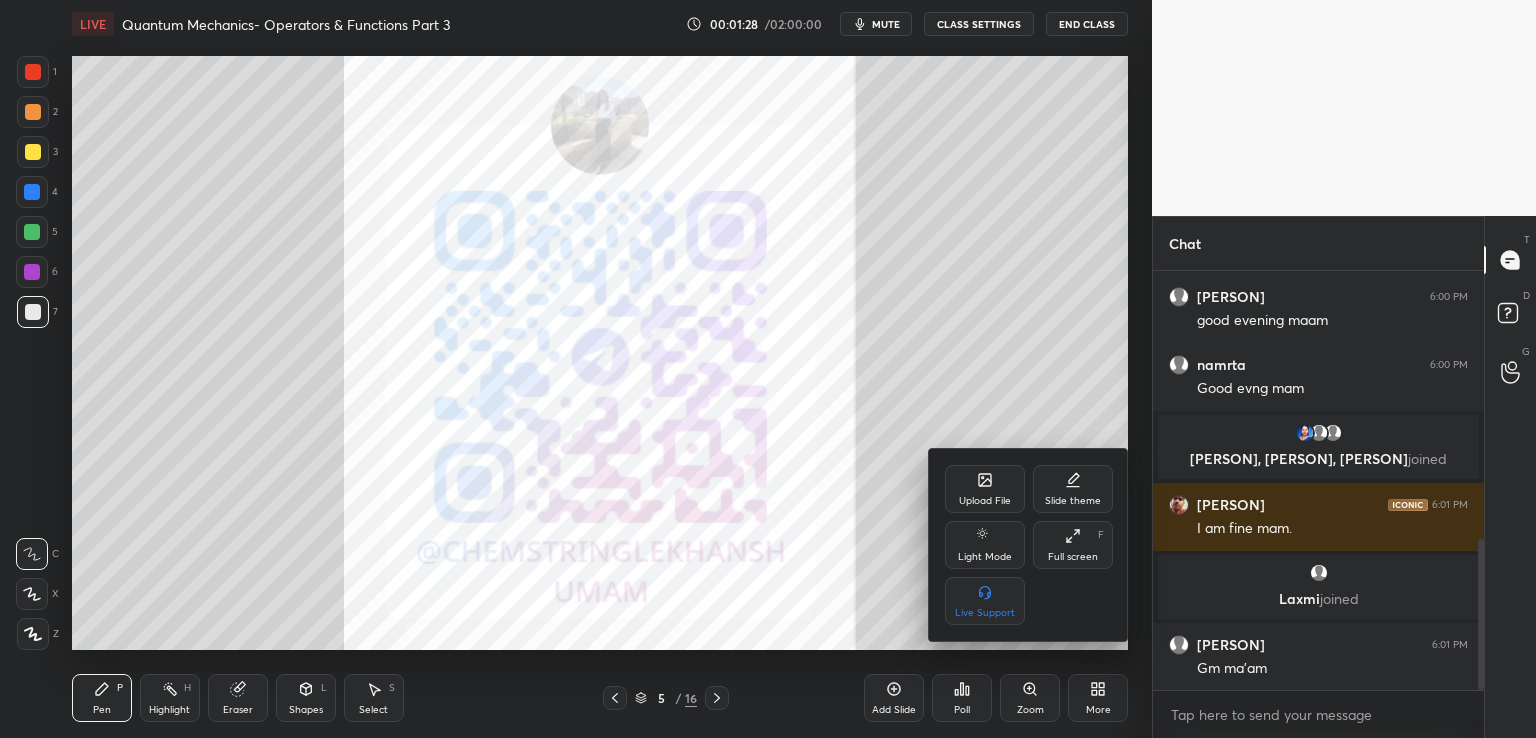 click on "Upload File" at bounding box center (985, 501) 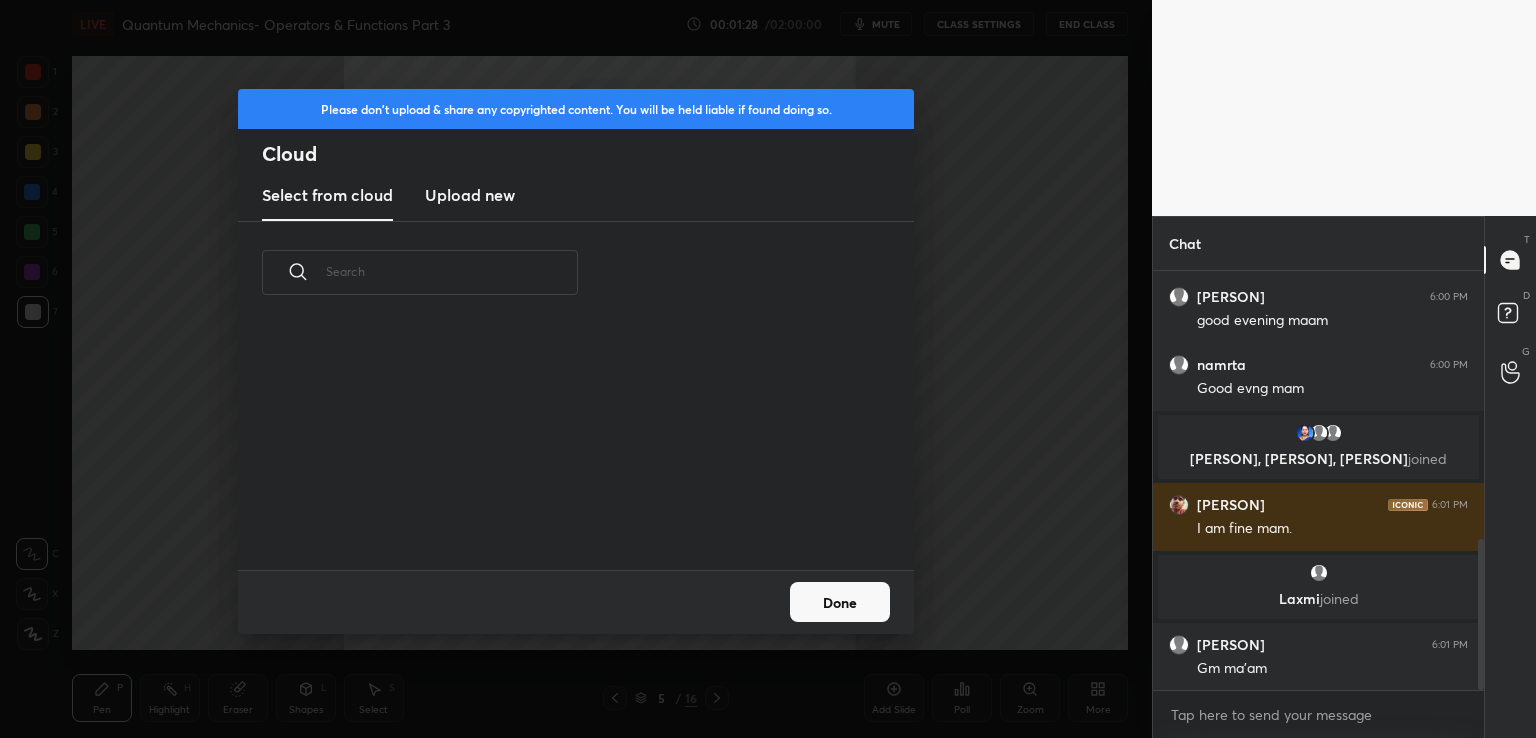 scroll, scrollTop: 5, scrollLeft: 10, axis: both 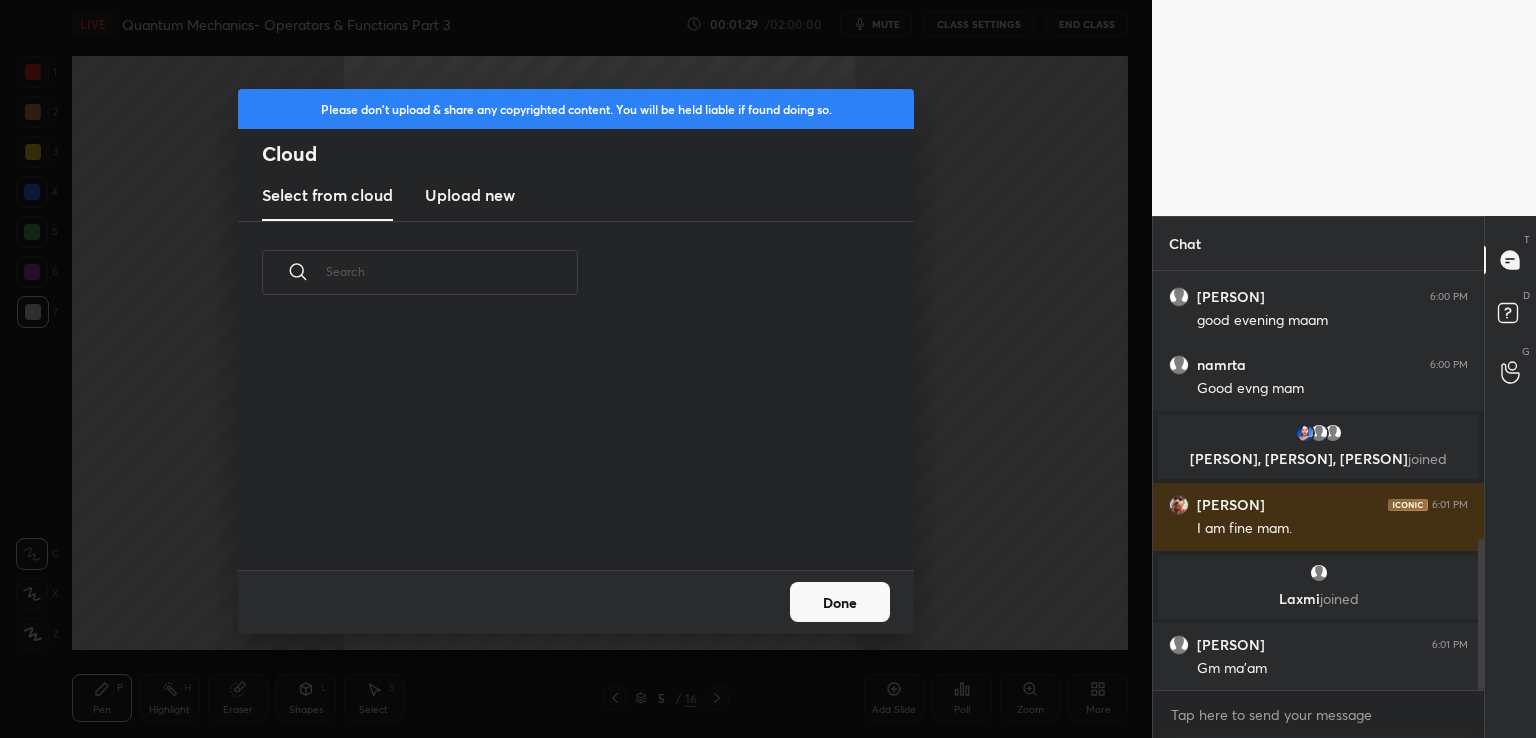 click on "Select from cloud Upload new" at bounding box center (576, 196) 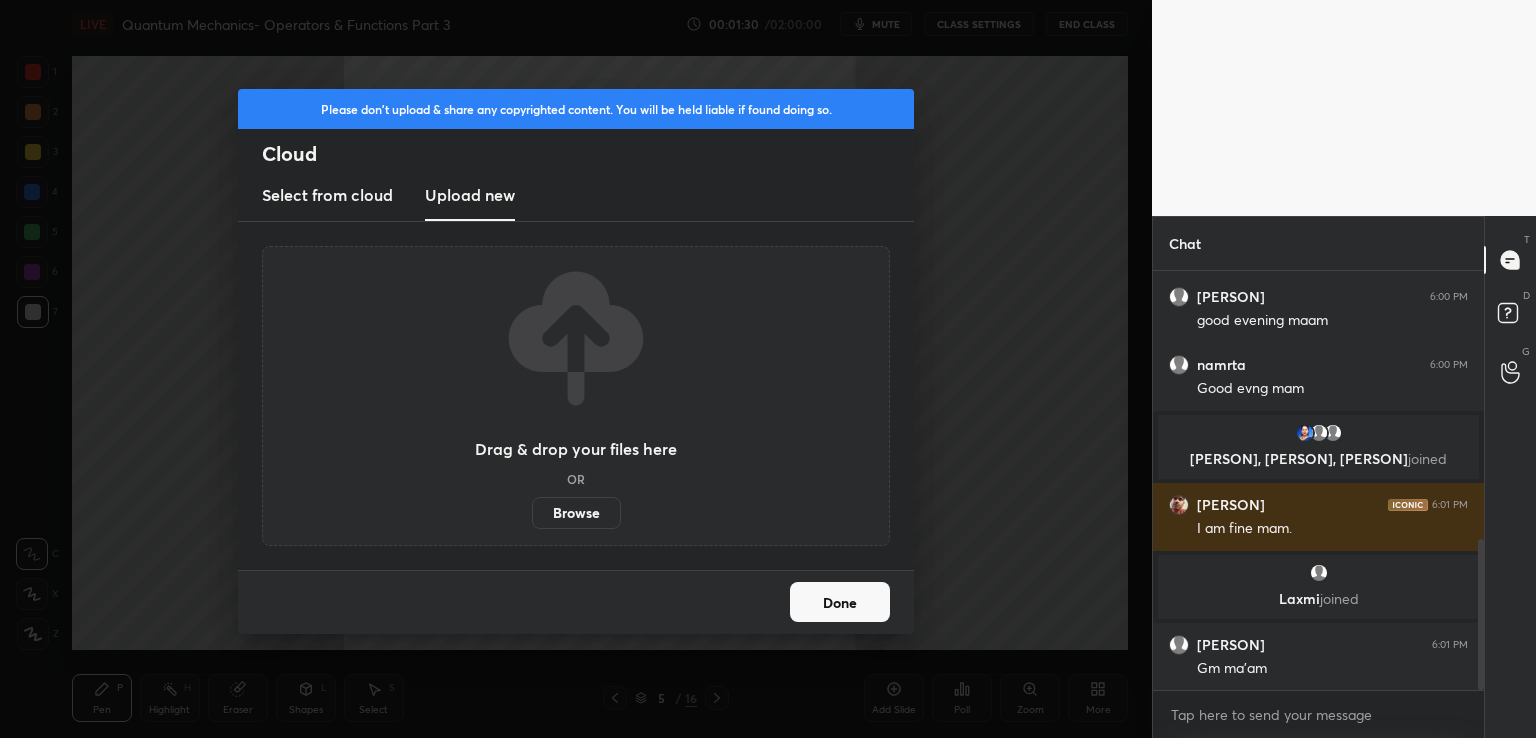 click on "Browse" at bounding box center (576, 513) 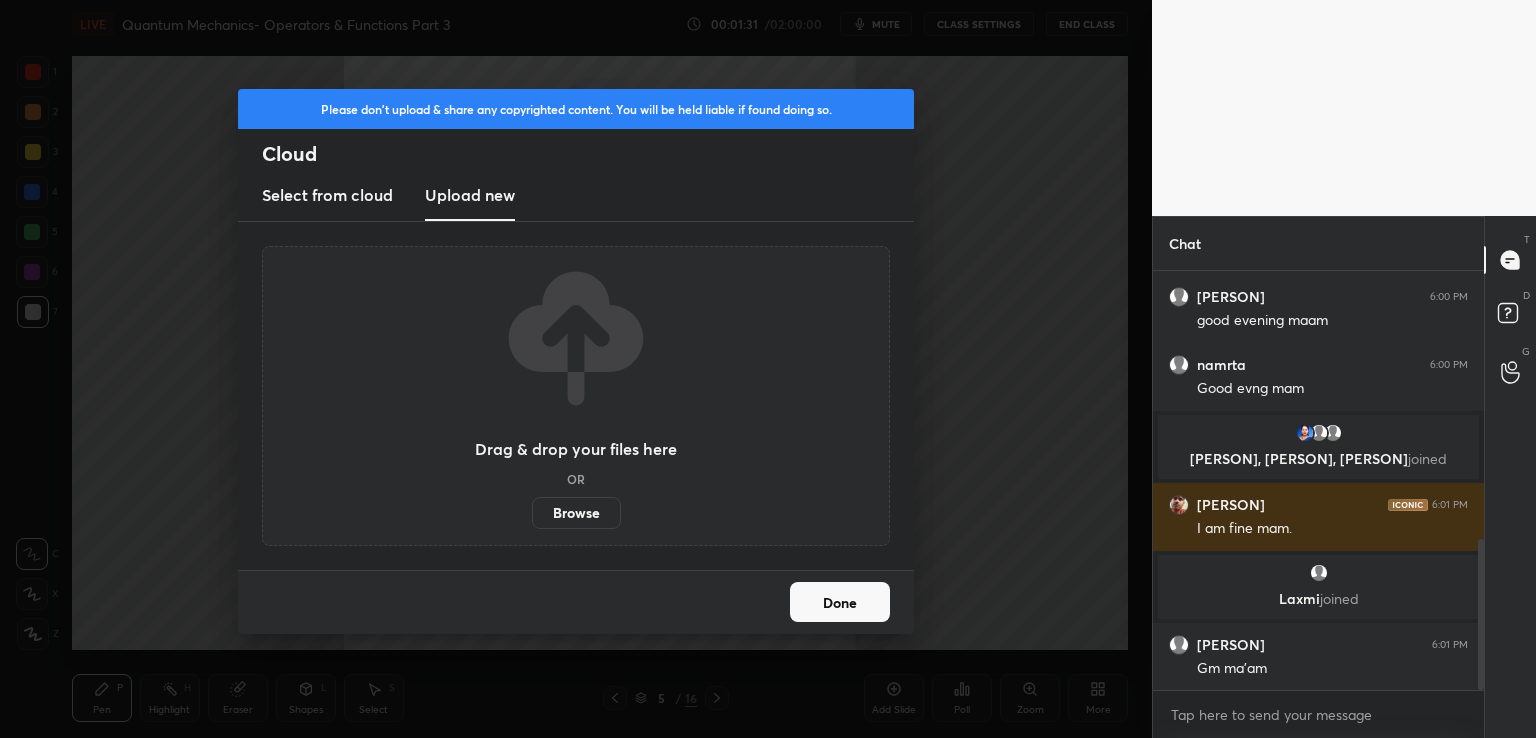 scroll, scrollTop: 768, scrollLeft: 0, axis: vertical 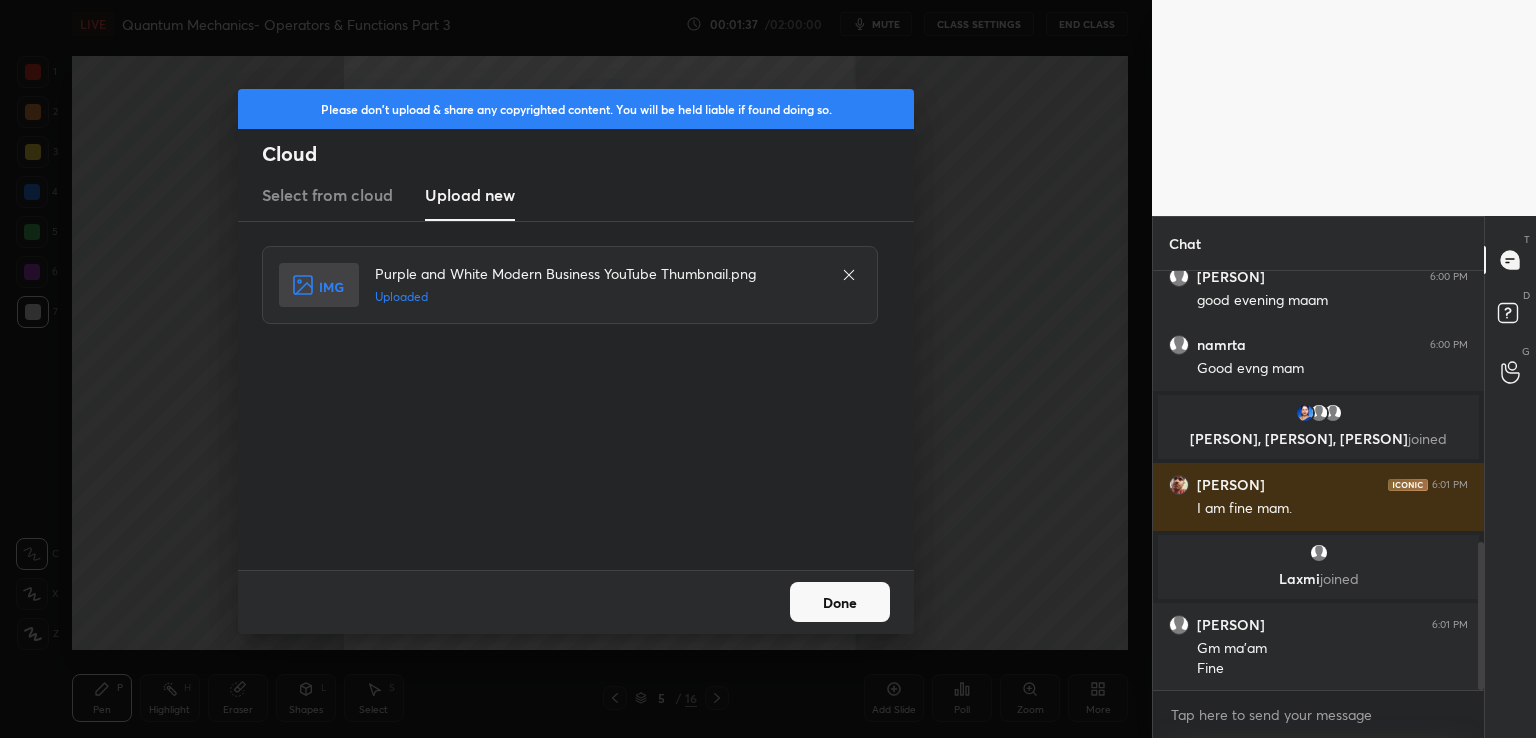 click on "Done" at bounding box center [840, 602] 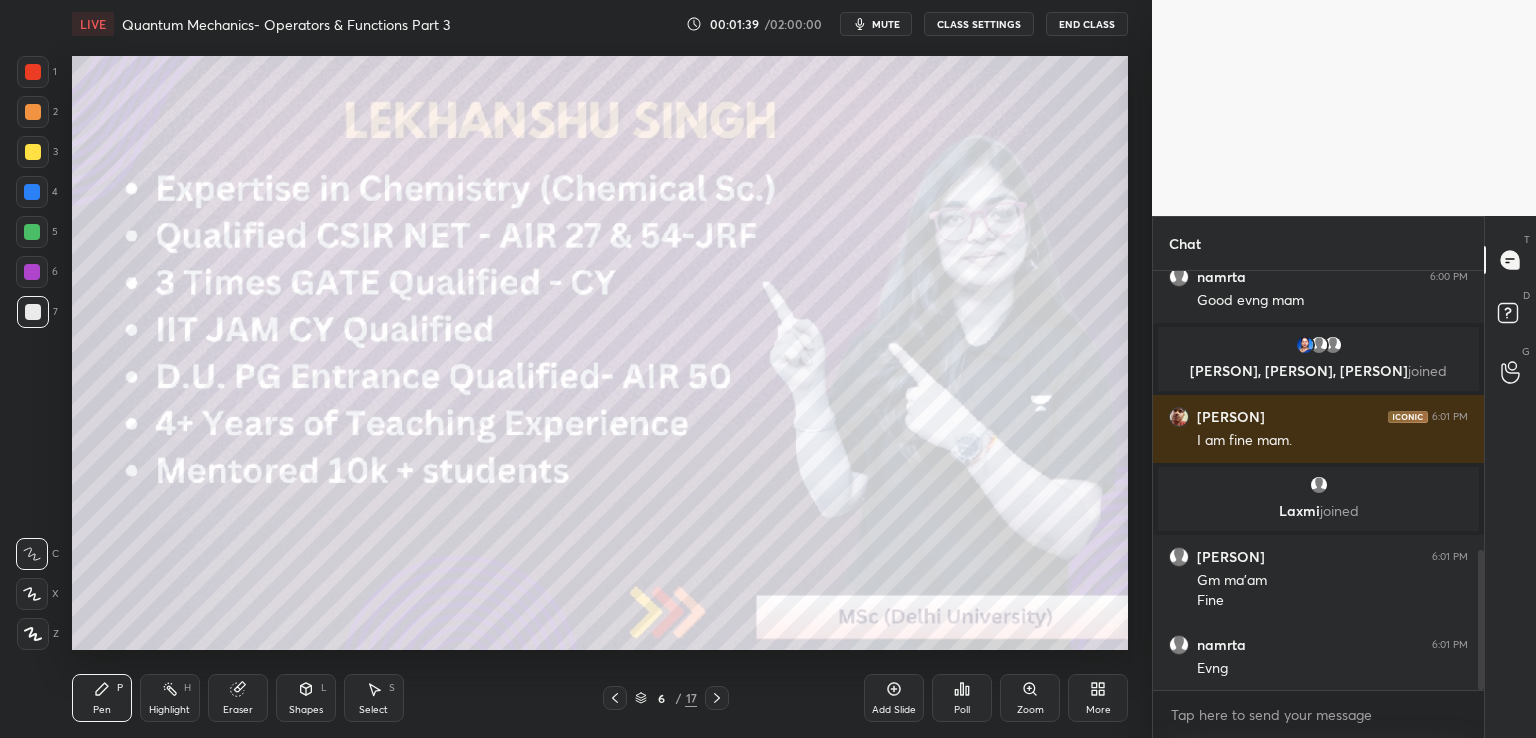 click 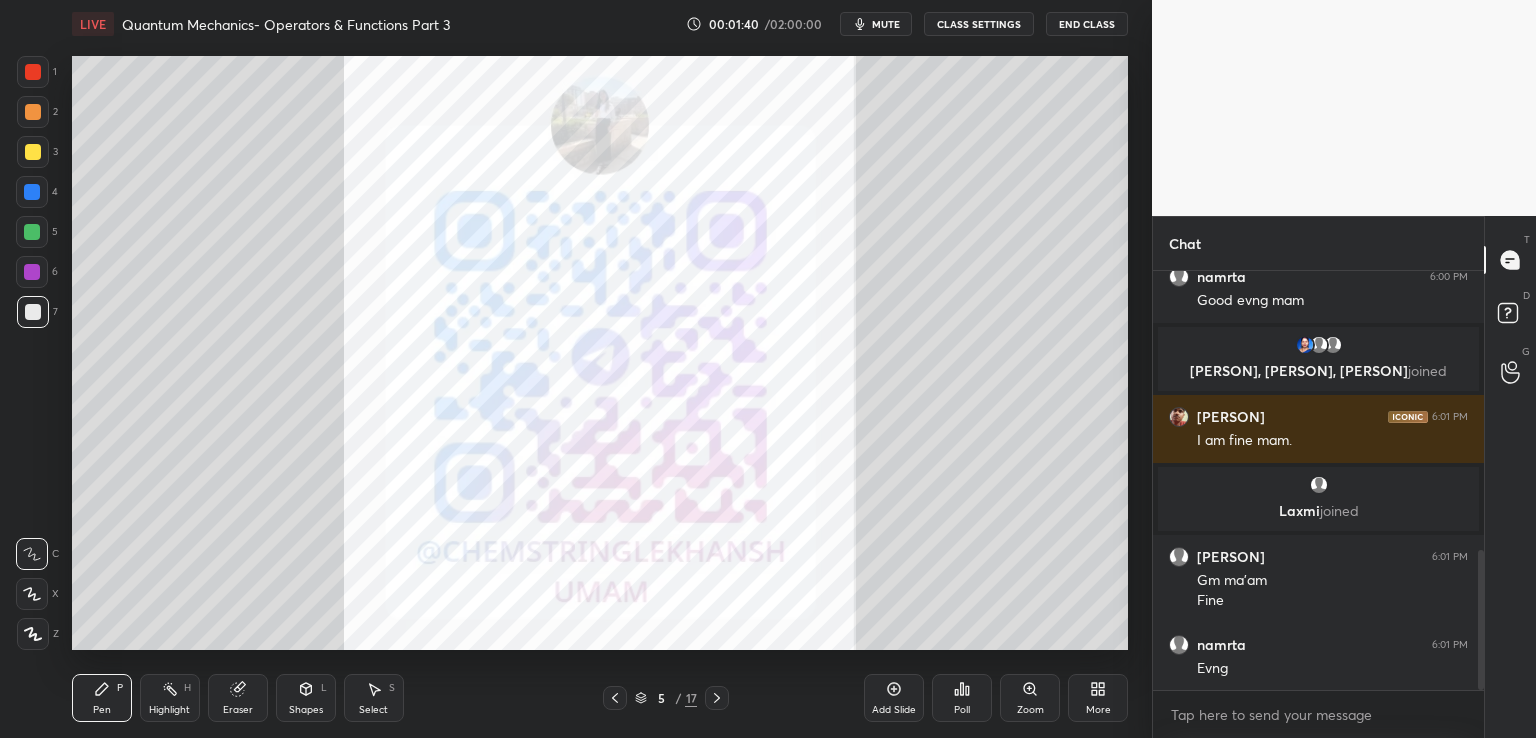 click 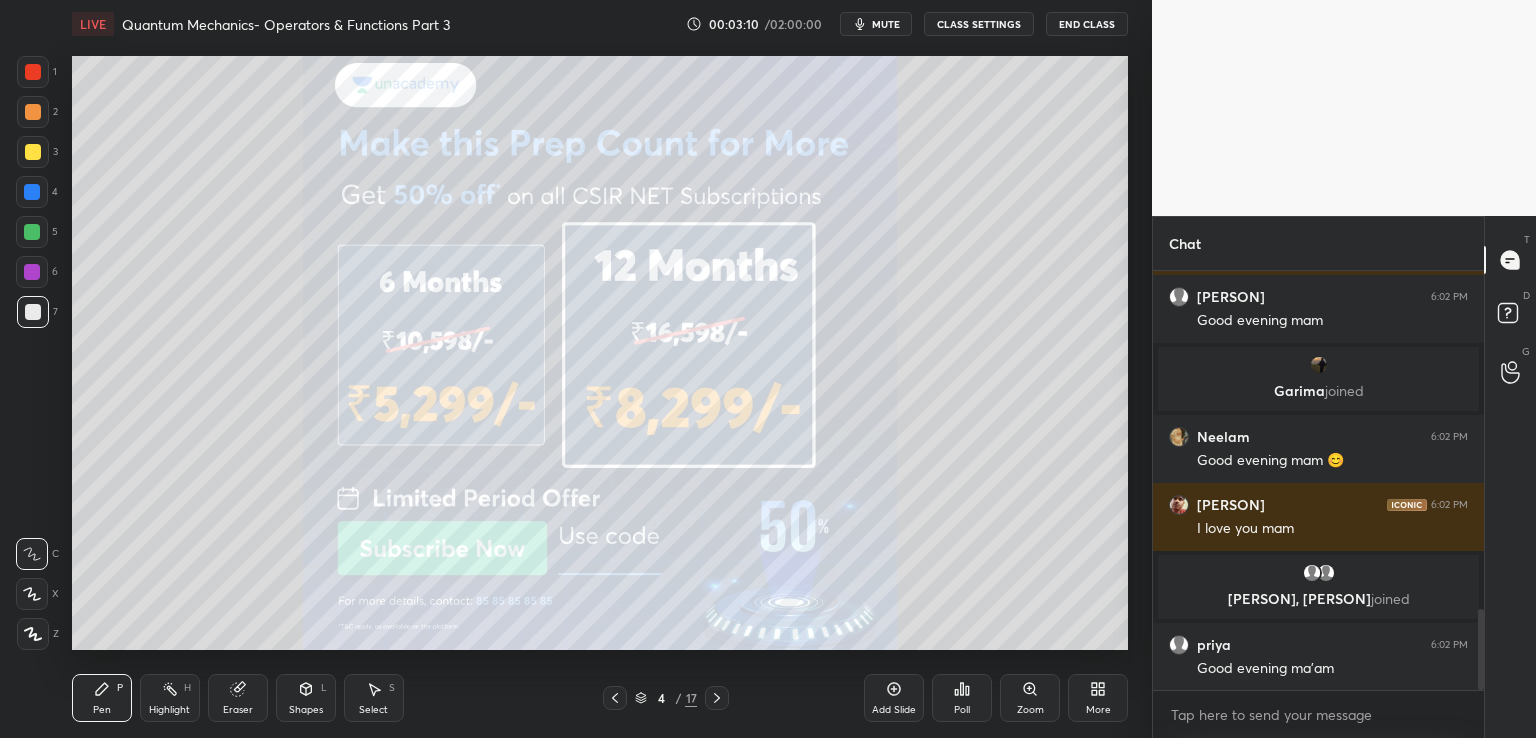 scroll, scrollTop: 1806, scrollLeft: 0, axis: vertical 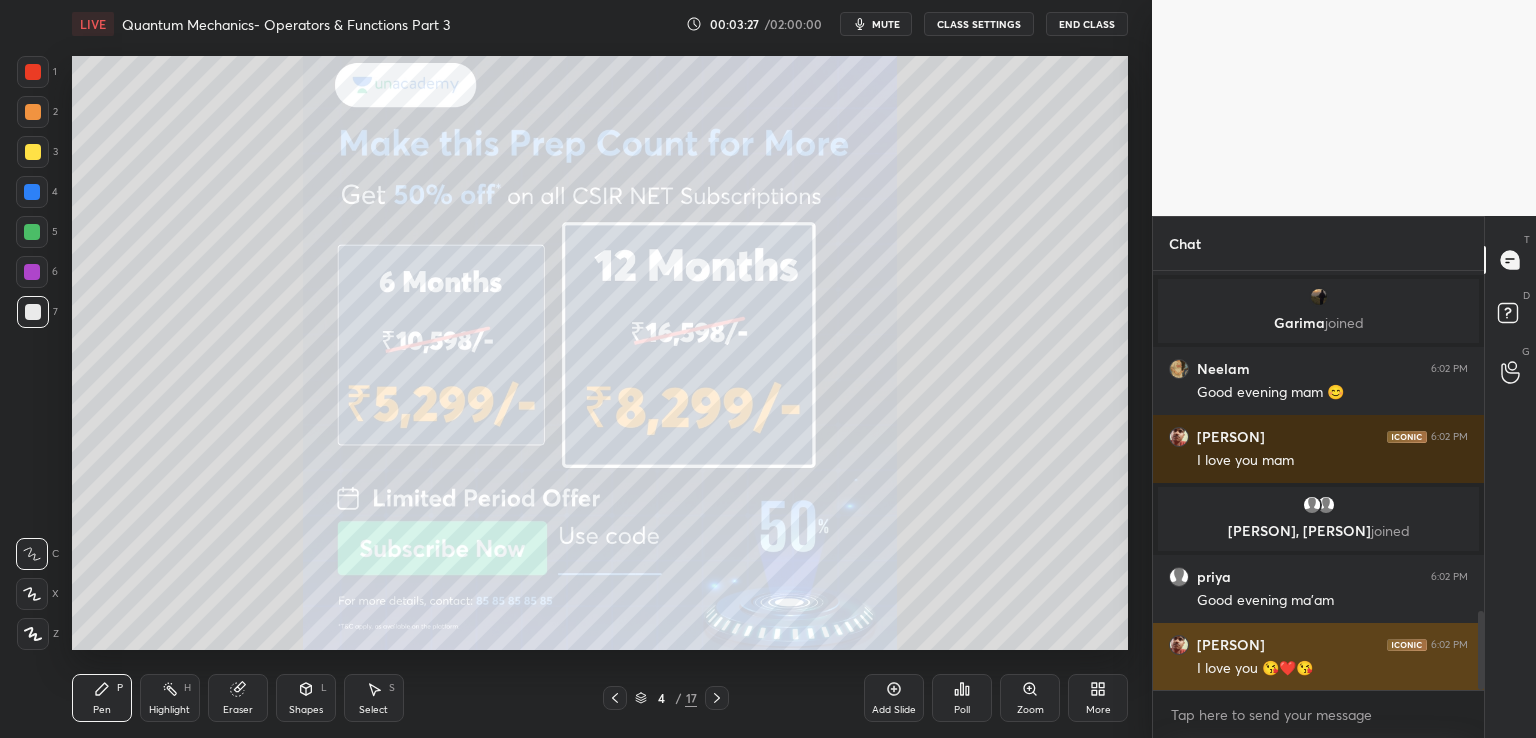 click on "[PERSON] 6:02 PM" at bounding box center [1318, 645] 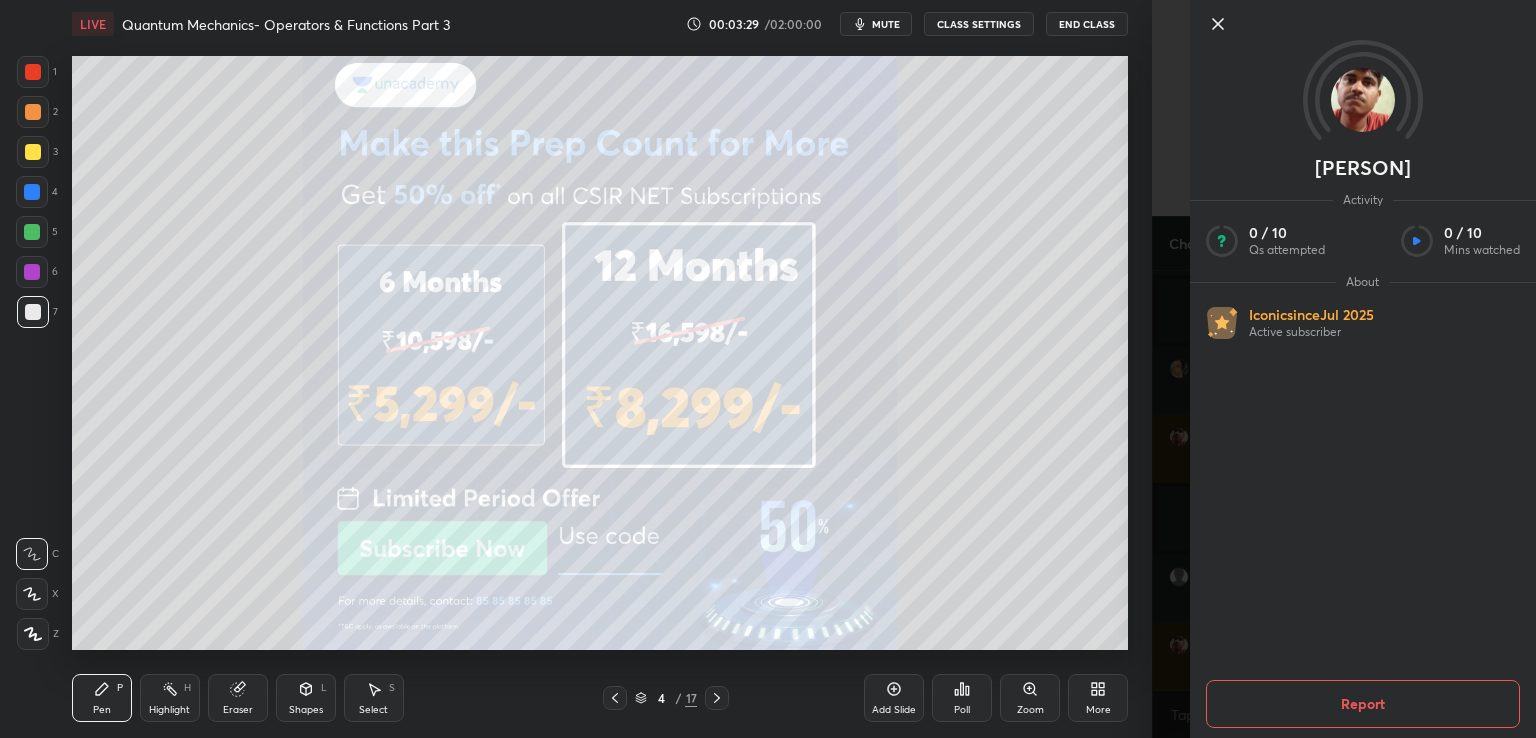 click at bounding box center (1363, 57) 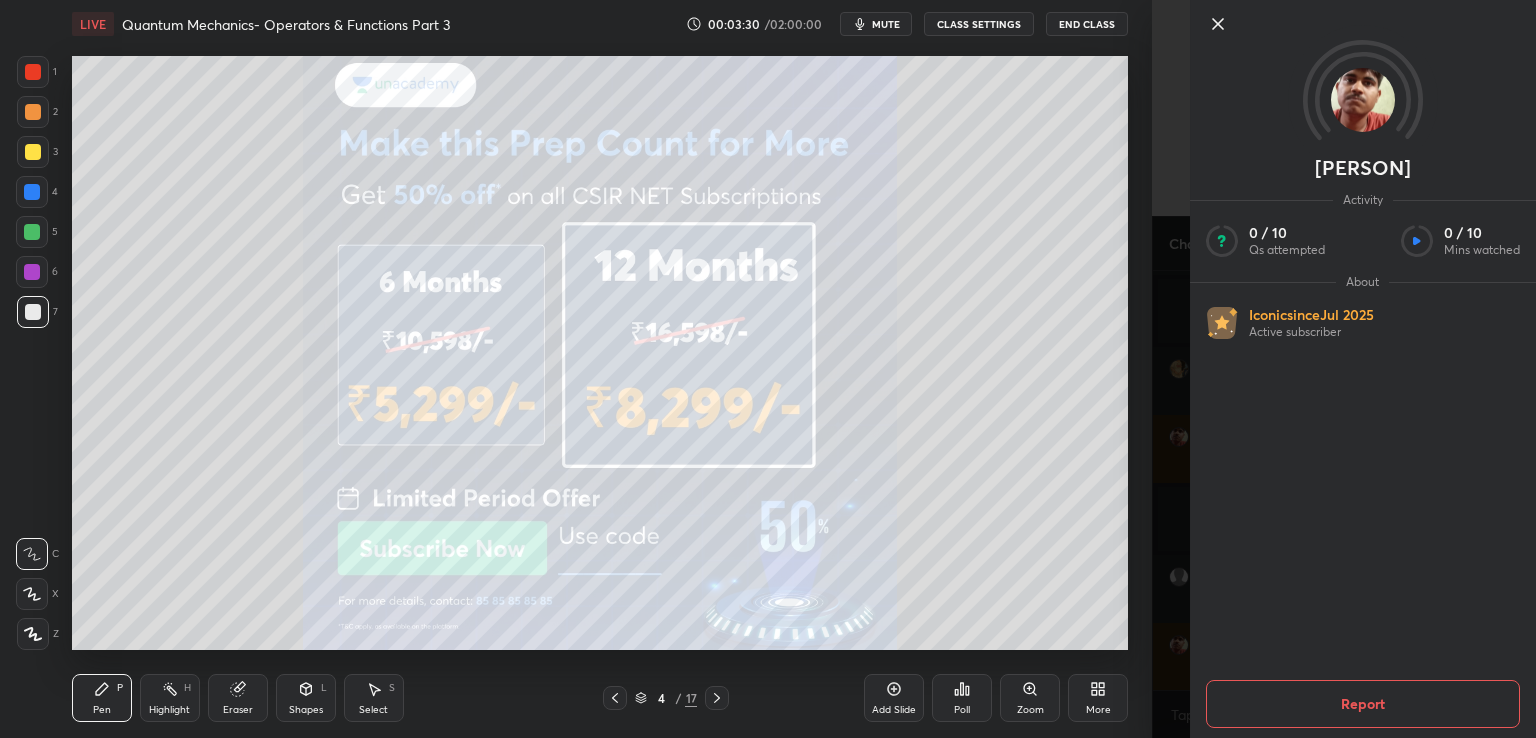 click 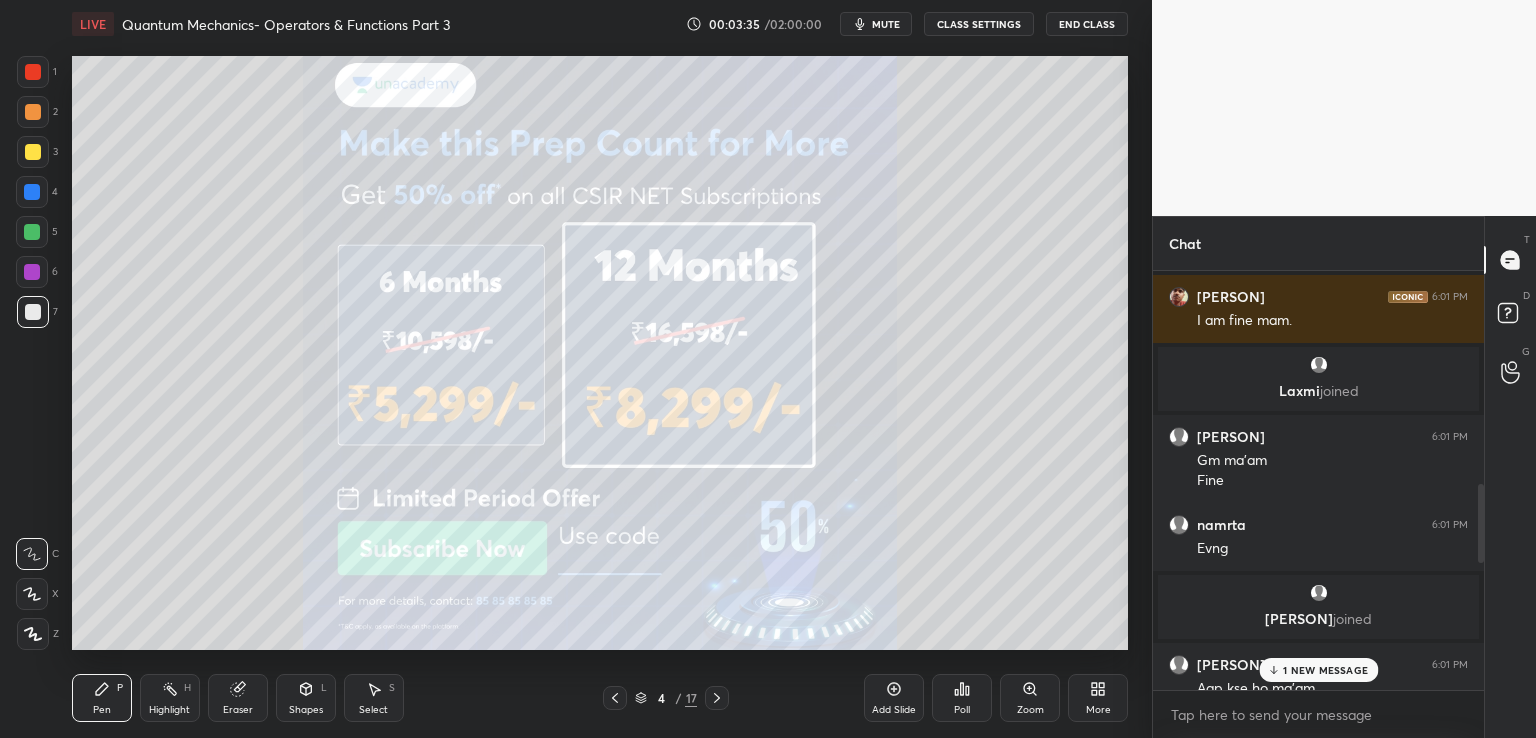 scroll, scrollTop: 706, scrollLeft: 0, axis: vertical 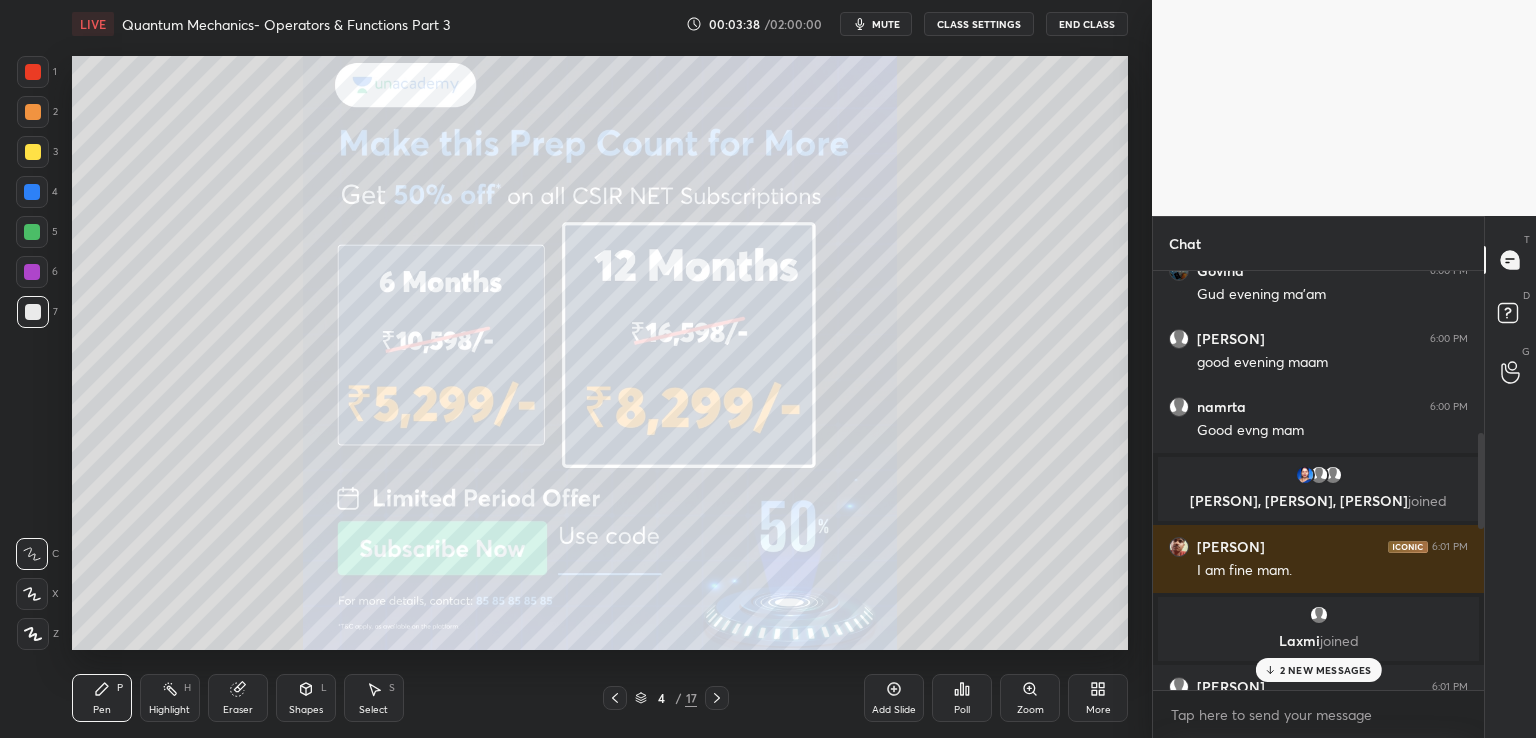 click on "2 NEW MESSAGES" at bounding box center [1326, 670] 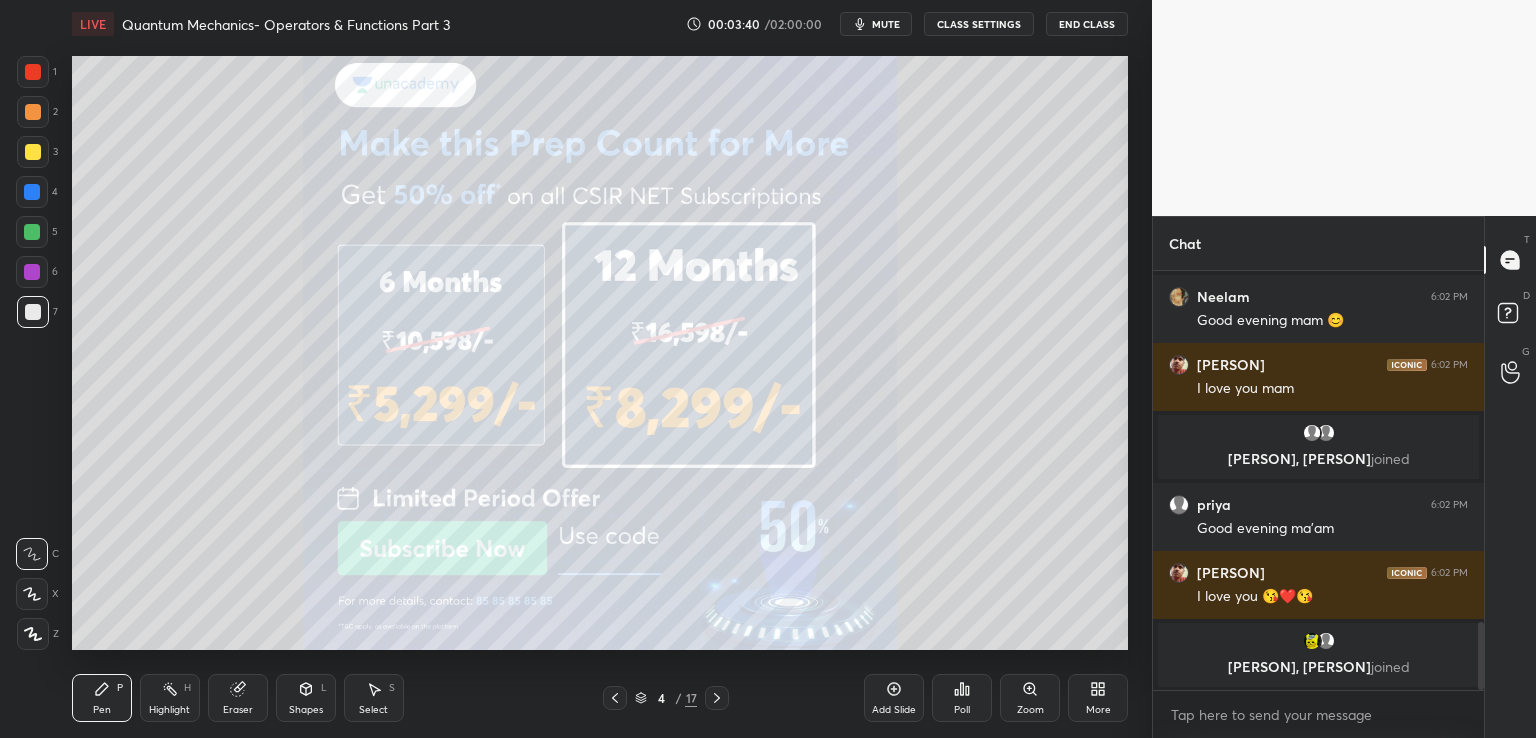click on "Poll" at bounding box center [962, 710] 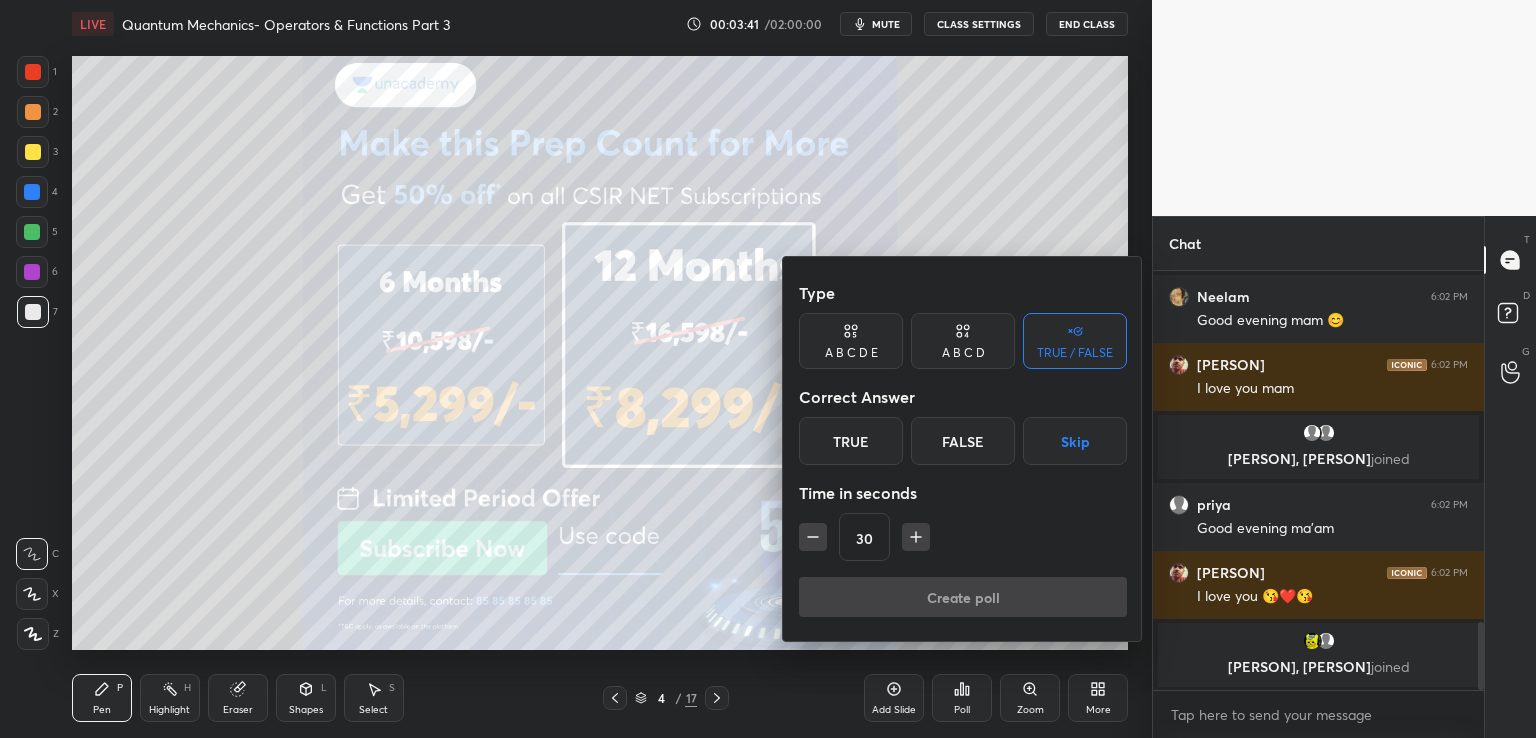 click on "True" at bounding box center (851, 441) 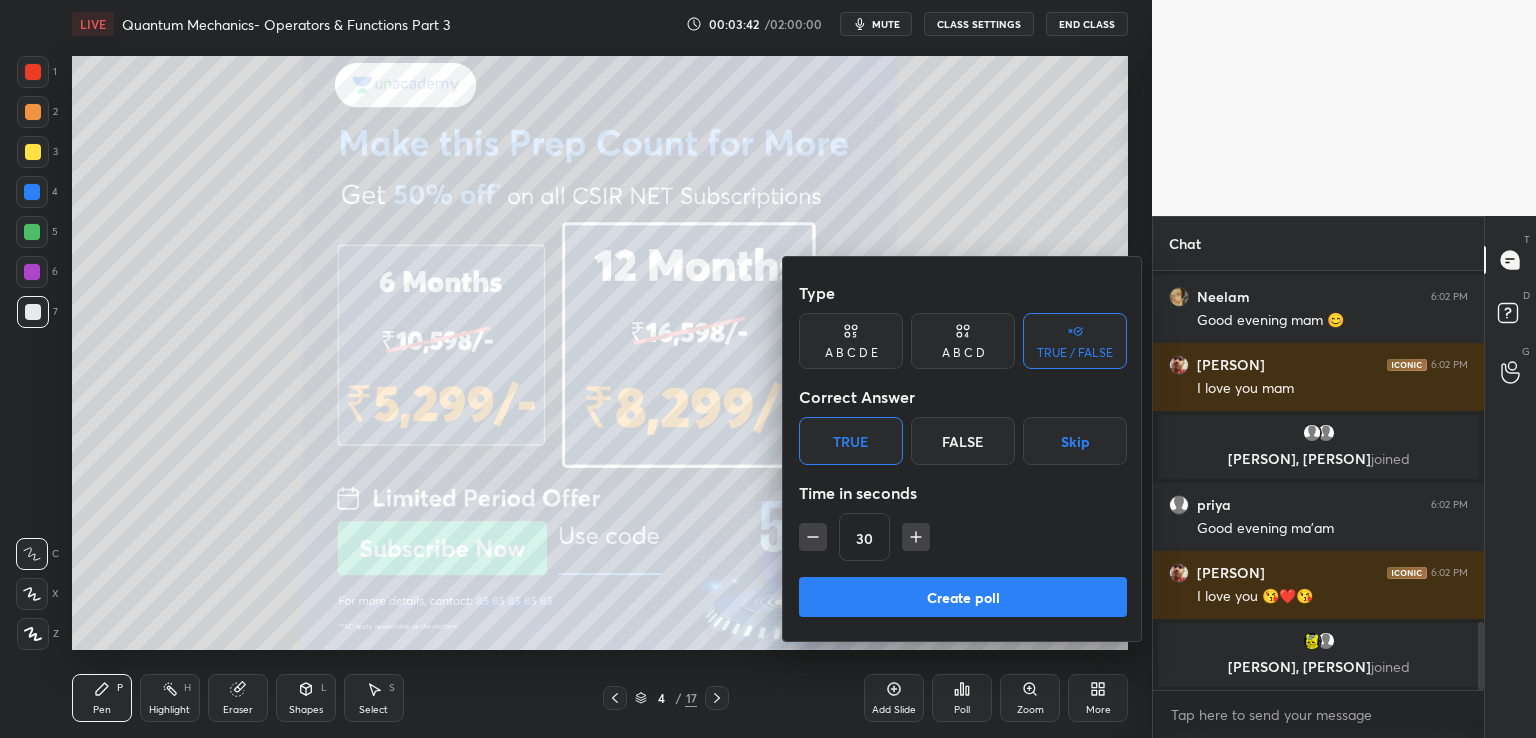 click on "Create poll" at bounding box center [963, 597] 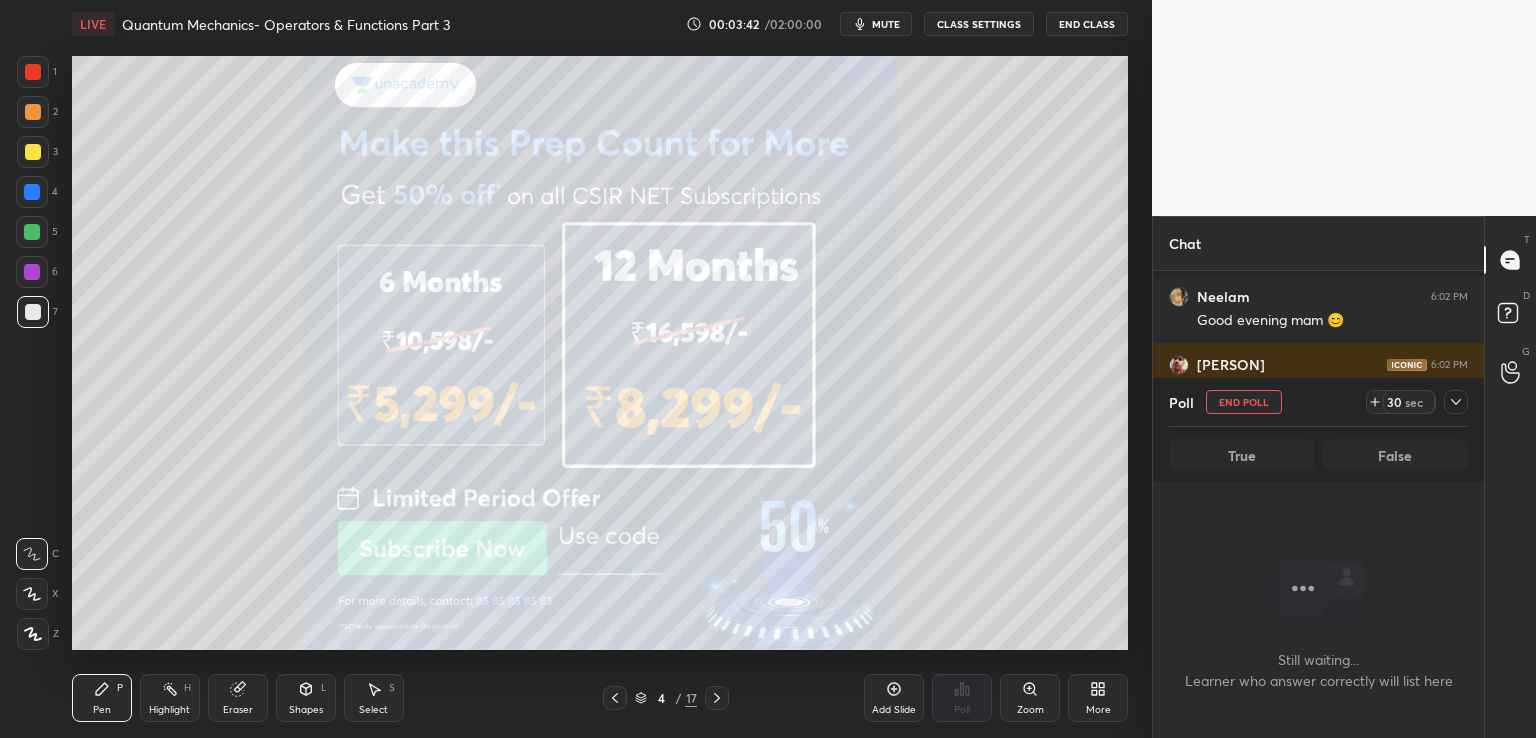 scroll, scrollTop: 180, scrollLeft: 325, axis: both 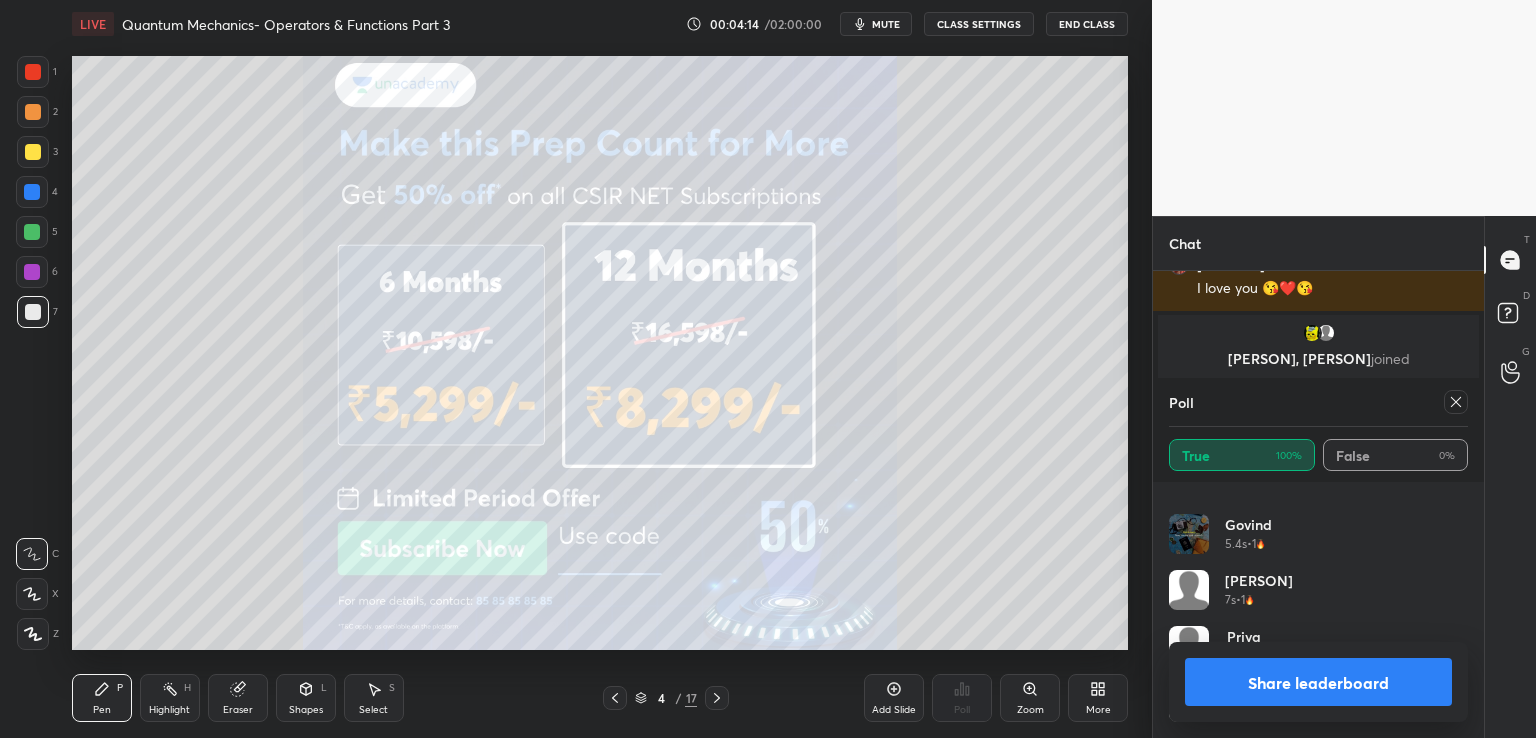 click 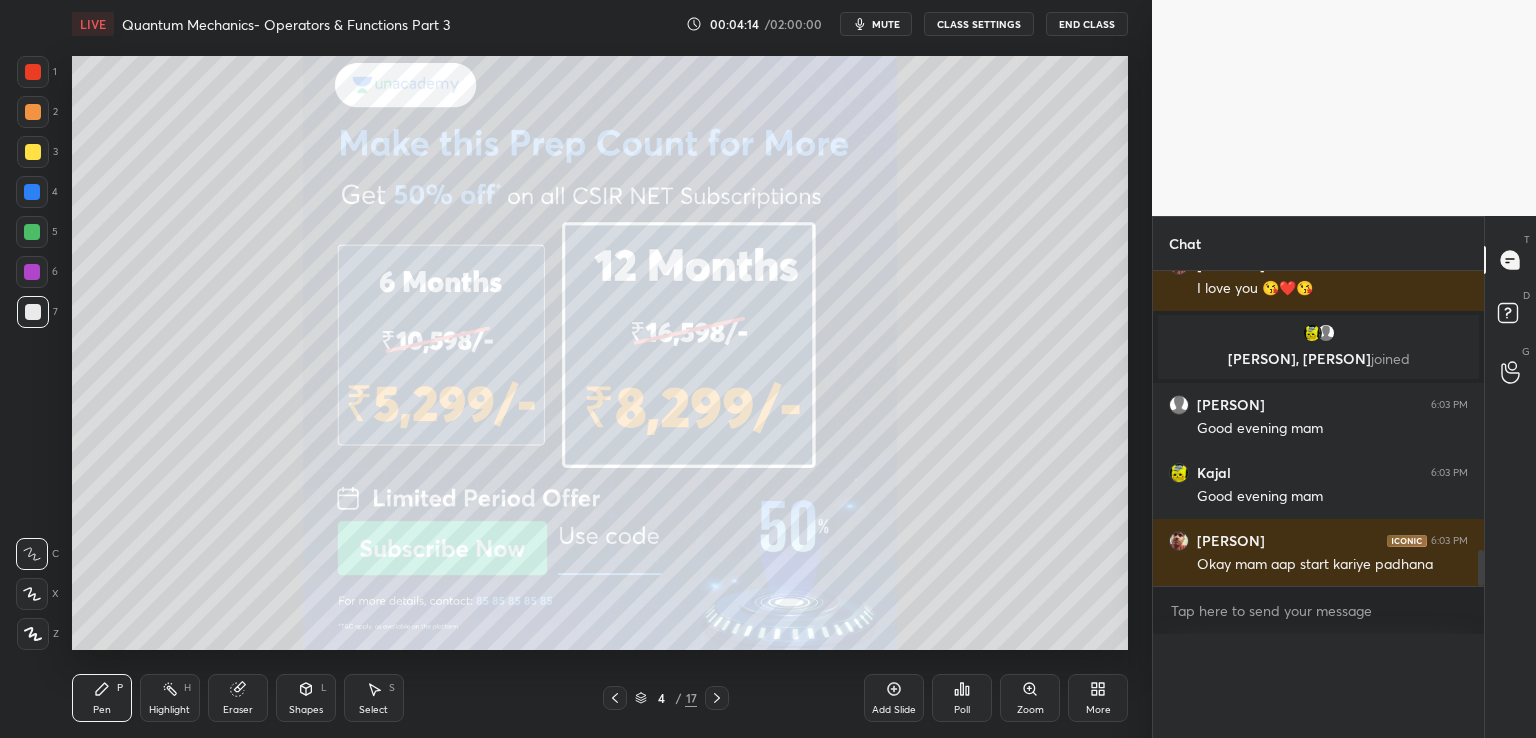 scroll, scrollTop: 5, scrollLeft: 6, axis: both 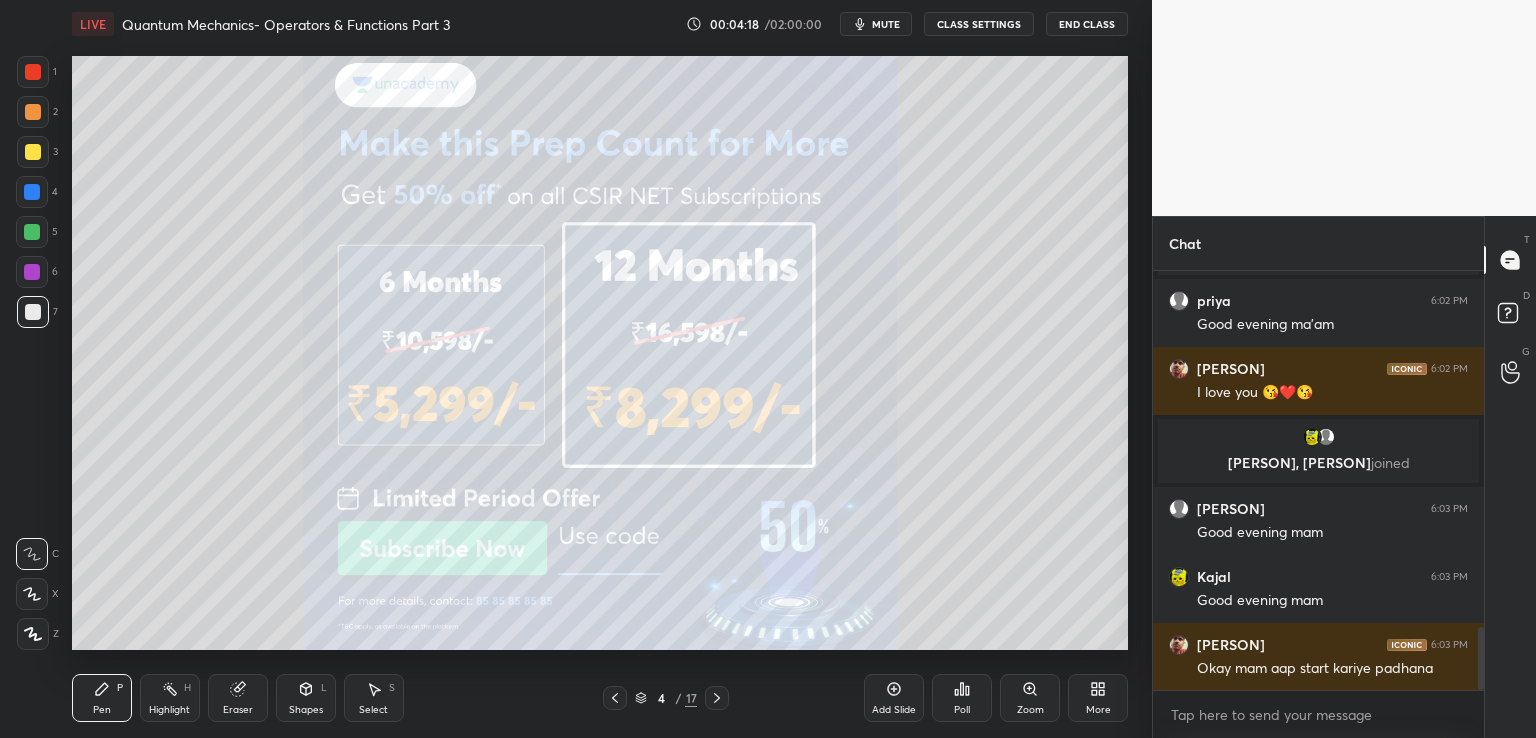 click at bounding box center [615, 698] 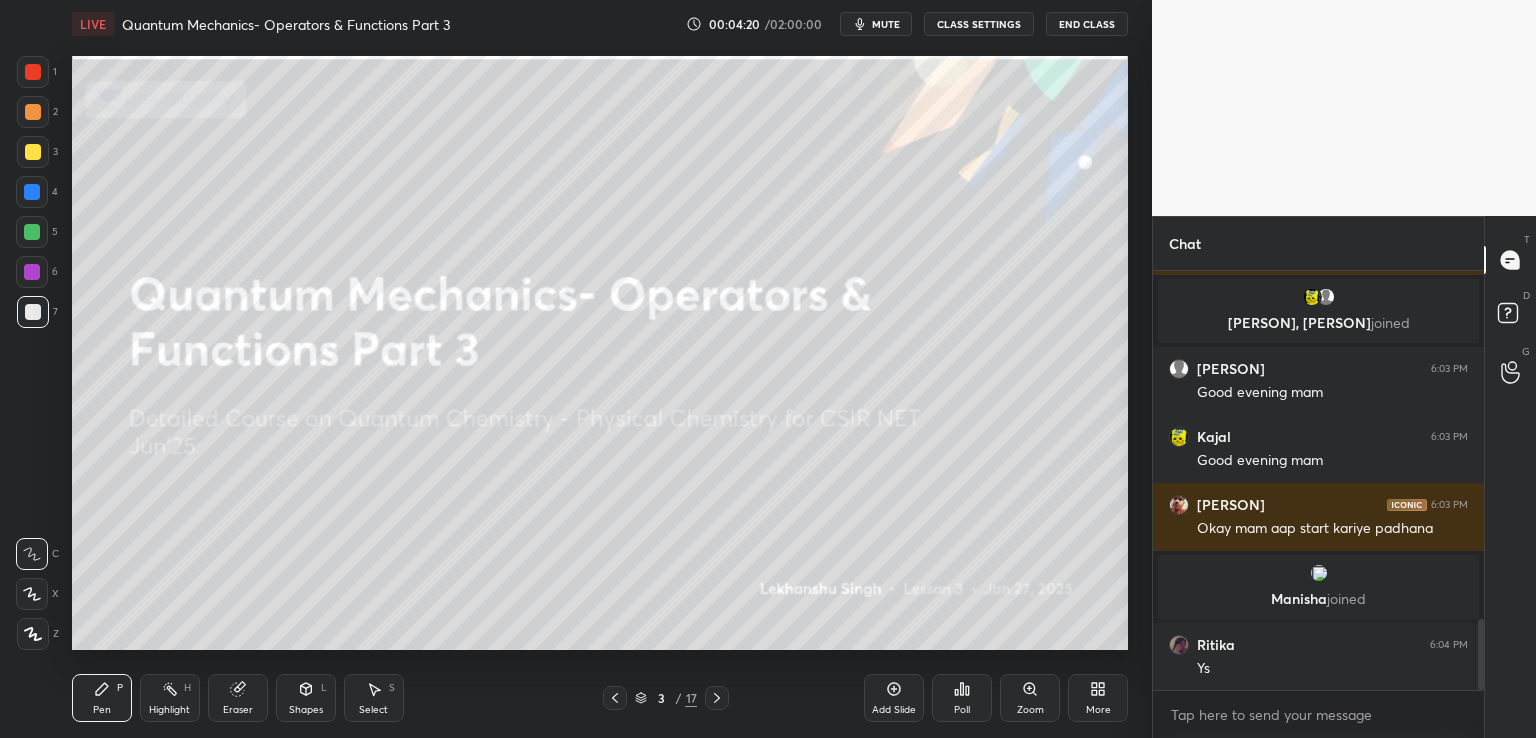 click 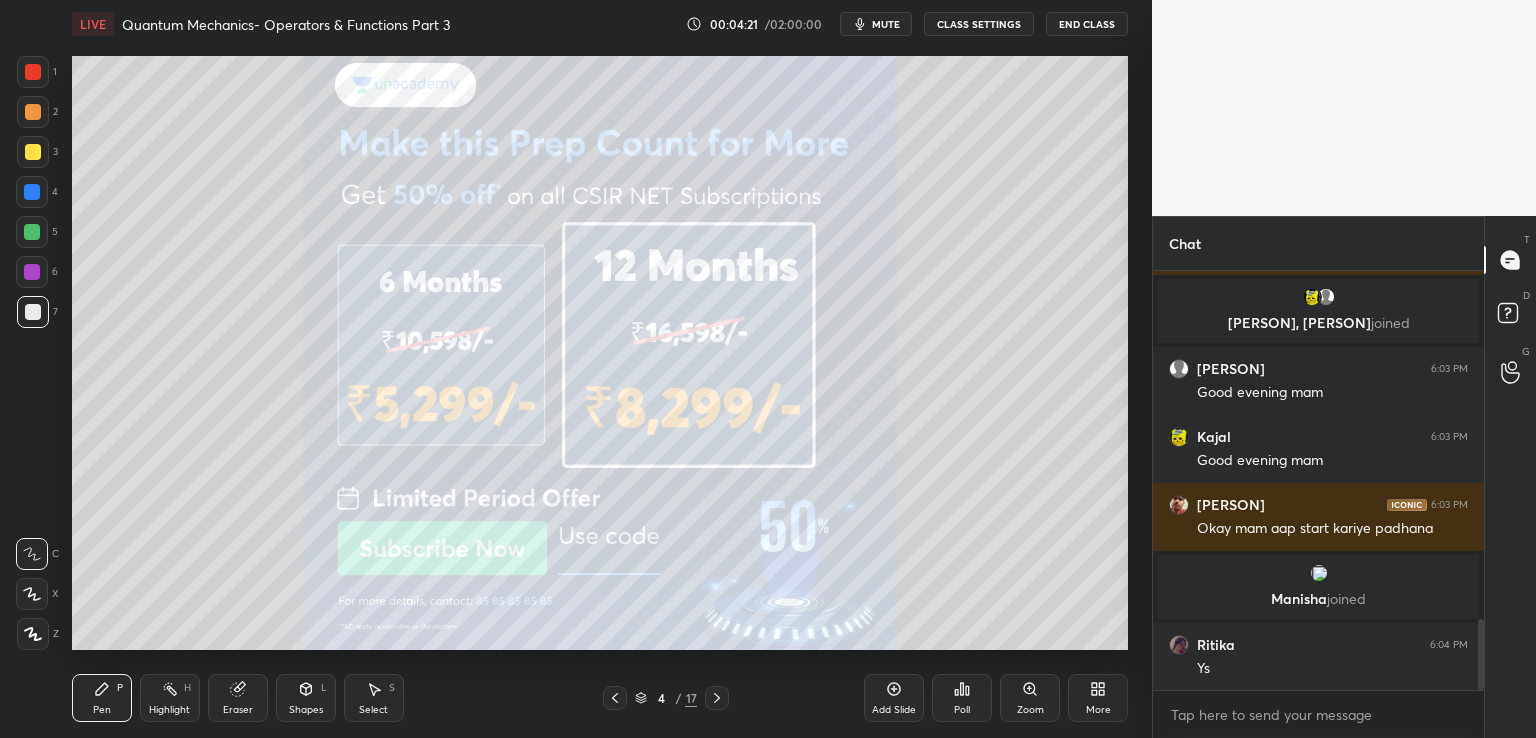 click 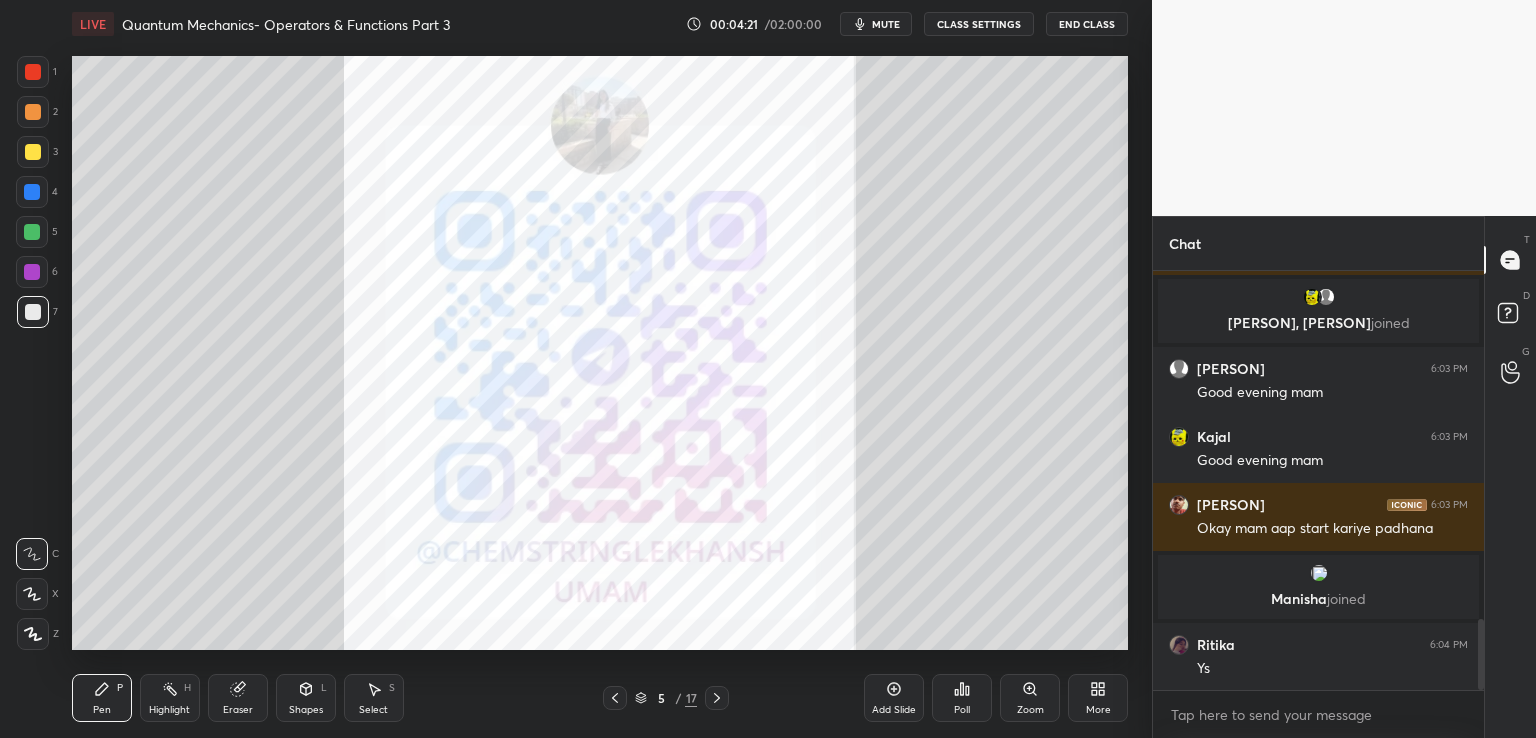 click 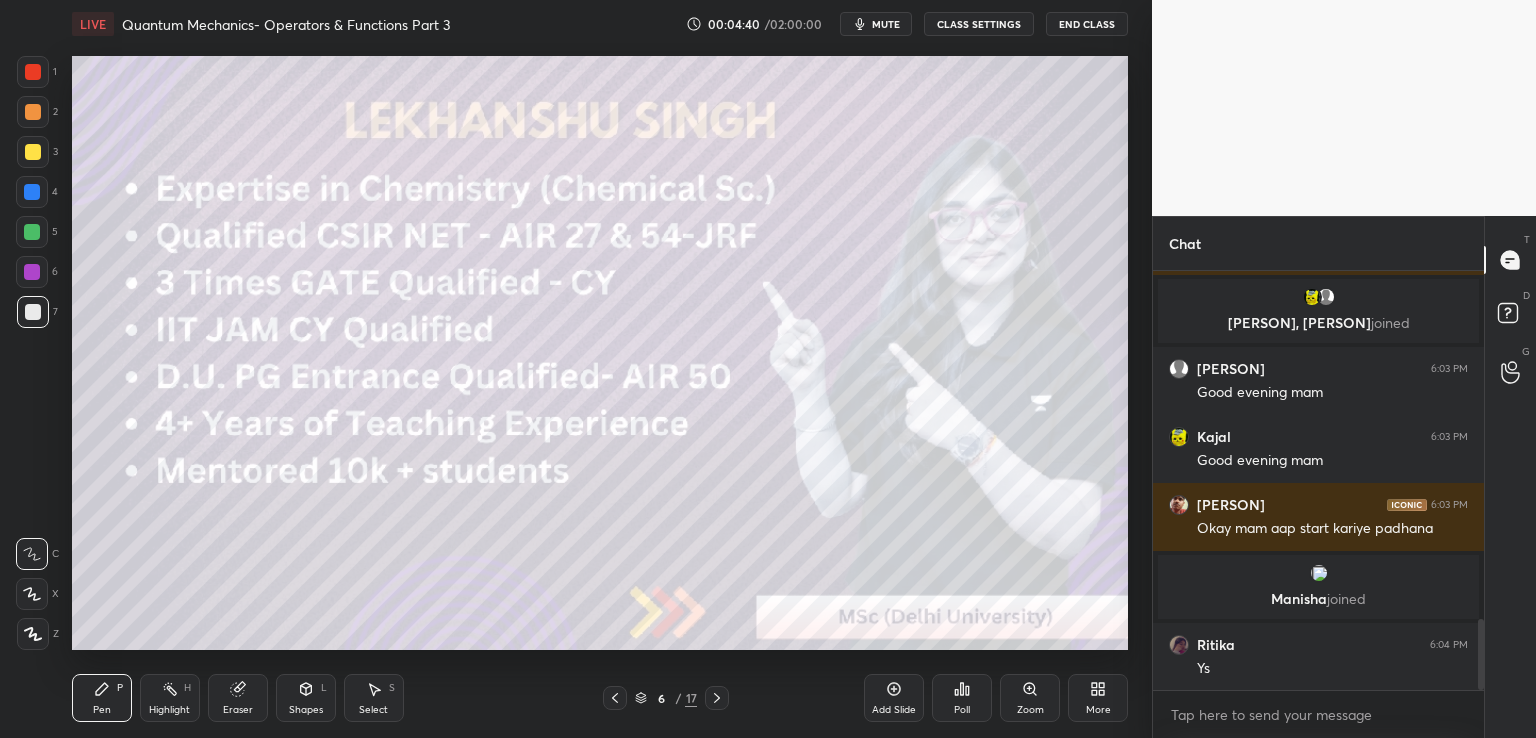 click 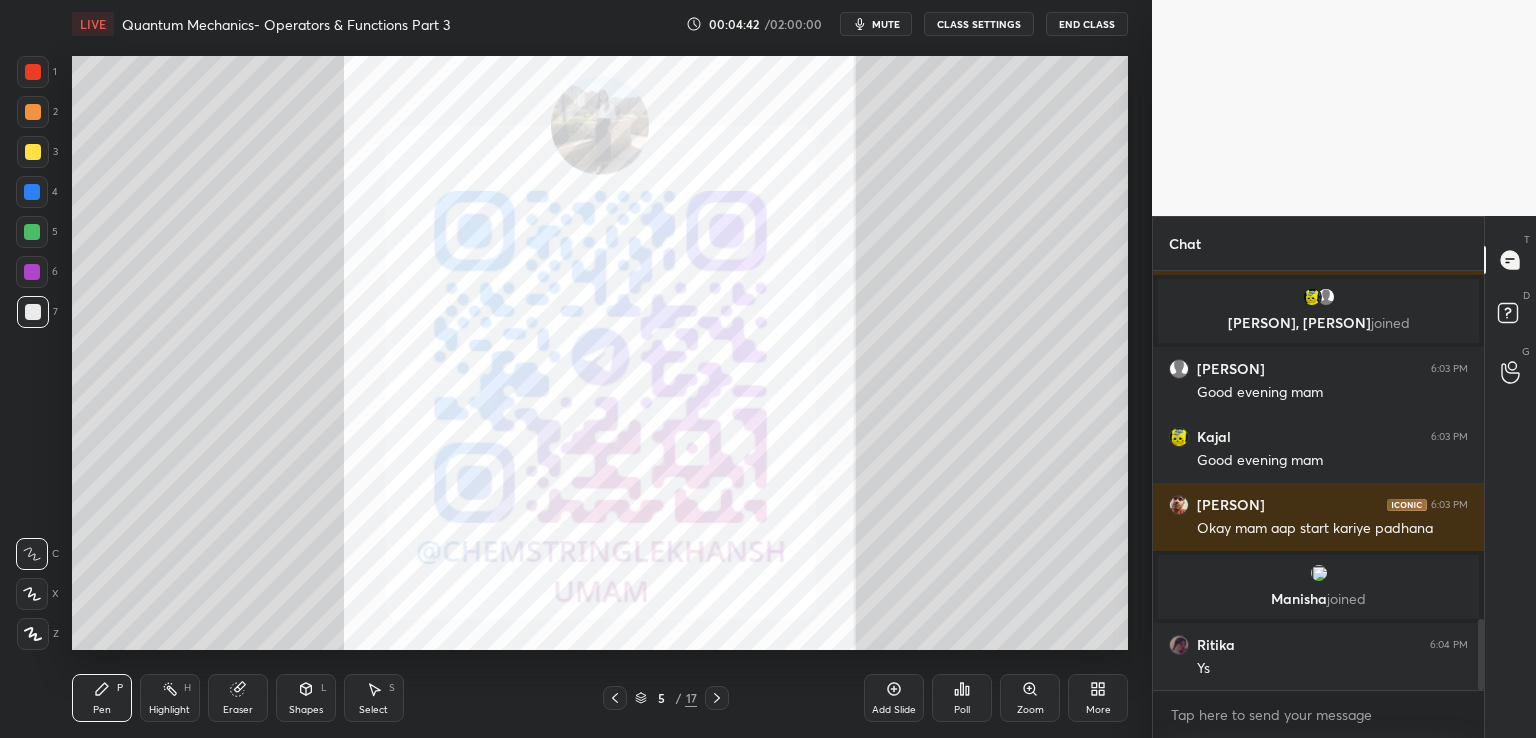 click 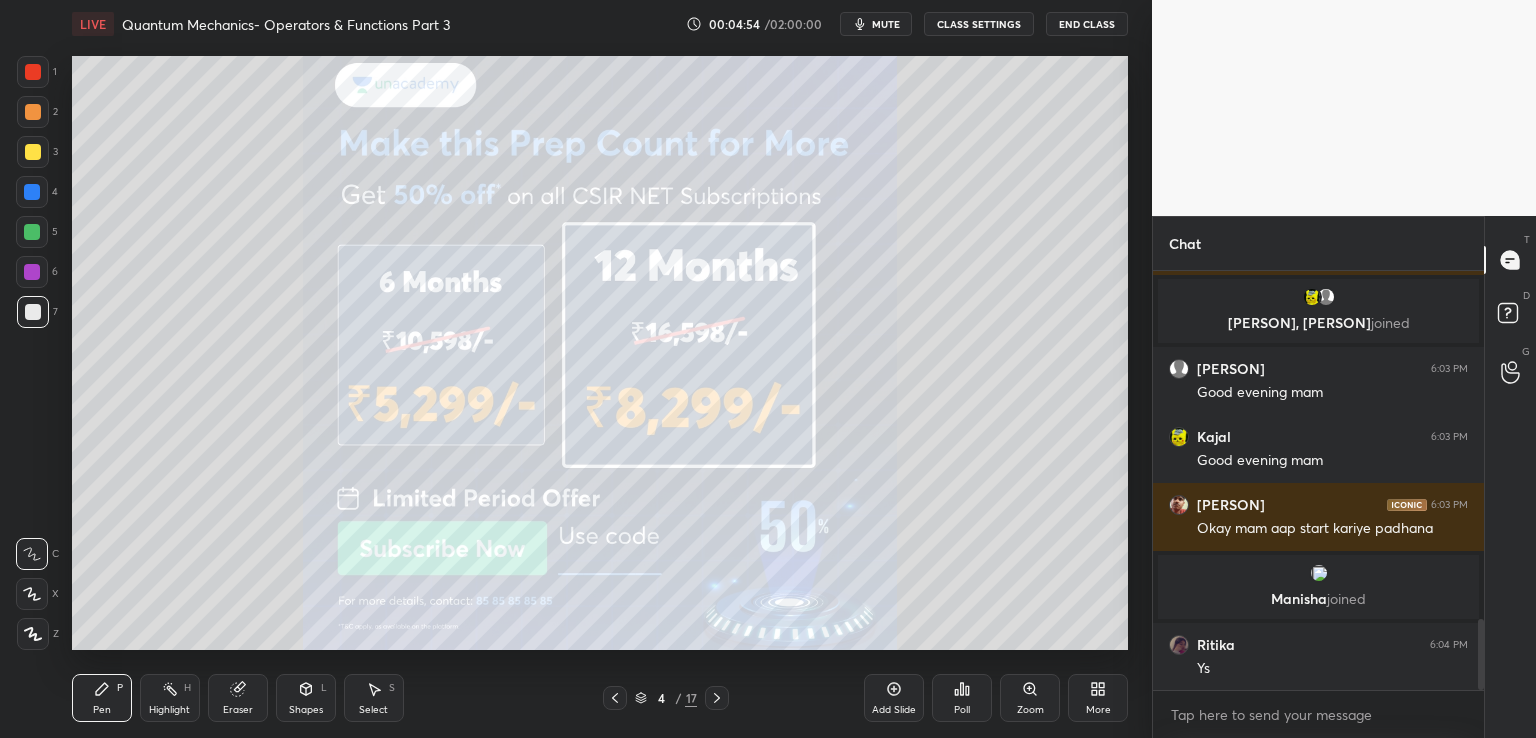 click 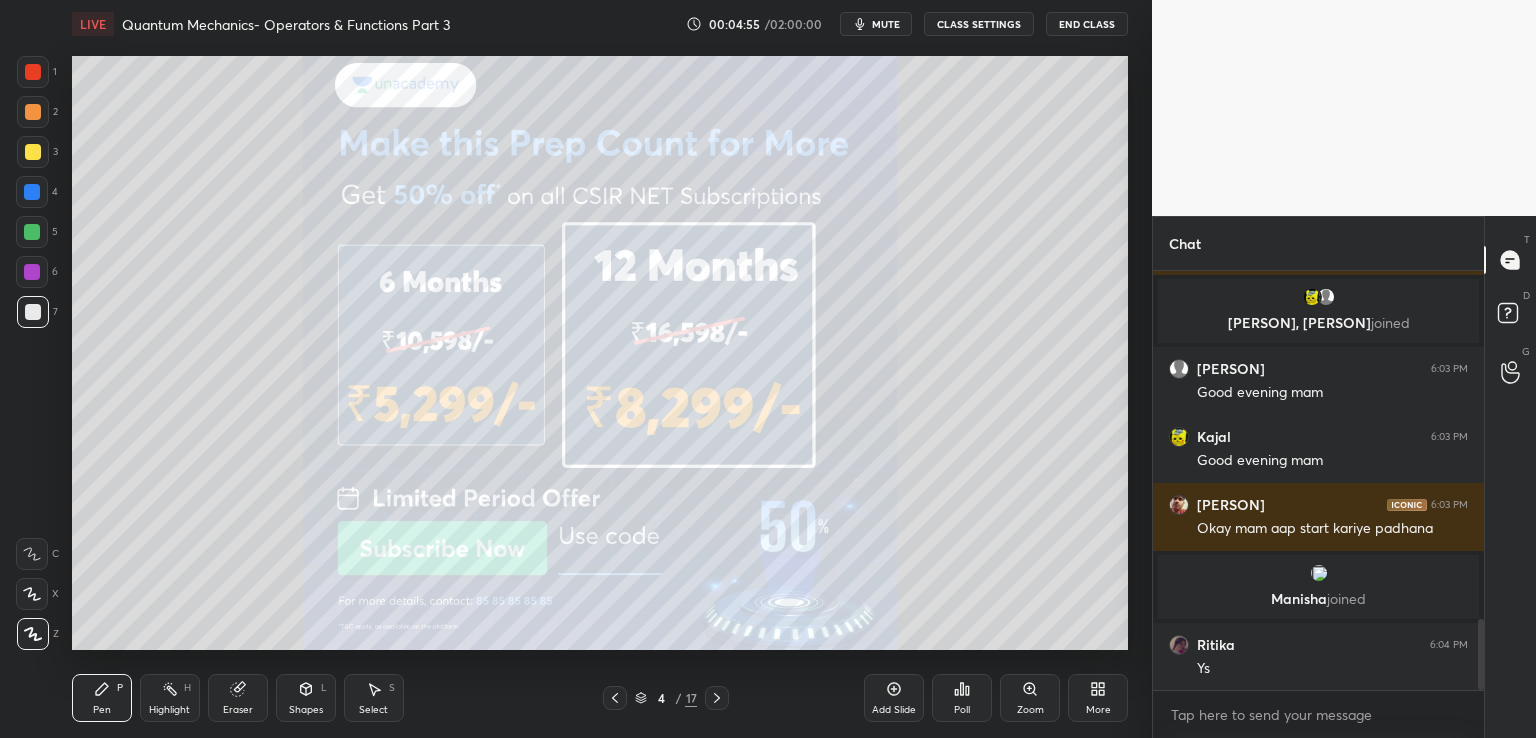 click at bounding box center [33, 152] 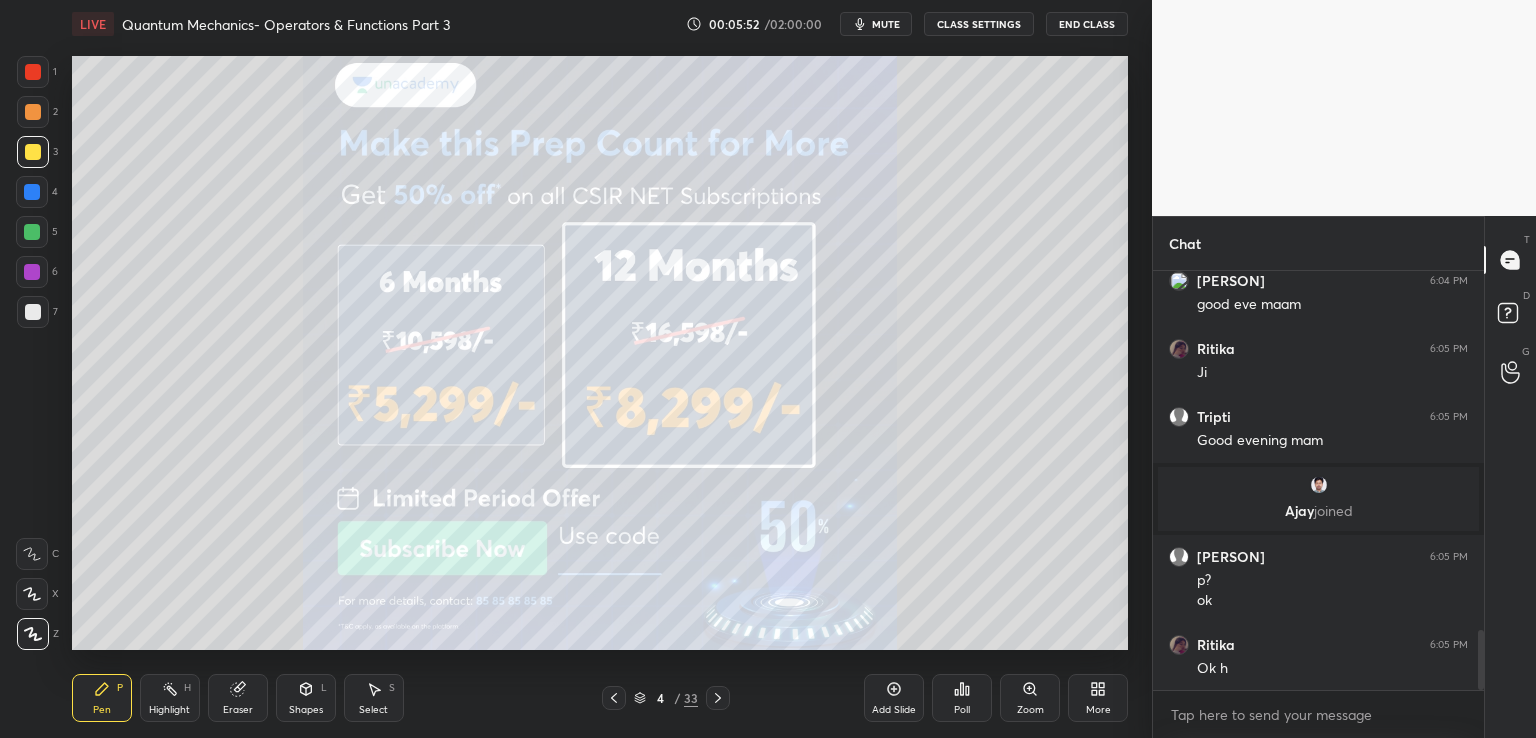 scroll, scrollTop: 2602, scrollLeft: 0, axis: vertical 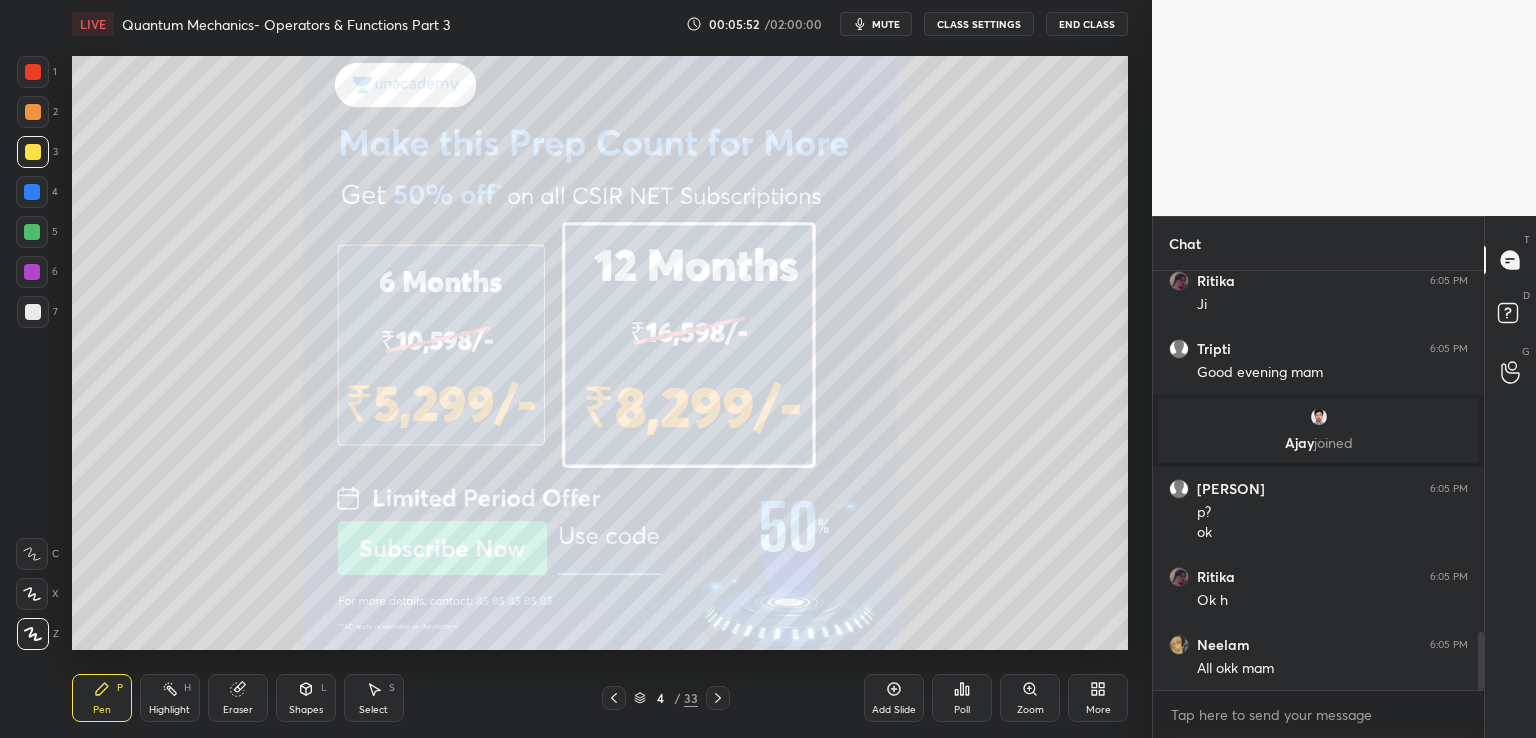 click 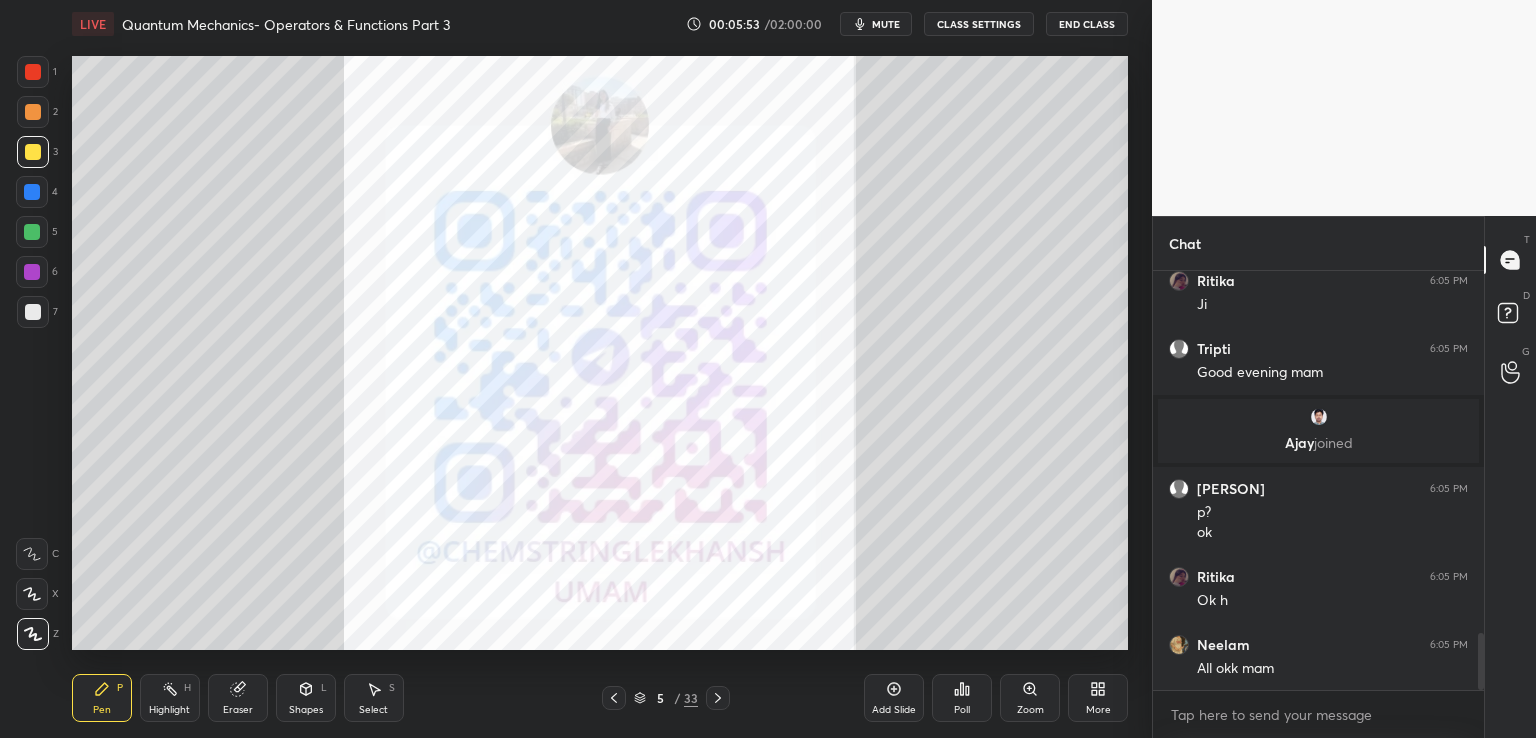 scroll, scrollTop: 2670, scrollLeft: 0, axis: vertical 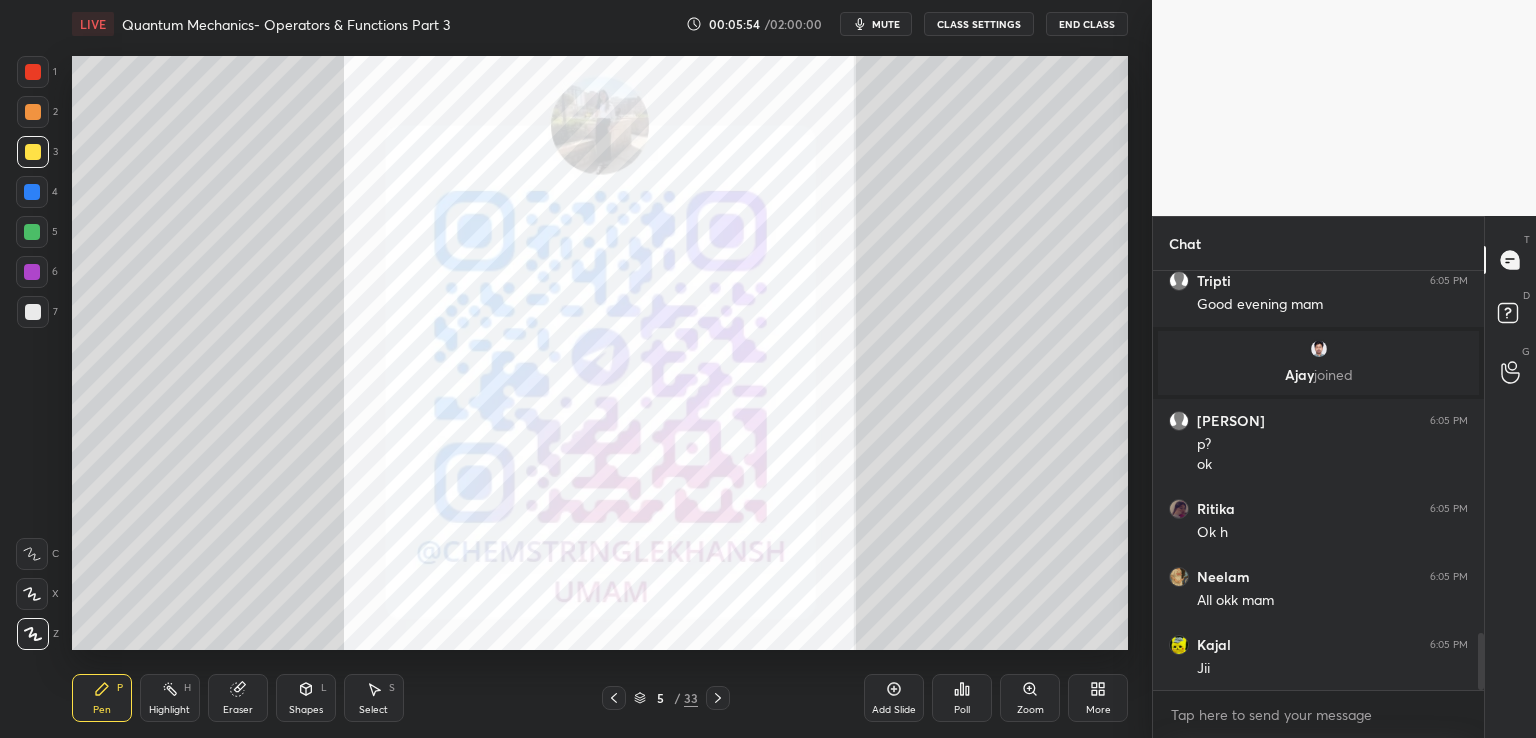 click at bounding box center (718, 698) 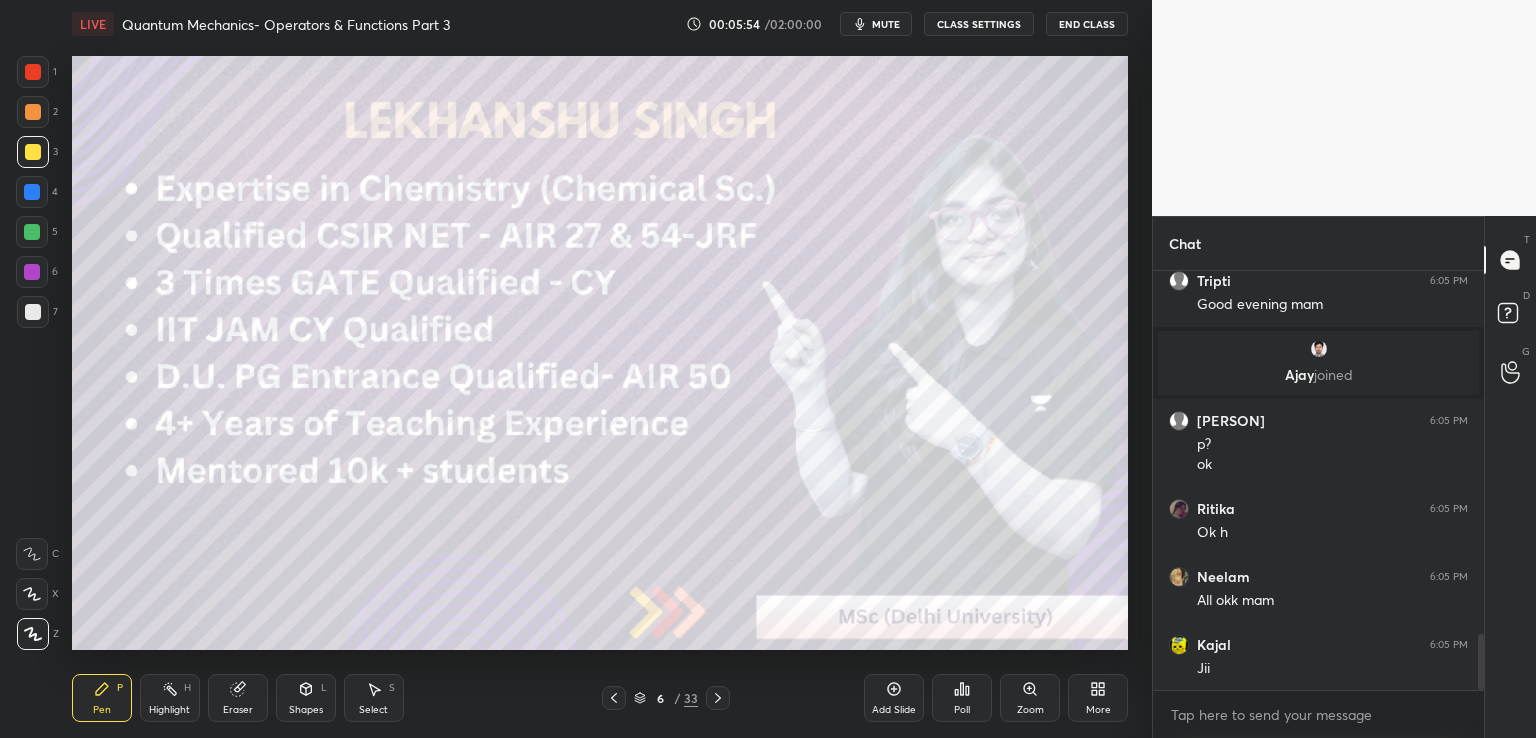scroll, scrollTop: 2738, scrollLeft: 0, axis: vertical 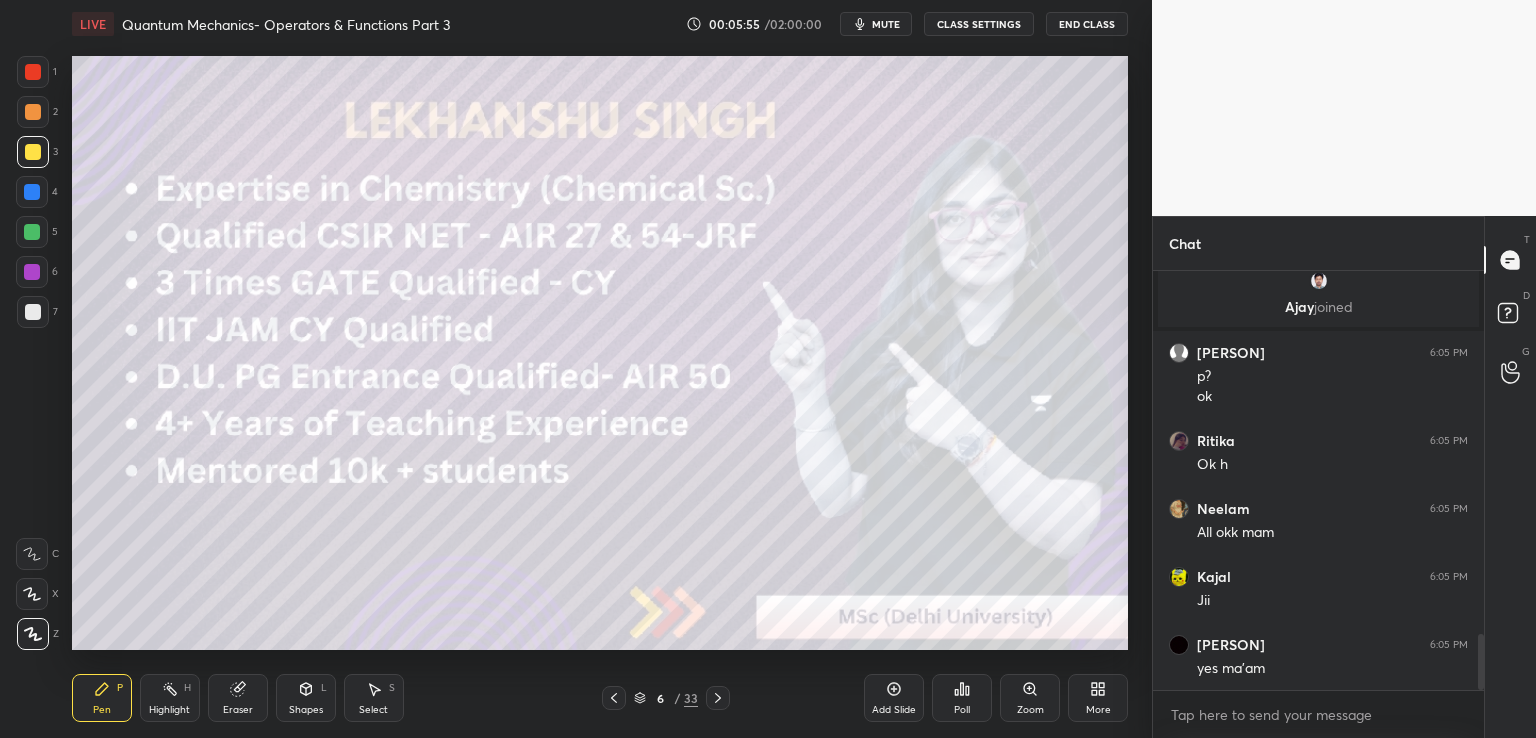 click 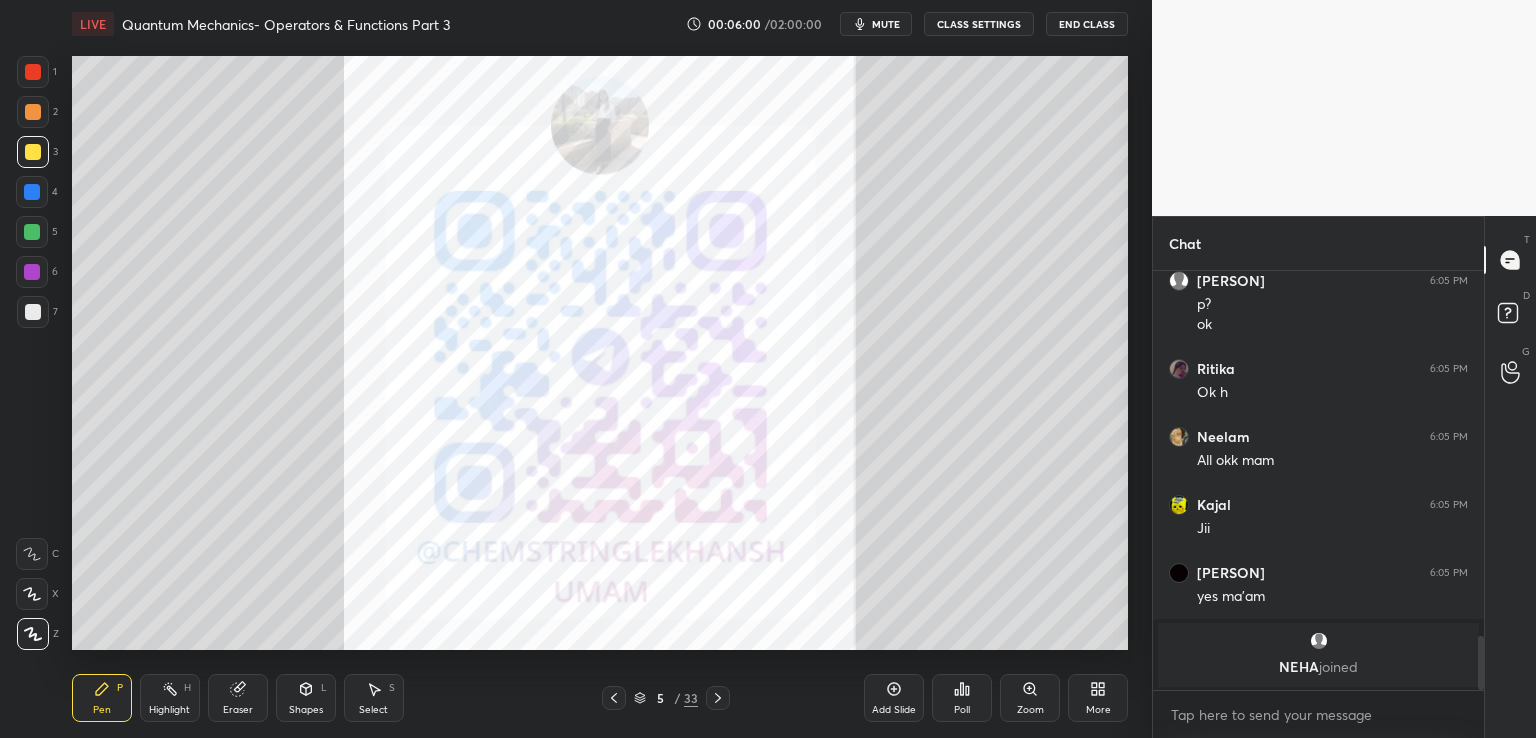 scroll, scrollTop: 2762, scrollLeft: 0, axis: vertical 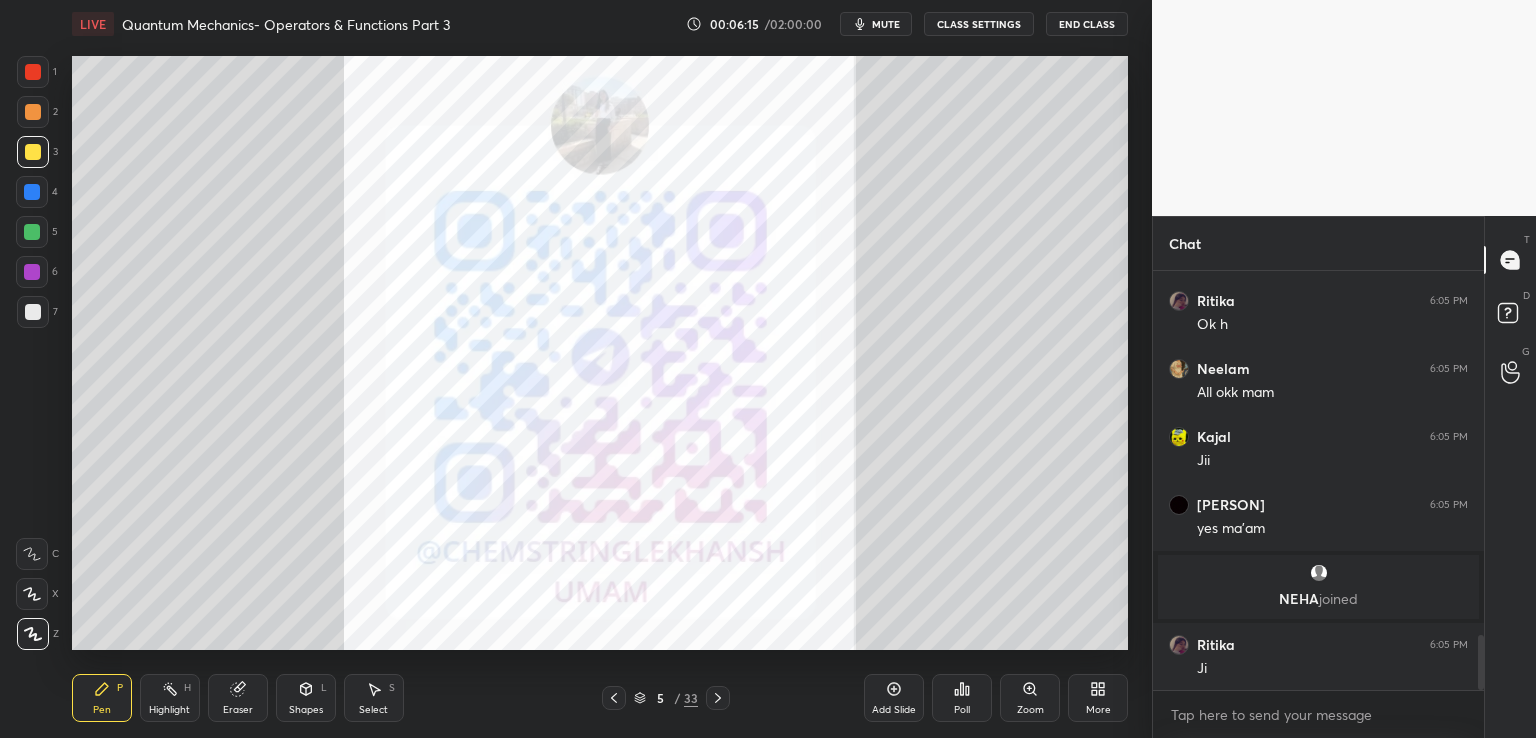 click on "Eraser" at bounding box center [238, 698] 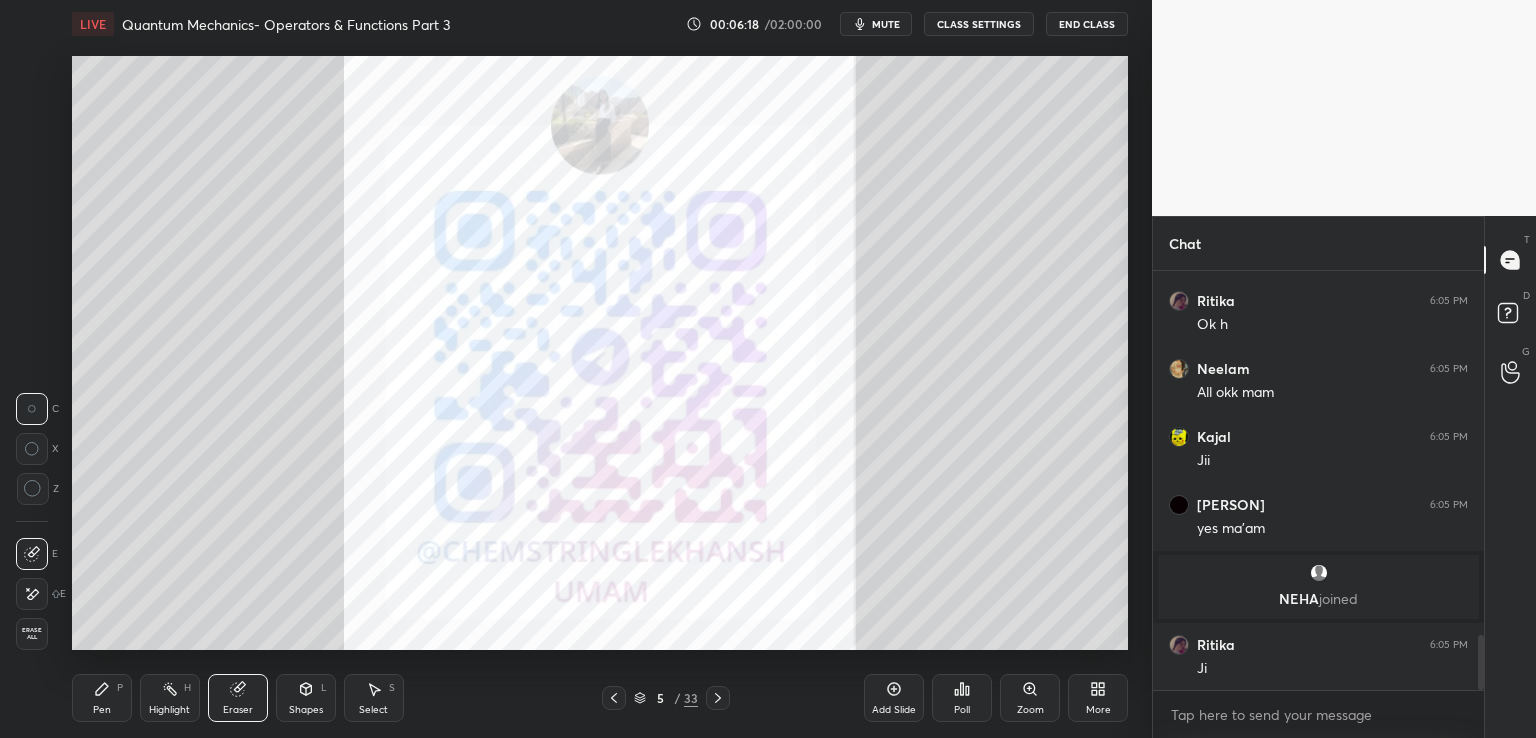 click 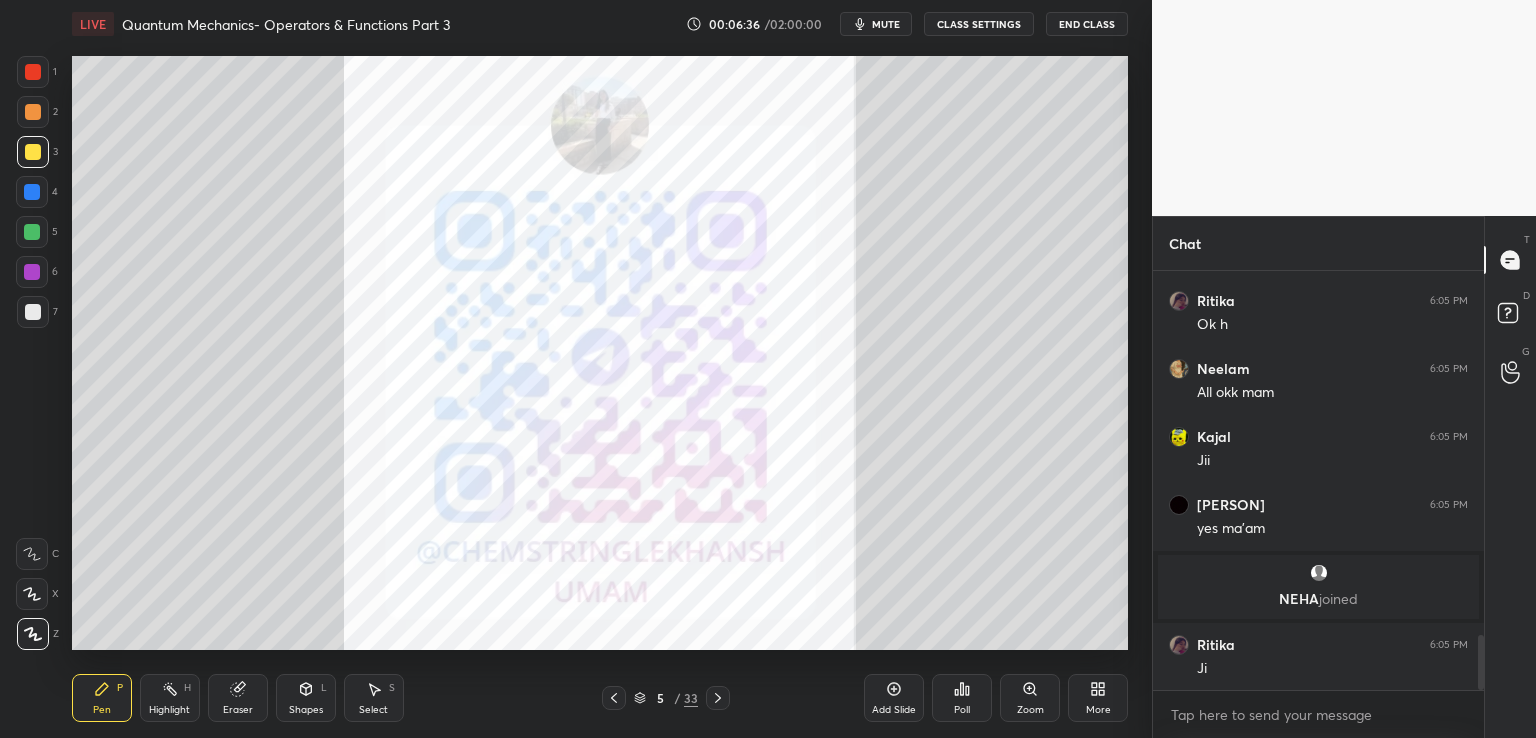 click 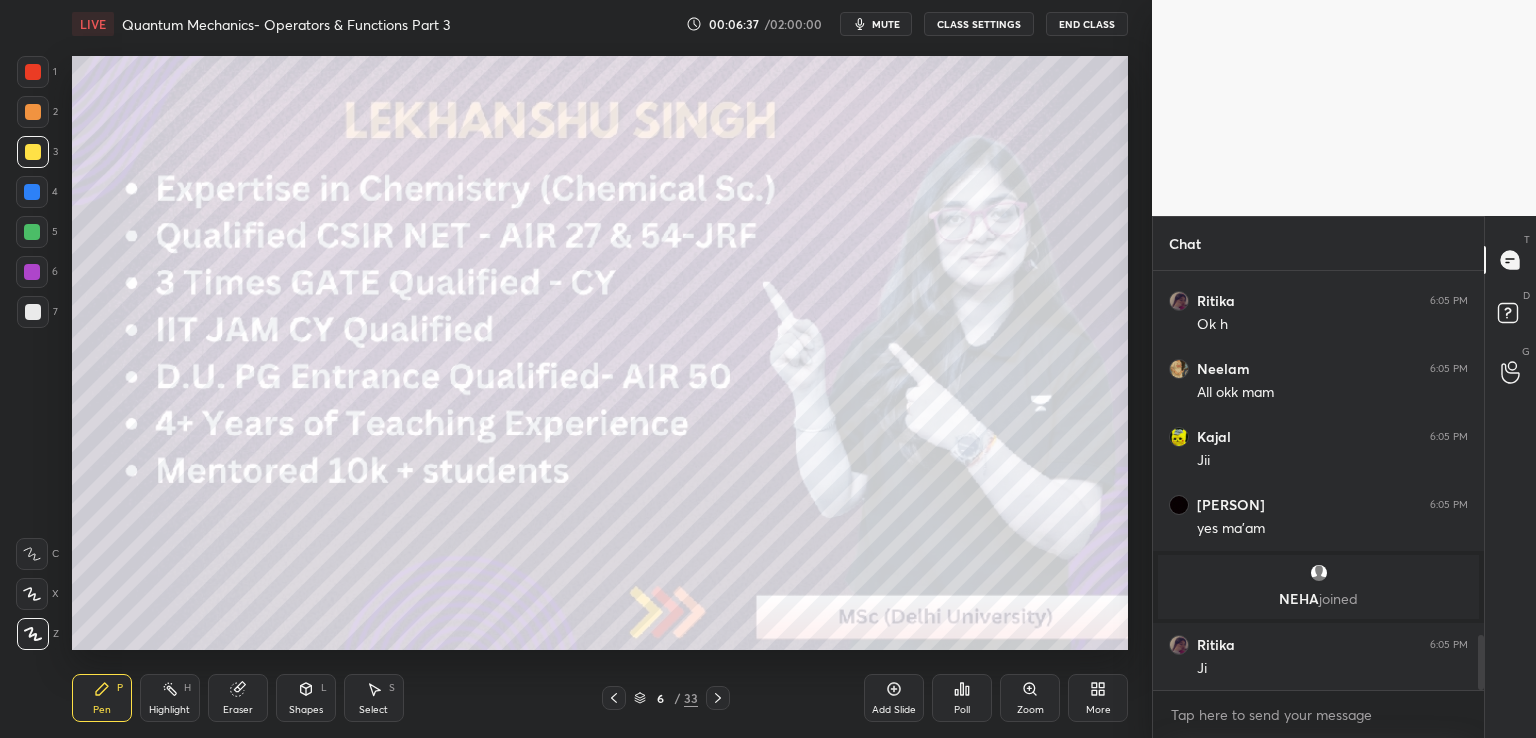 click on "6 / 33" at bounding box center [666, 698] 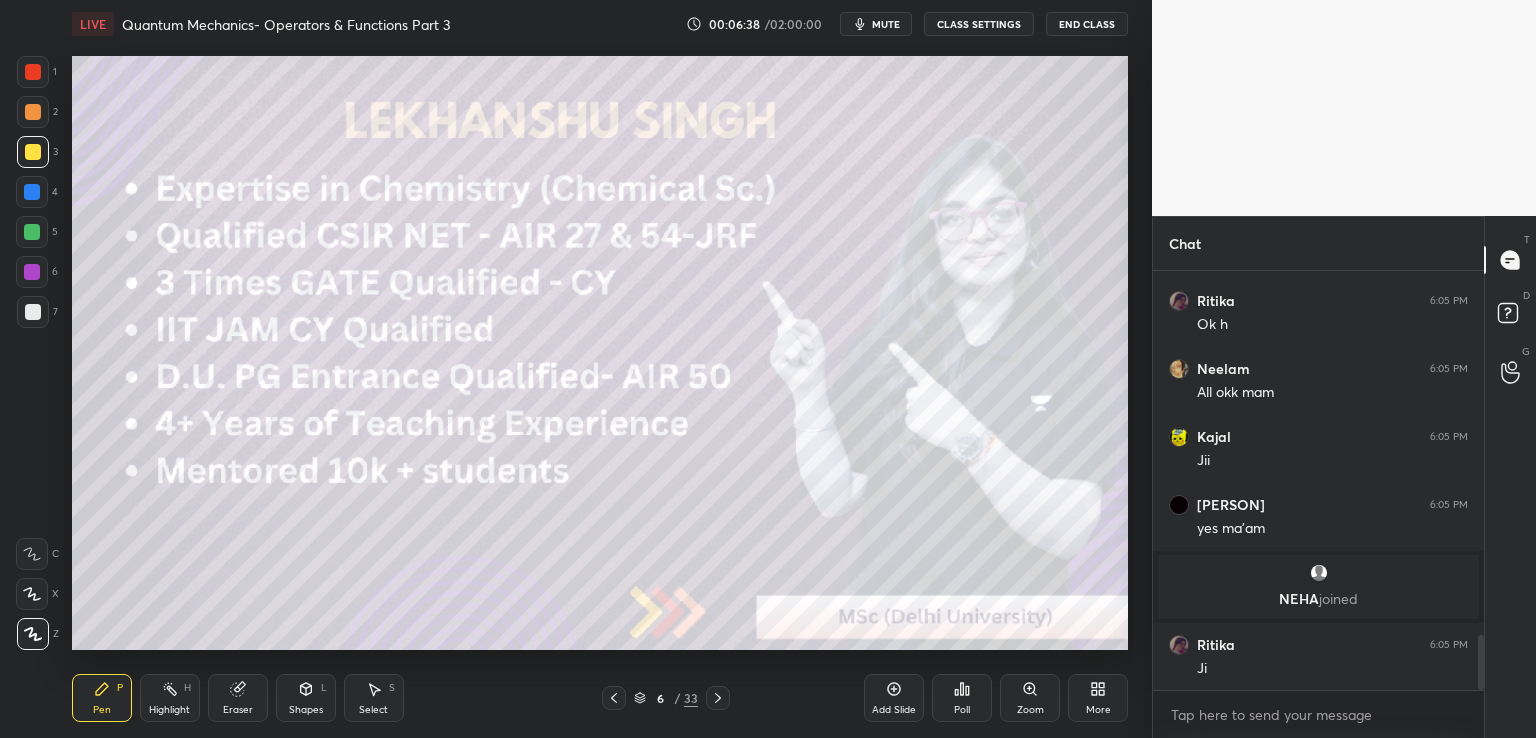 click 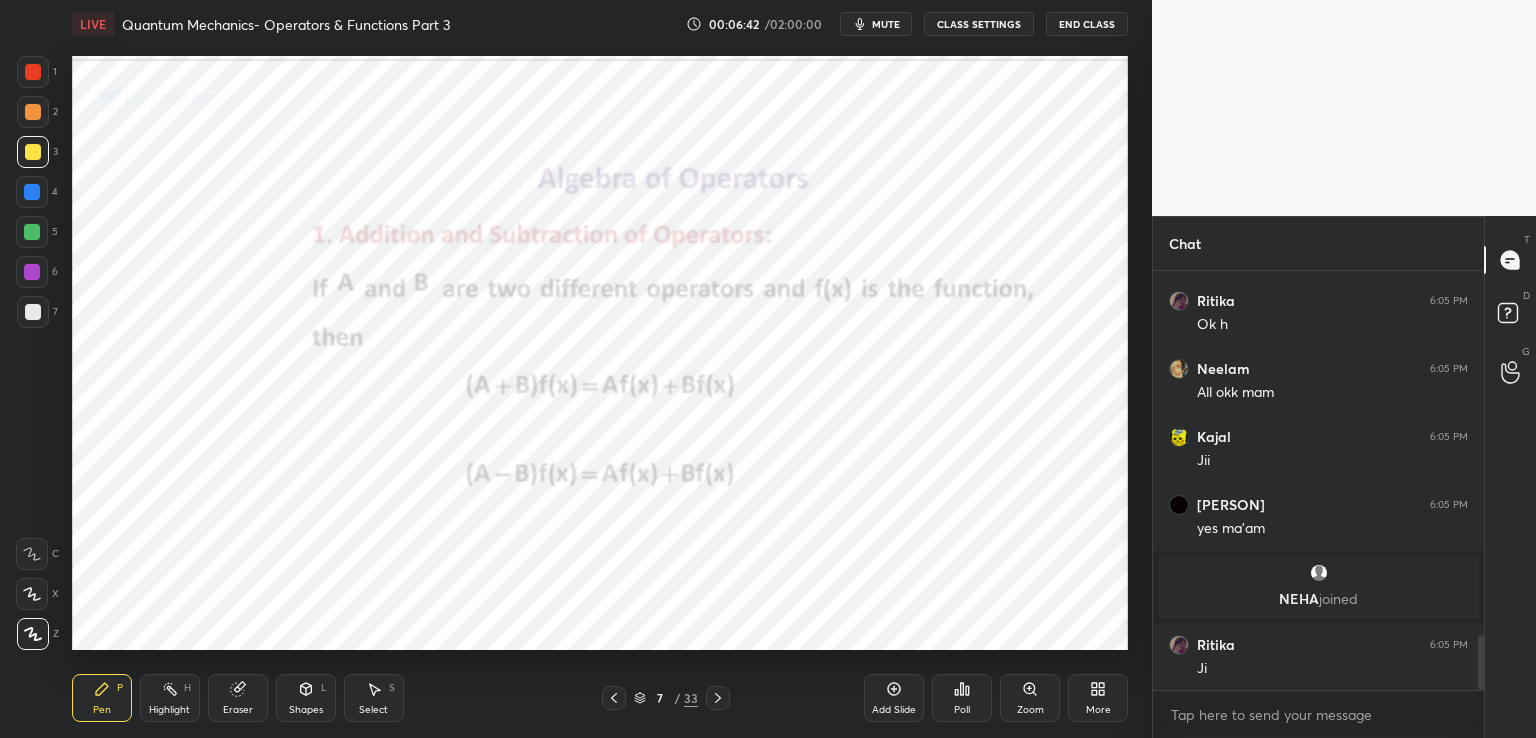 scroll, scrollTop: 2830, scrollLeft: 0, axis: vertical 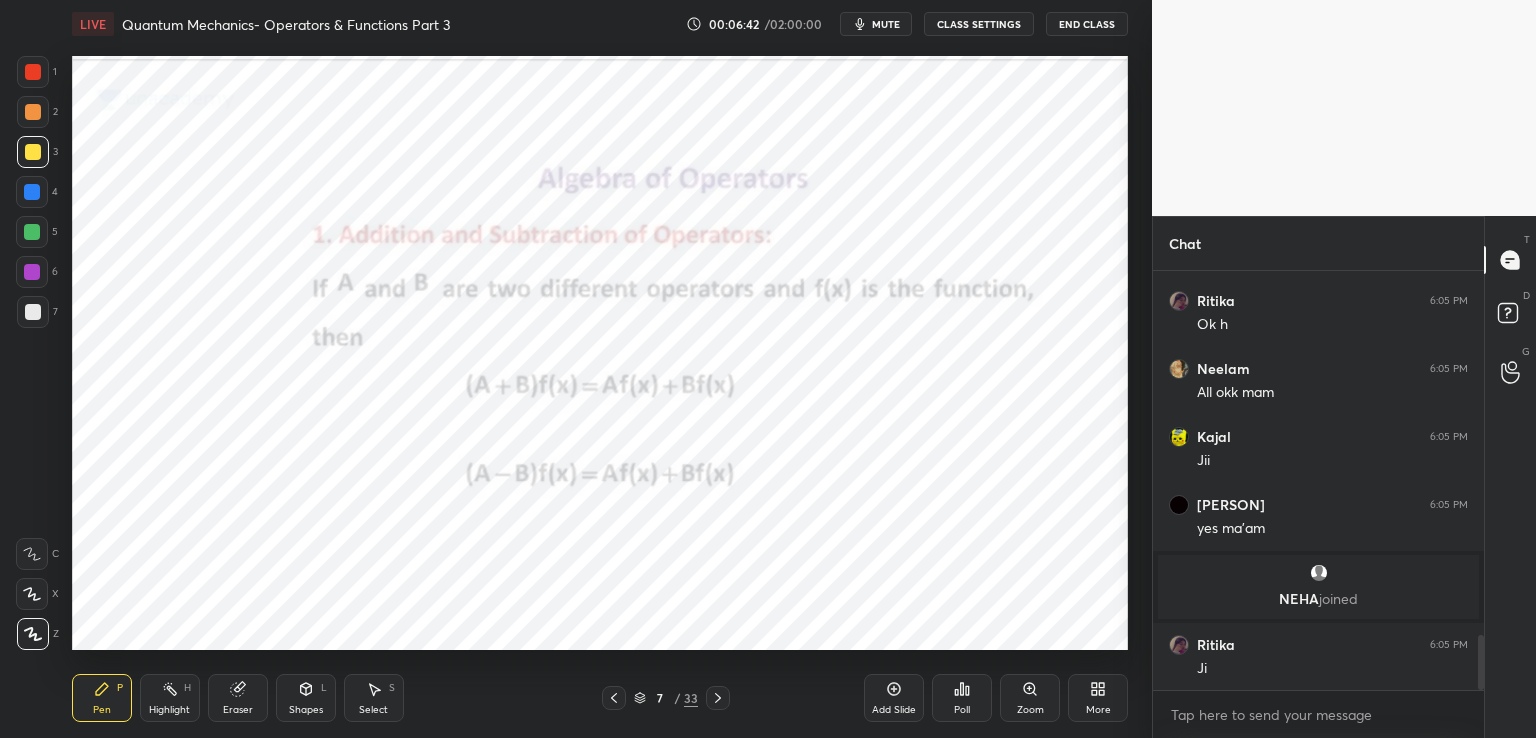 click at bounding box center (33, 312) 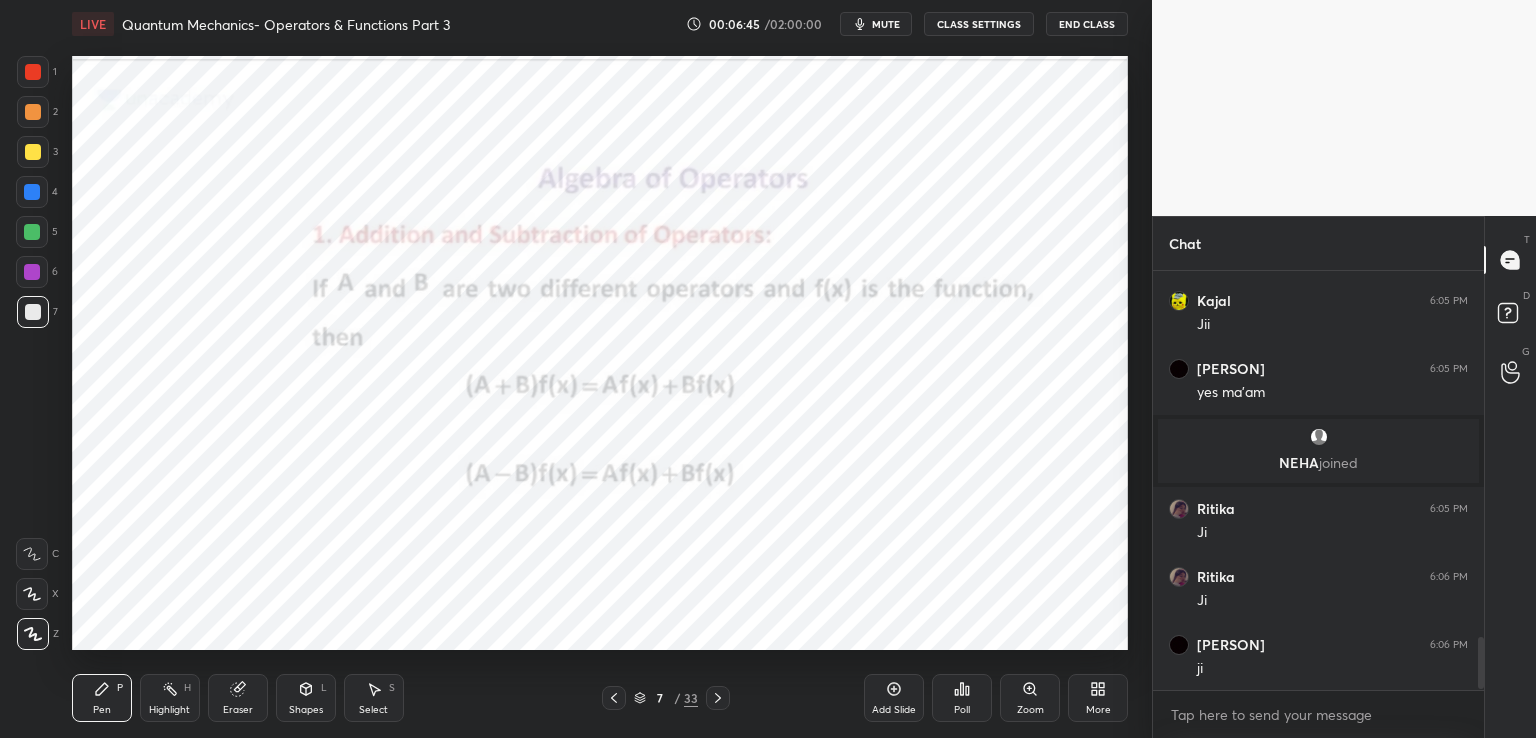 scroll, scrollTop: 2966, scrollLeft: 0, axis: vertical 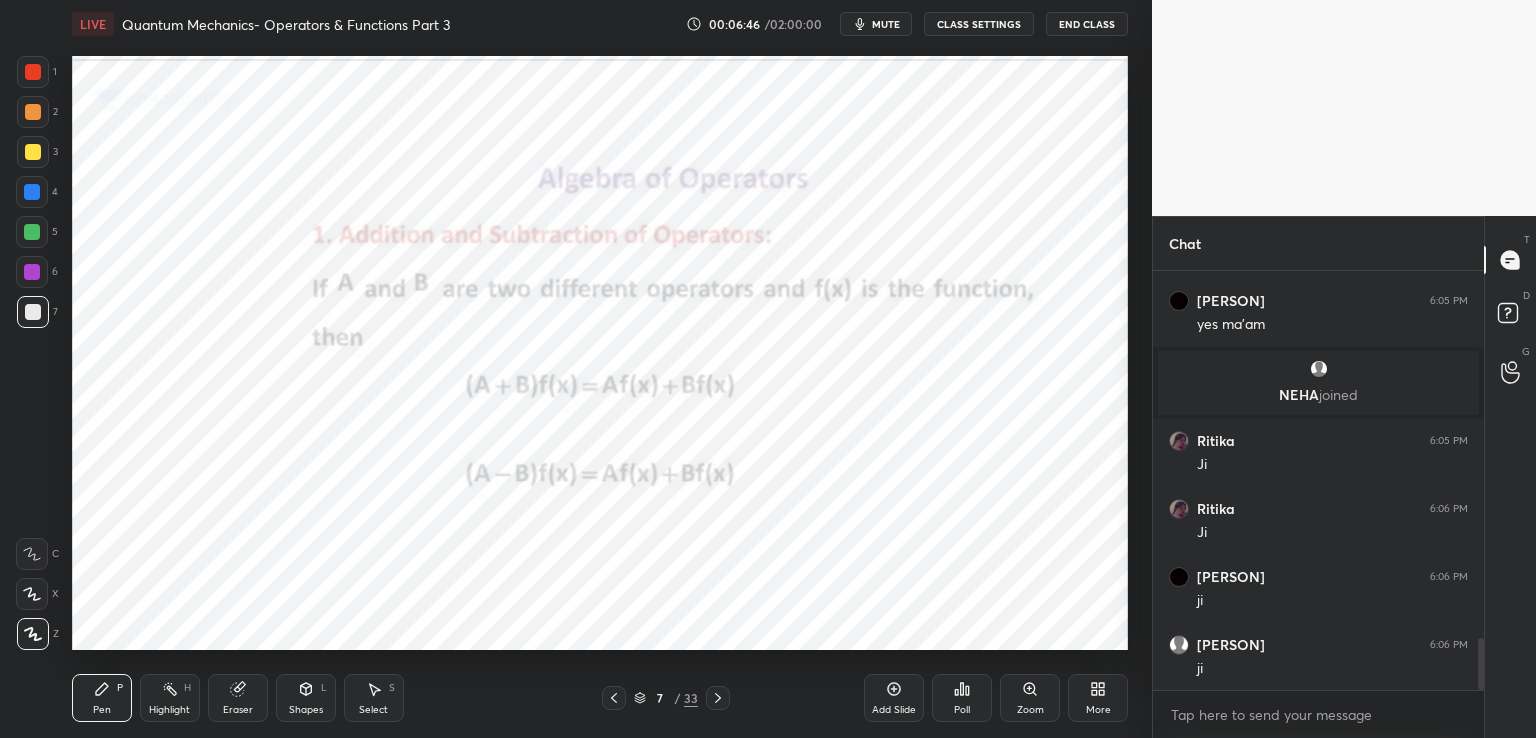 click at bounding box center [33, 72] 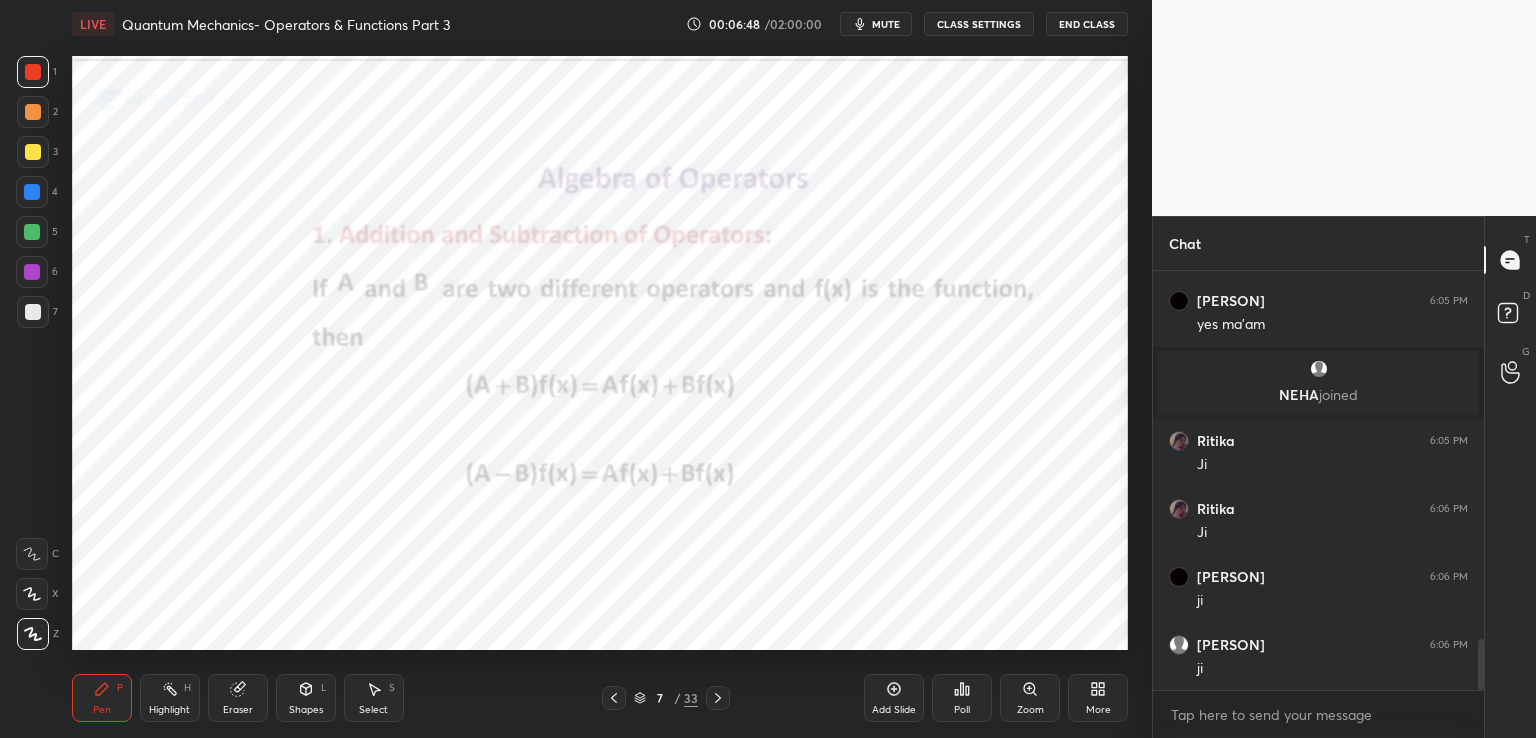 scroll, scrollTop: 3038, scrollLeft: 0, axis: vertical 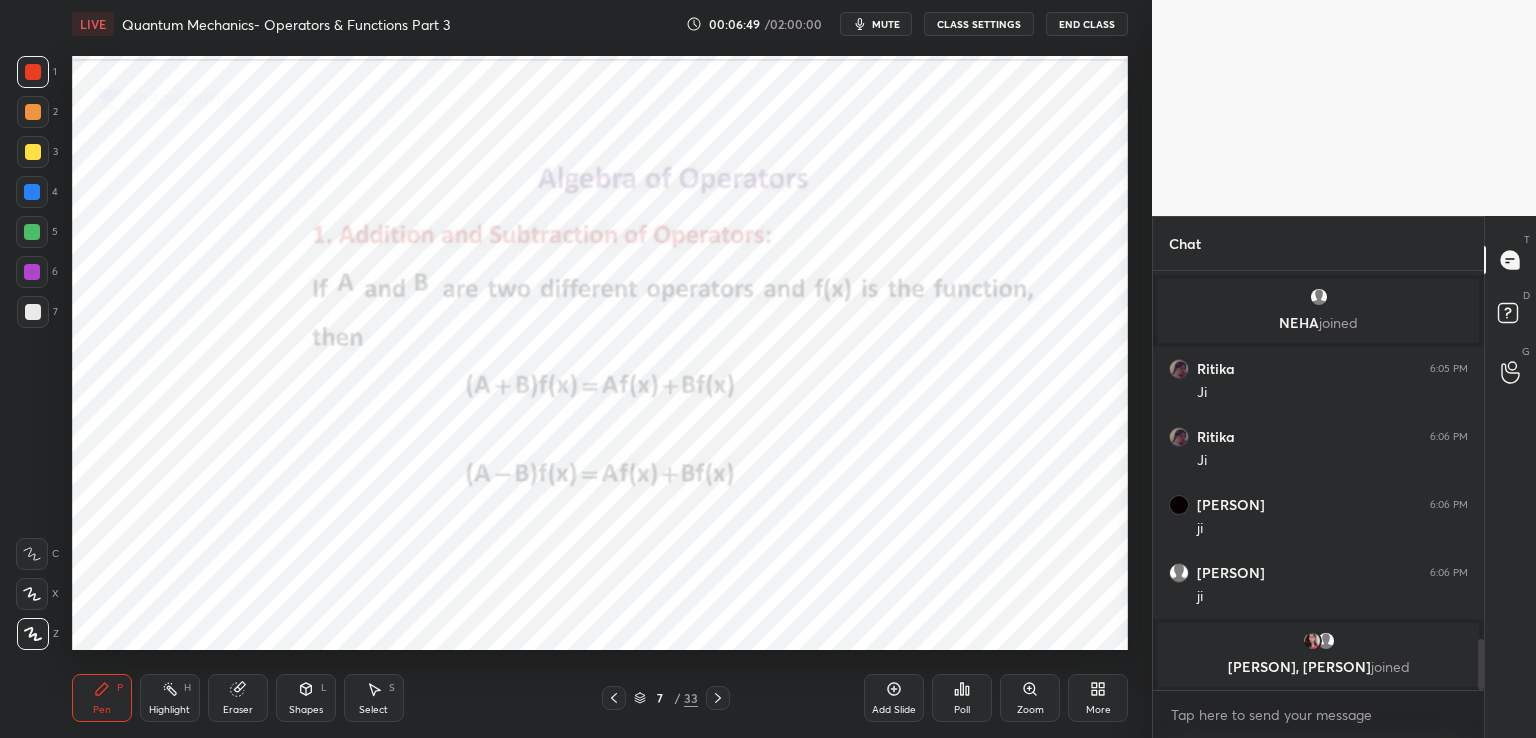 click 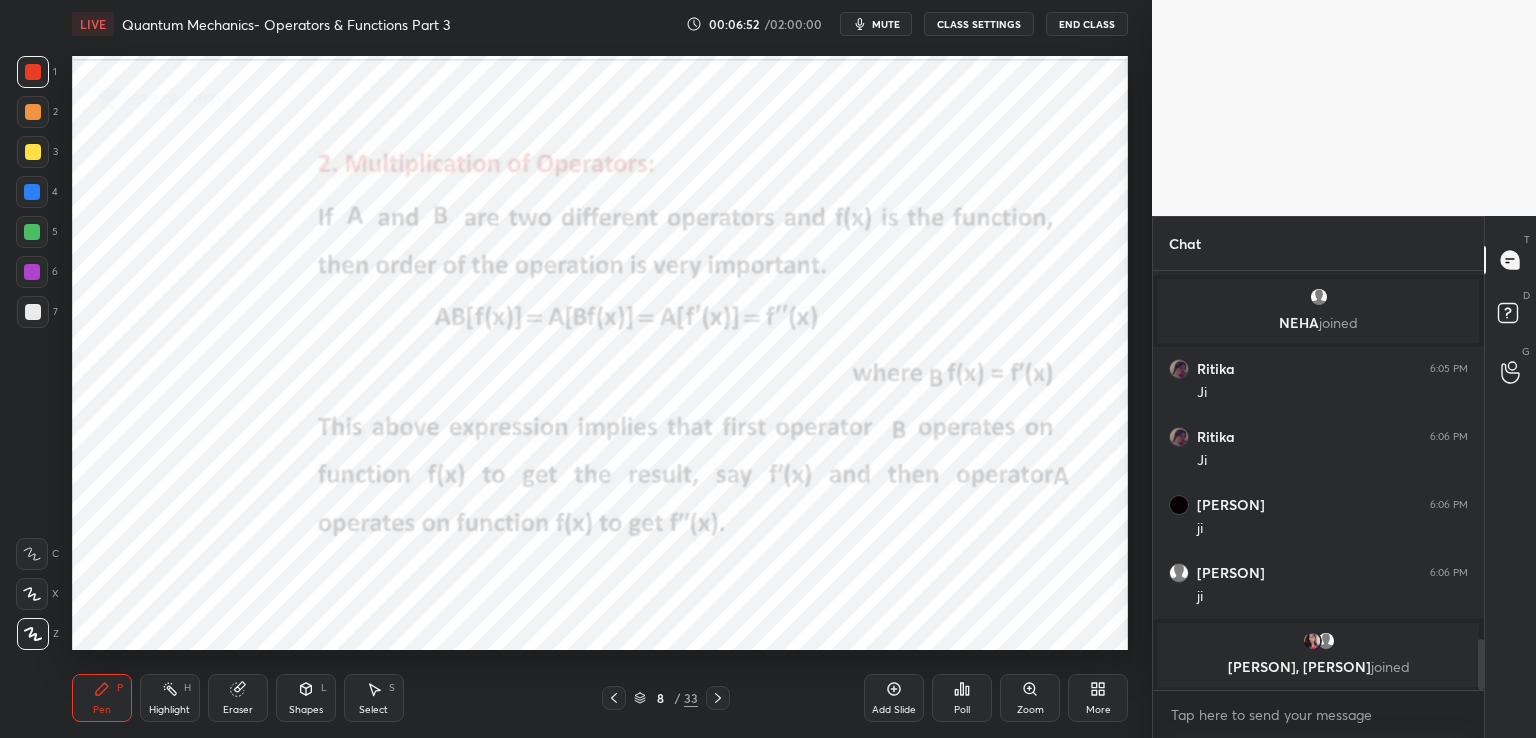 click 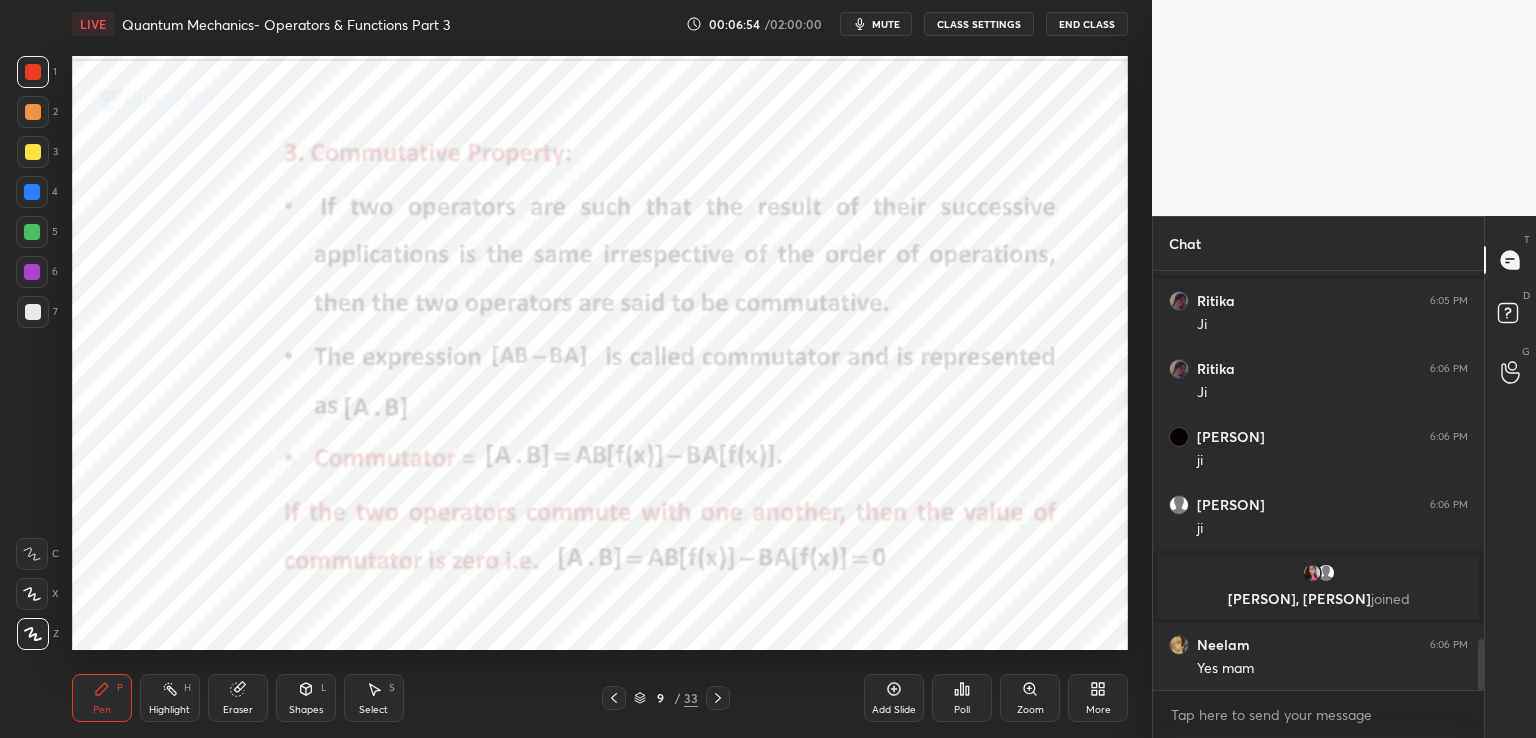 scroll, scrollTop: 3030, scrollLeft: 0, axis: vertical 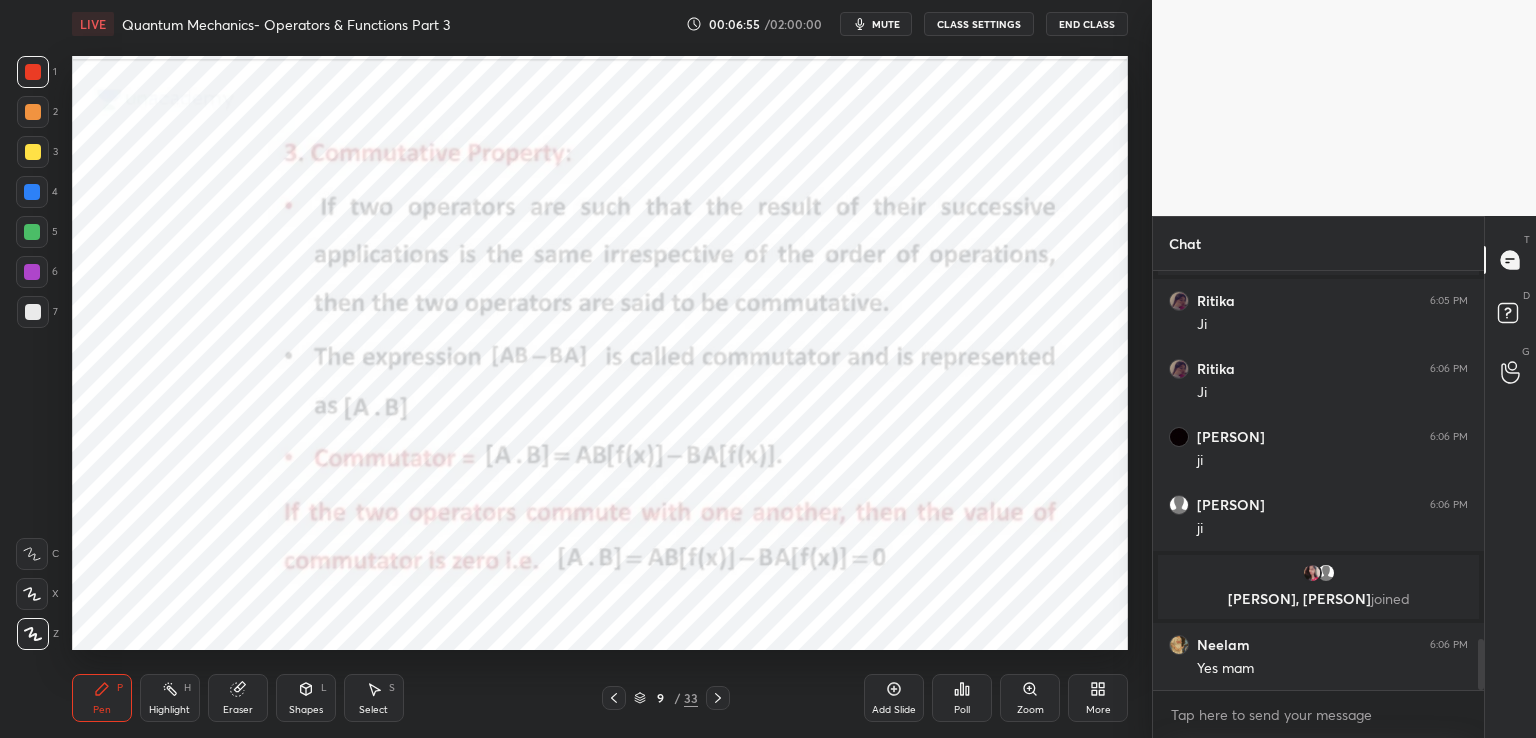click 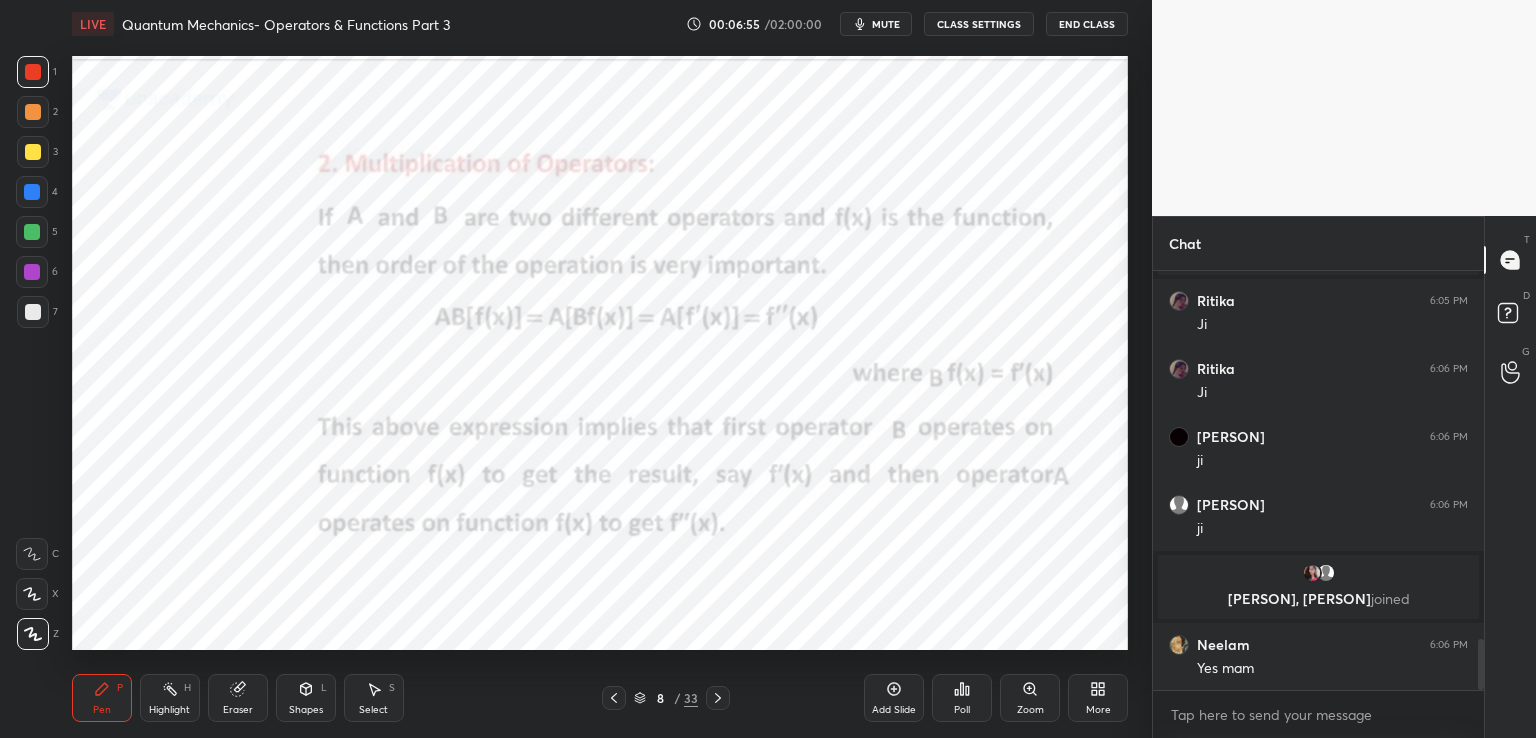 click 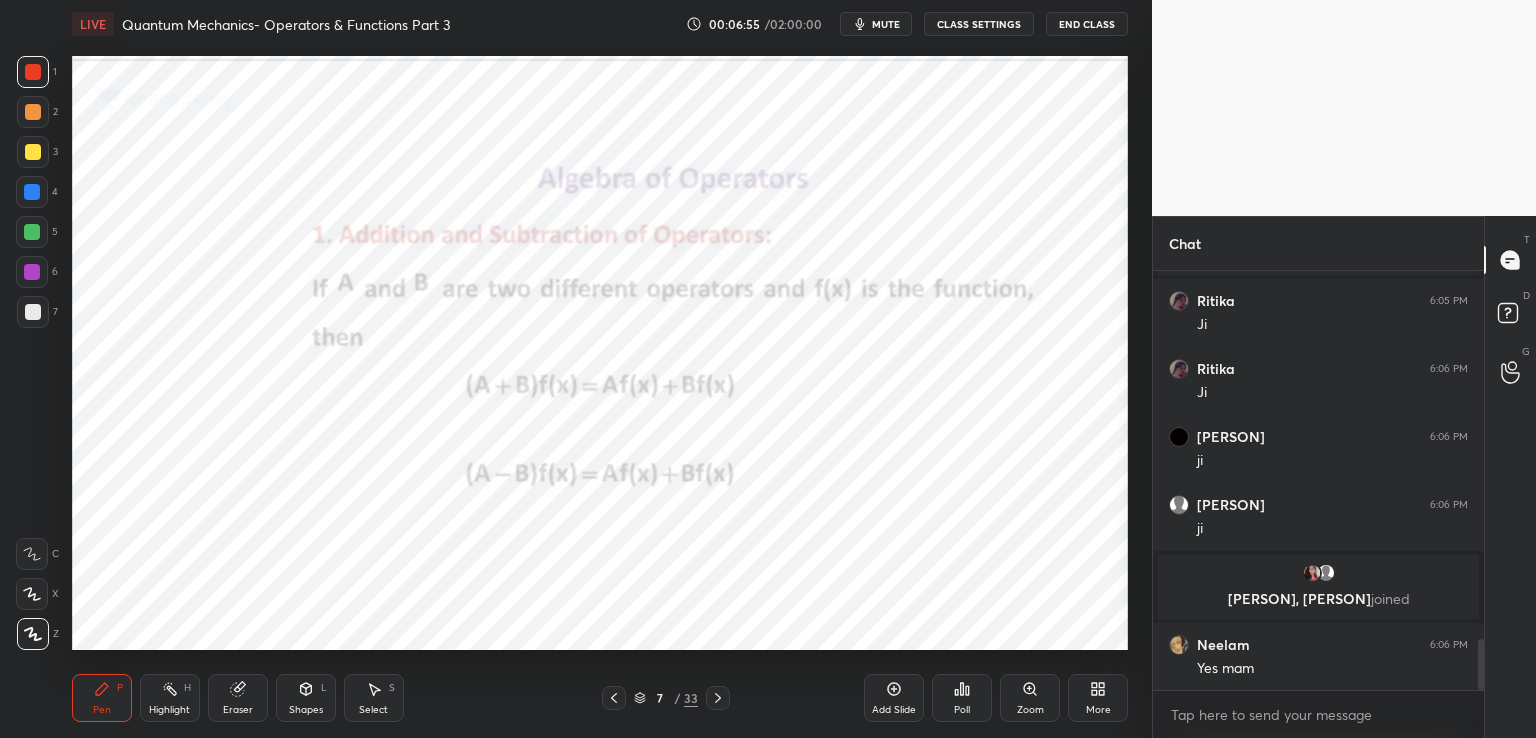 click 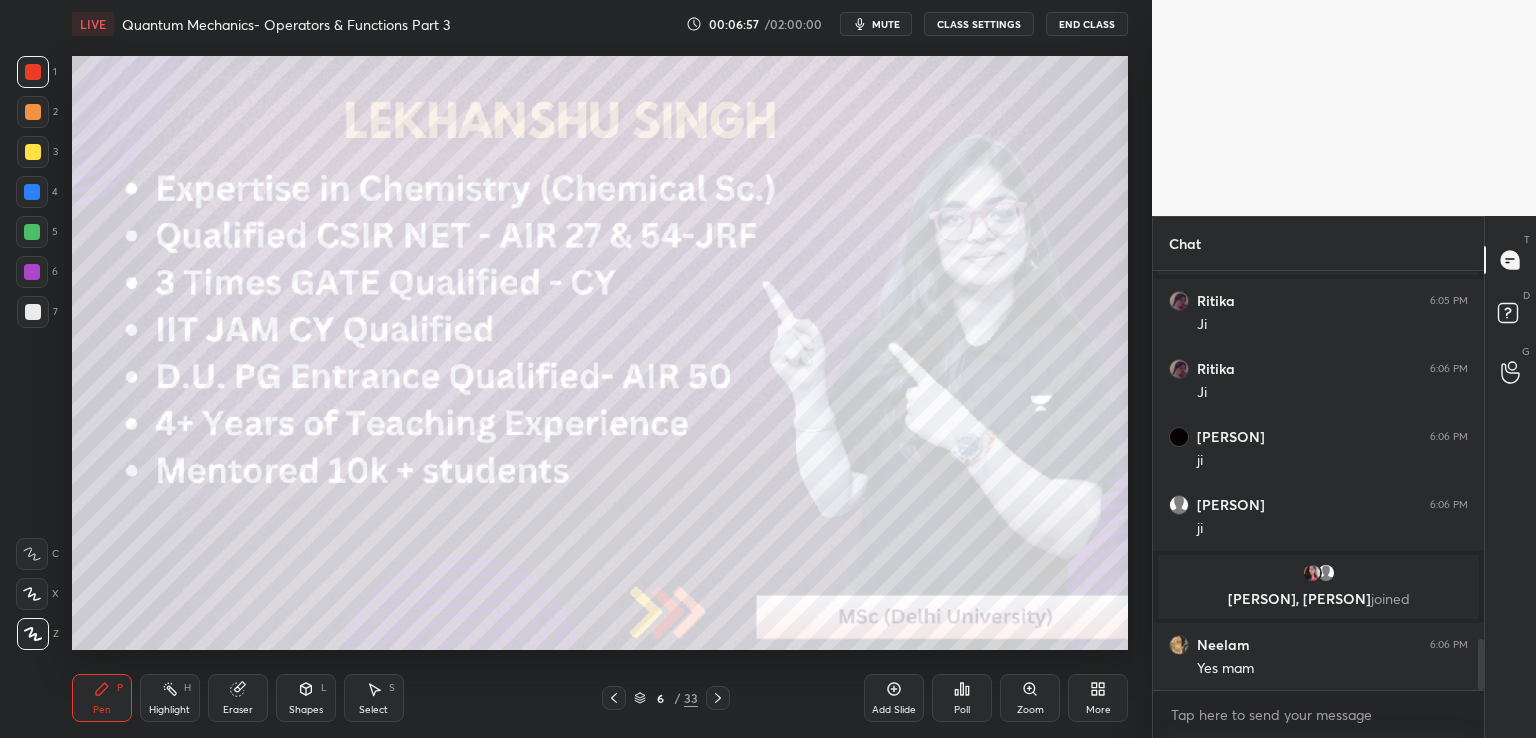 click 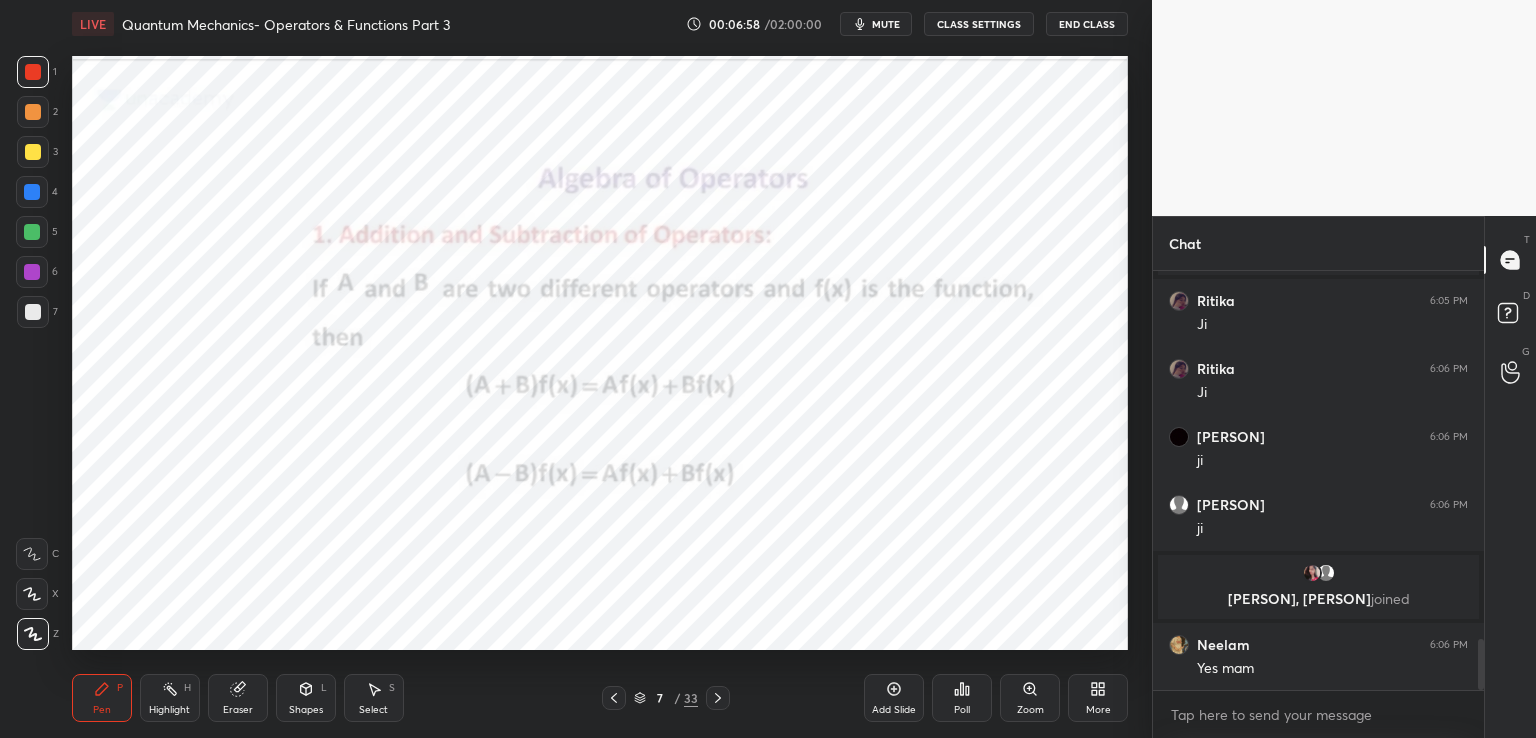 scroll, scrollTop: 3098, scrollLeft: 0, axis: vertical 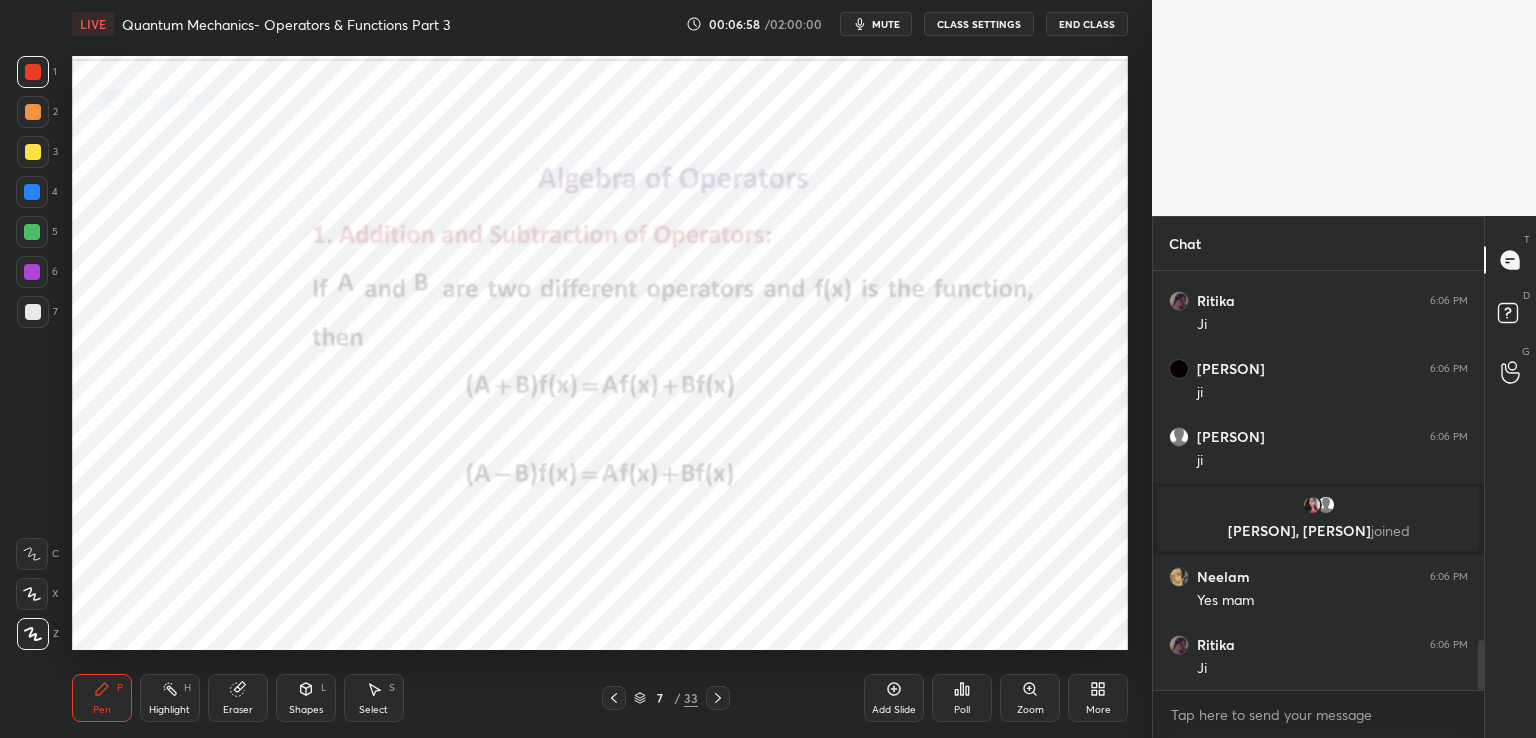 click on "Add Slide" at bounding box center [894, 698] 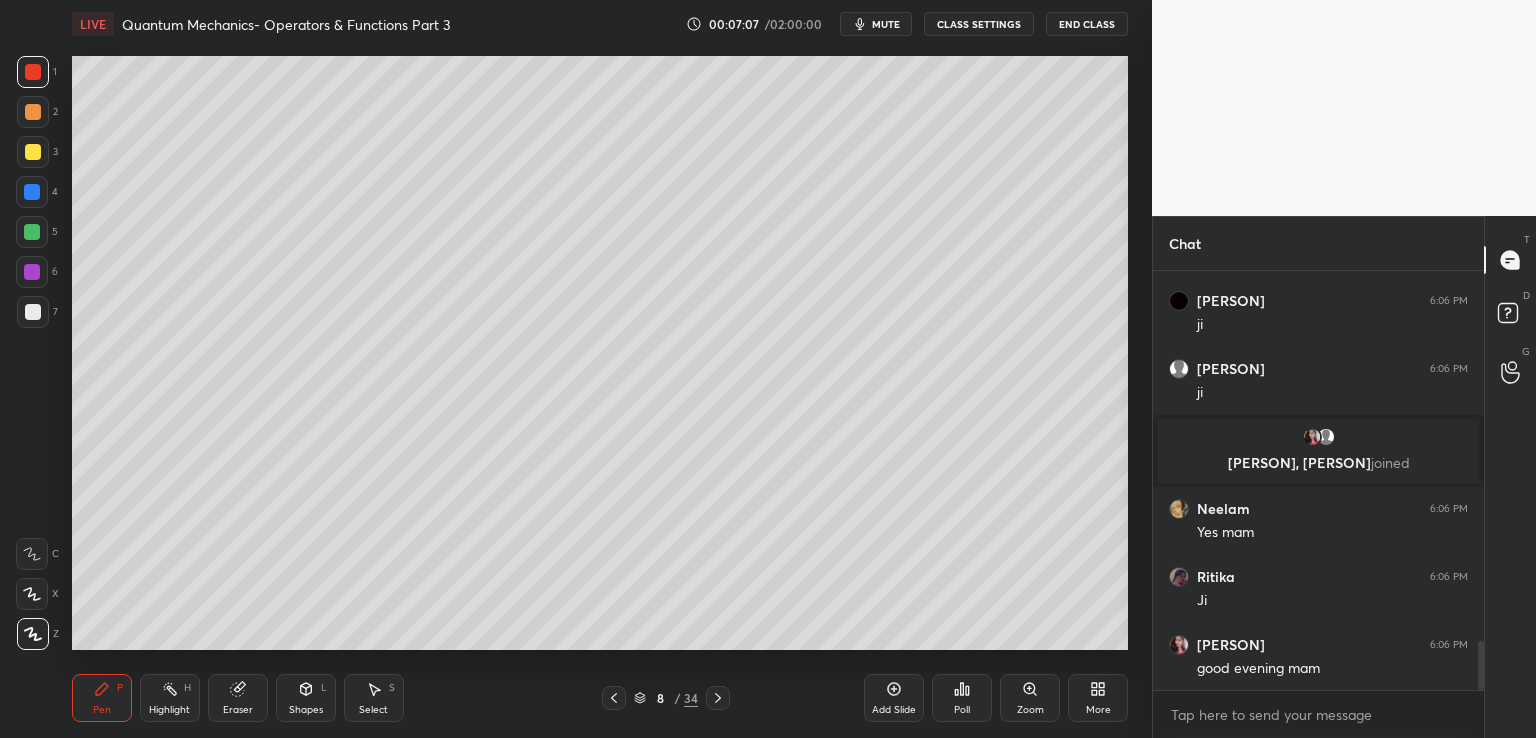 scroll, scrollTop: 3234, scrollLeft: 0, axis: vertical 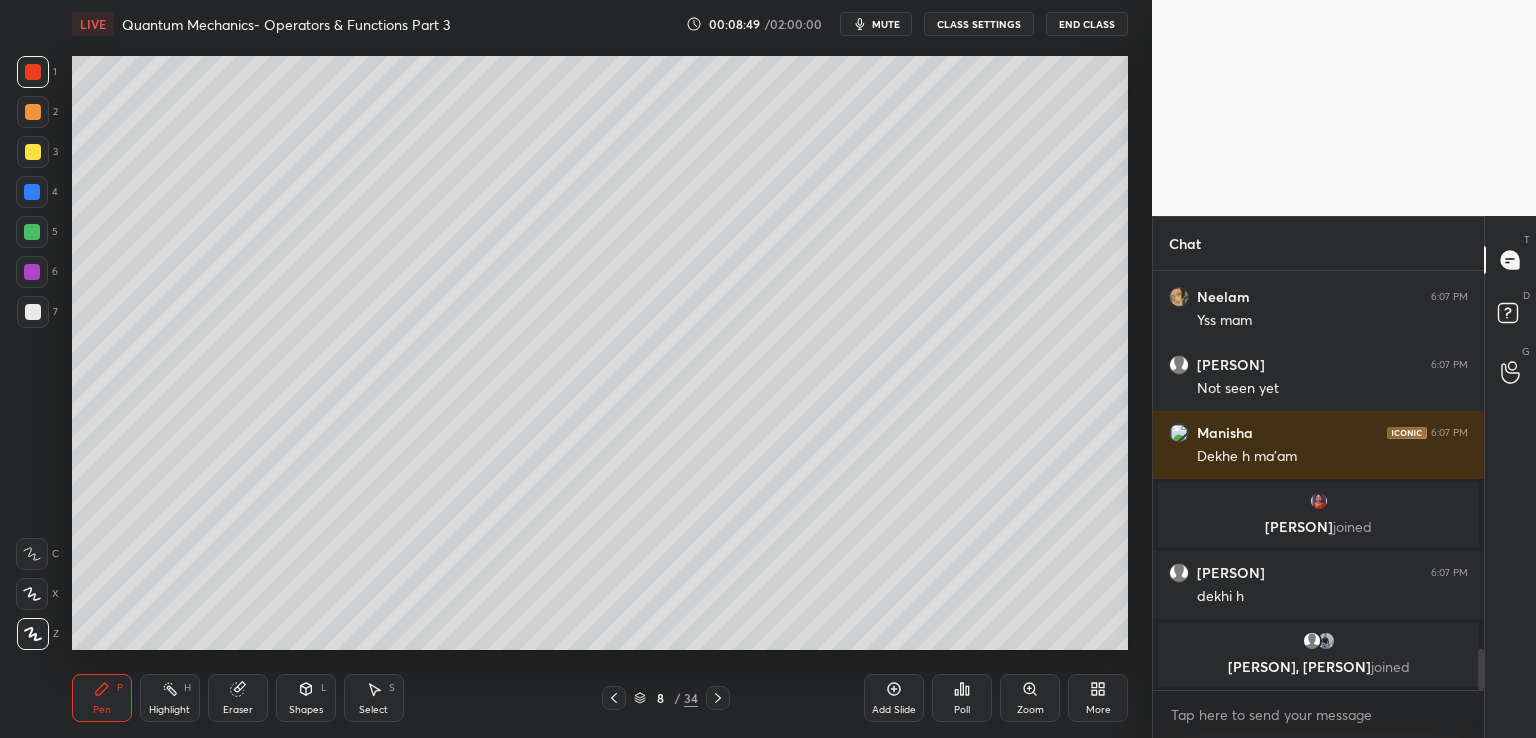 click 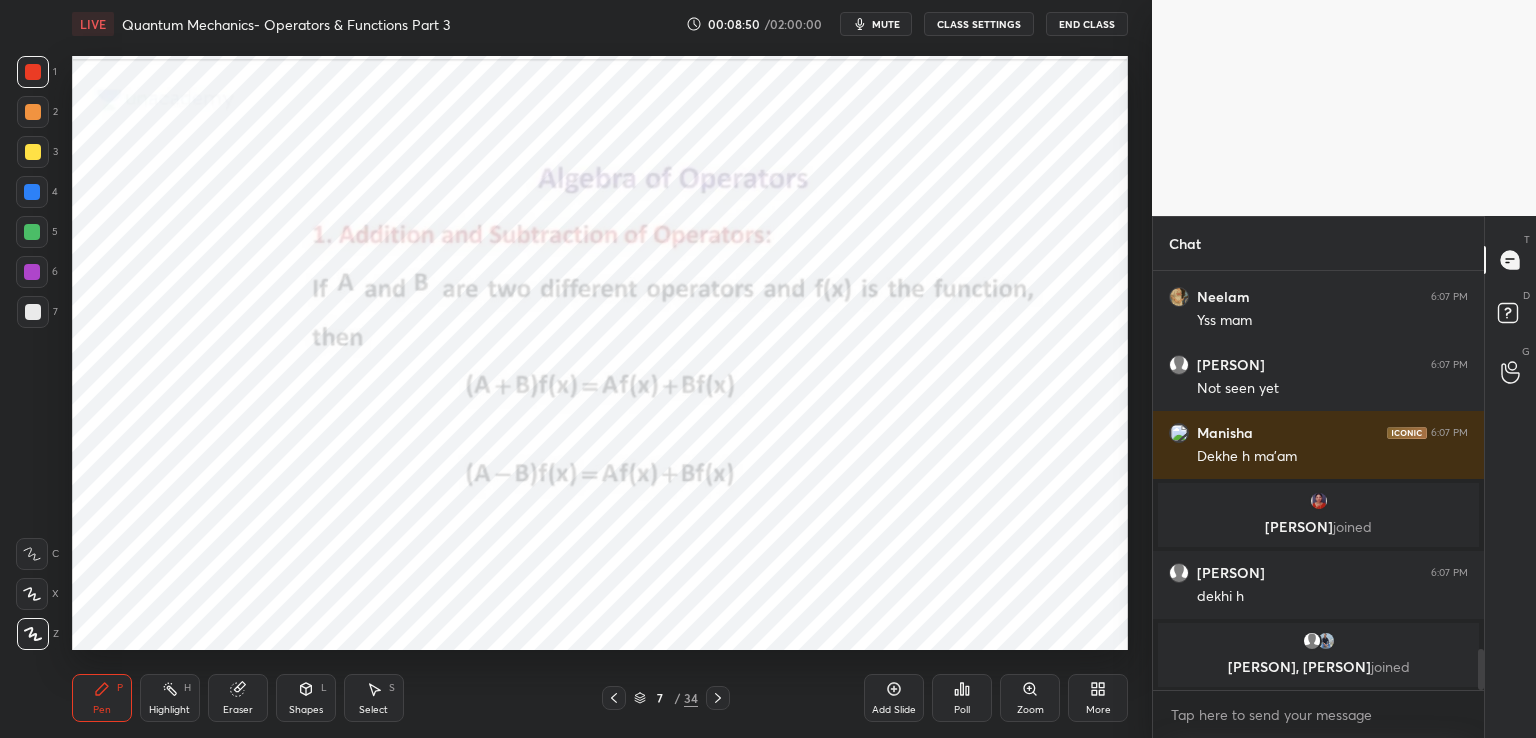 click 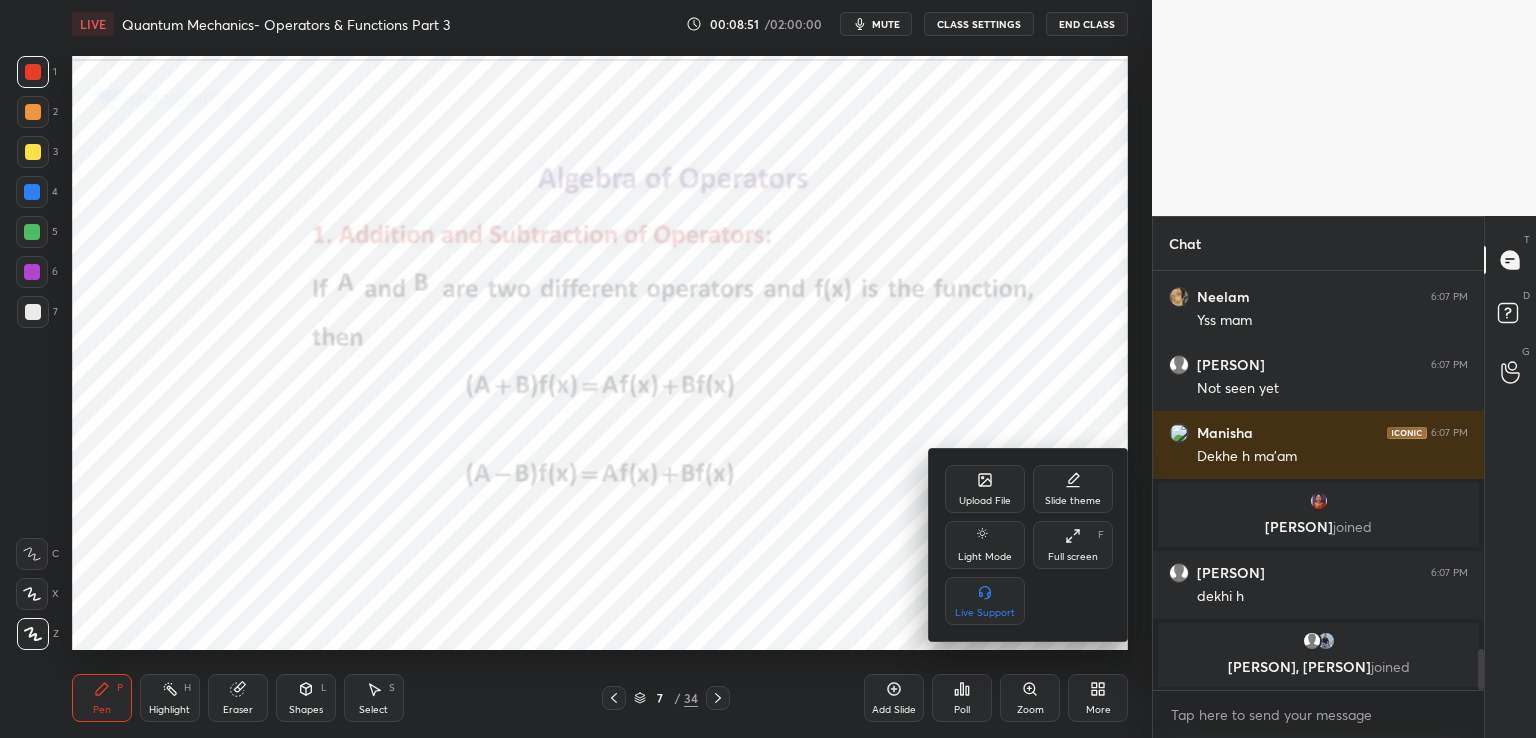 click 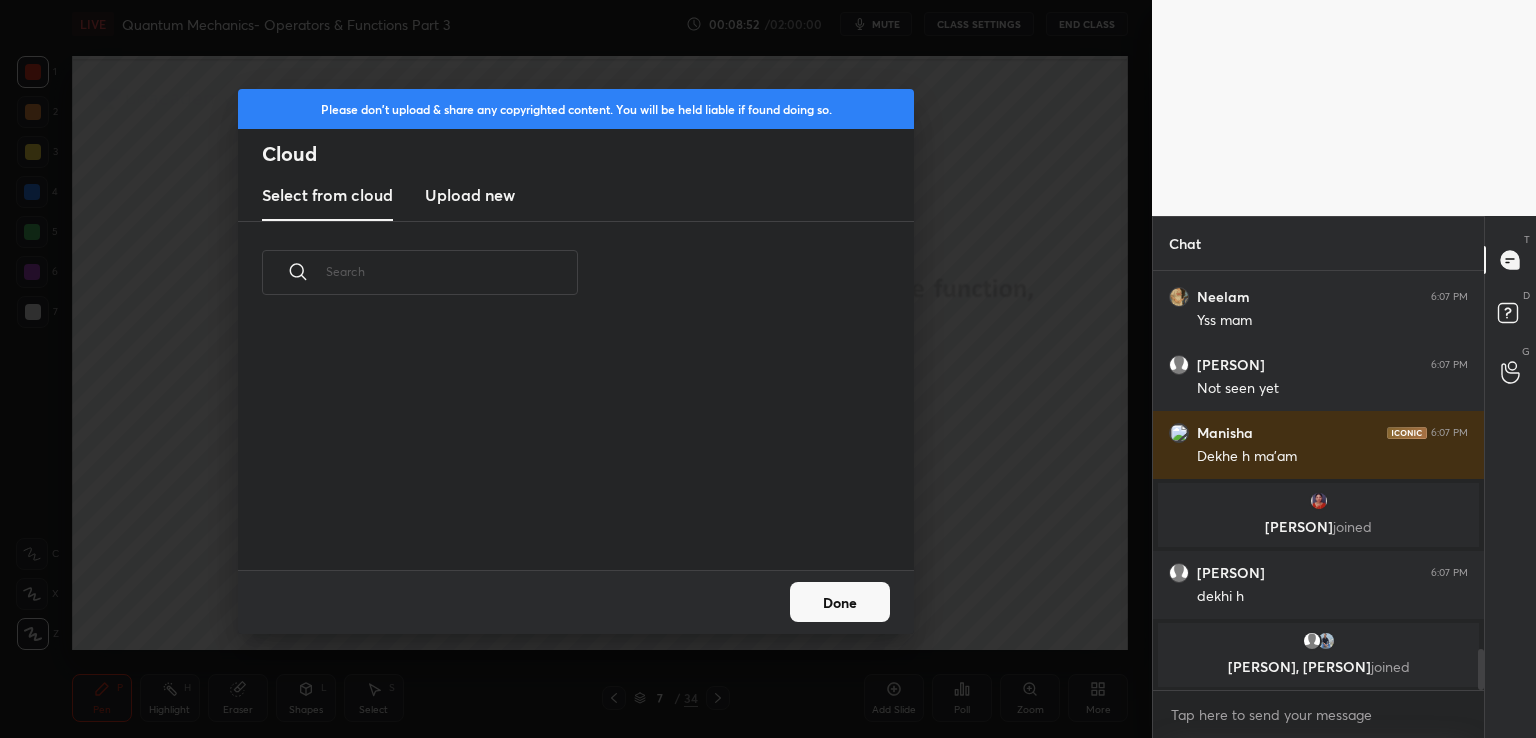 scroll, scrollTop: 5, scrollLeft: 10, axis: both 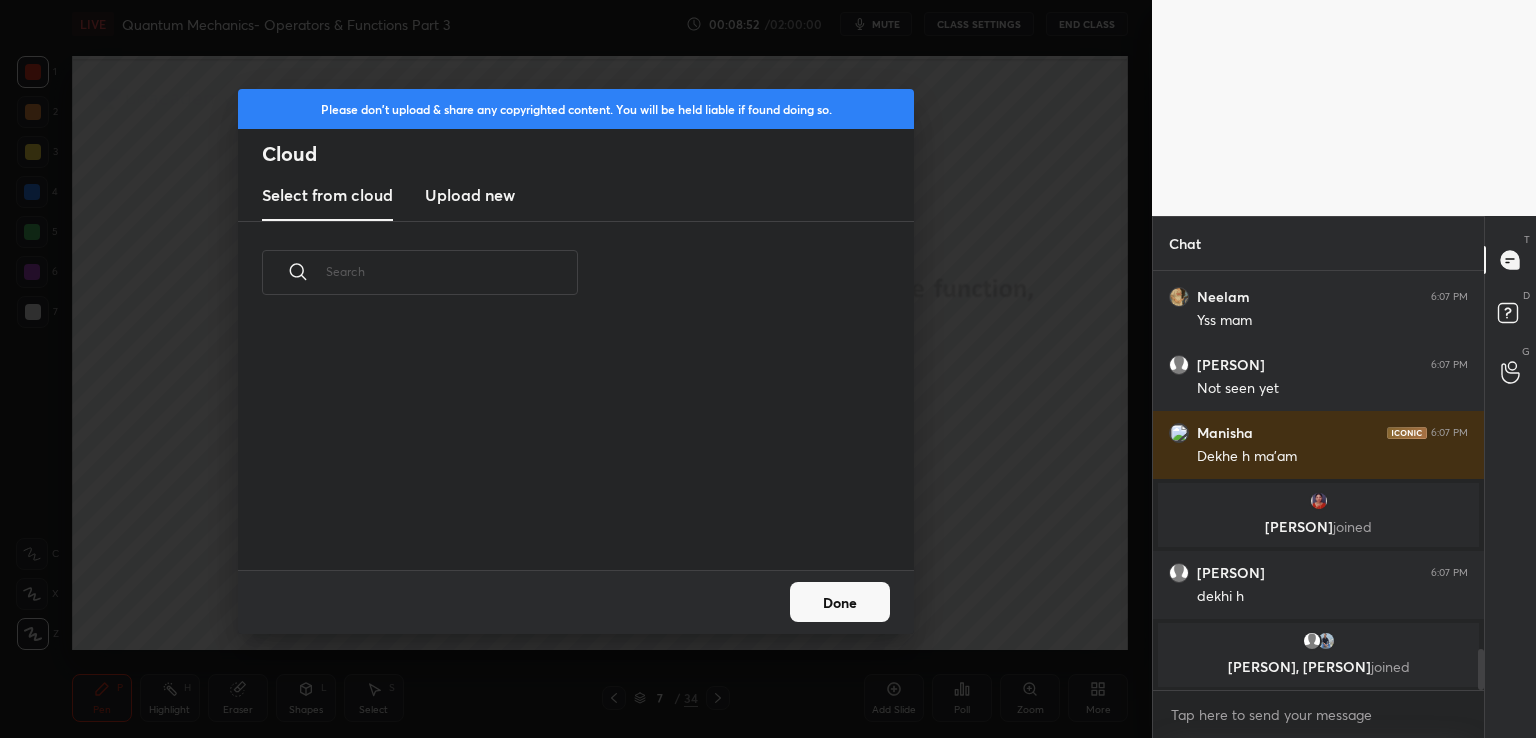 click on "Upload new" at bounding box center [470, 195] 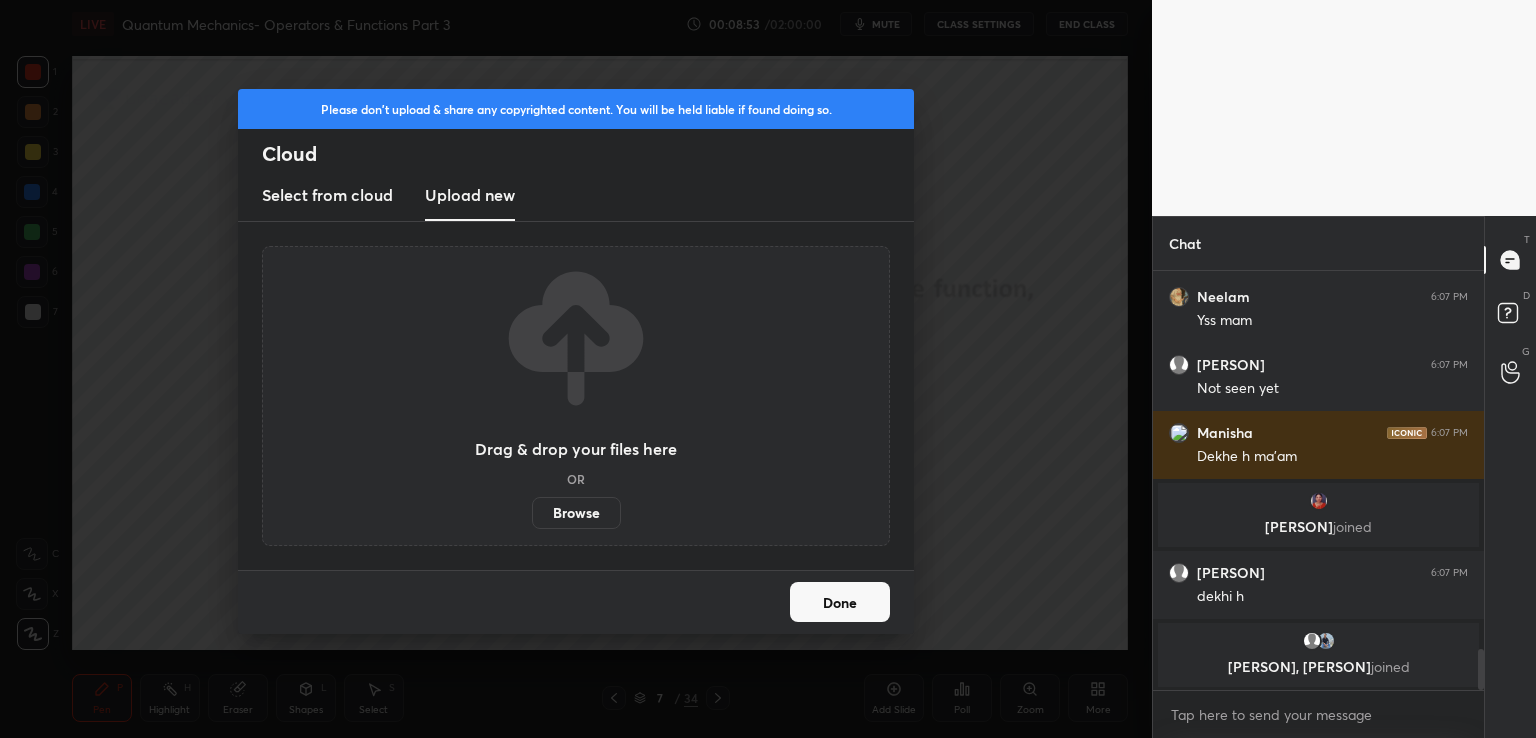 click on "Browse" at bounding box center [576, 513] 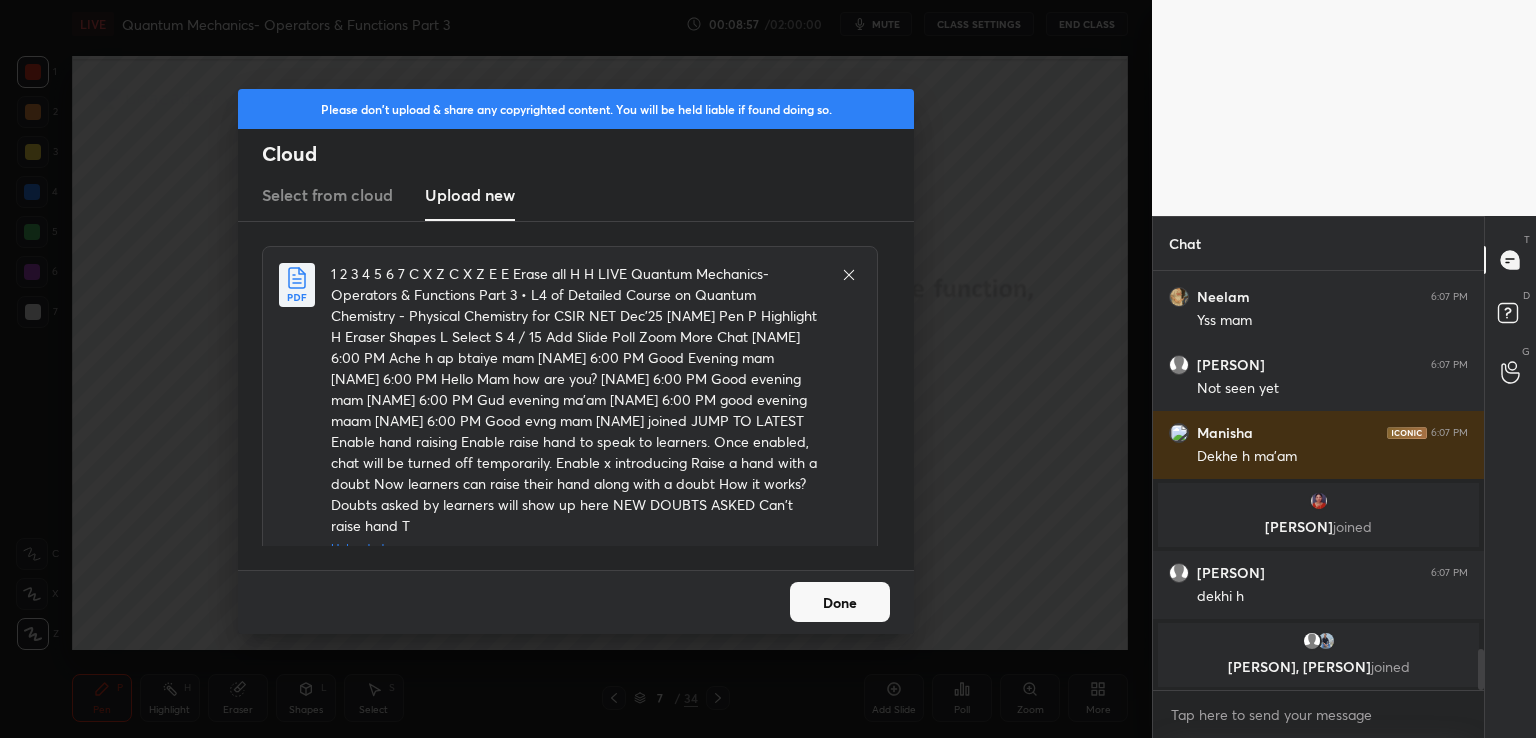 click on "Done" at bounding box center [840, 602] 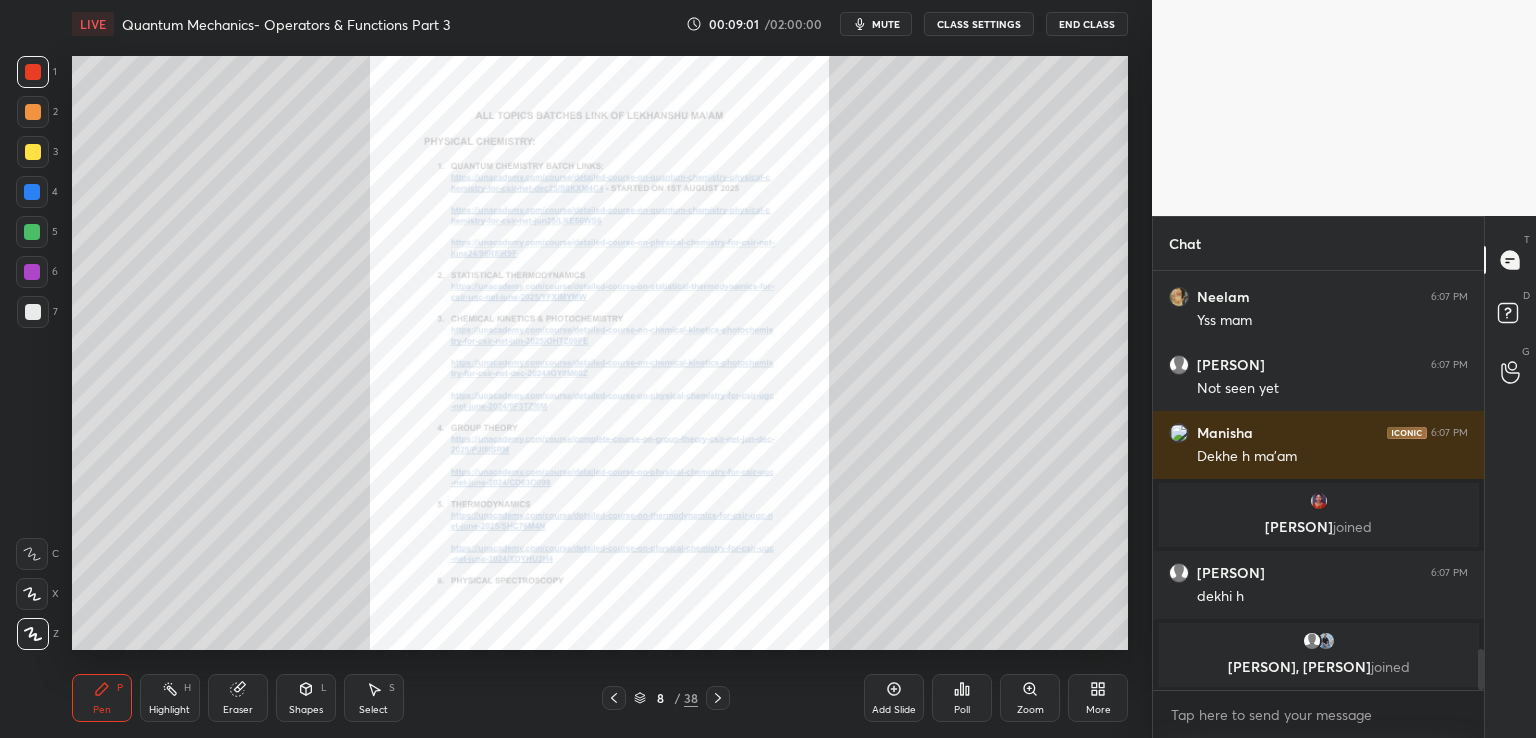 click 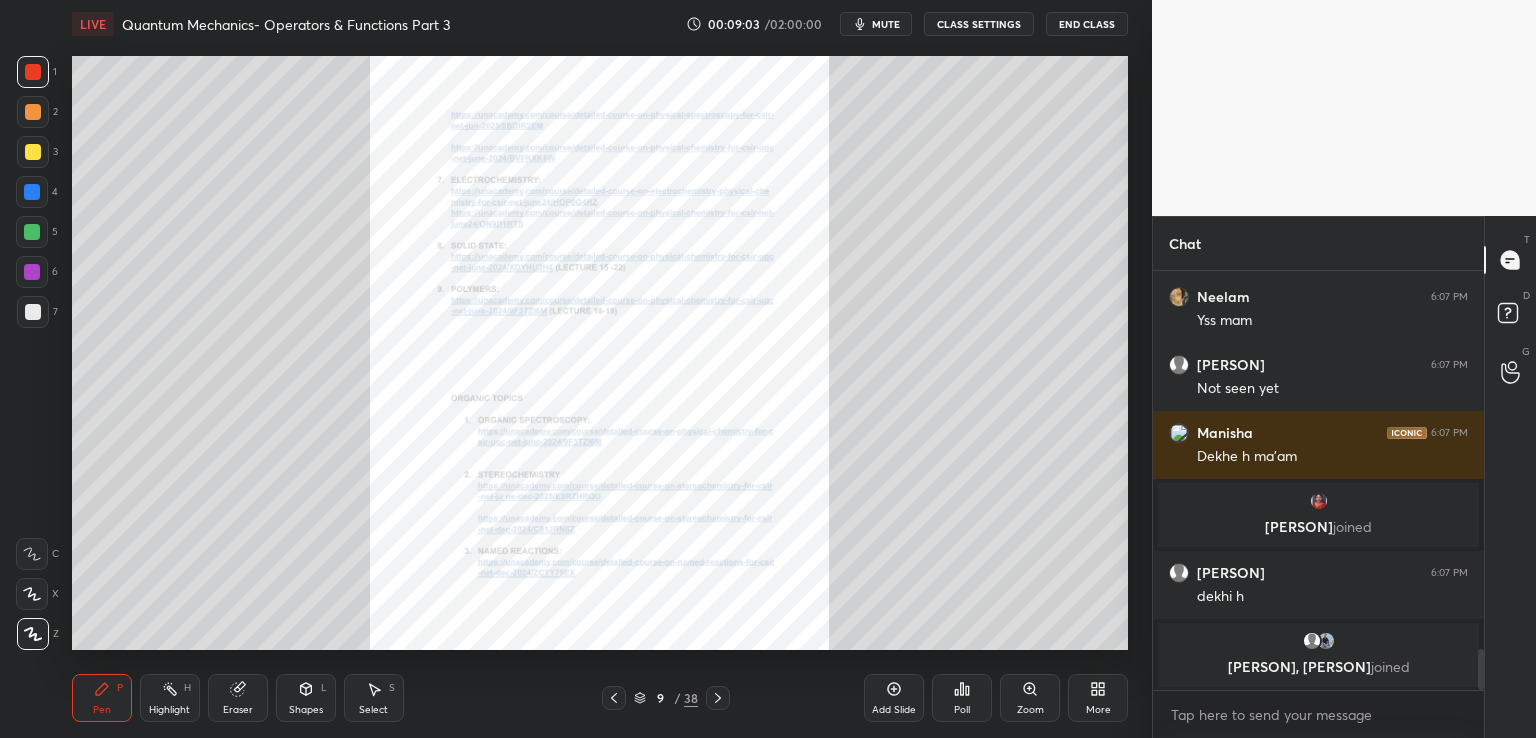 click 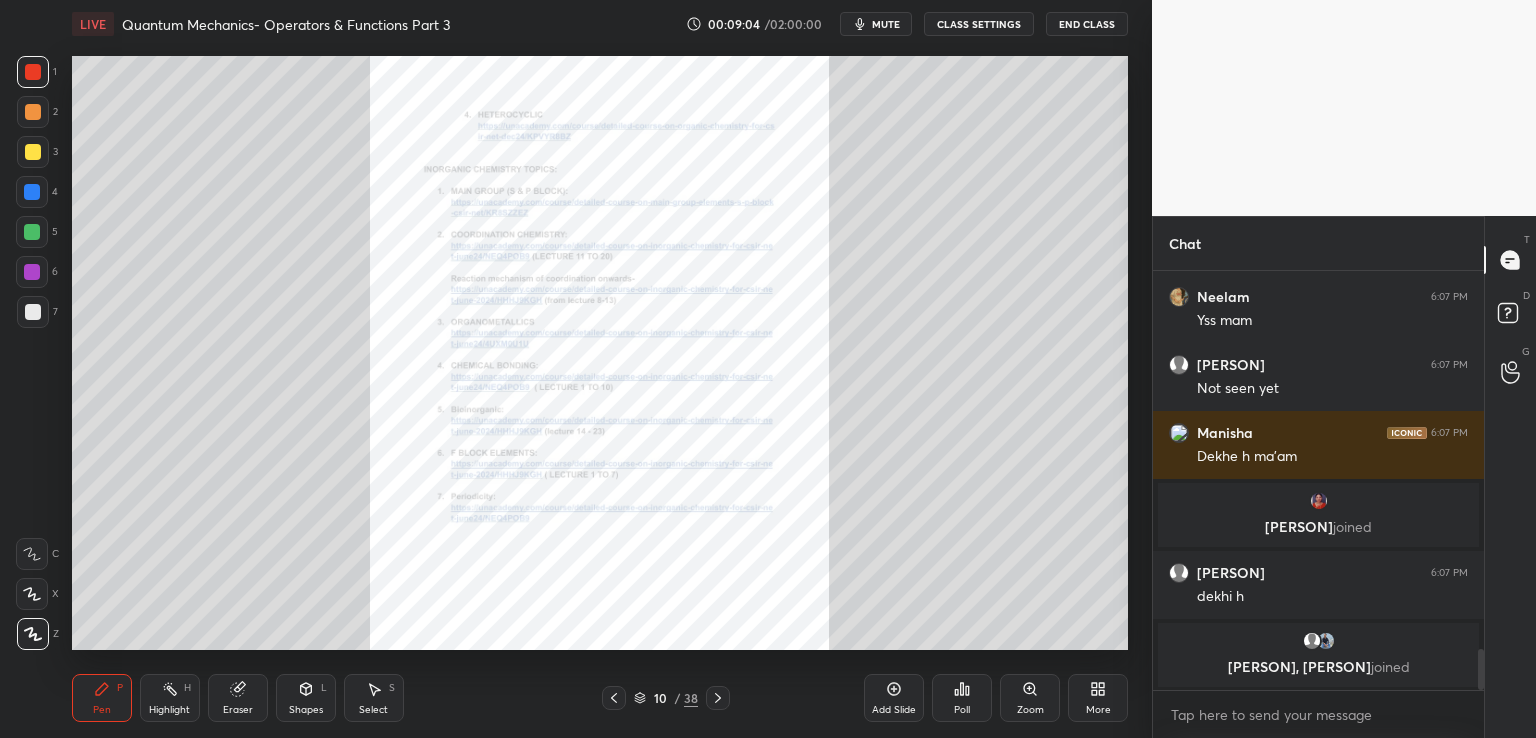 click 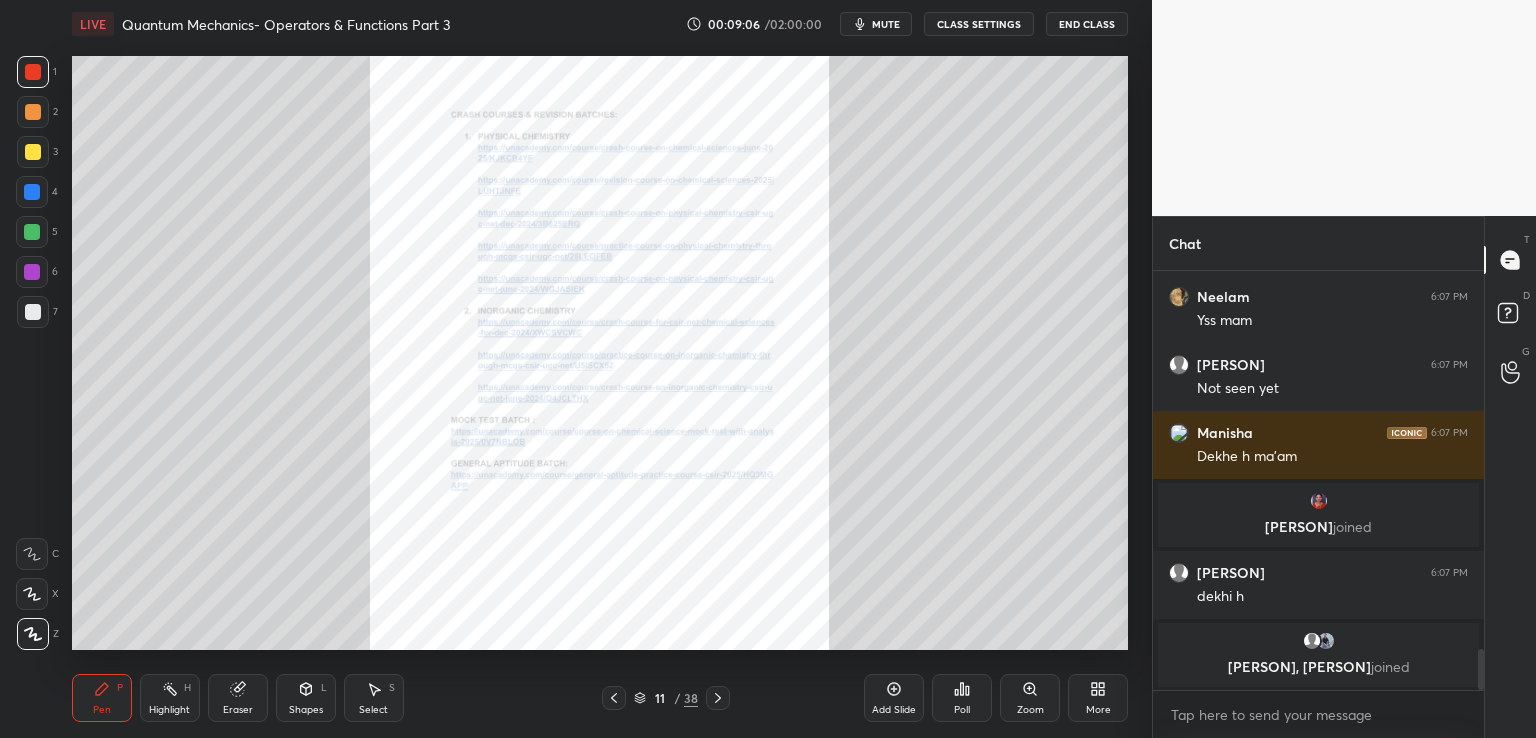 scroll, scrollTop: 3920, scrollLeft: 0, axis: vertical 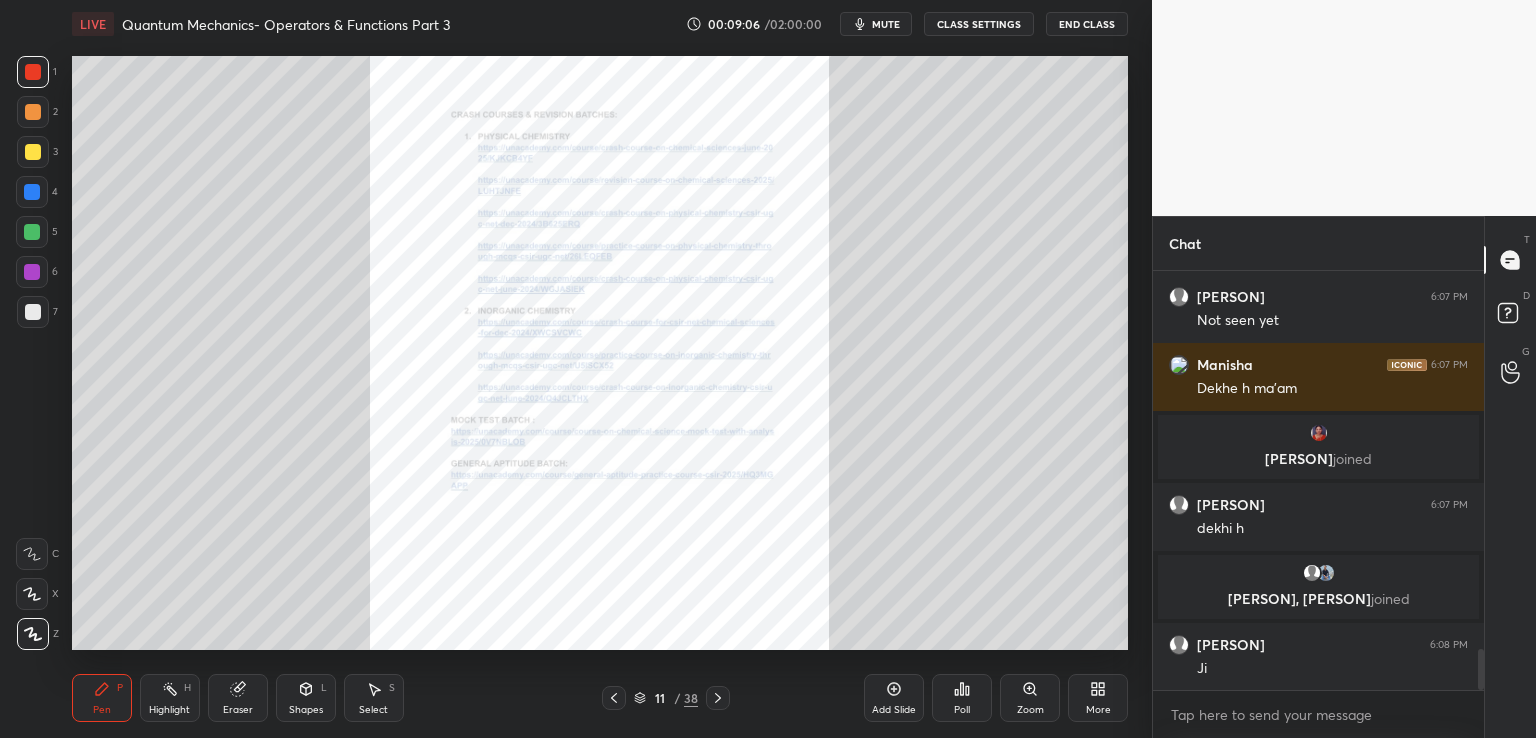 click 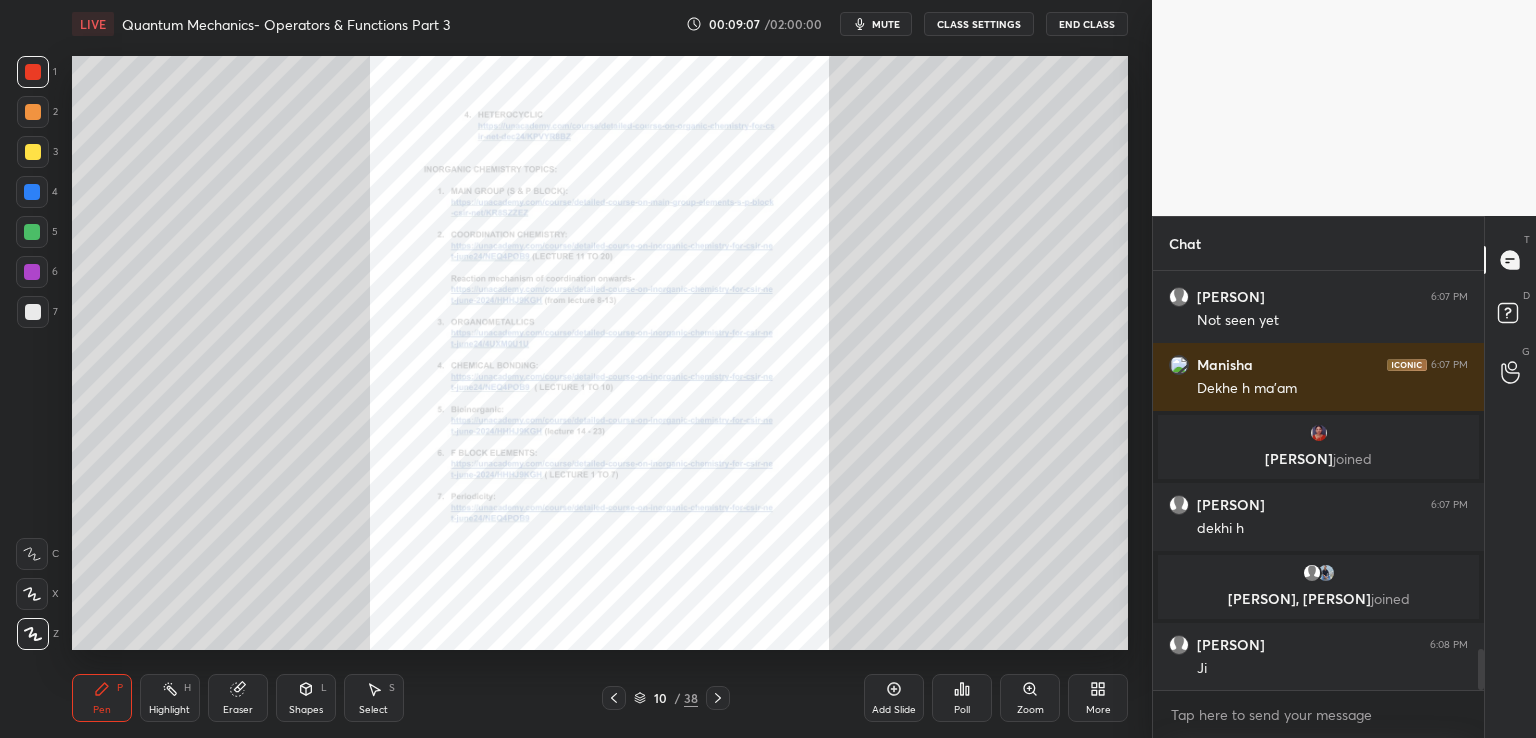 click 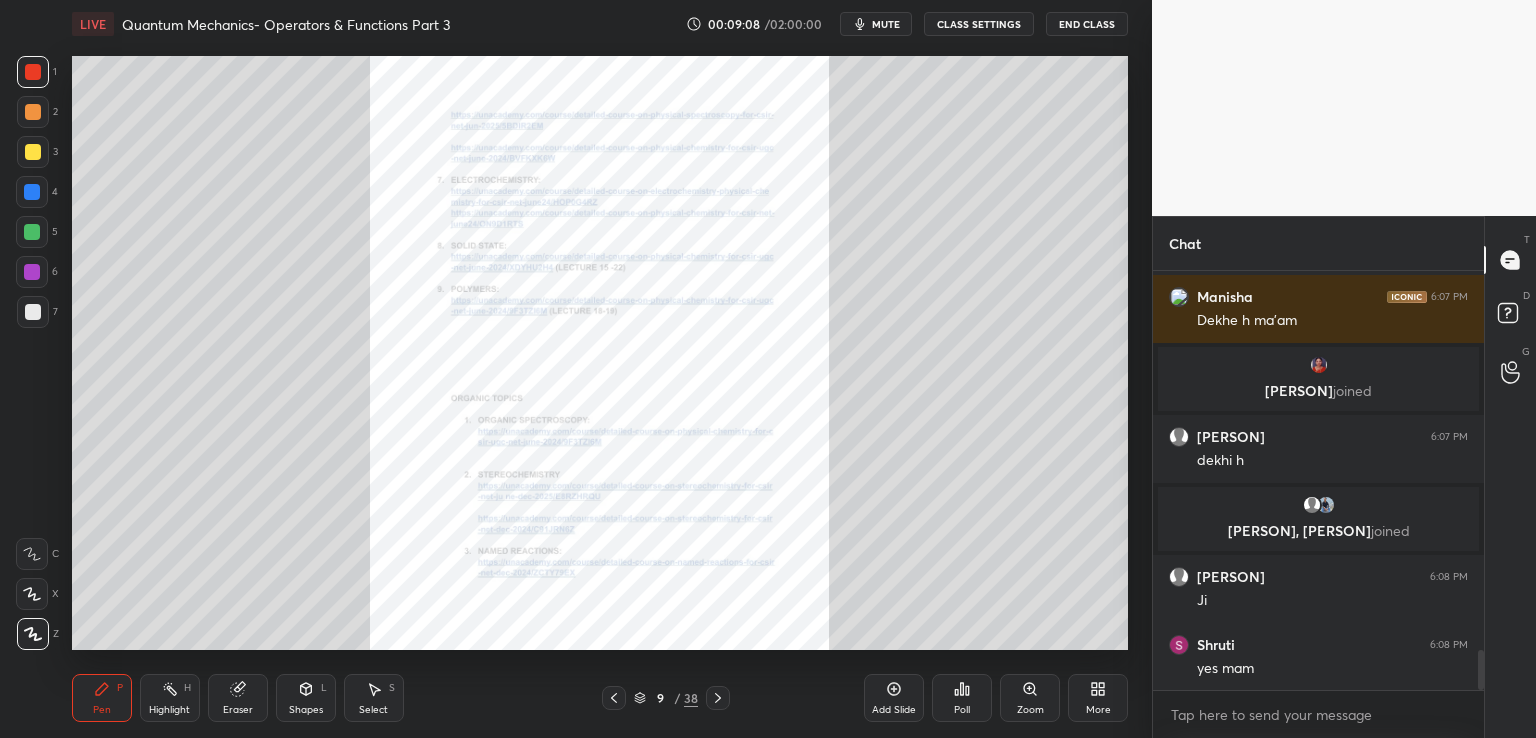 click 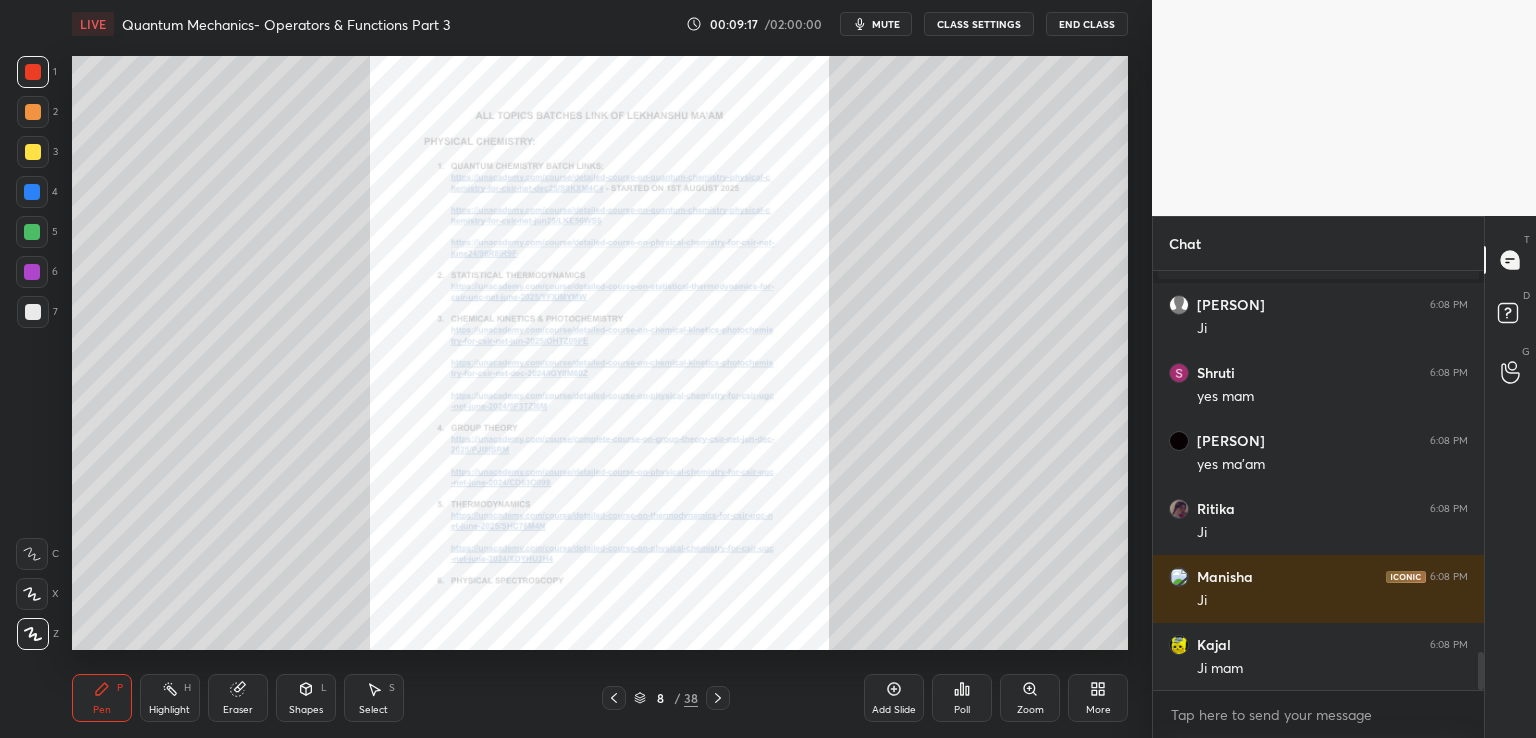 scroll, scrollTop: 4328, scrollLeft: 0, axis: vertical 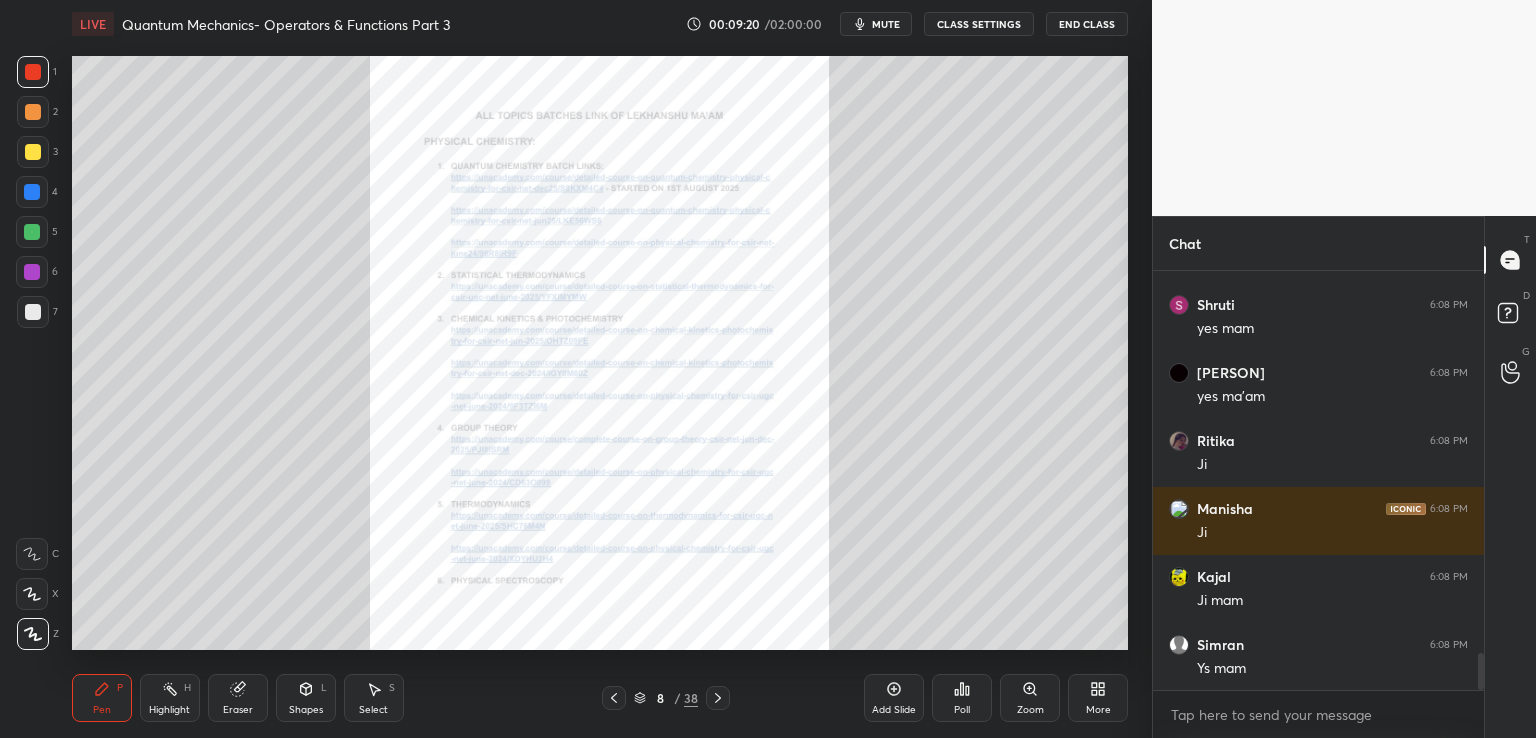 click at bounding box center (33, 72) 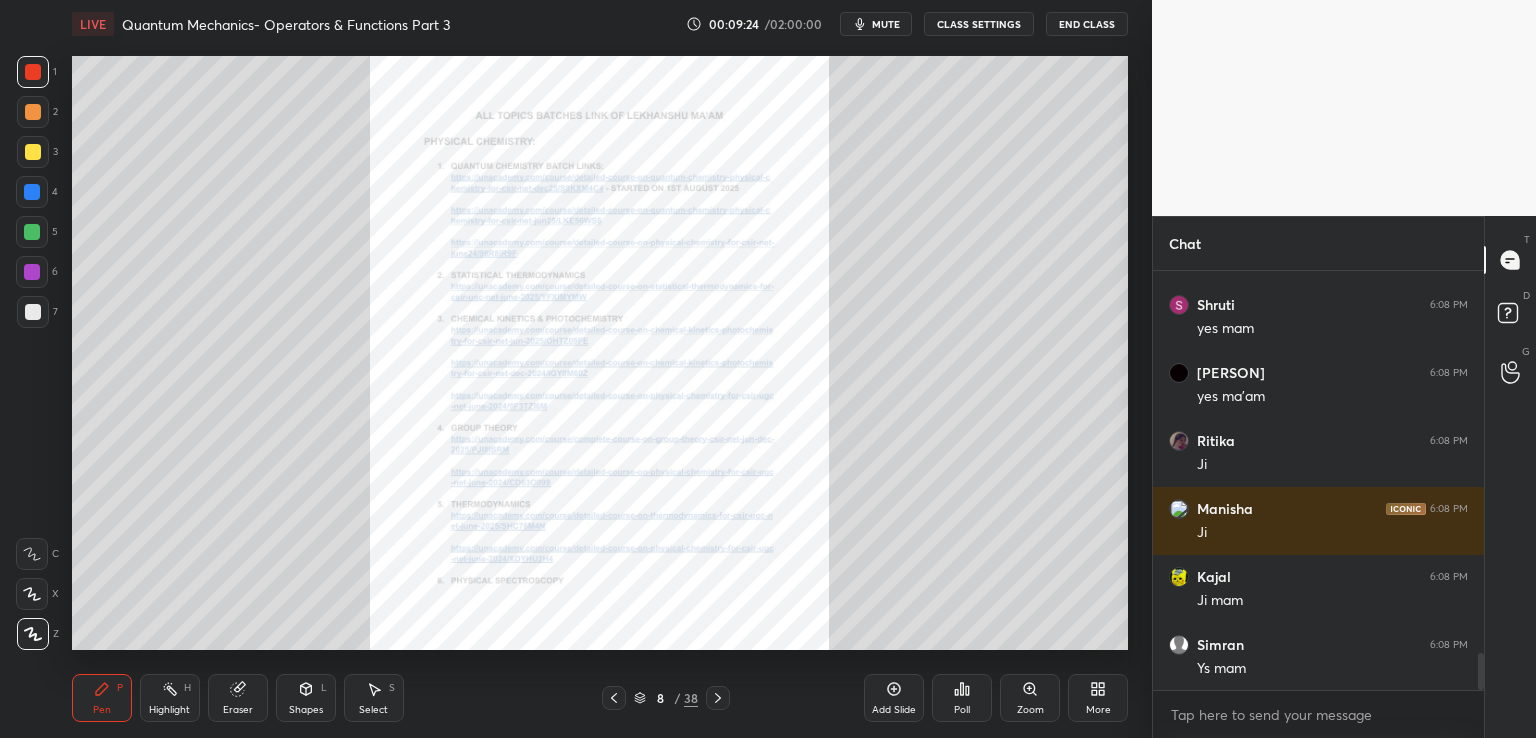 scroll, scrollTop: 4396, scrollLeft: 0, axis: vertical 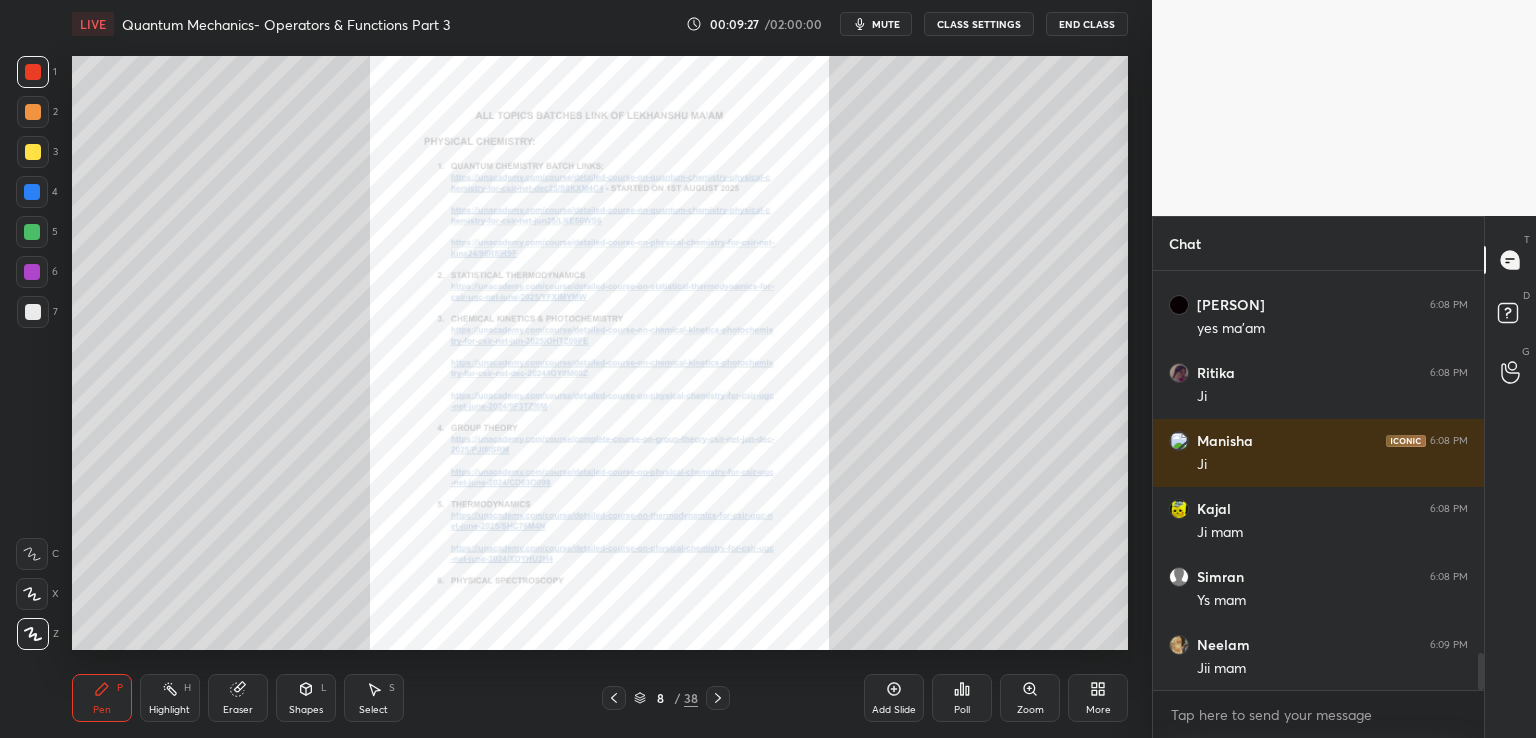click 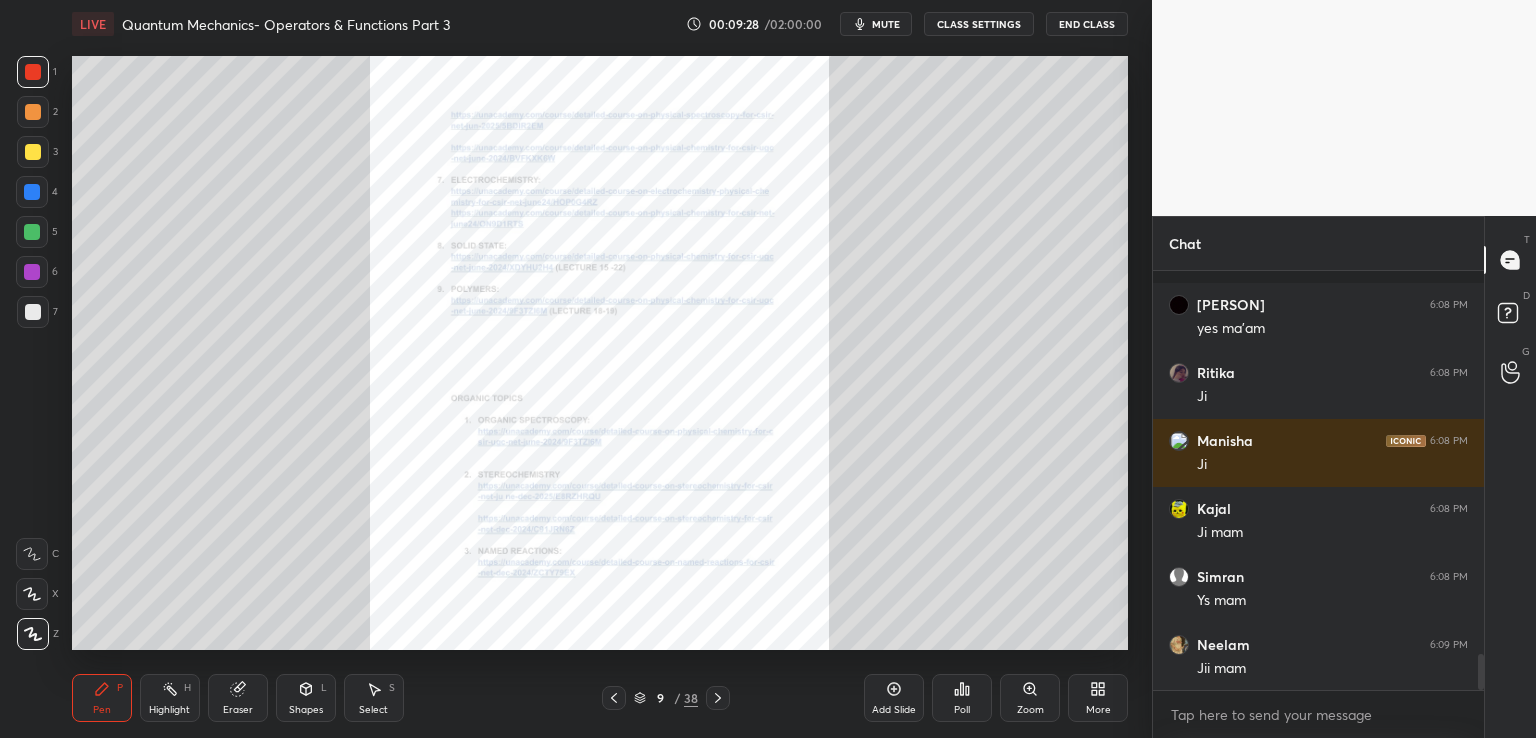 scroll, scrollTop: 4482, scrollLeft: 0, axis: vertical 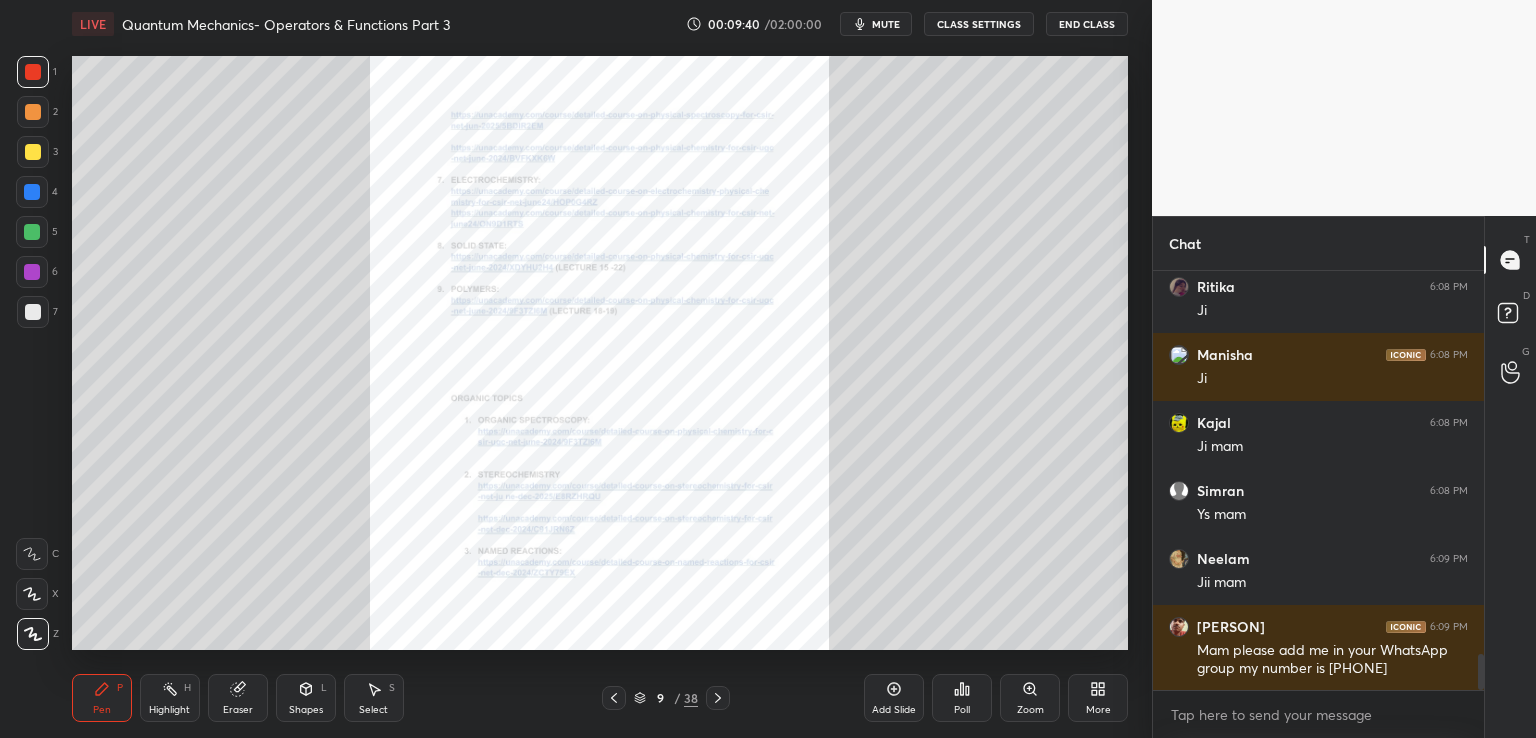 click 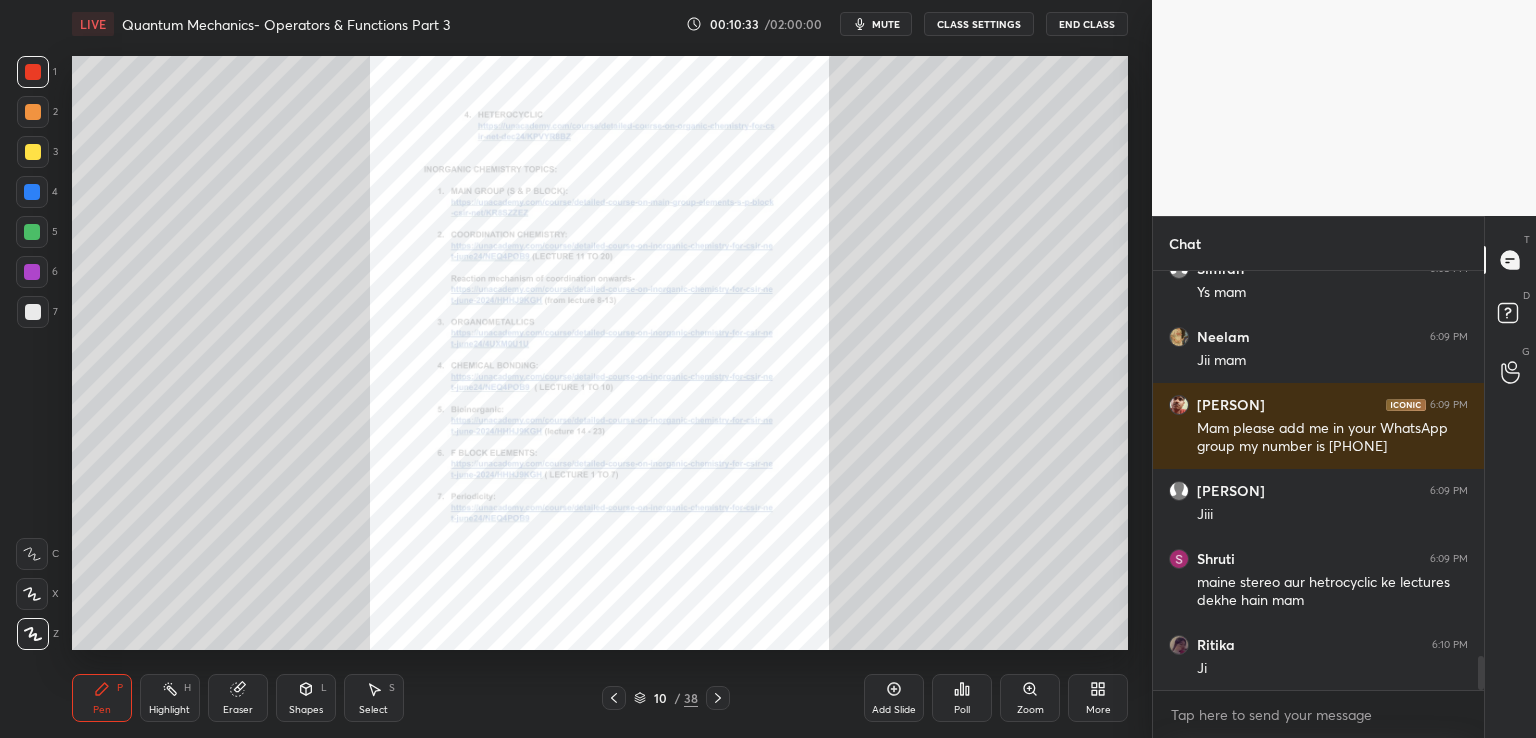 scroll, scrollTop: 4772, scrollLeft: 0, axis: vertical 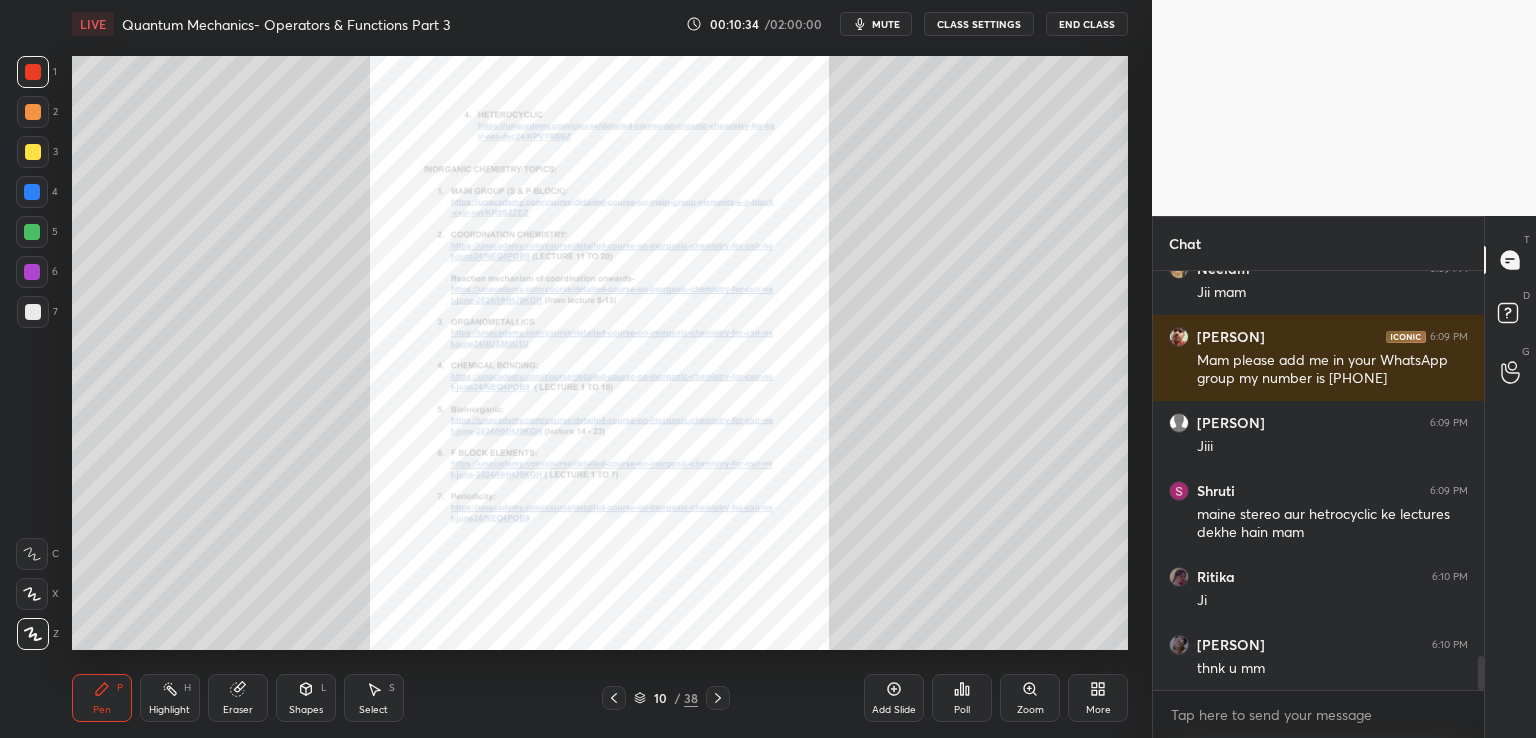 click 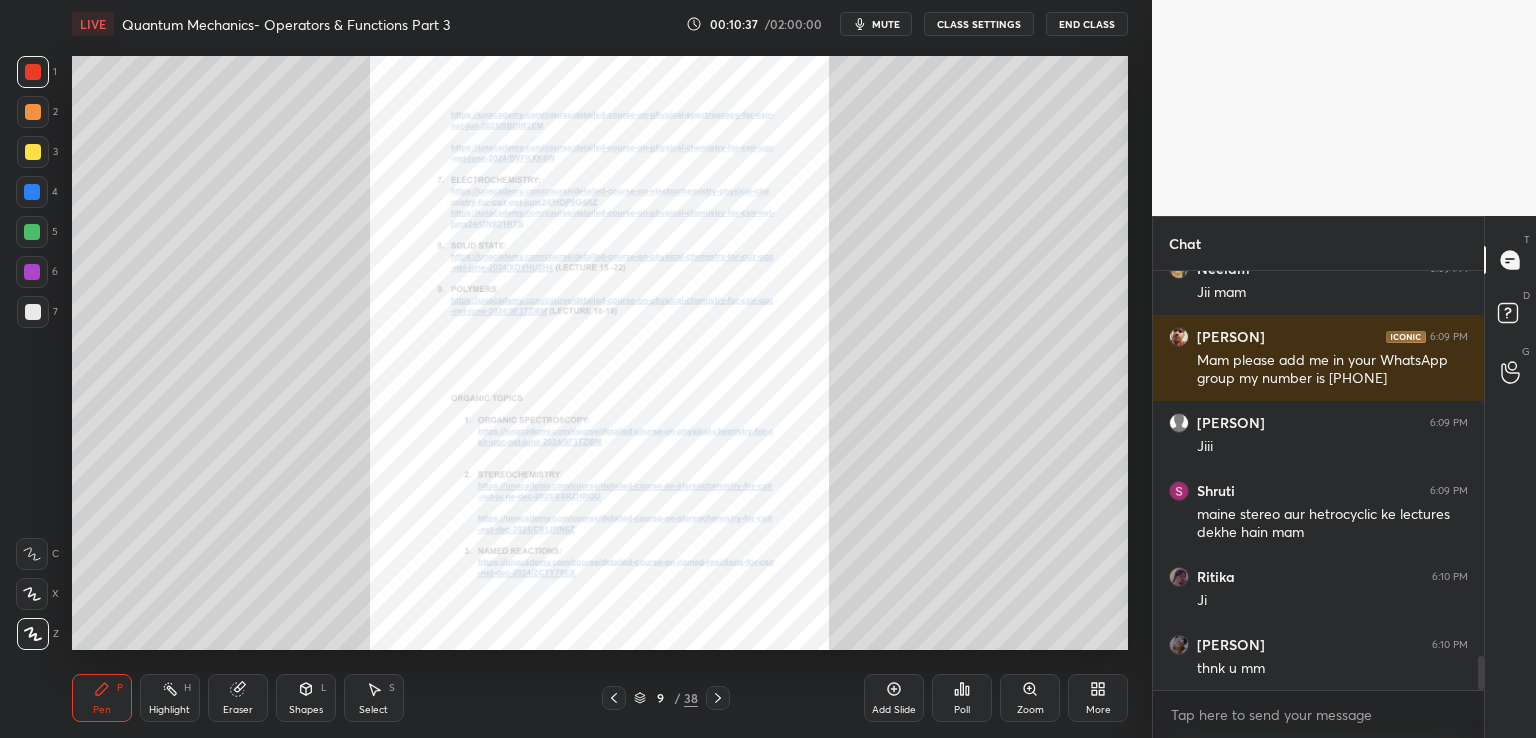 click 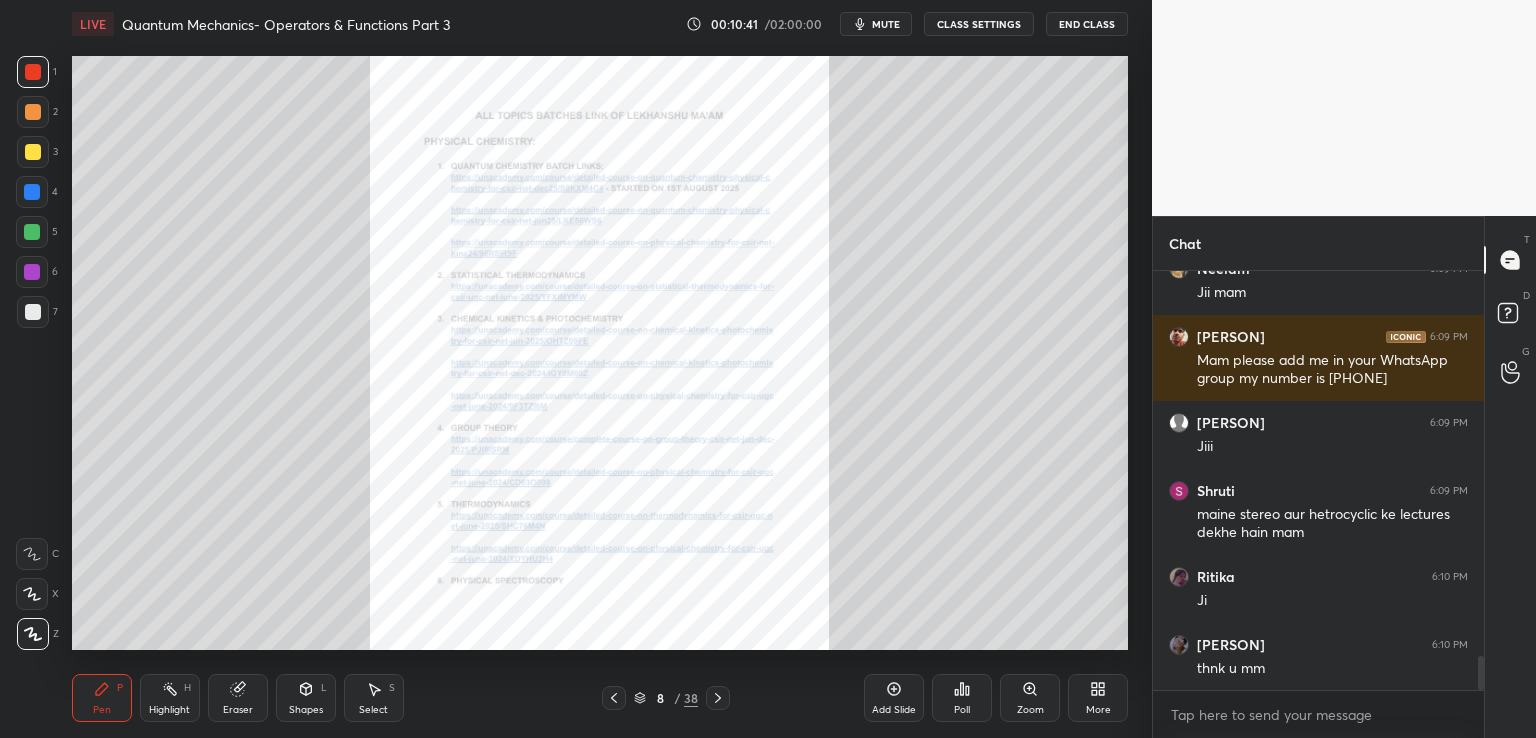 click on "Eraser" at bounding box center [238, 698] 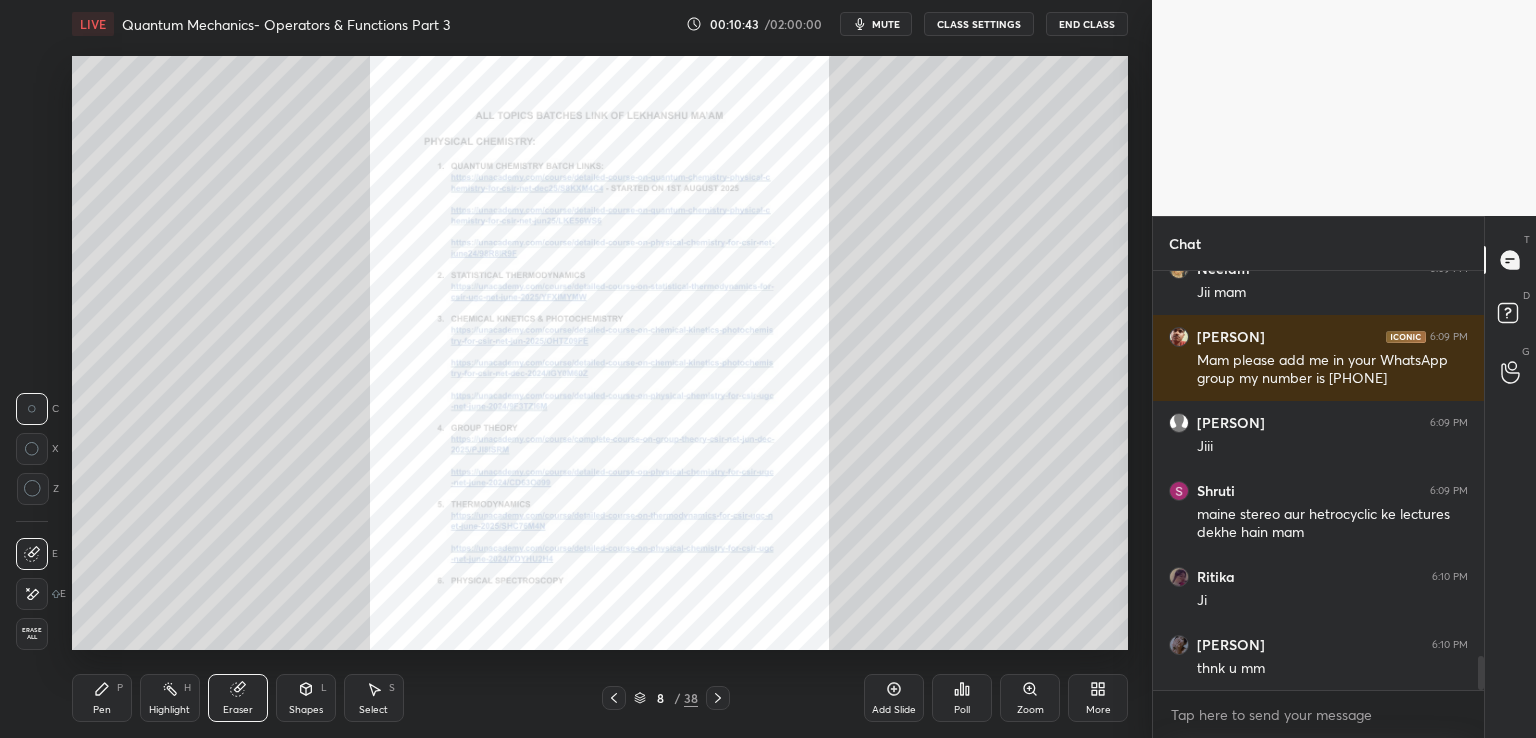 click 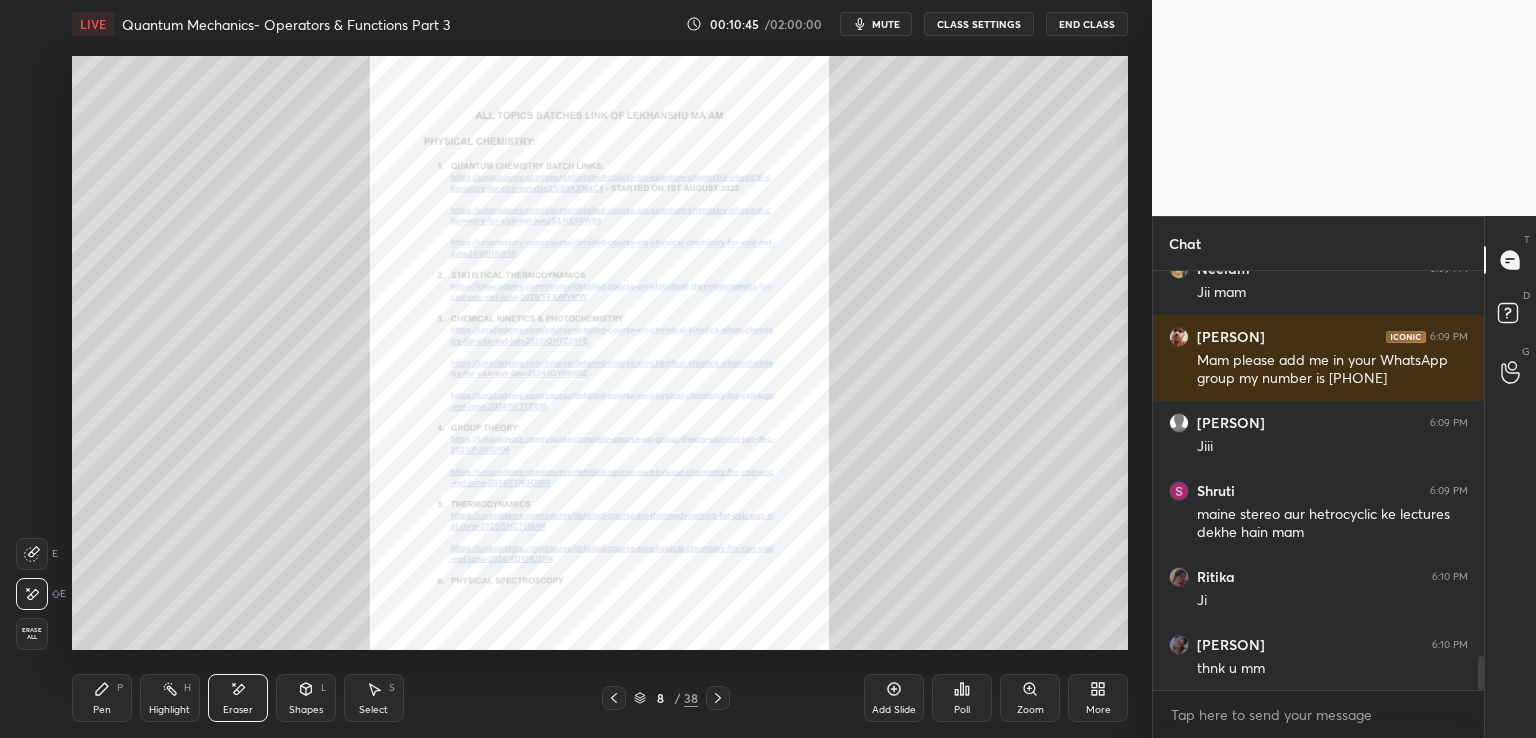 click on "Pen P" at bounding box center (102, 698) 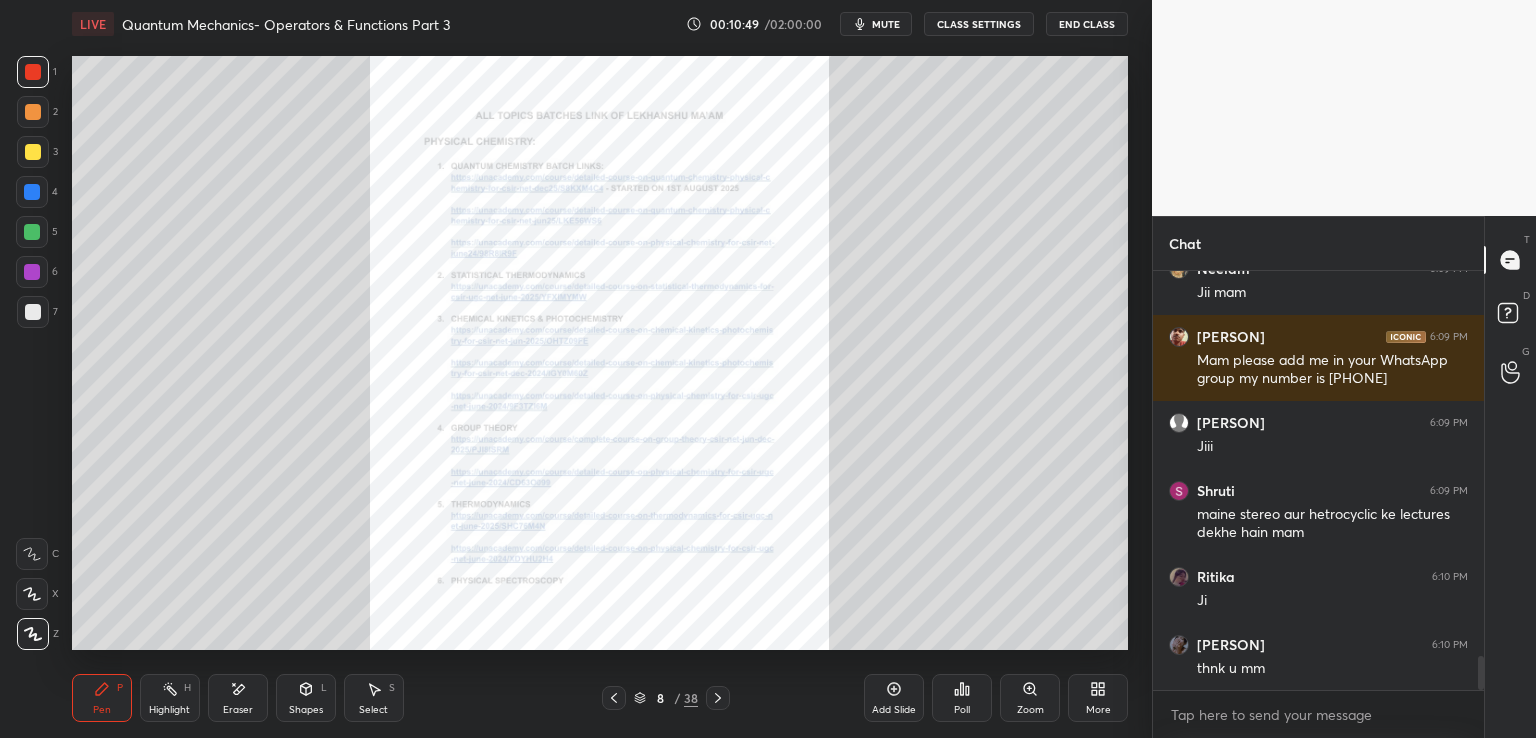 click at bounding box center [32, 192] 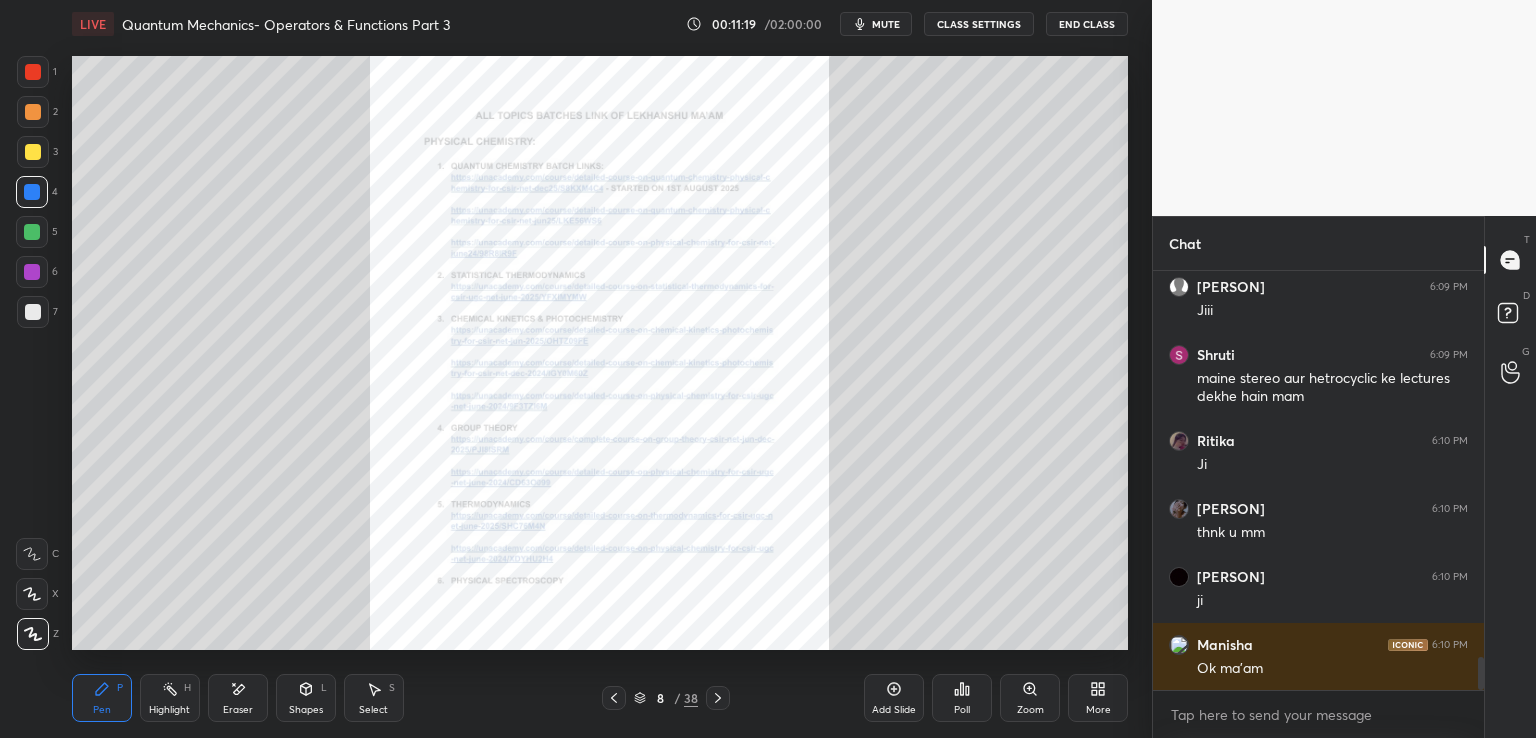 scroll, scrollTop: 4976, scrollLeft: 0, axis: vertical 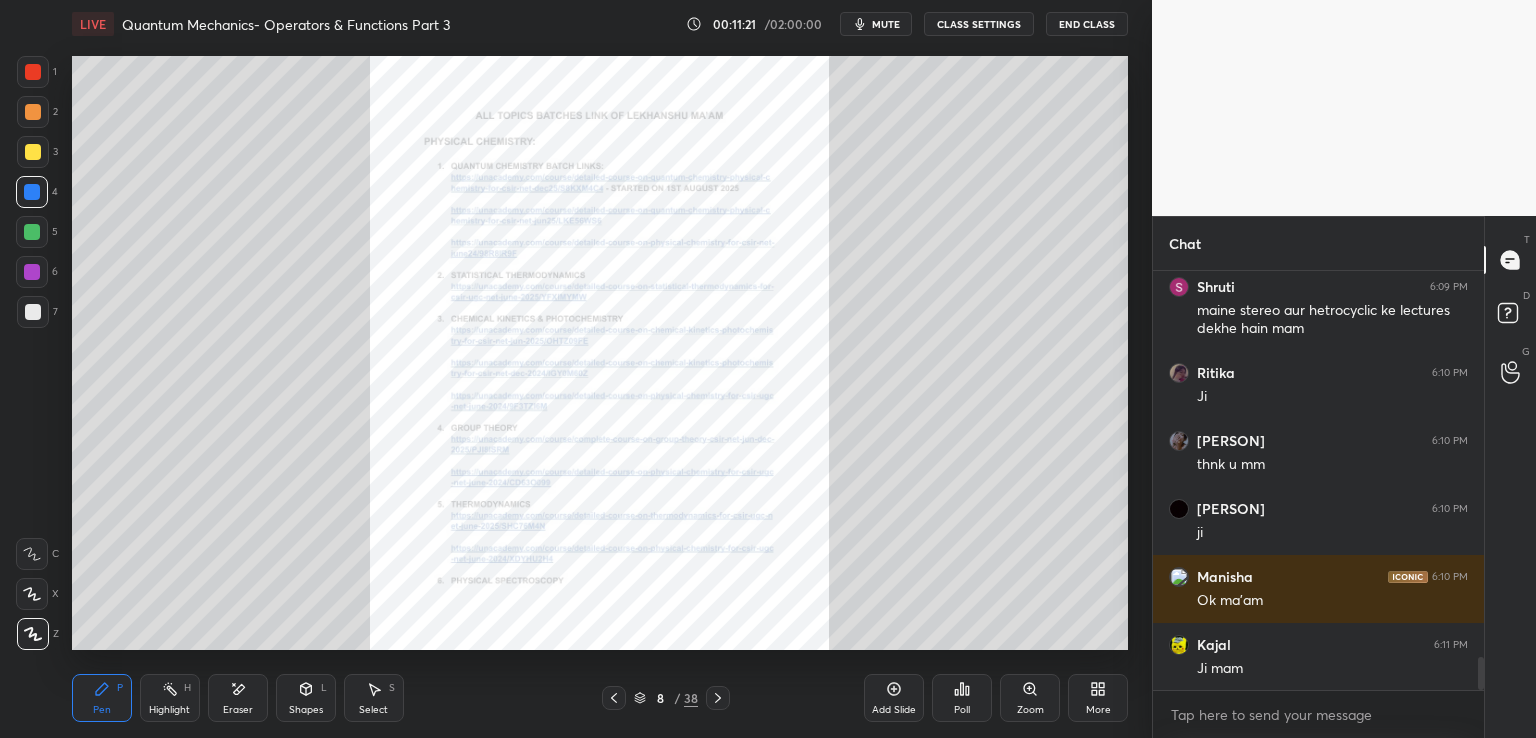 click 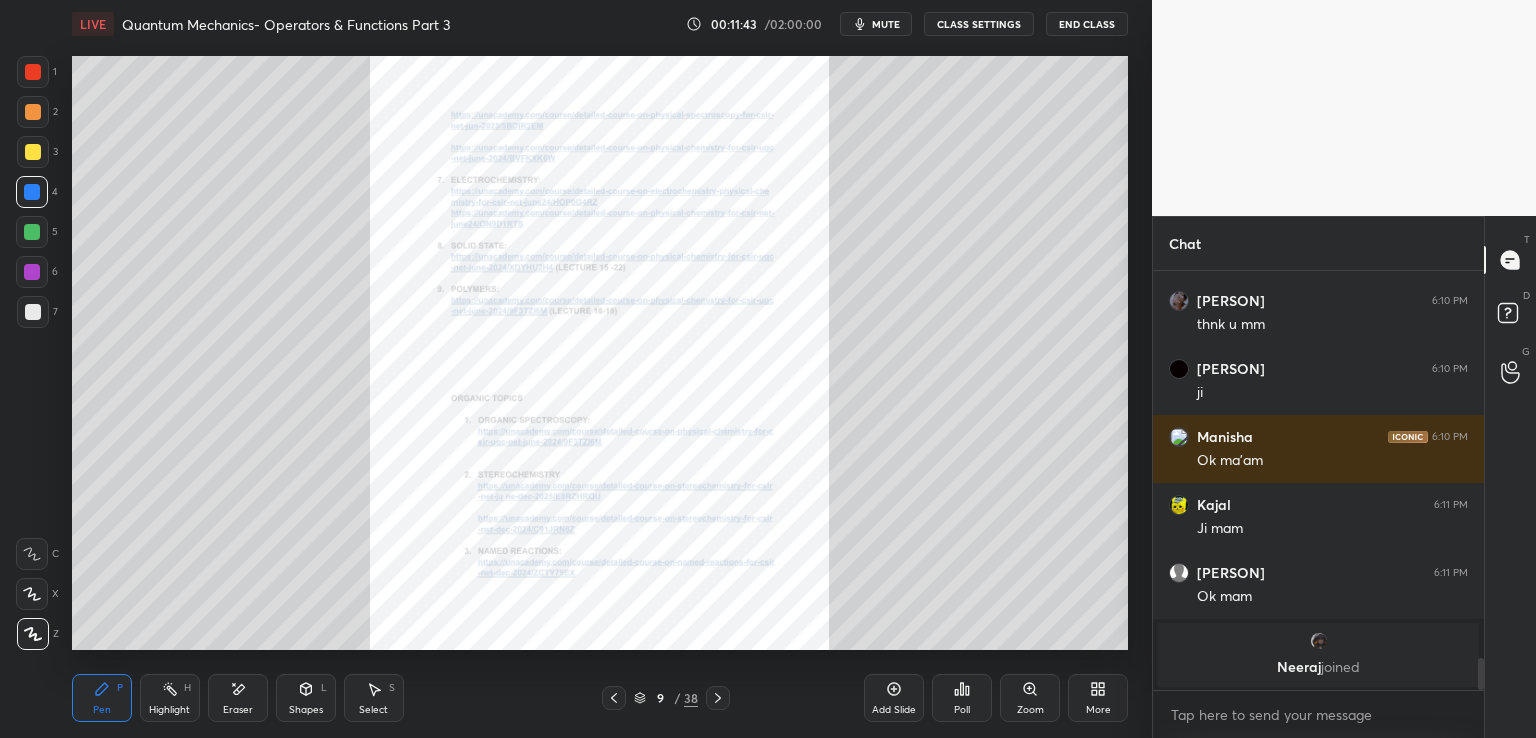 scroll, scrollTop: 4812, scrollLeft: 0, axis: vertical 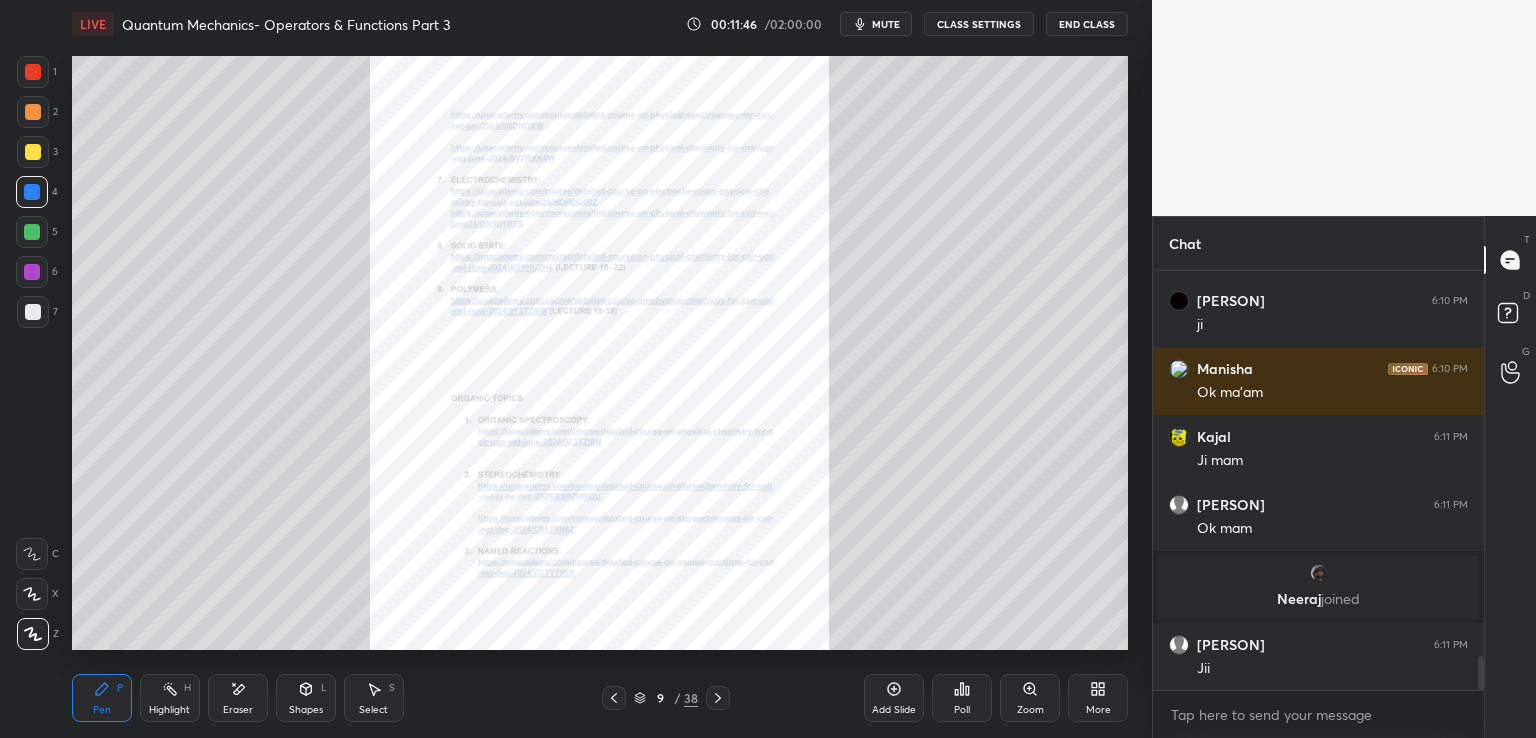 click 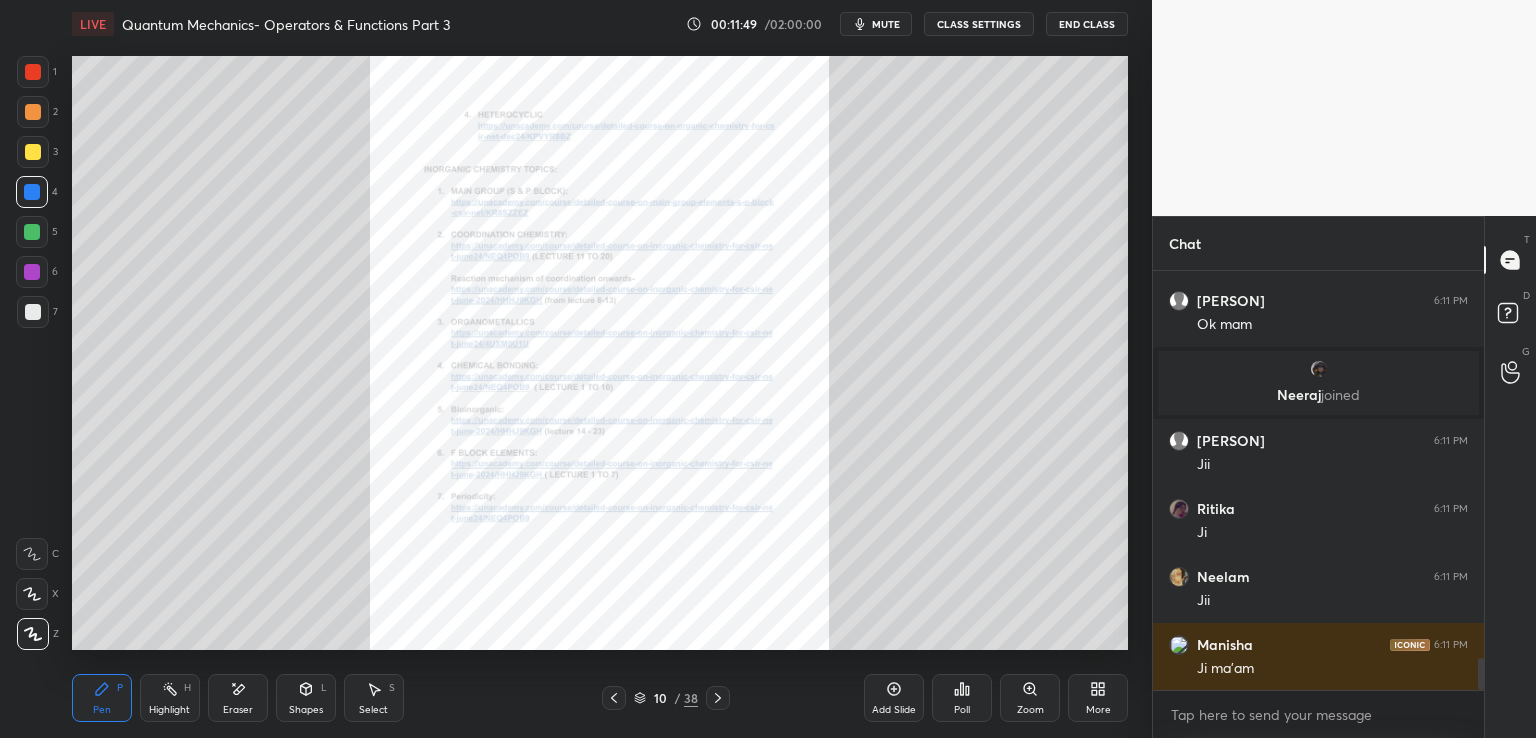 click 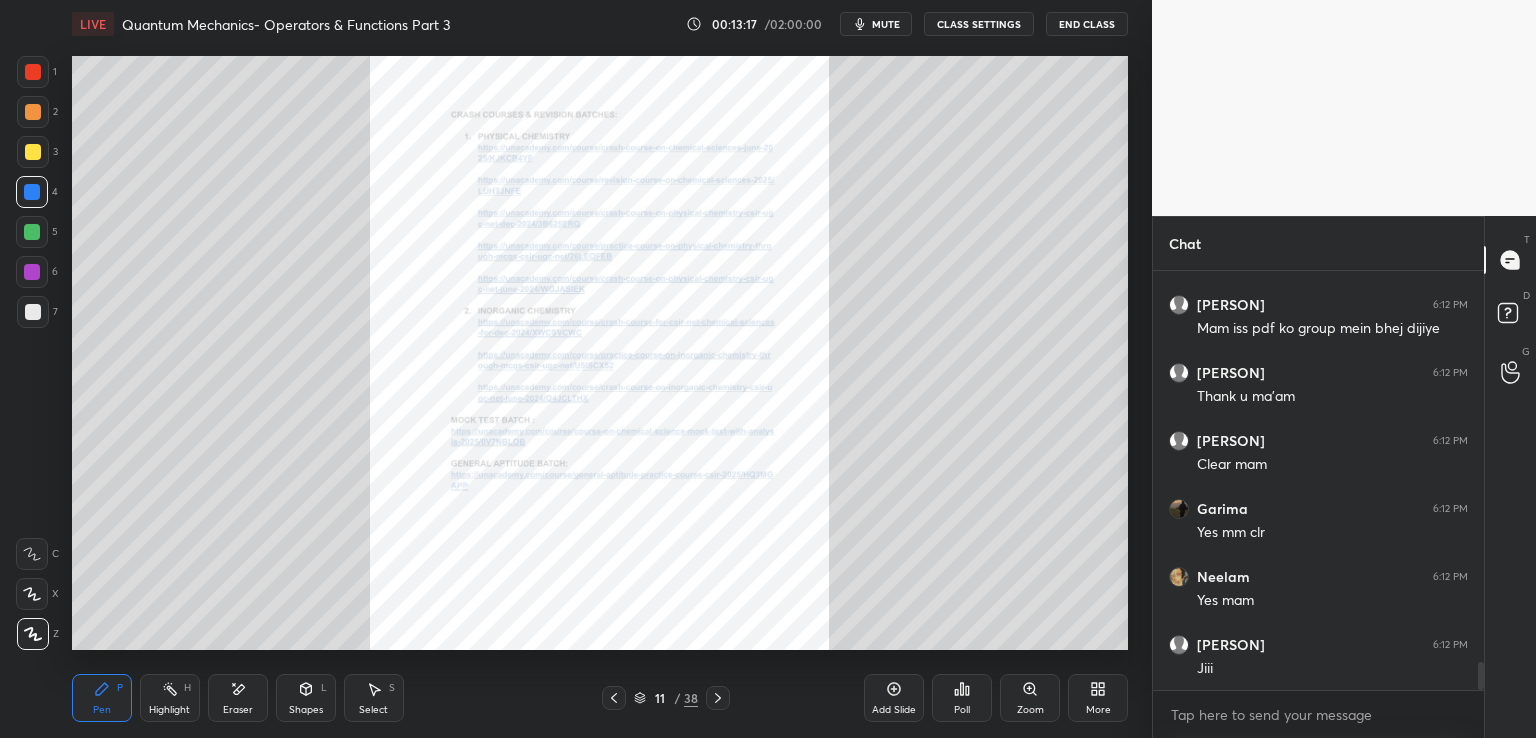 scroll, scrollTop: 5836, scrollLeft: 0, axis: vertical 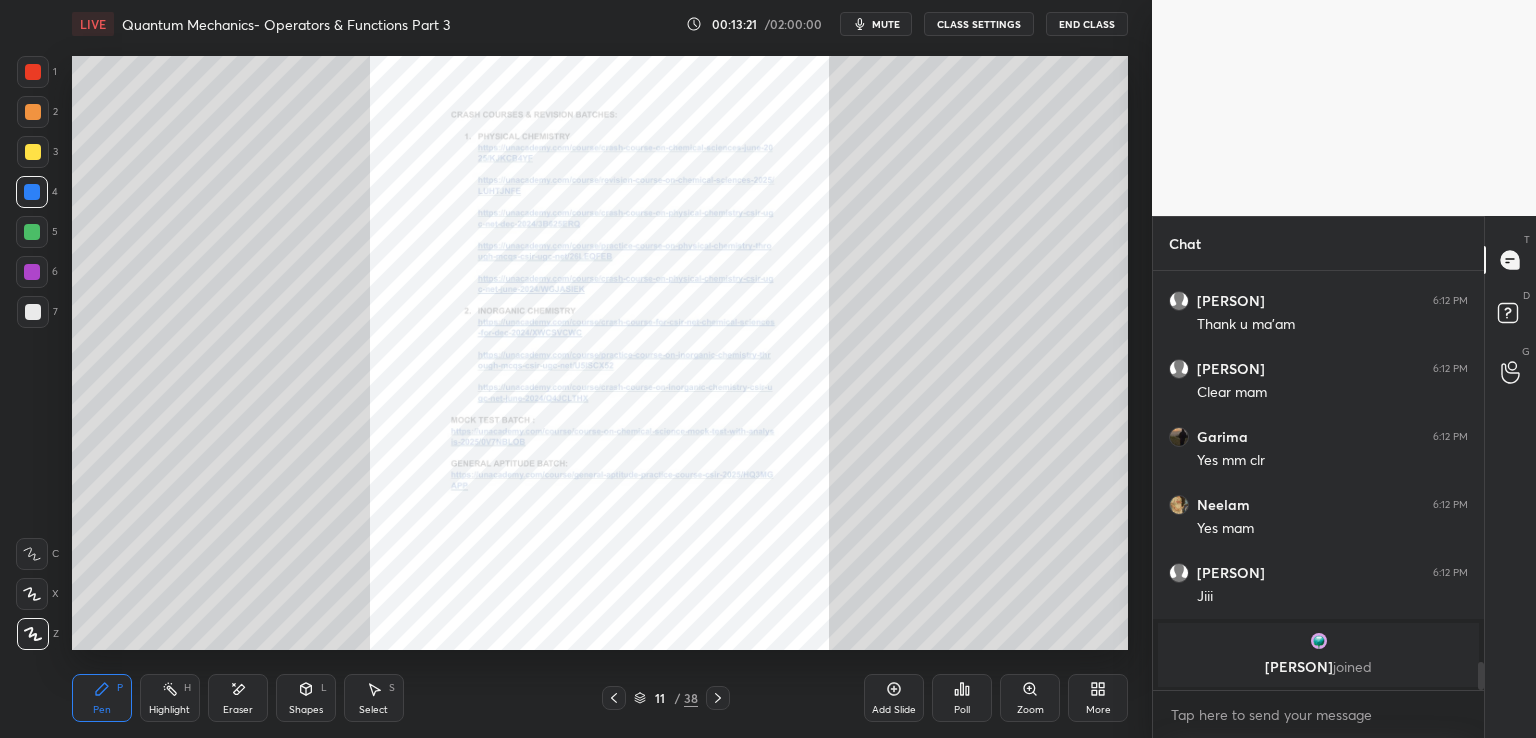 click 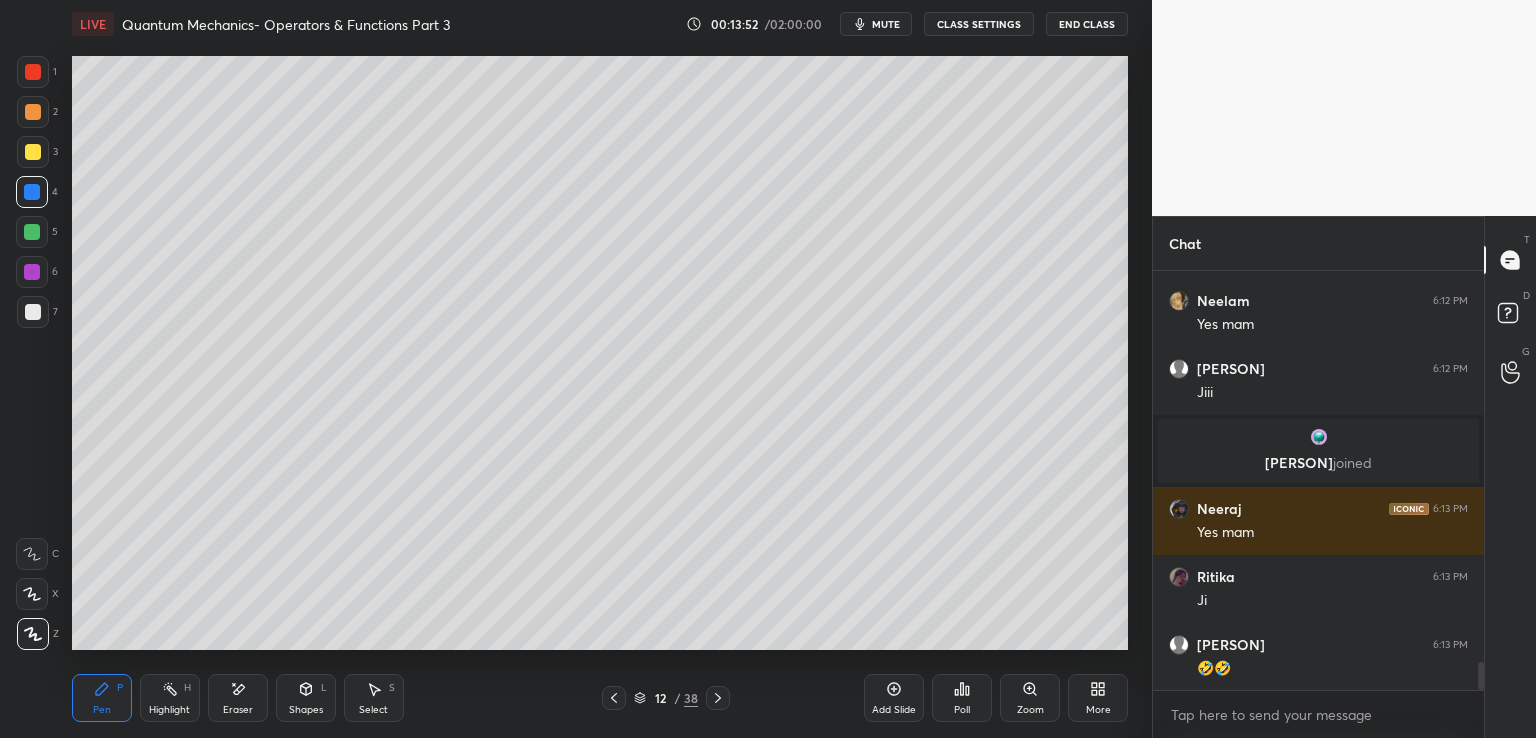 scroll, scrollTop: 5784, scrollLeft: 0, axis: vertical 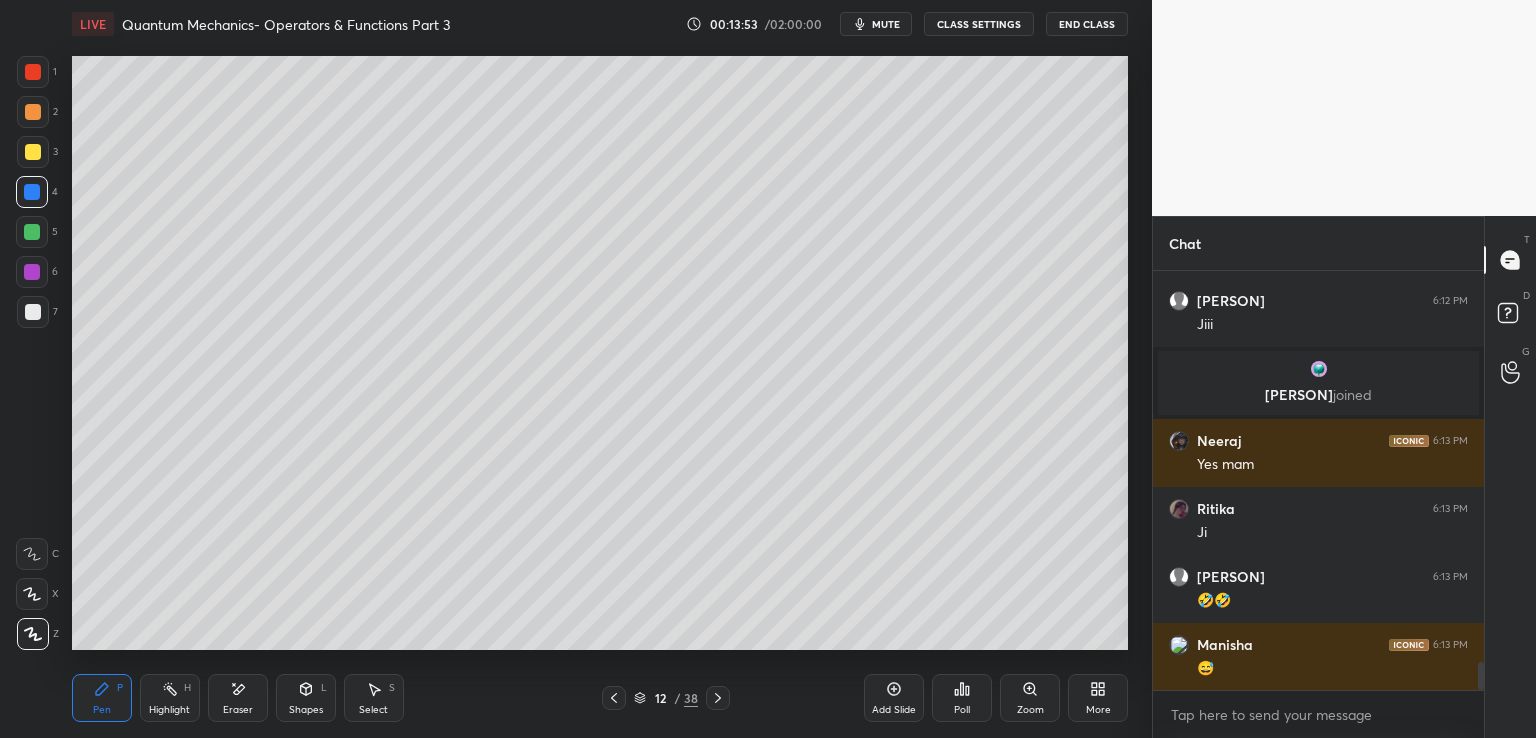 click at bounding box center [33, 312] 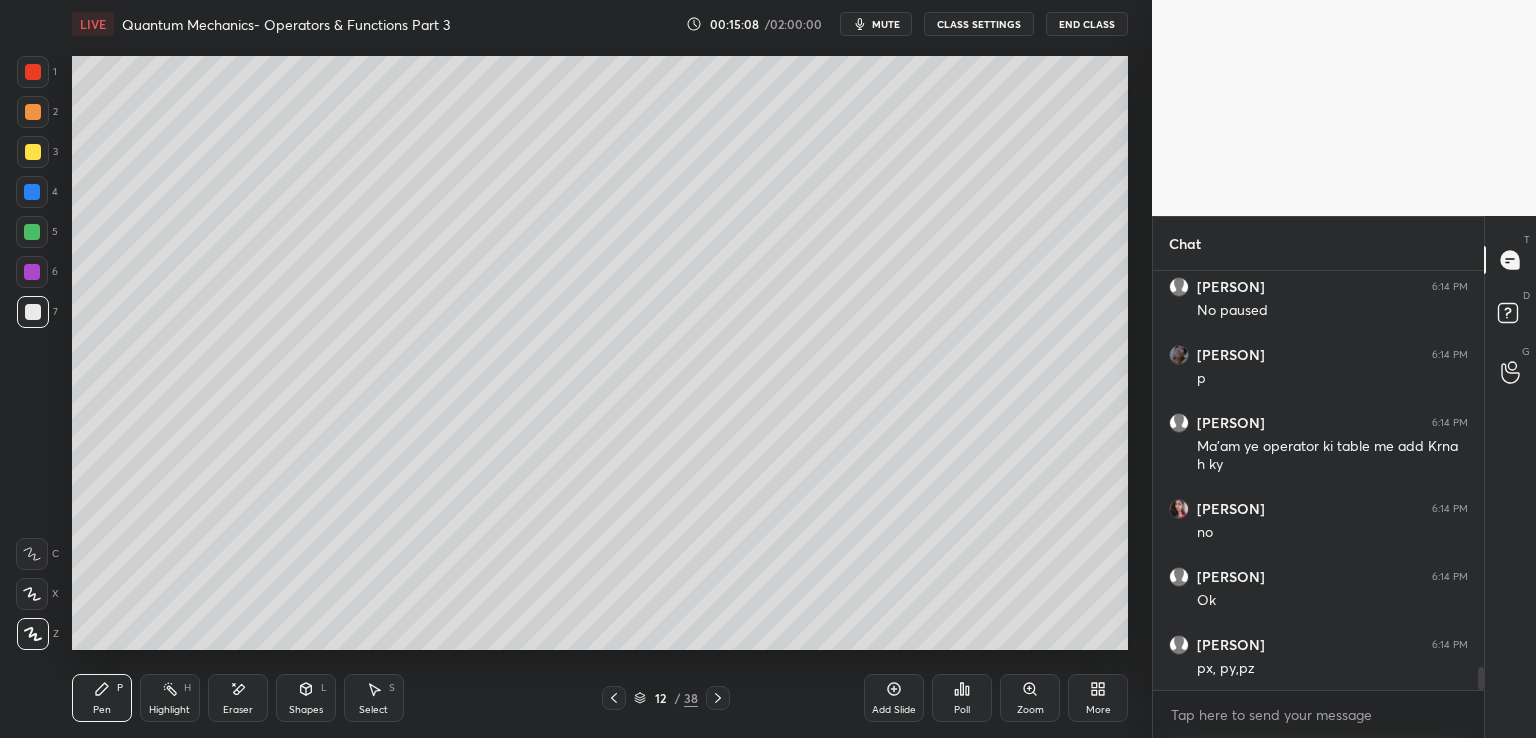 scroll, scrollTop: 7208, scrollLeft: 0, axis: vertical 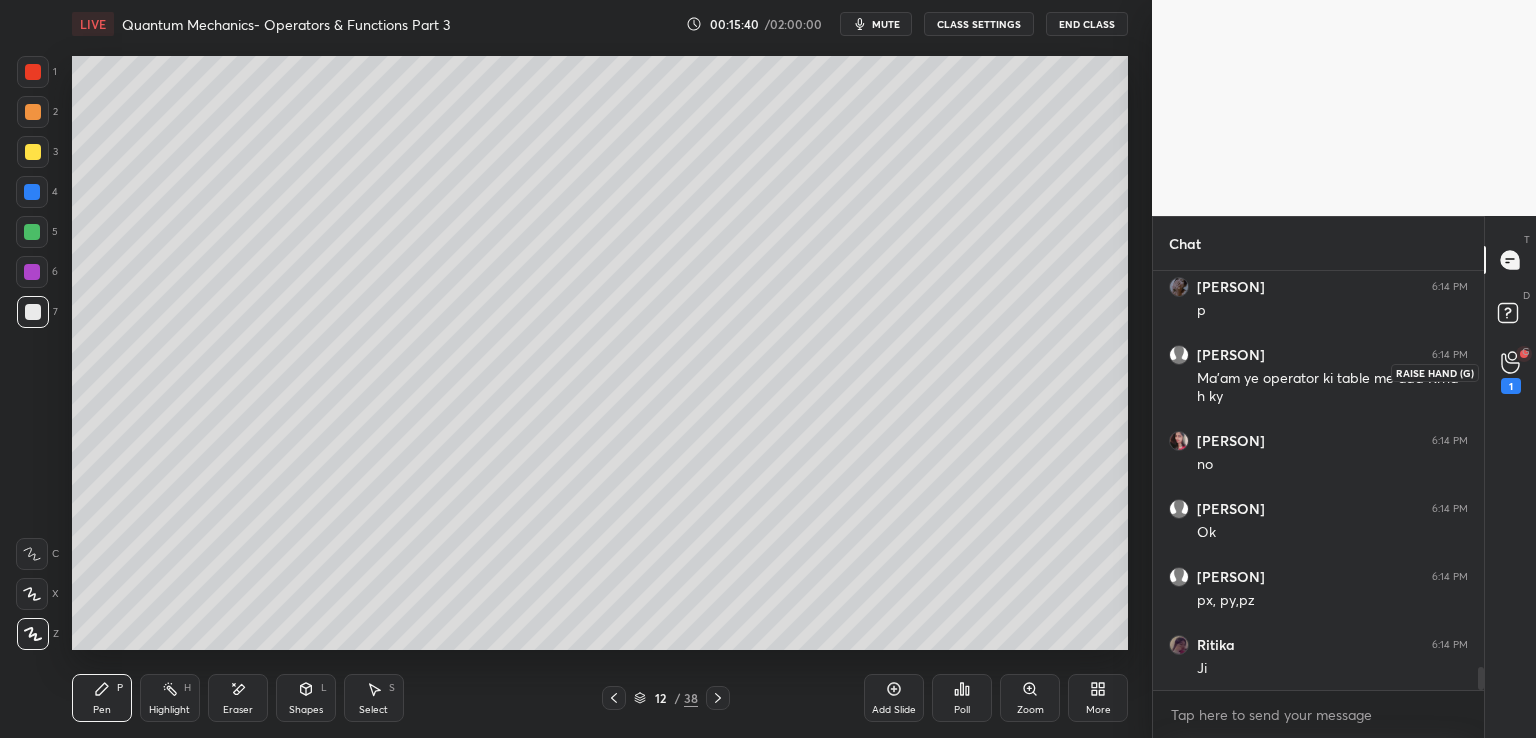 click 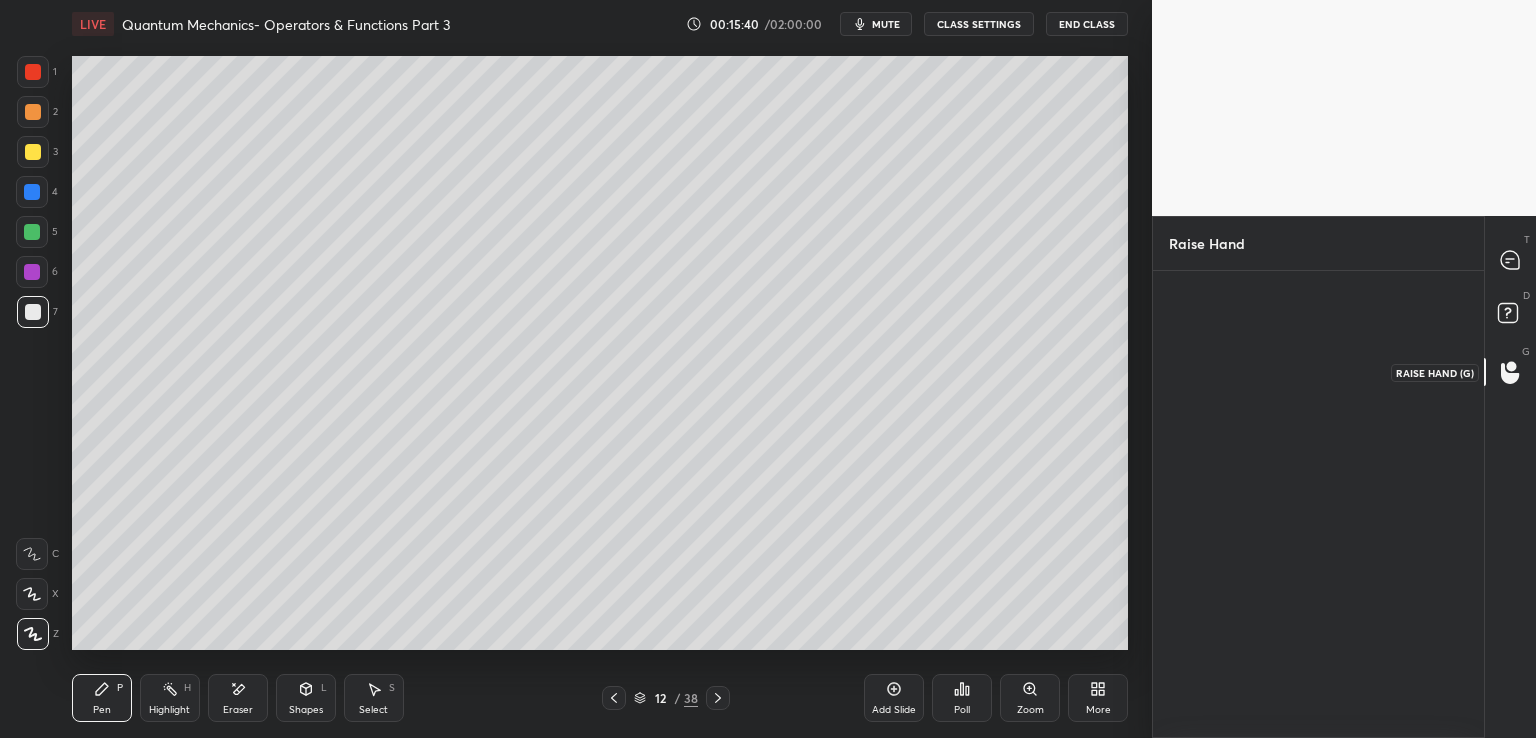scroll, scrollTop: 461, scrollLeft: 325, axis: both 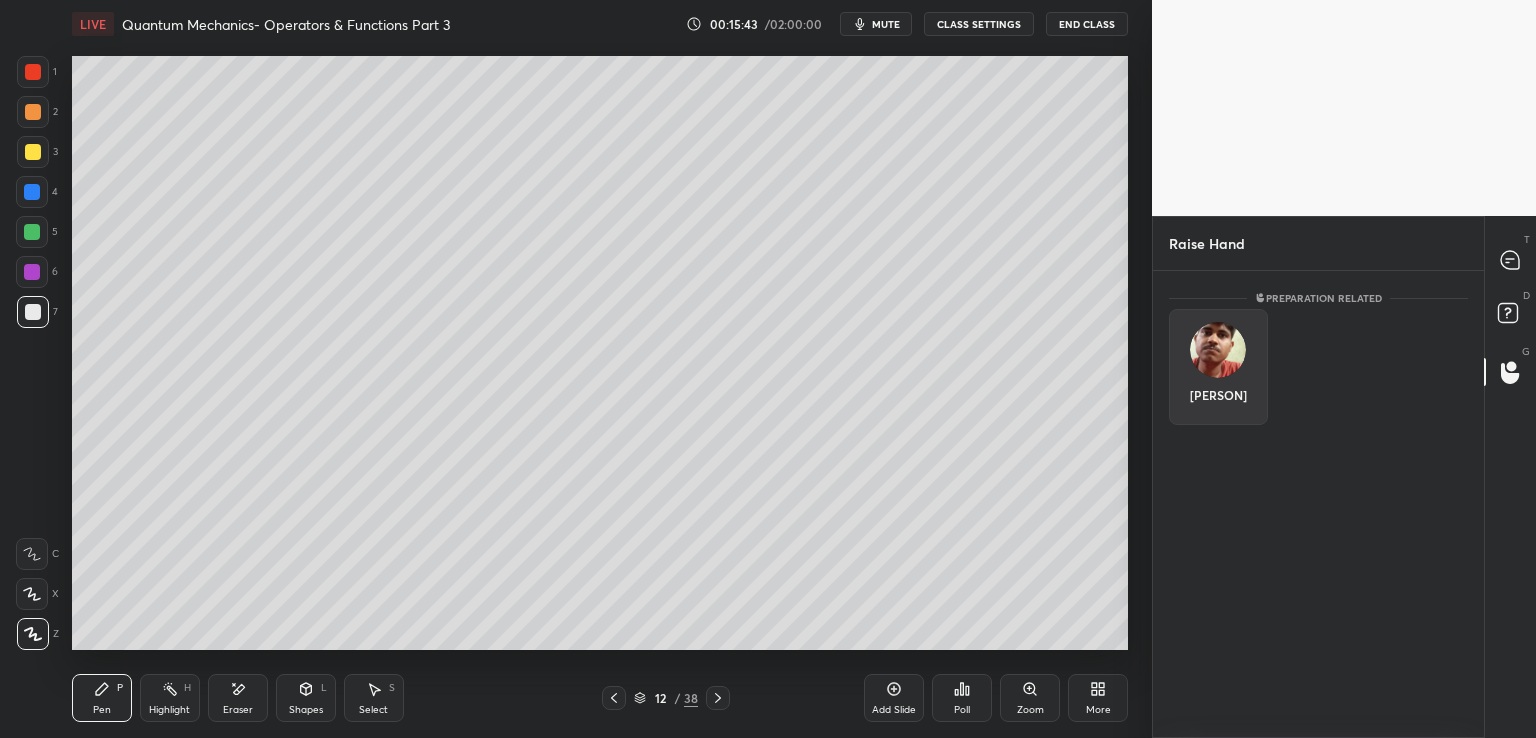 click at bounding box center (1218, 350) 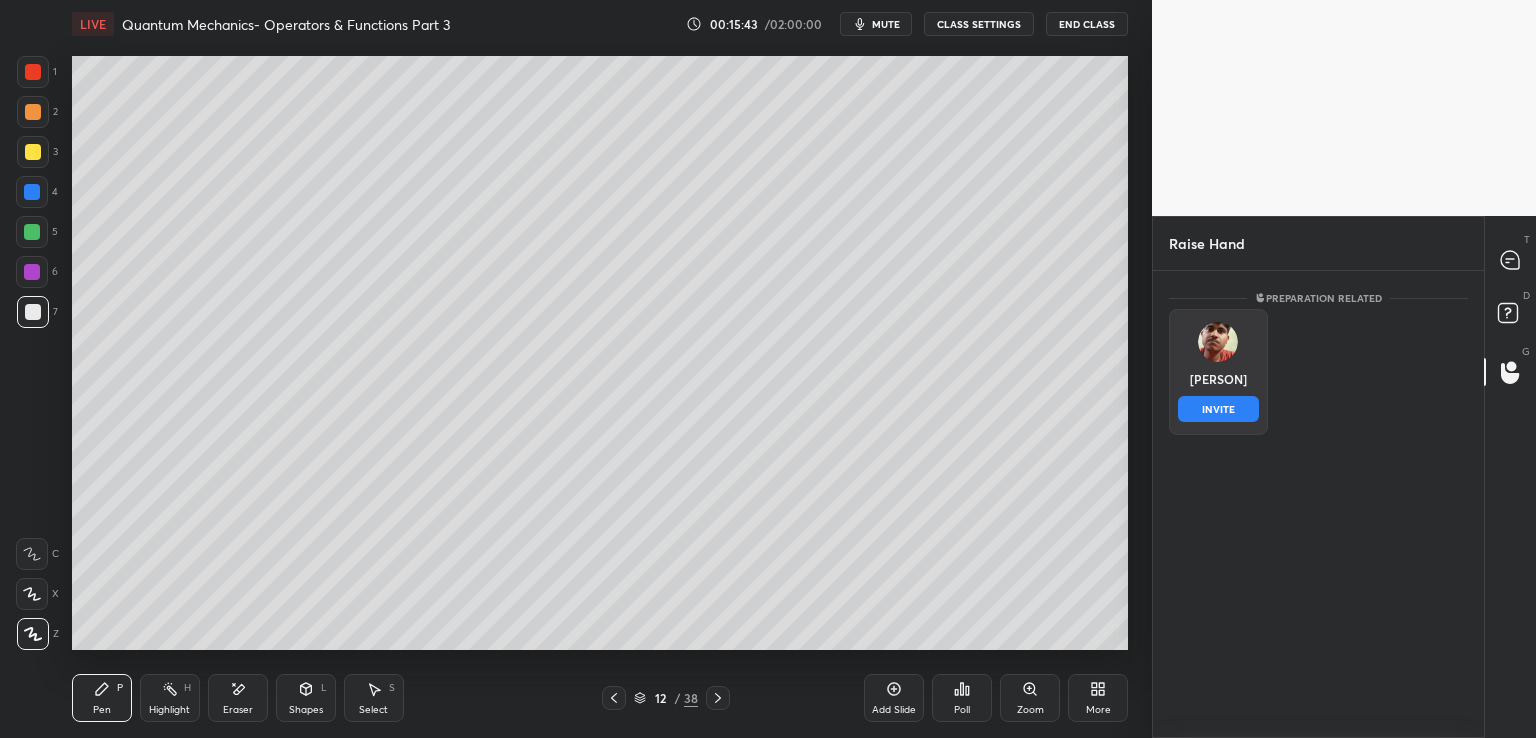 click on "INVITE" at bounding box center (1218, 409) 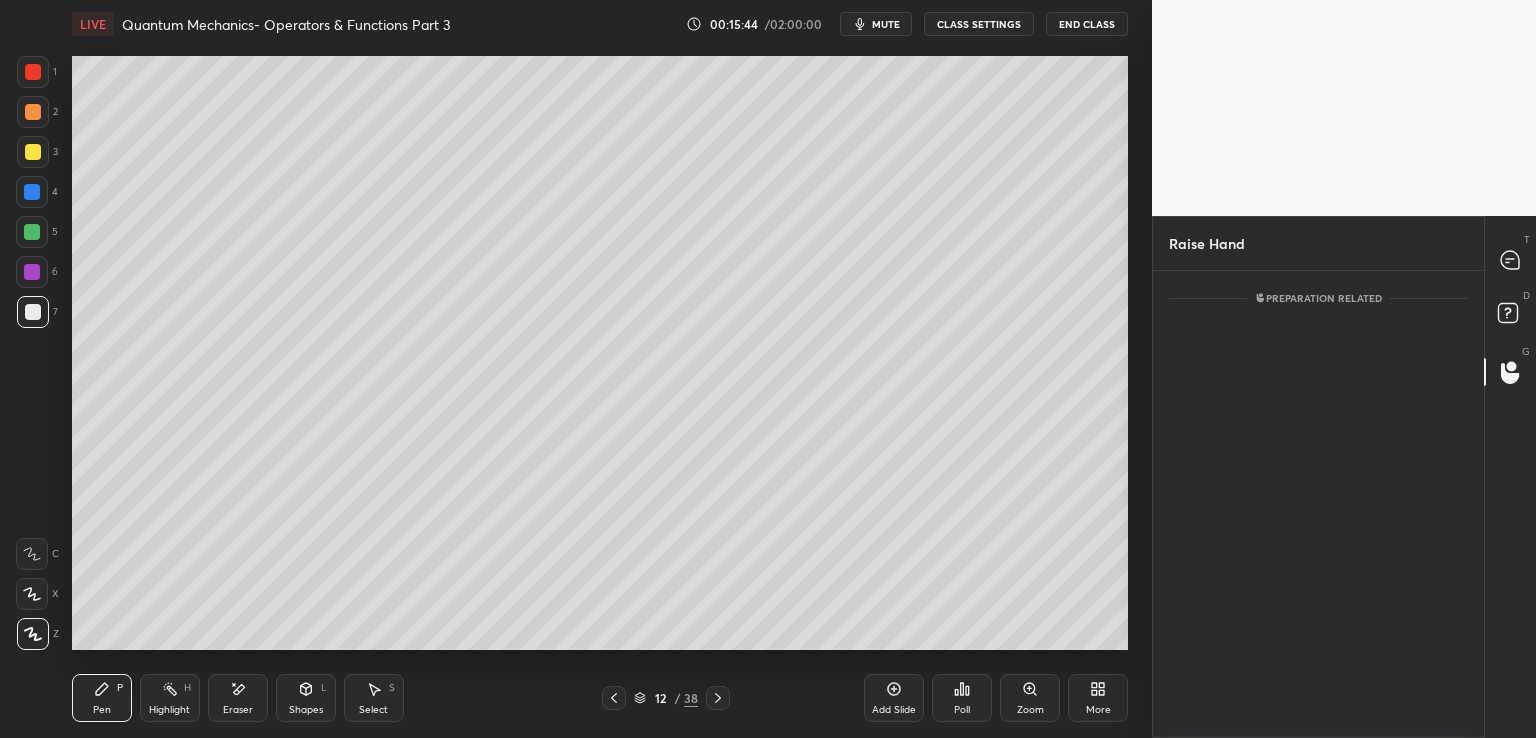 scroll, scrollTop: 381, scrollLeft: 325, axis: both 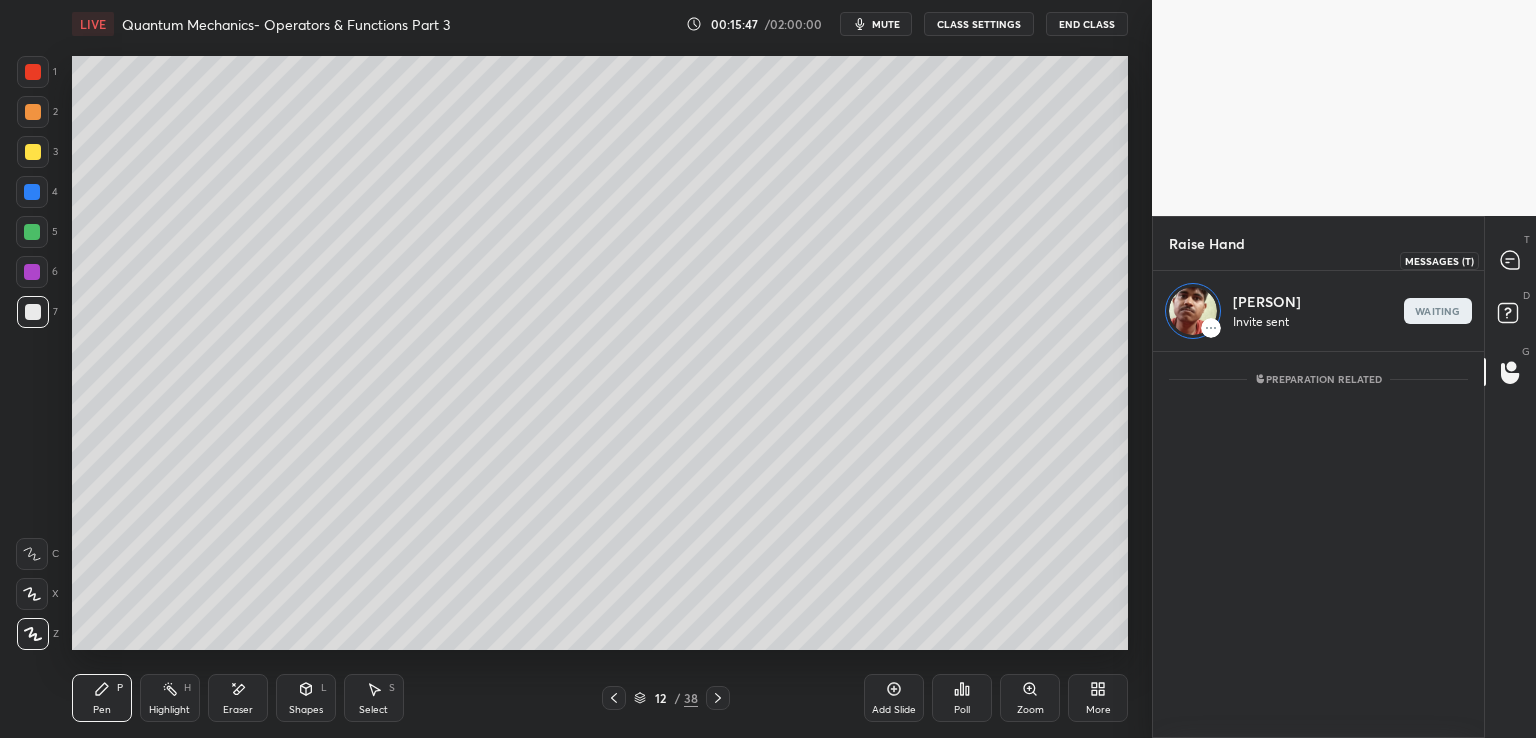 click 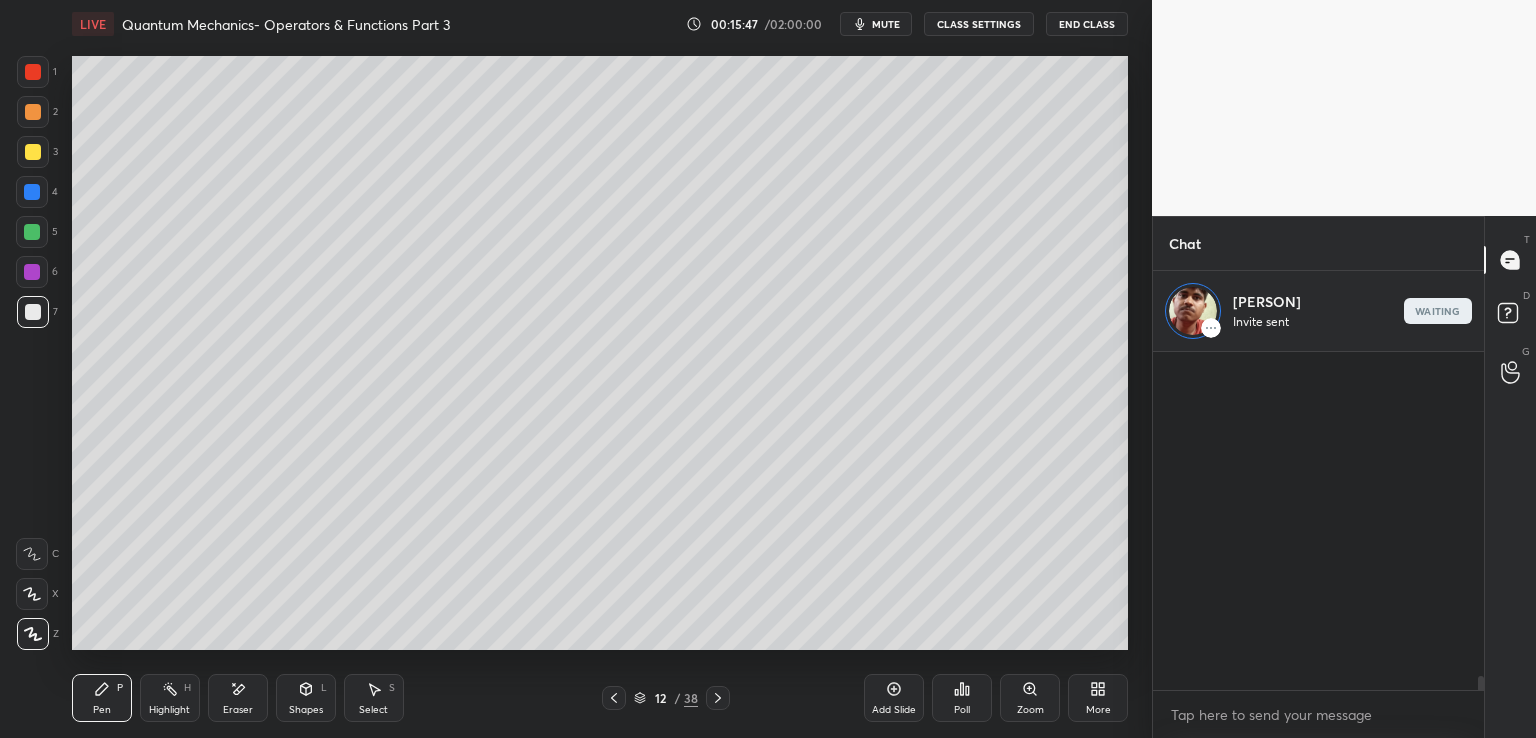 scroll, scrollTop: 7627, scrollLeft: 0, axis: vertical 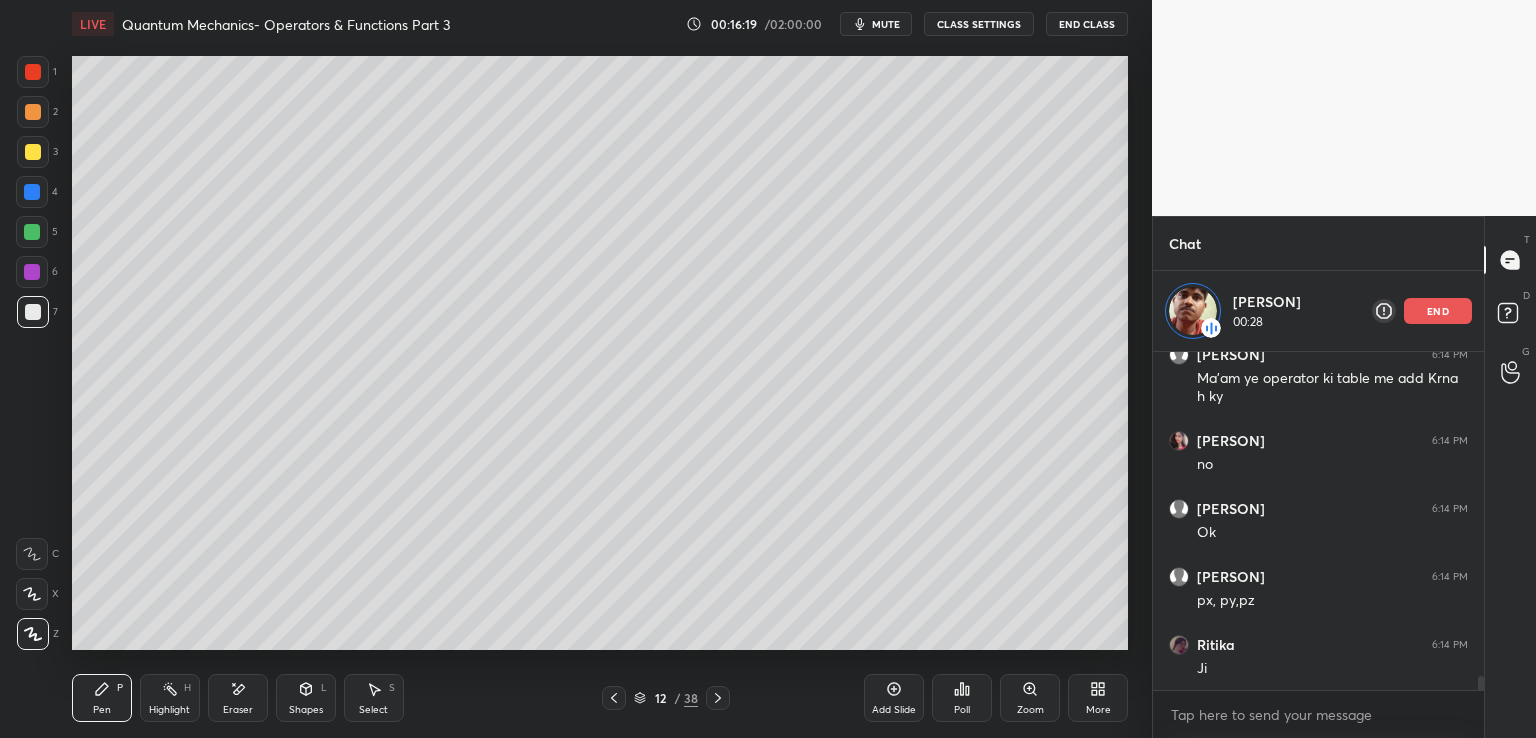 click 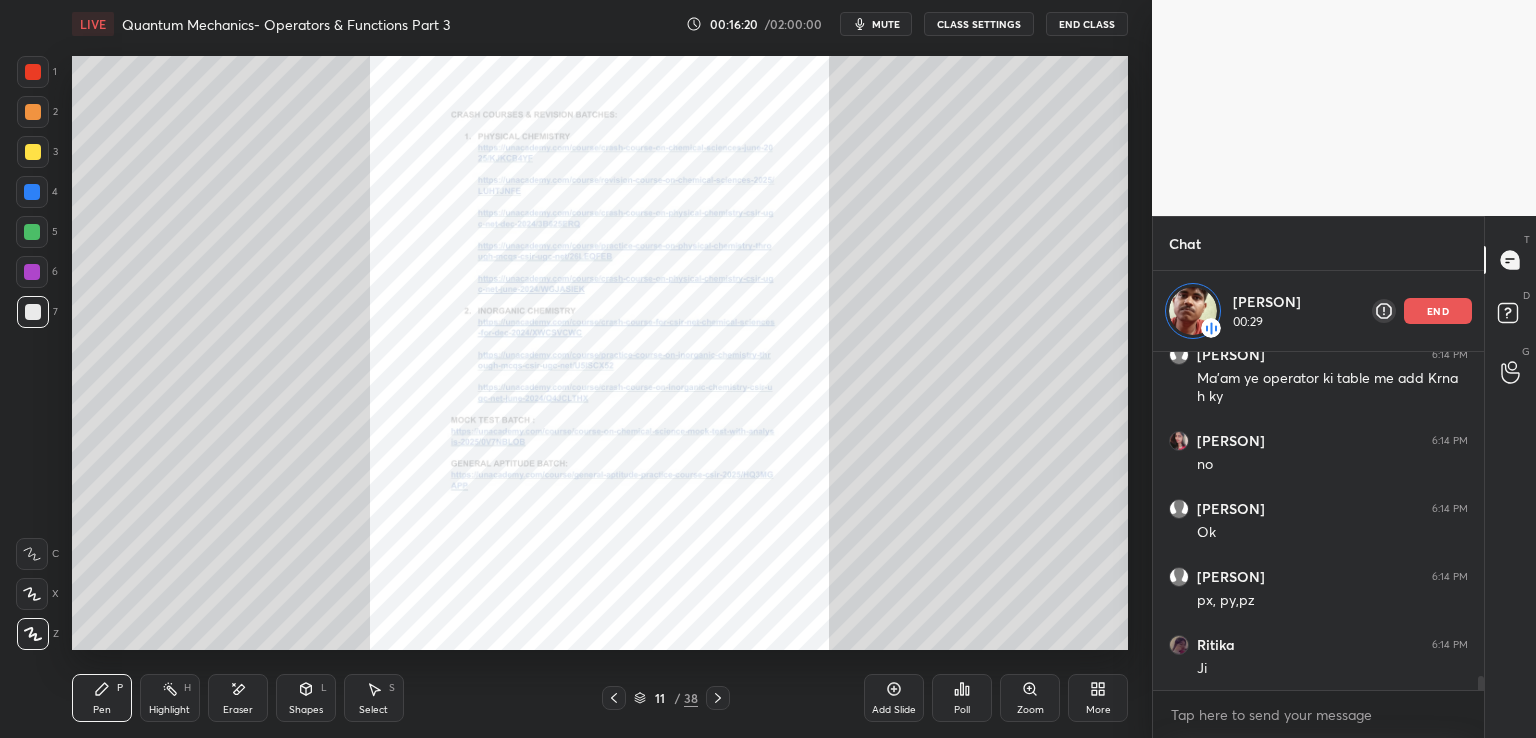 click 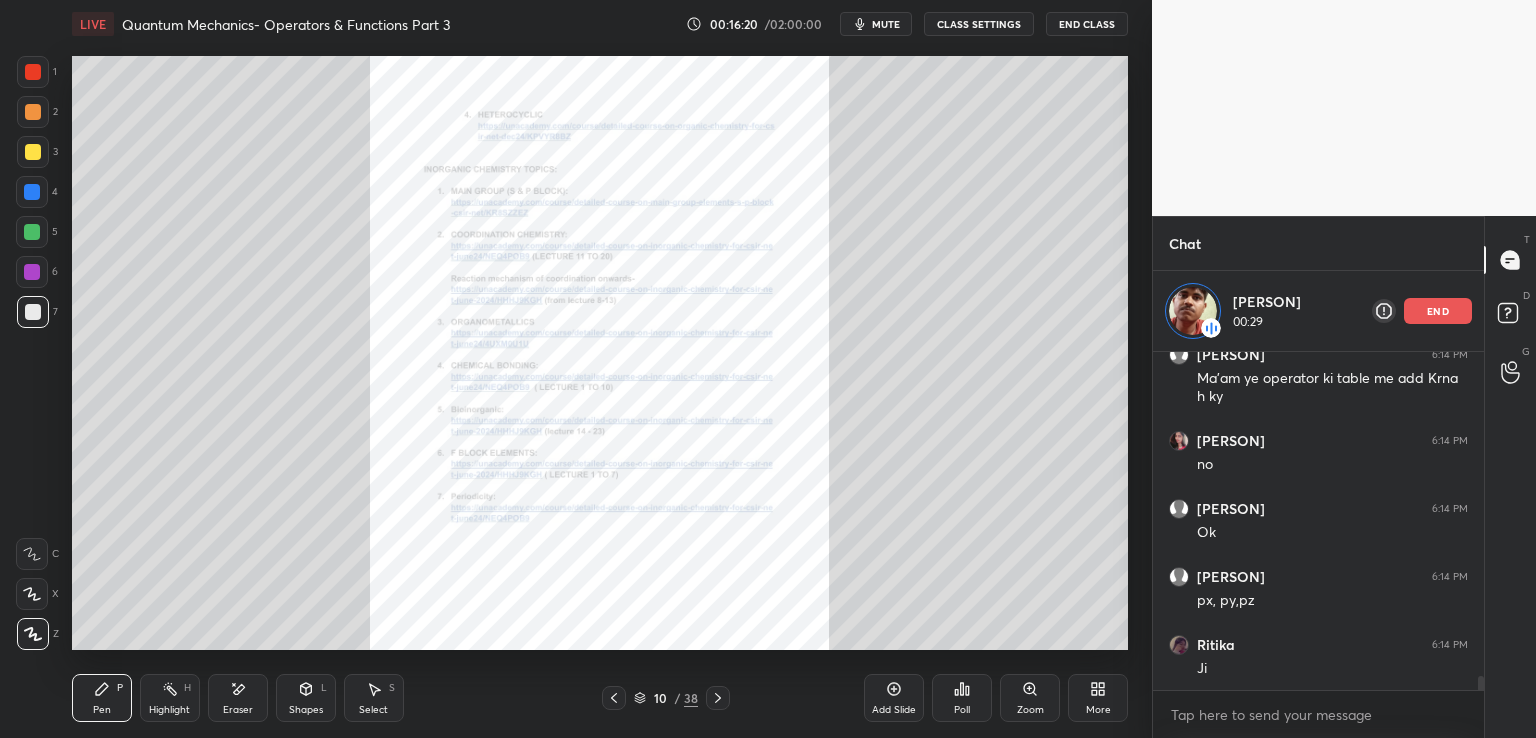 click 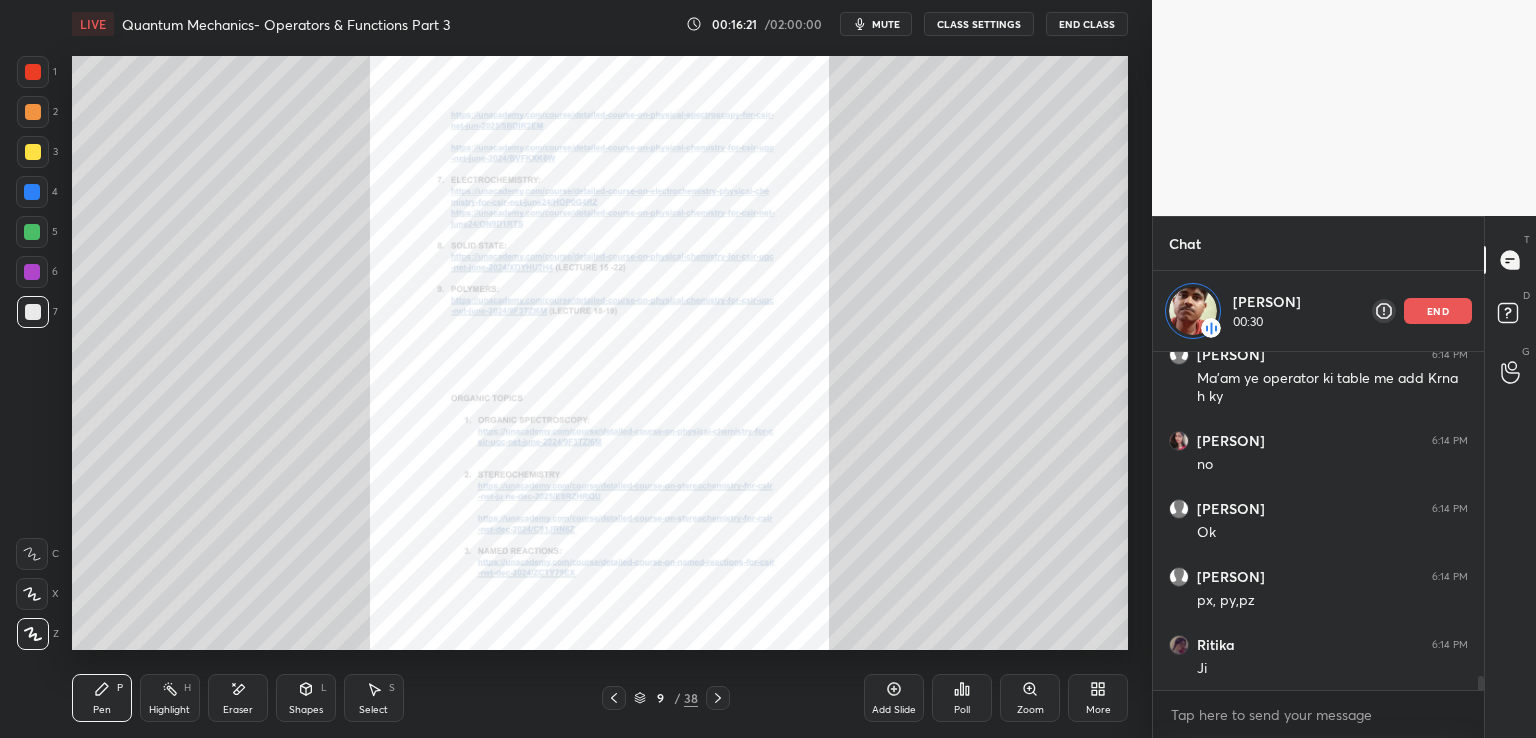 click 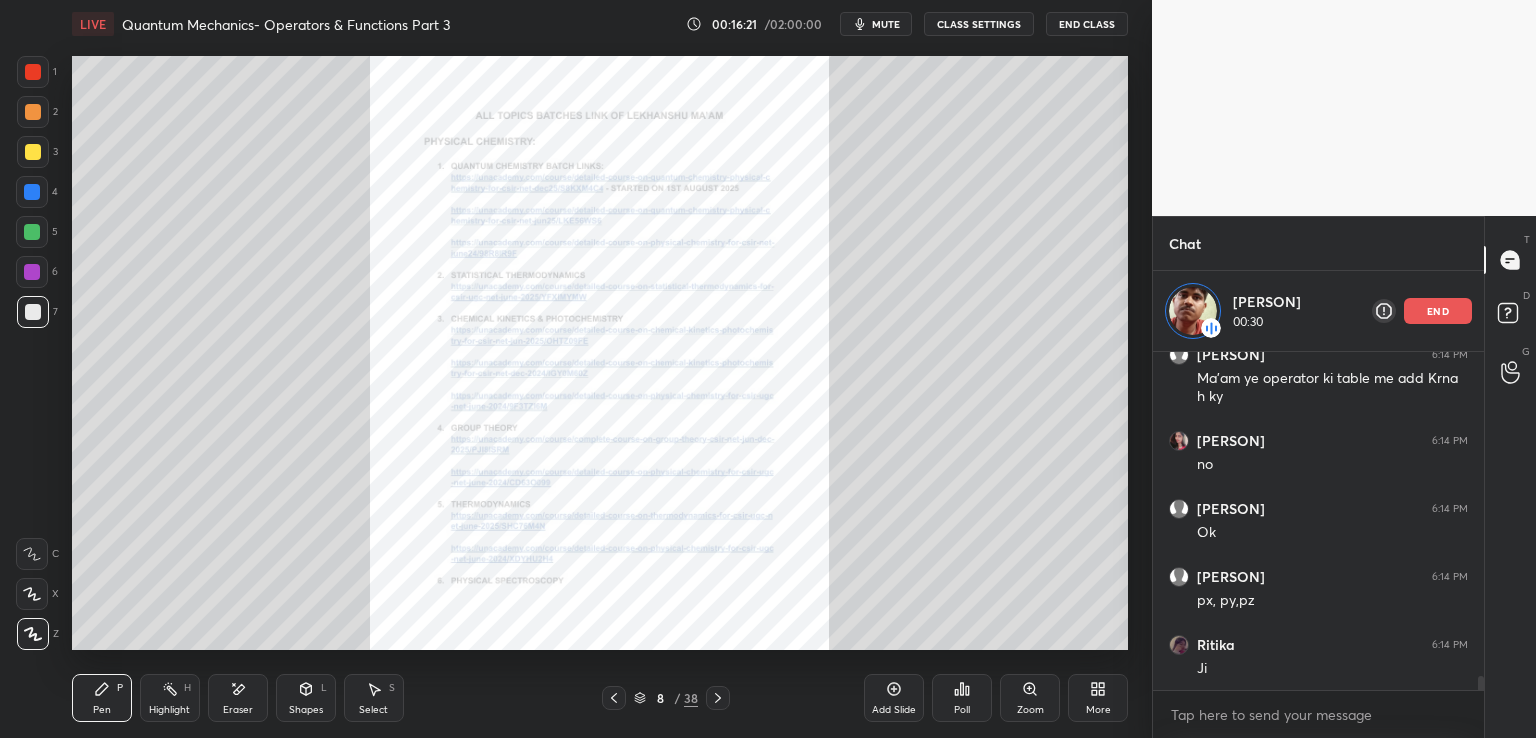 click 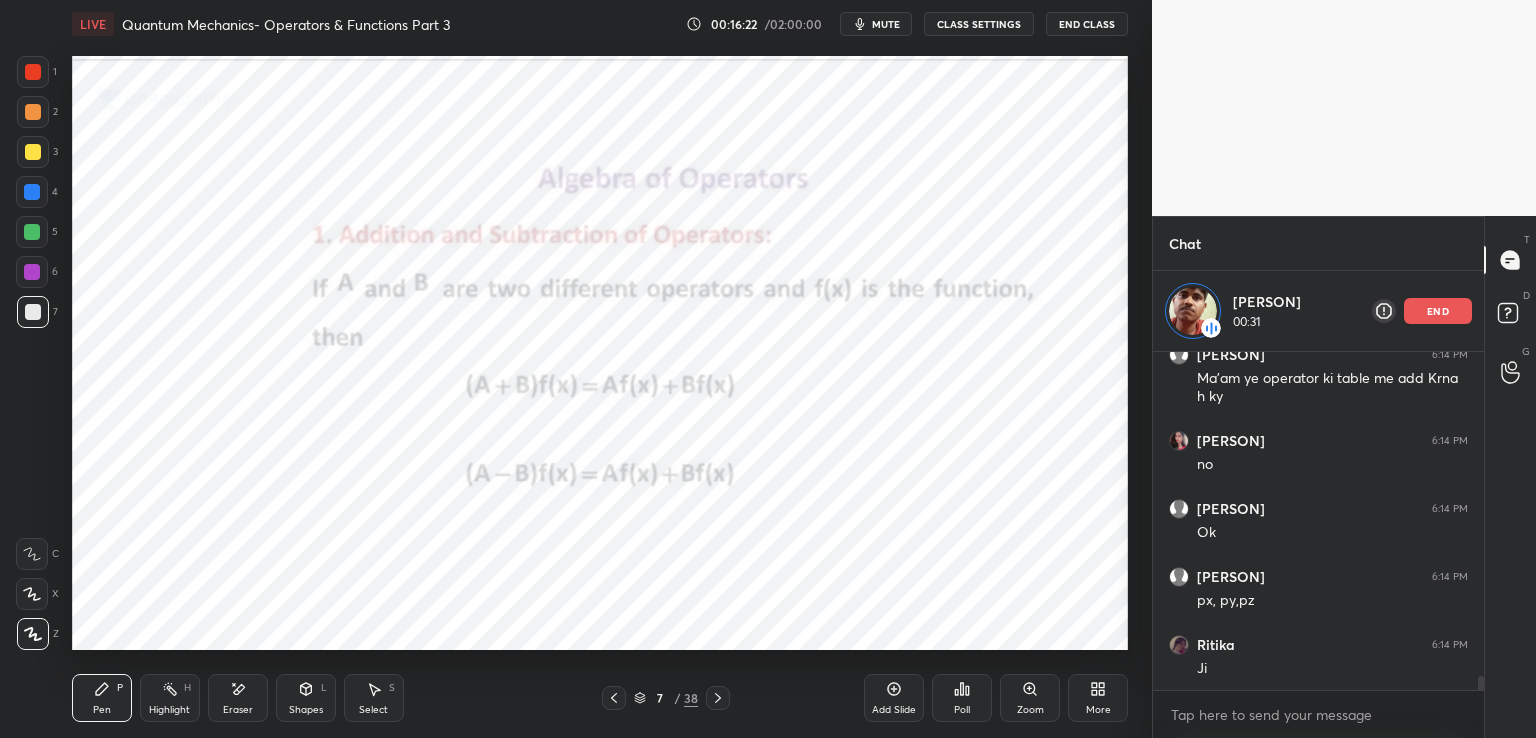 click 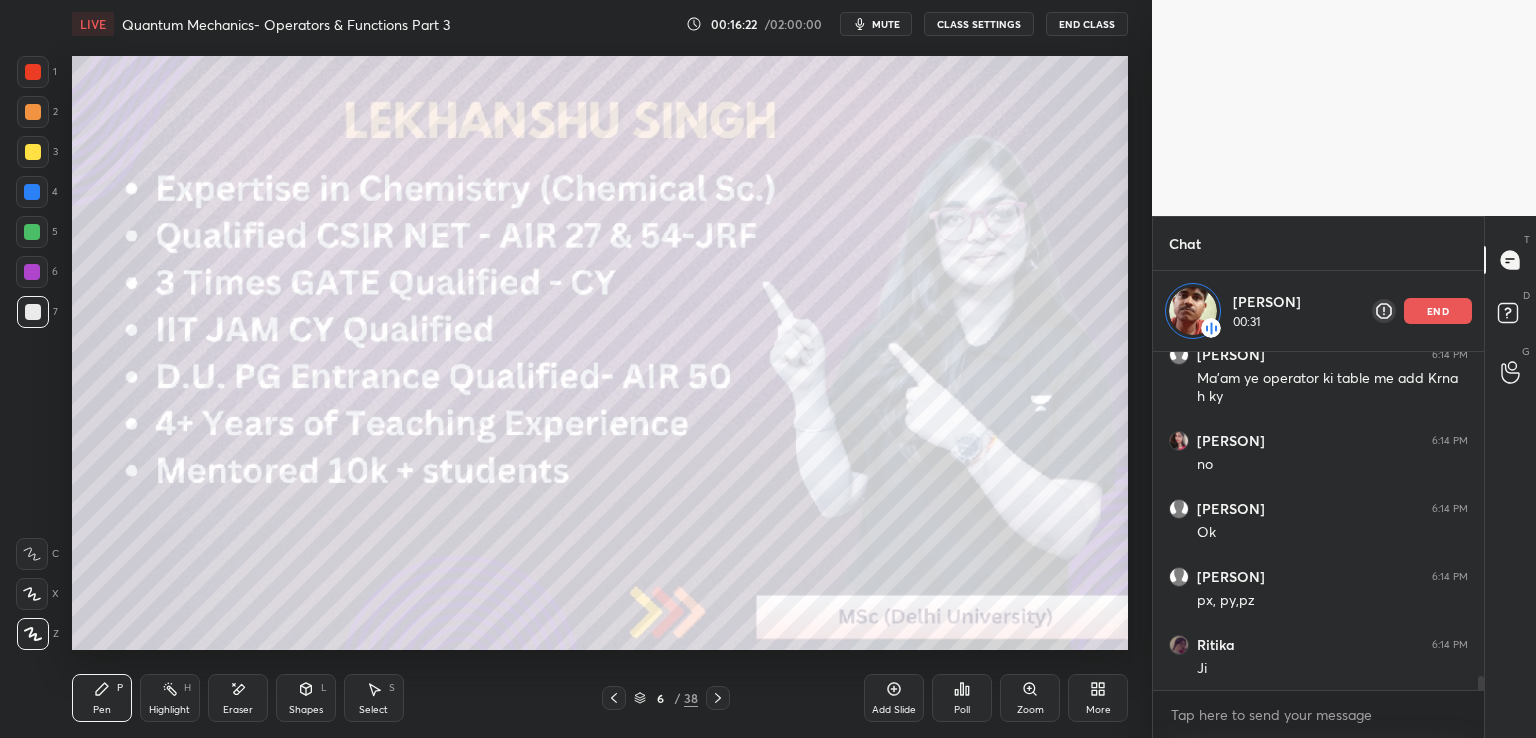 click at bounding box center [614, 698] 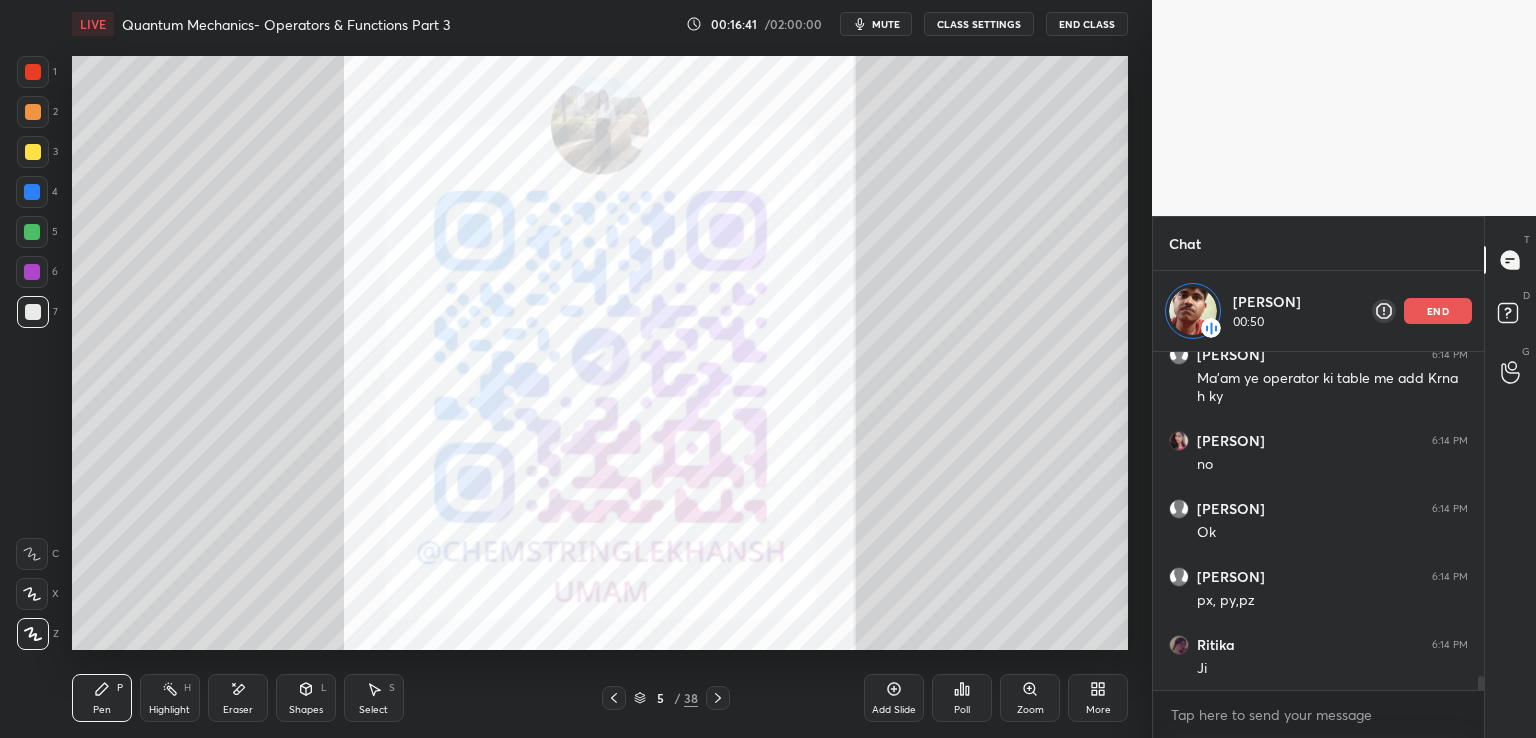 click on "end" at bounding box center (1438, 311) 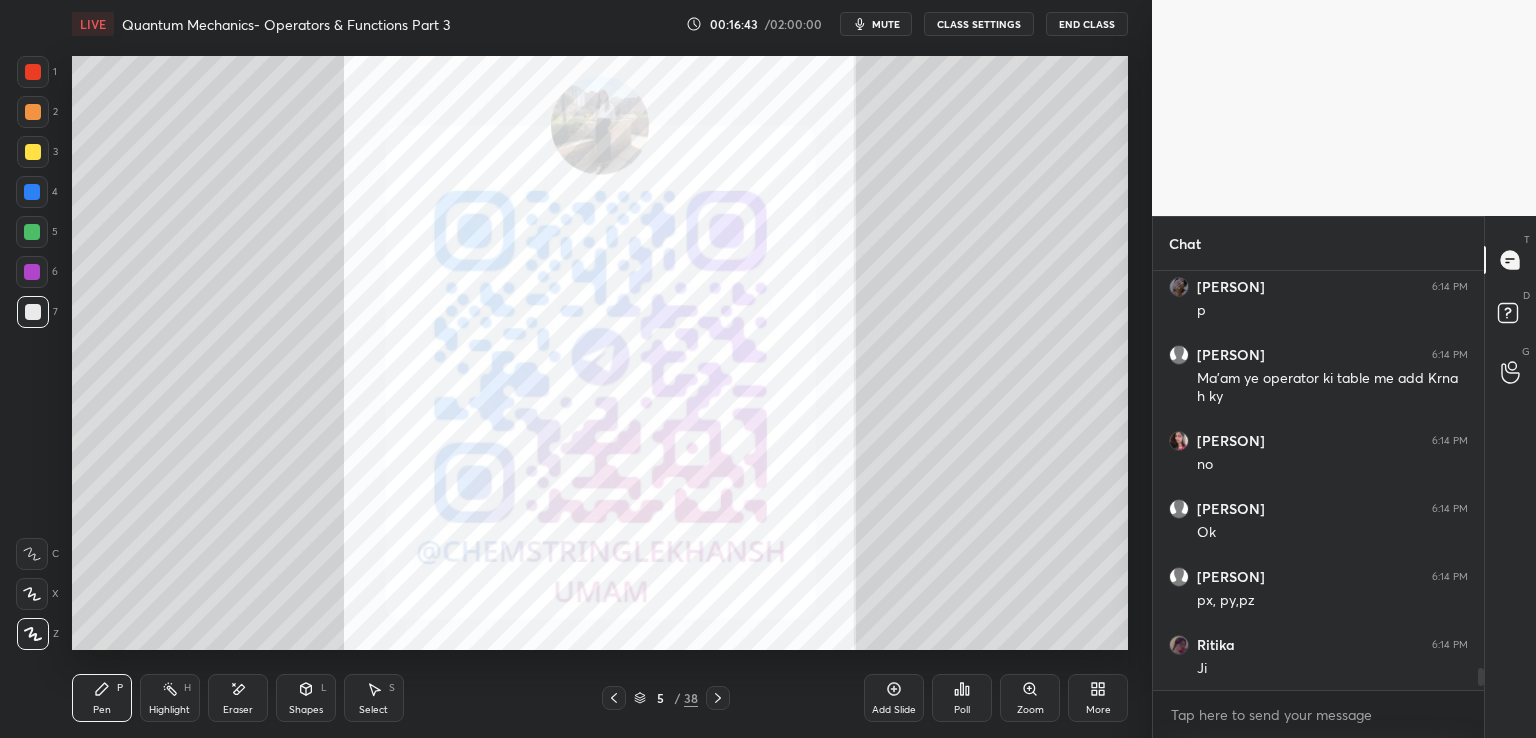 click 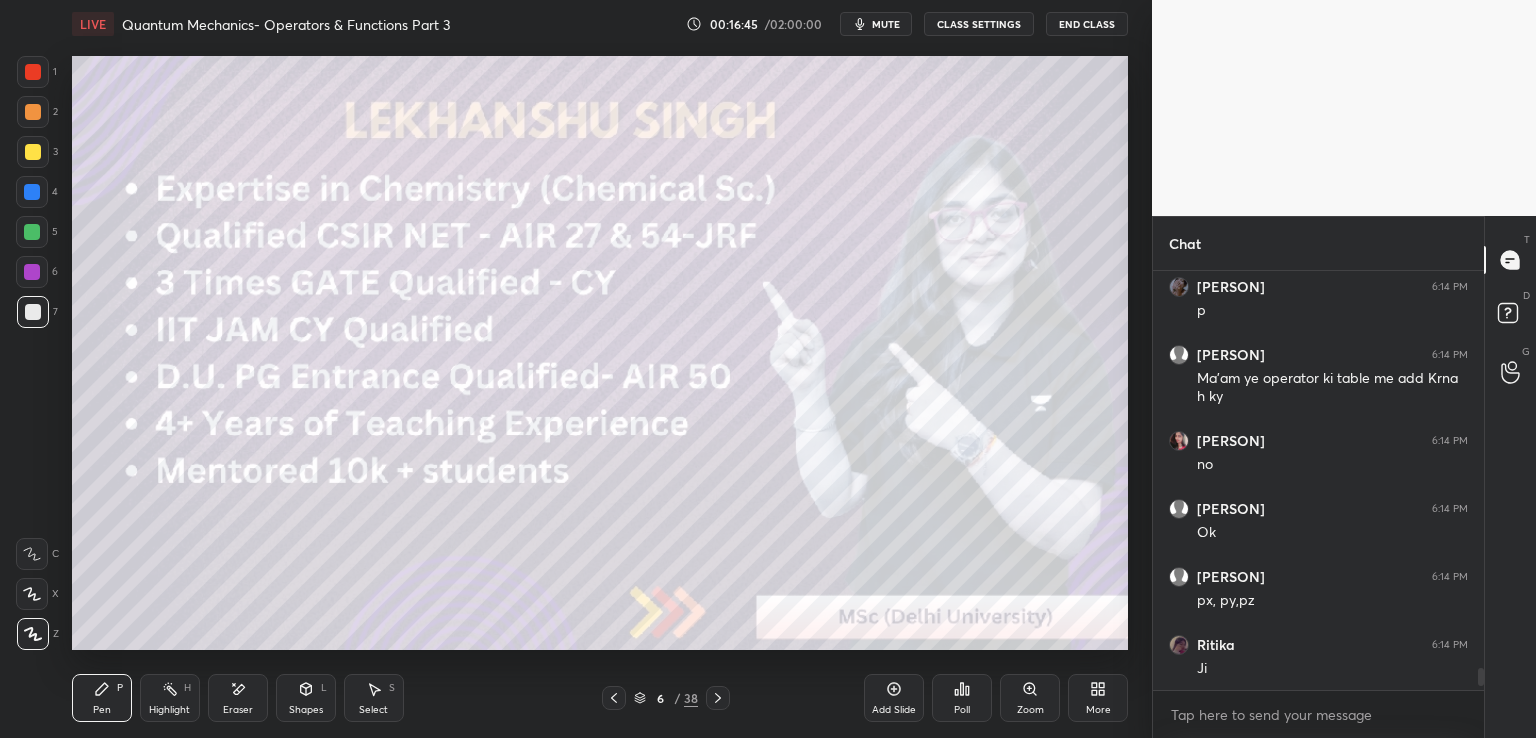 click 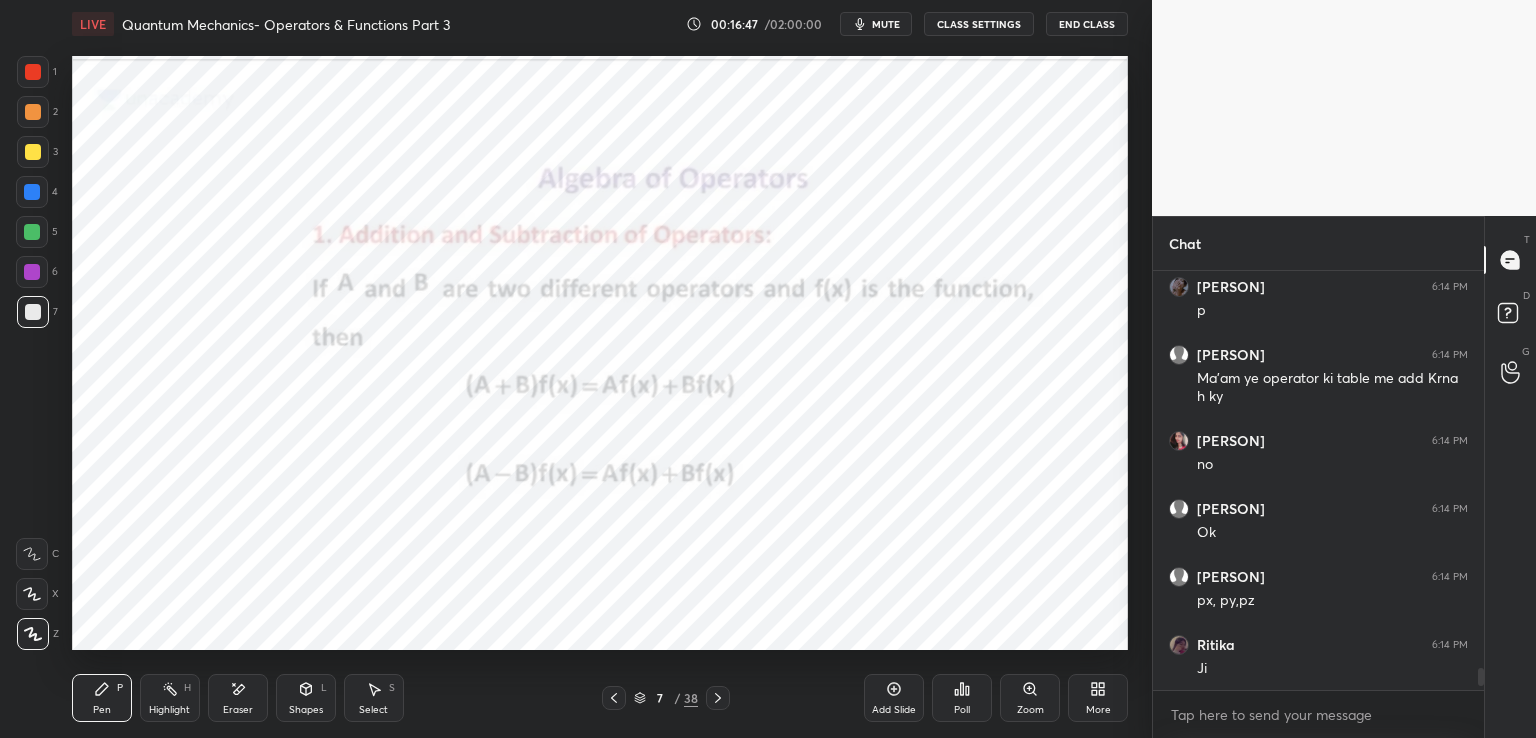 click at bounding box center (718, 698) 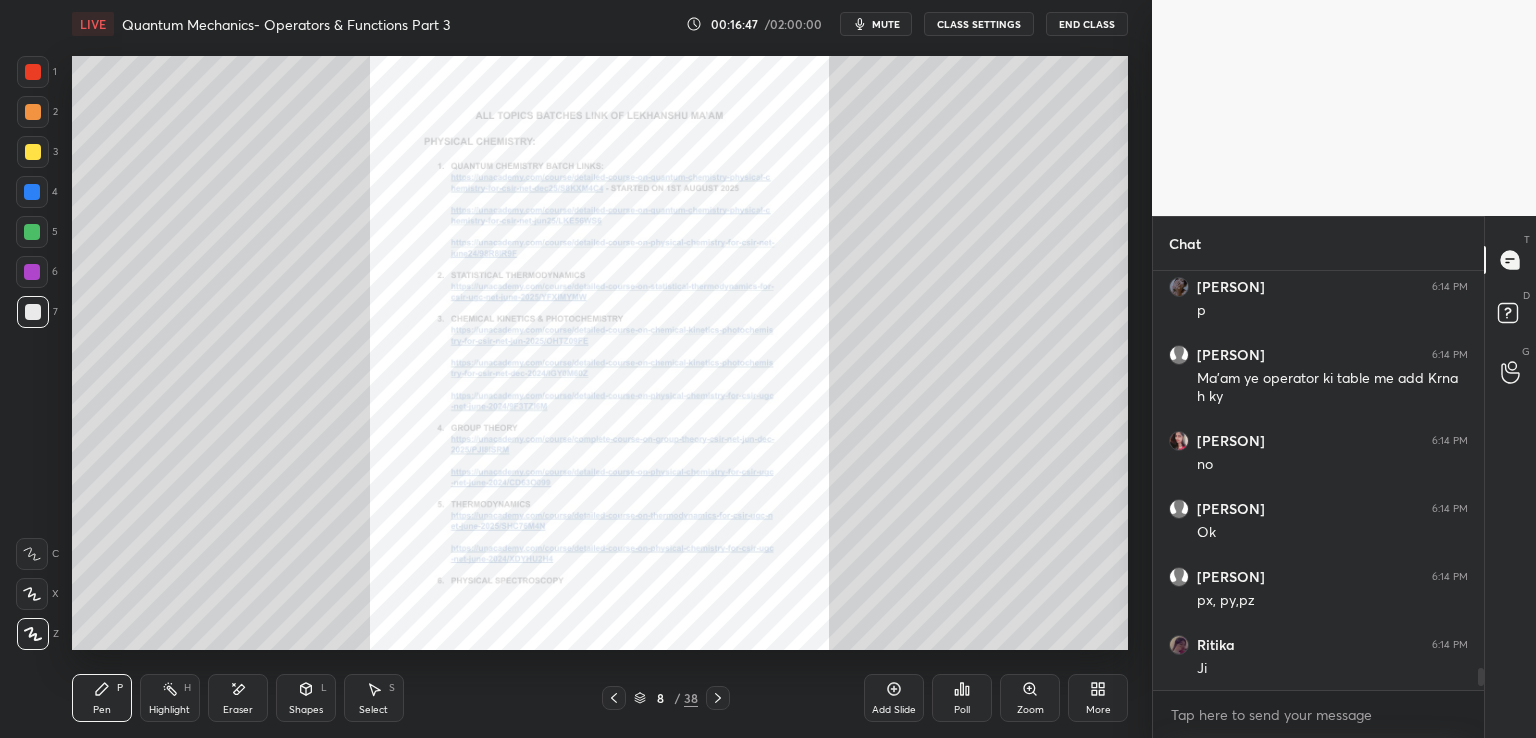 click at bounding box center [718, 698] 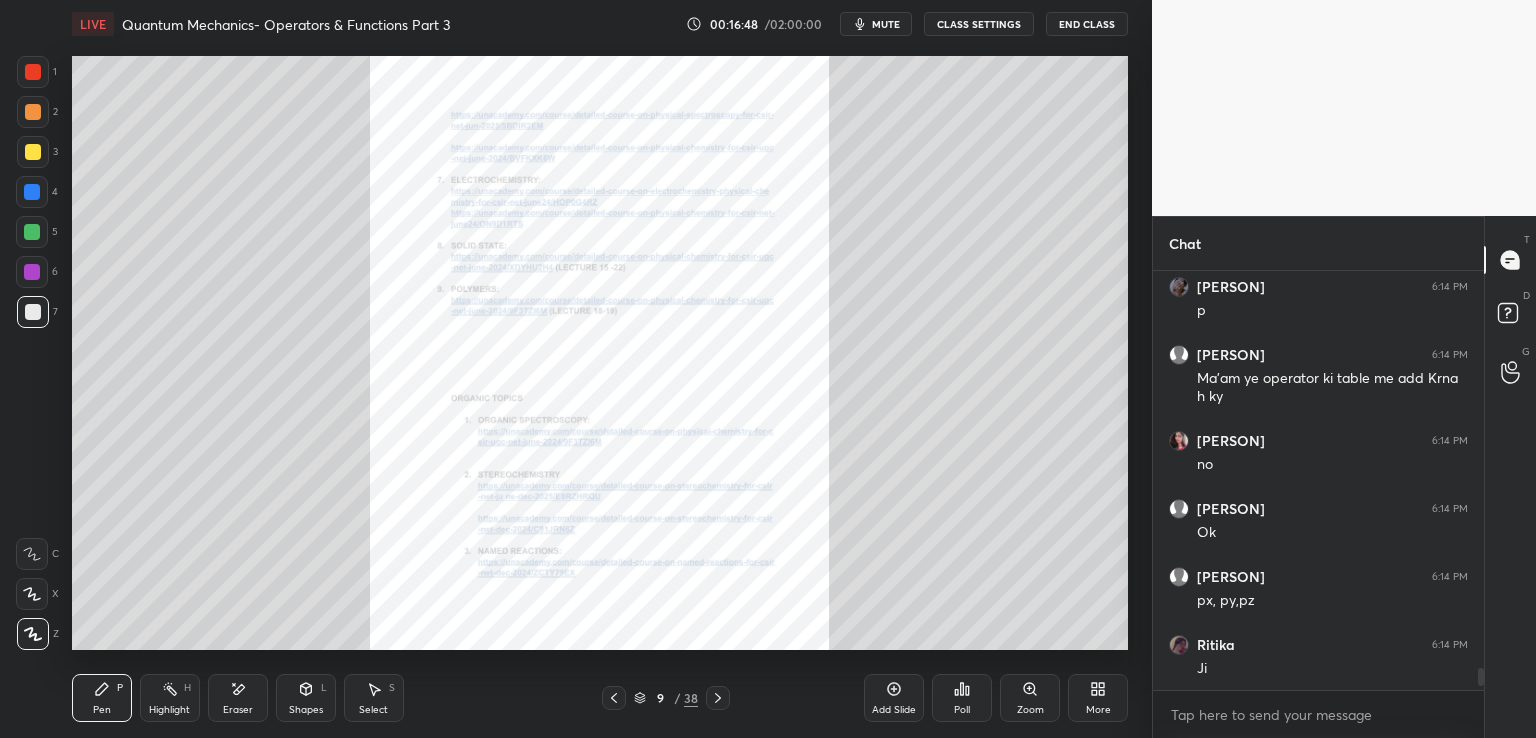 click 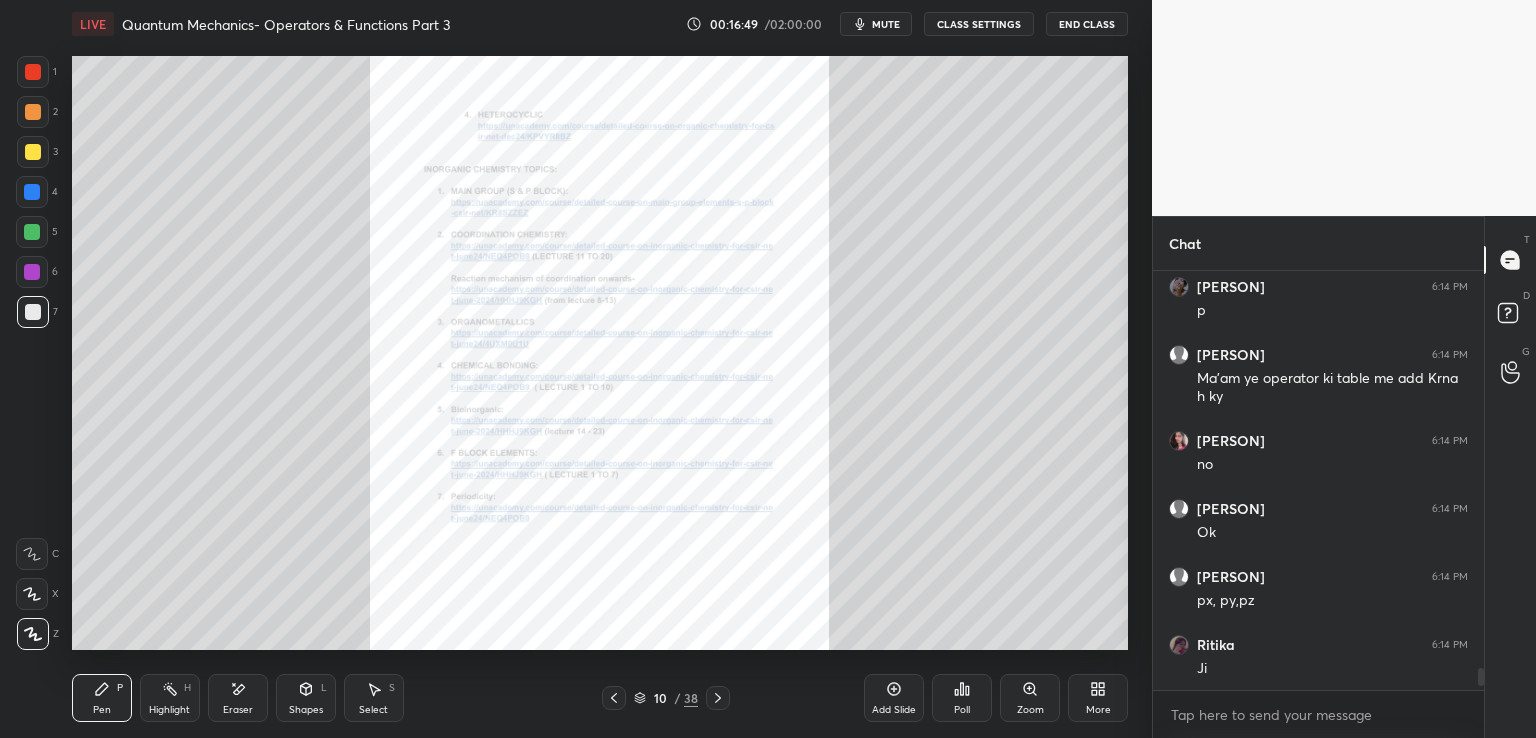 click 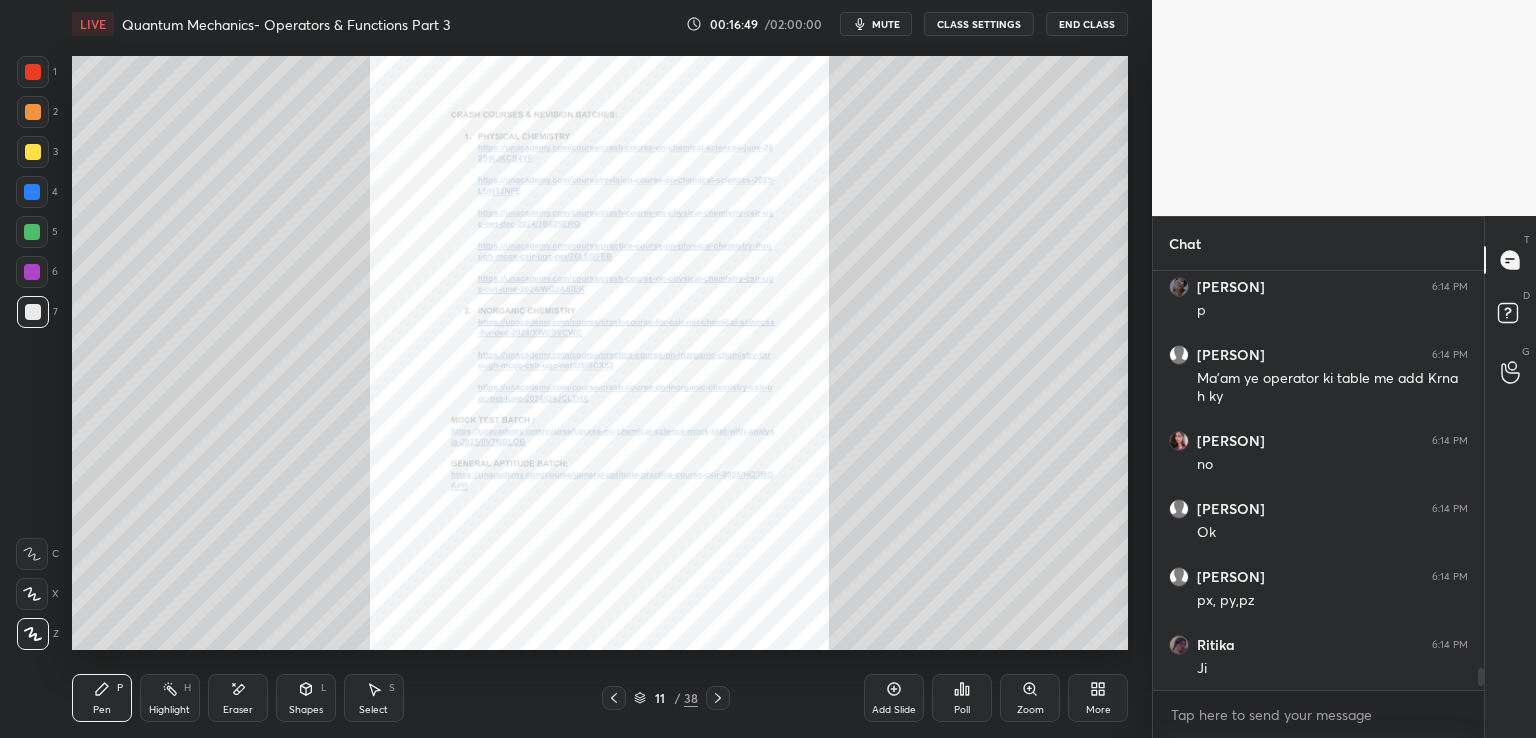 click 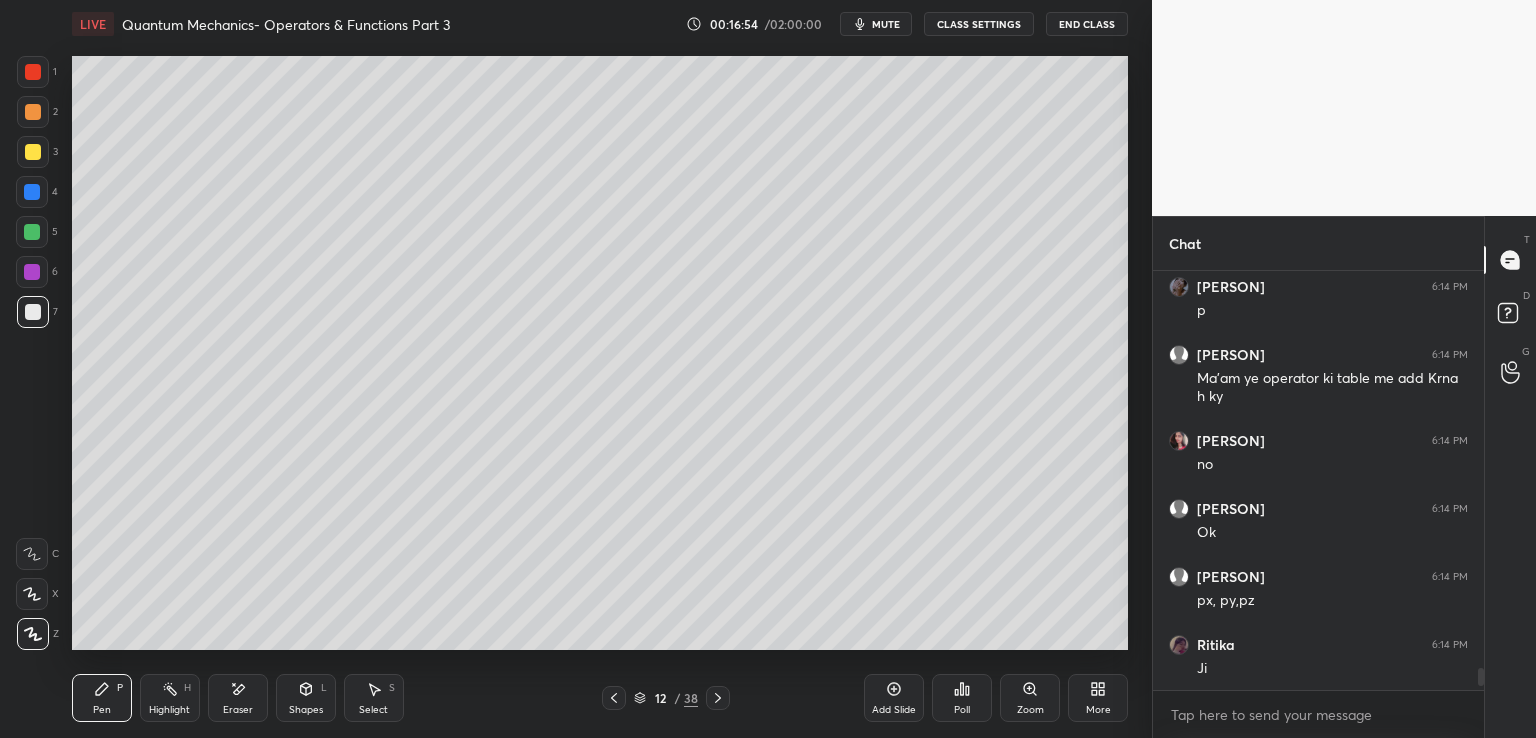 click at bounding box center (33, 152) 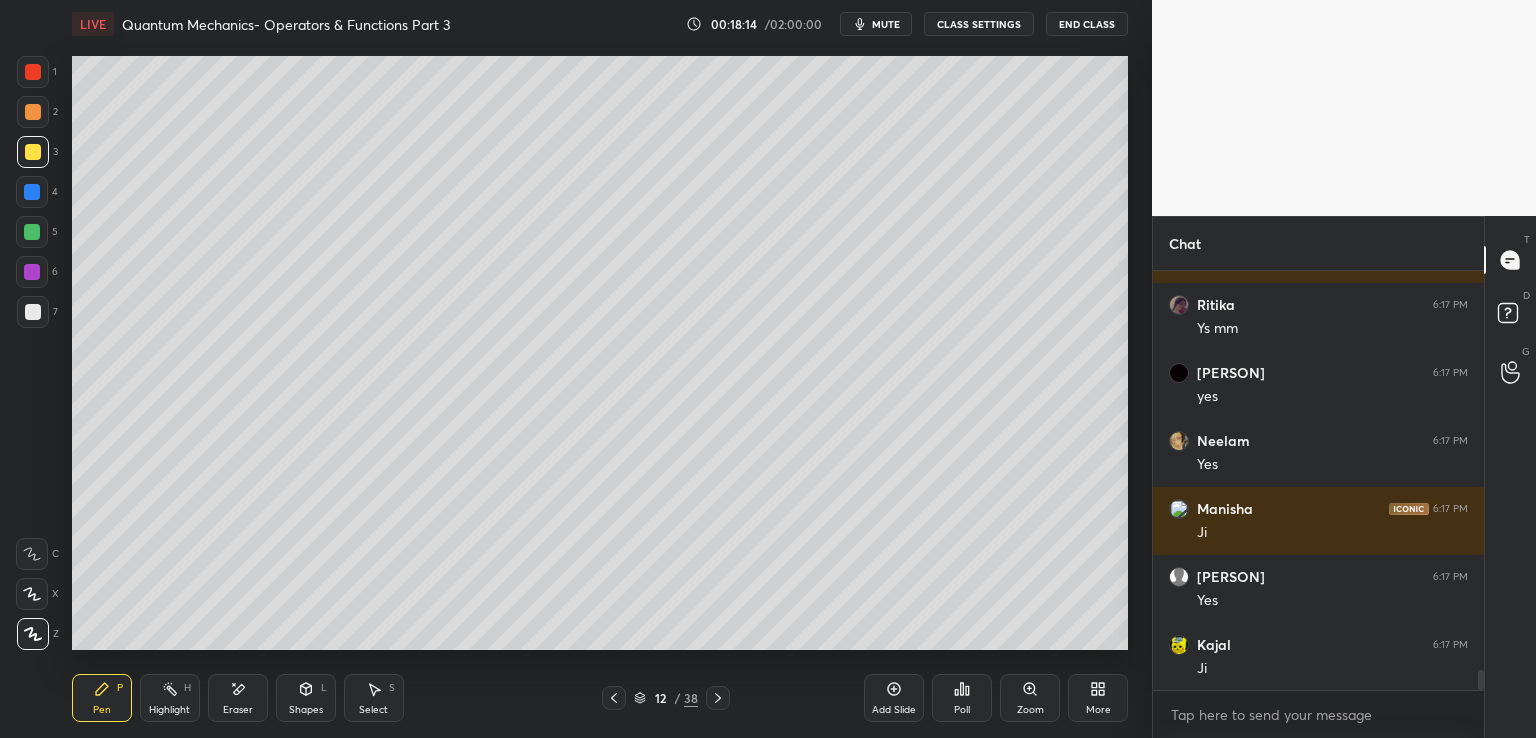 scroll, scrollTop: 8226, scrollLeft: 0, axis: vertical 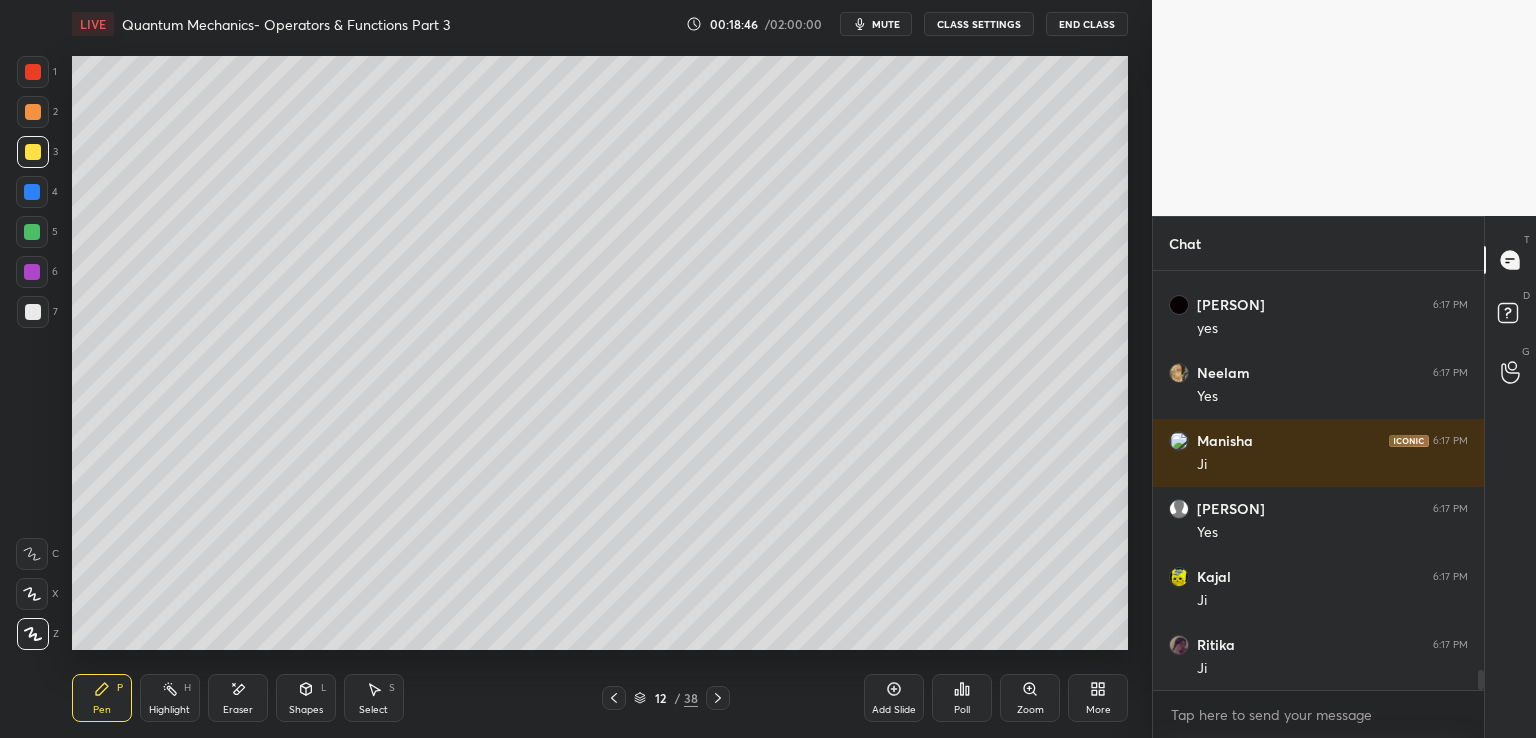 click at bounding box center (33, 312) 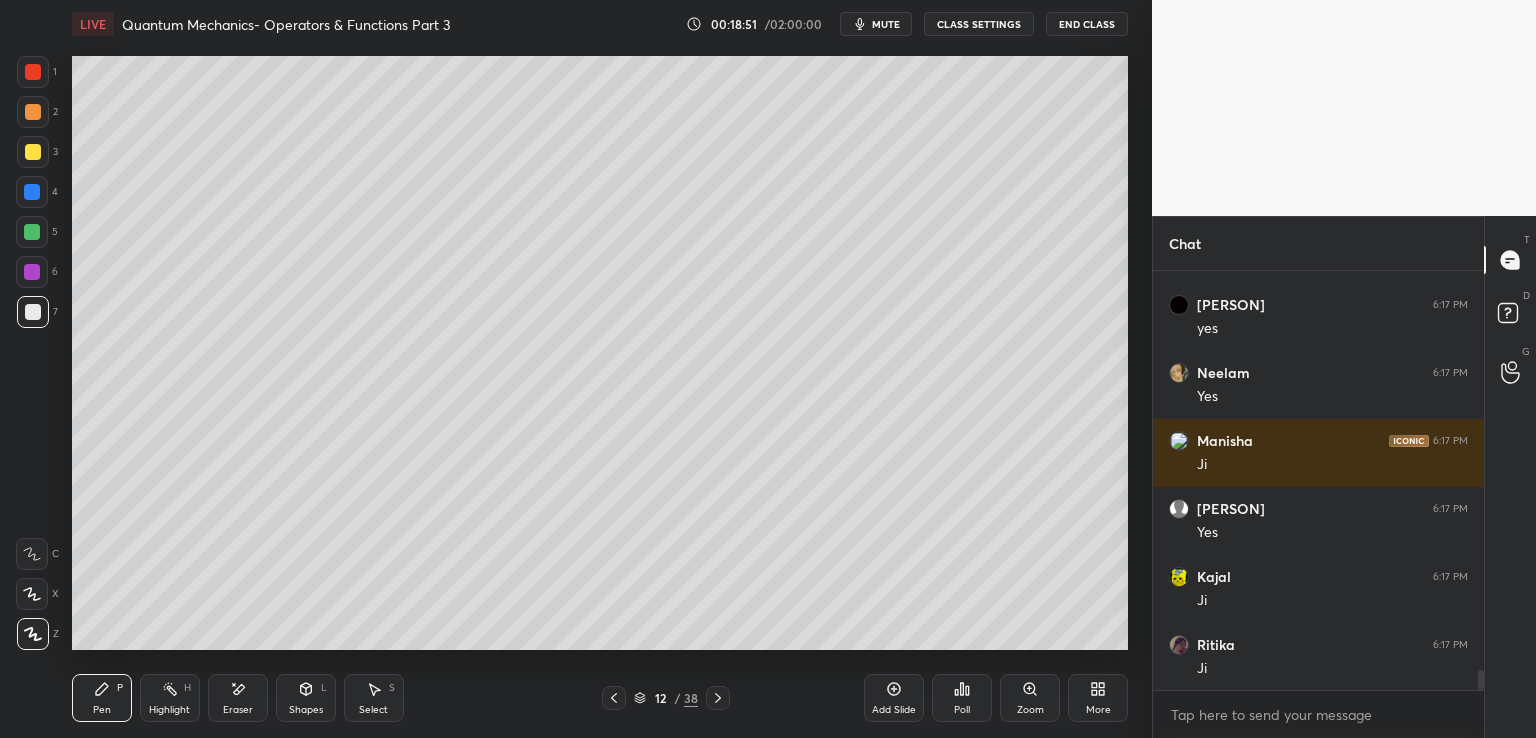 scroll, scrollTop: 8312, scrollLeft: 0, axis: vertical 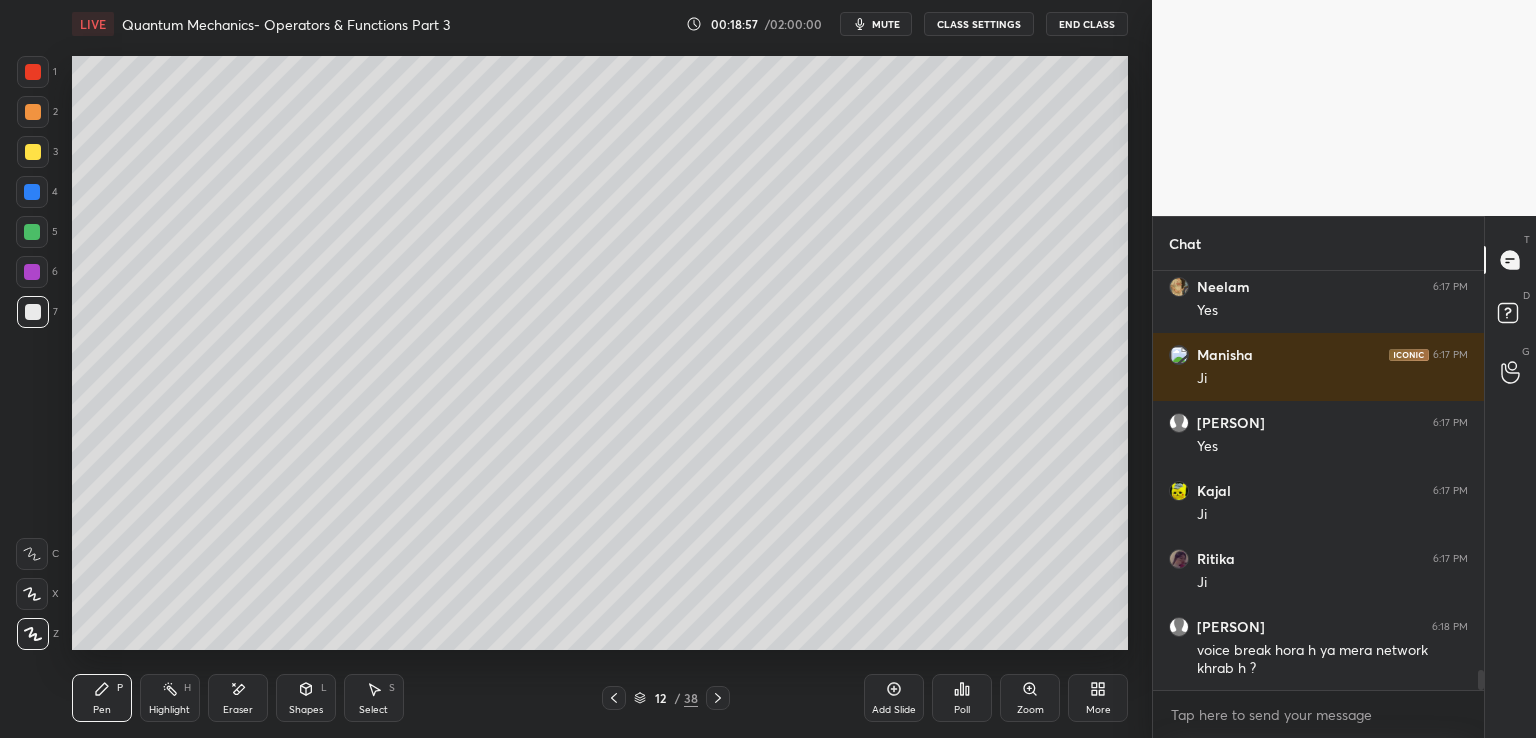 click on "Add Slide" at bounding box center [894, 698] 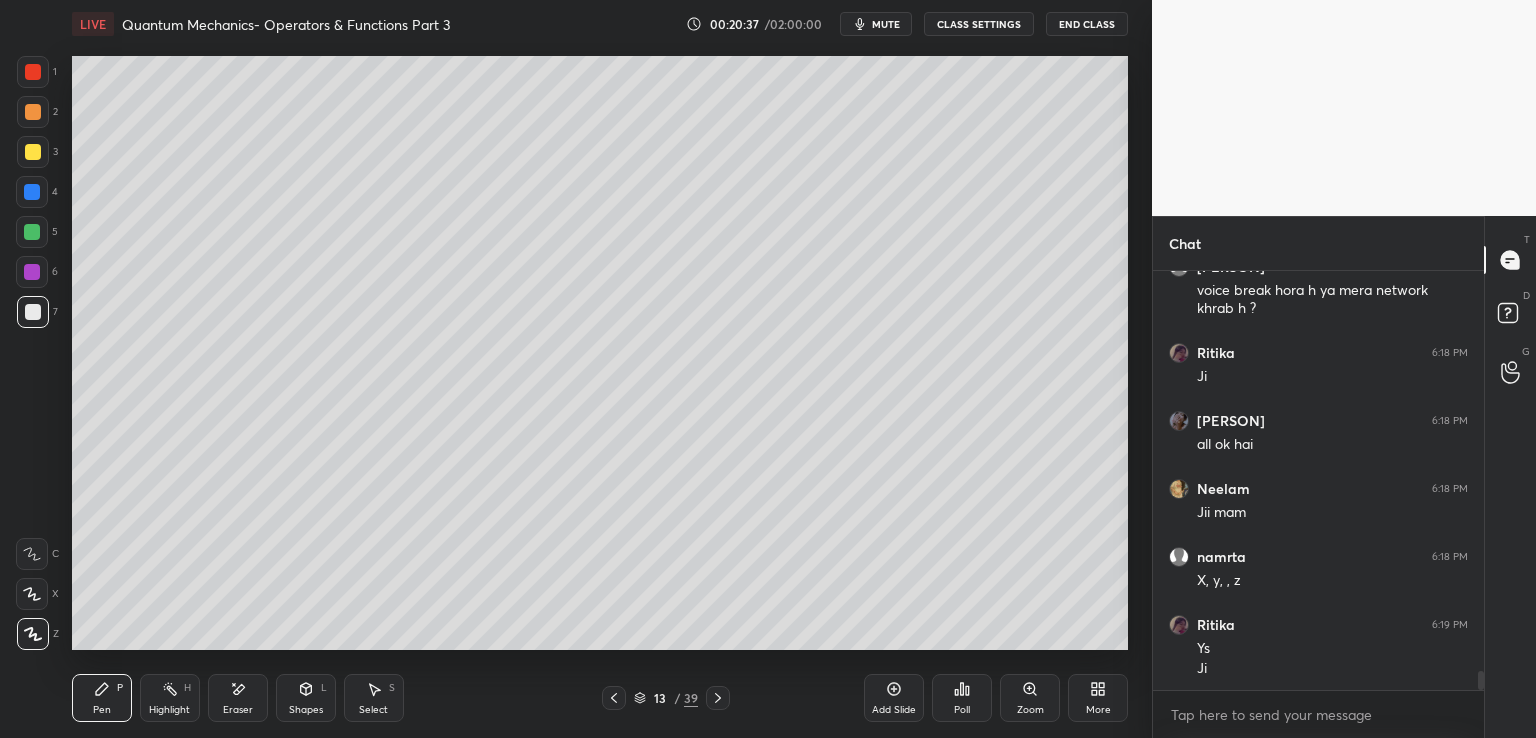 scroll, scrollTop: 8740, scrollLeft: 0, axis: vertical 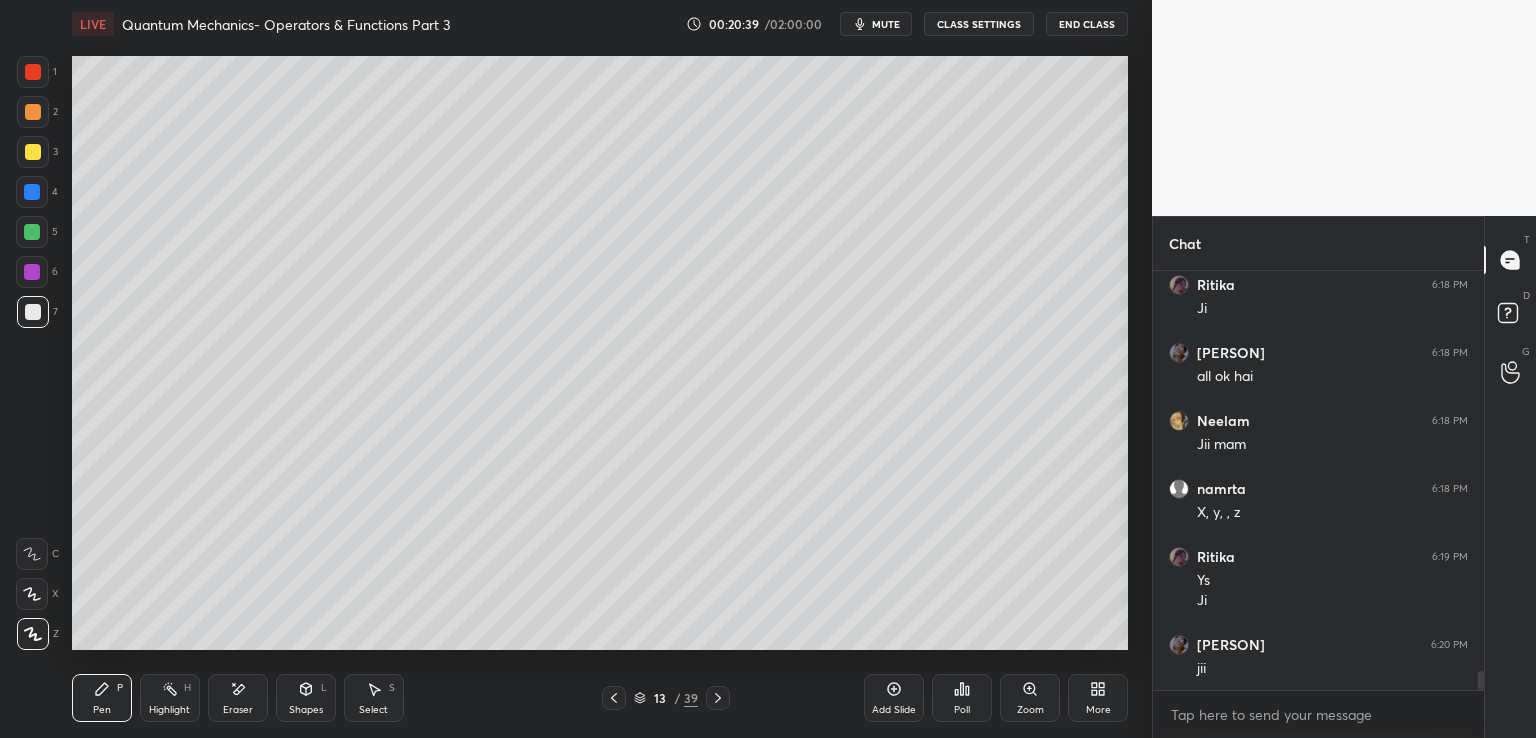 click at bounding box center (33, 152) 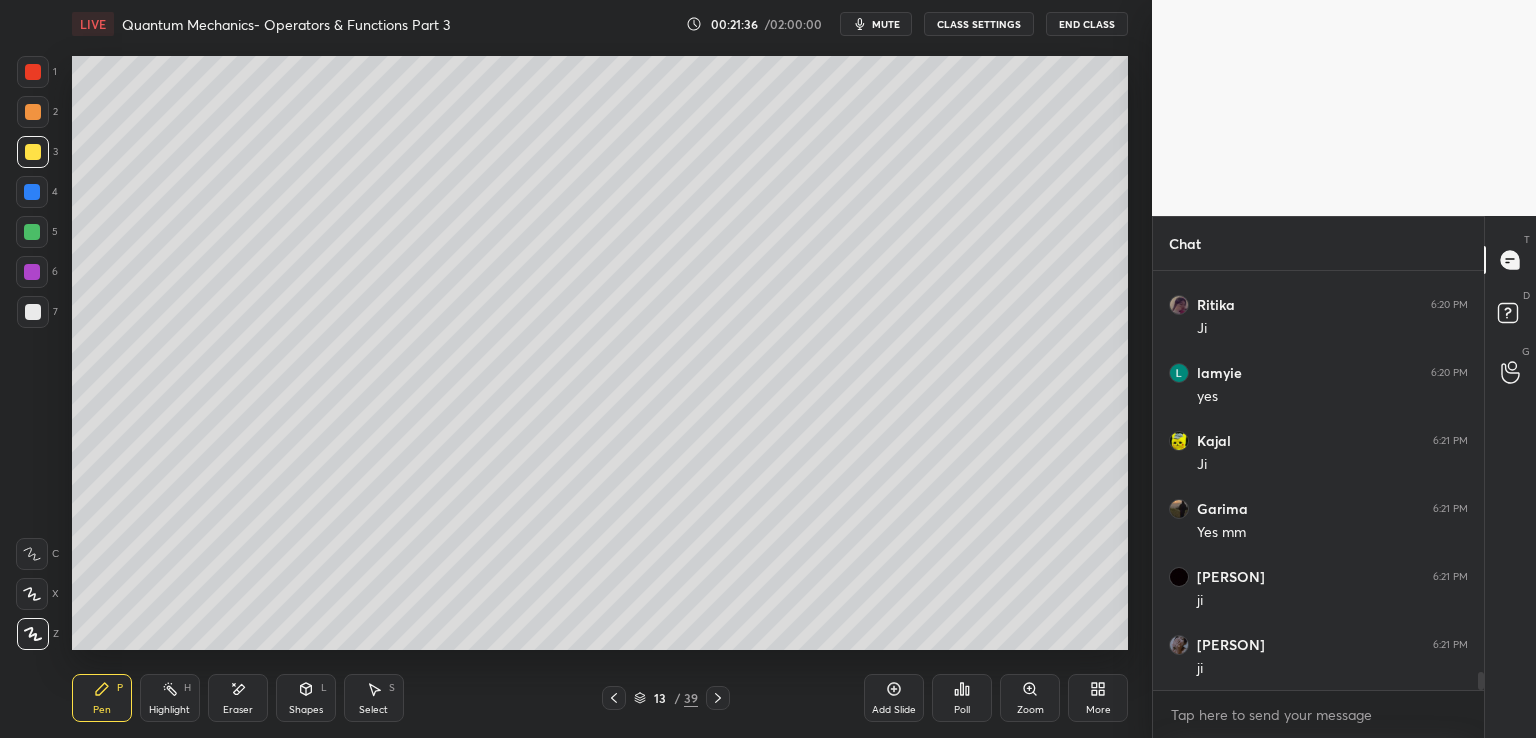 scroll, scrollTop: 9488, scrollLeft: 0, axis: vertical 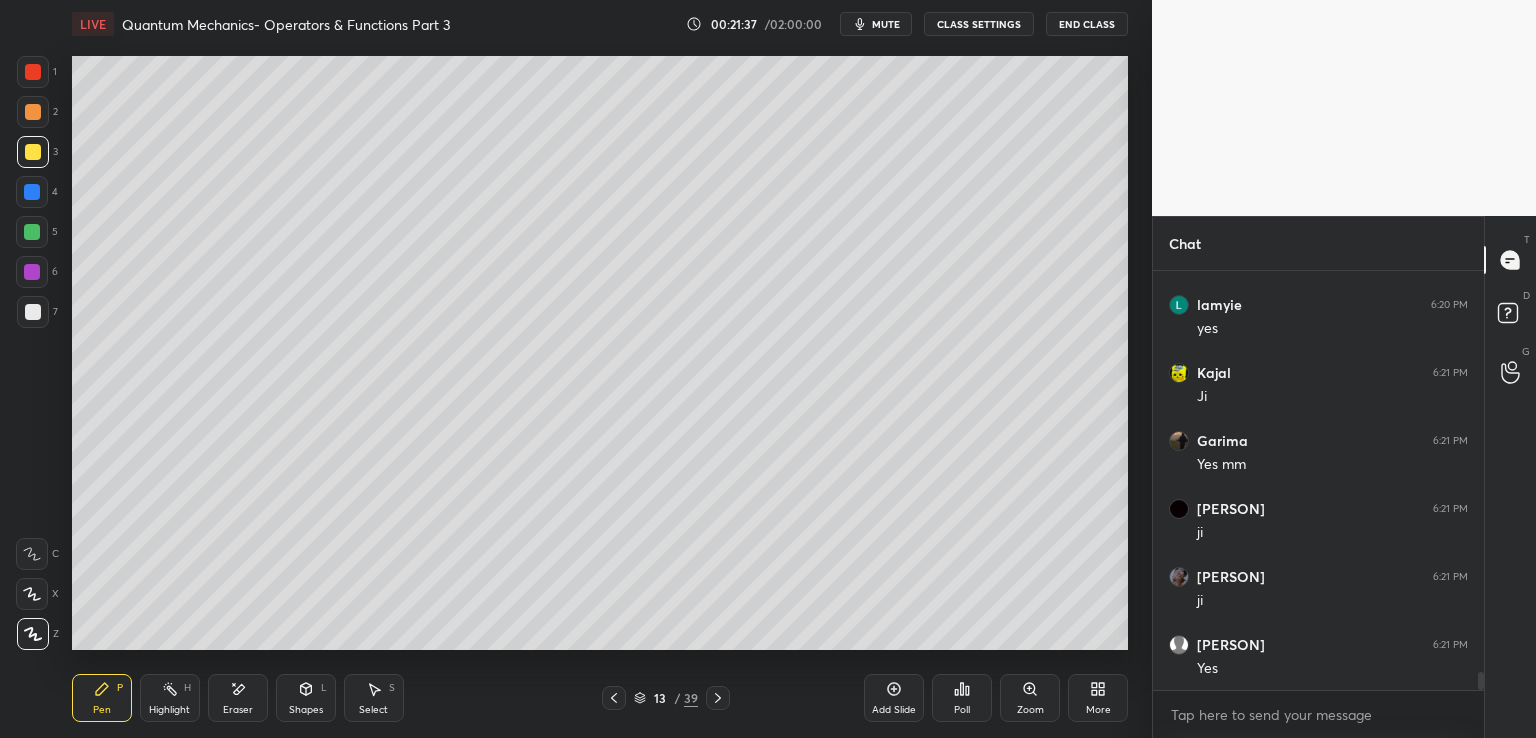 click at bounding box center (32, 232) 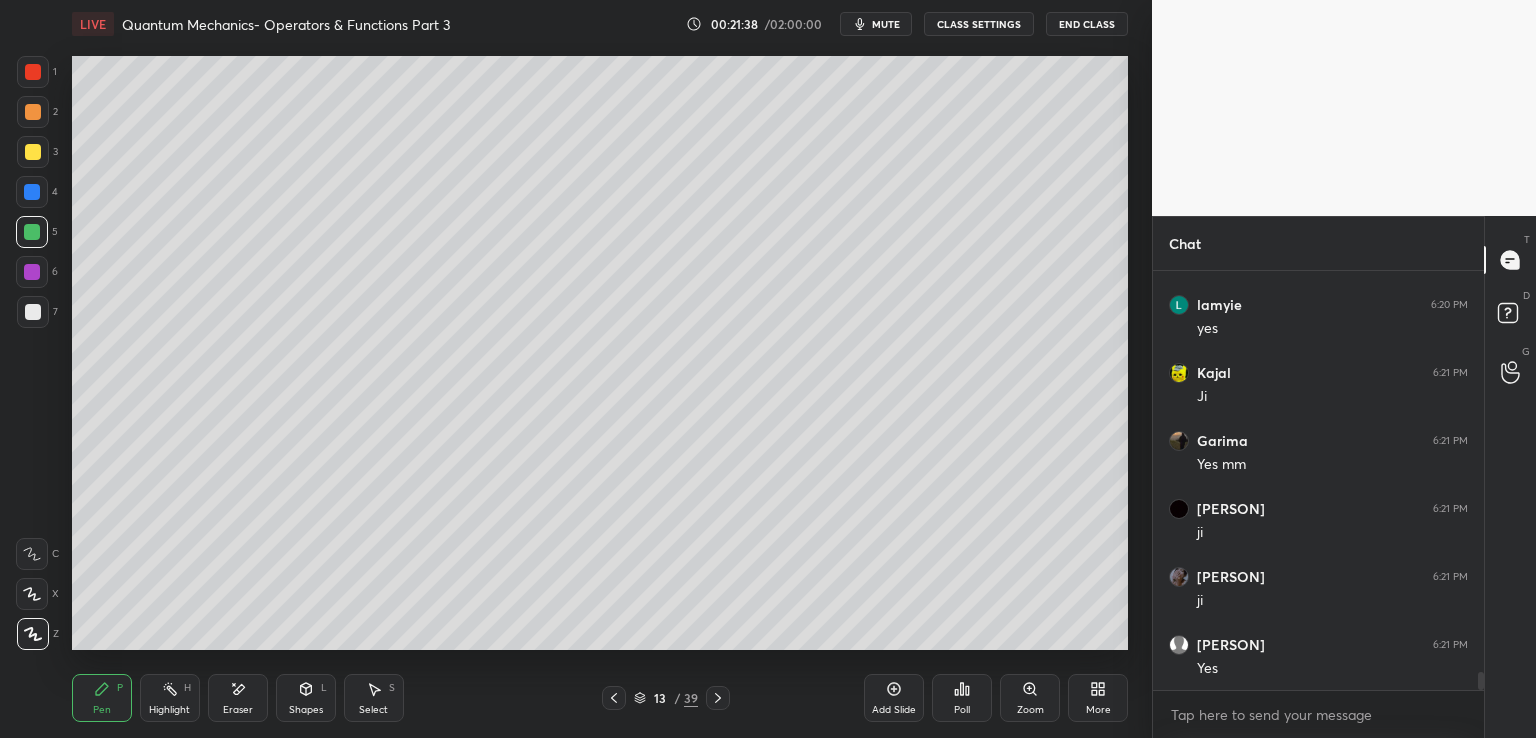 click 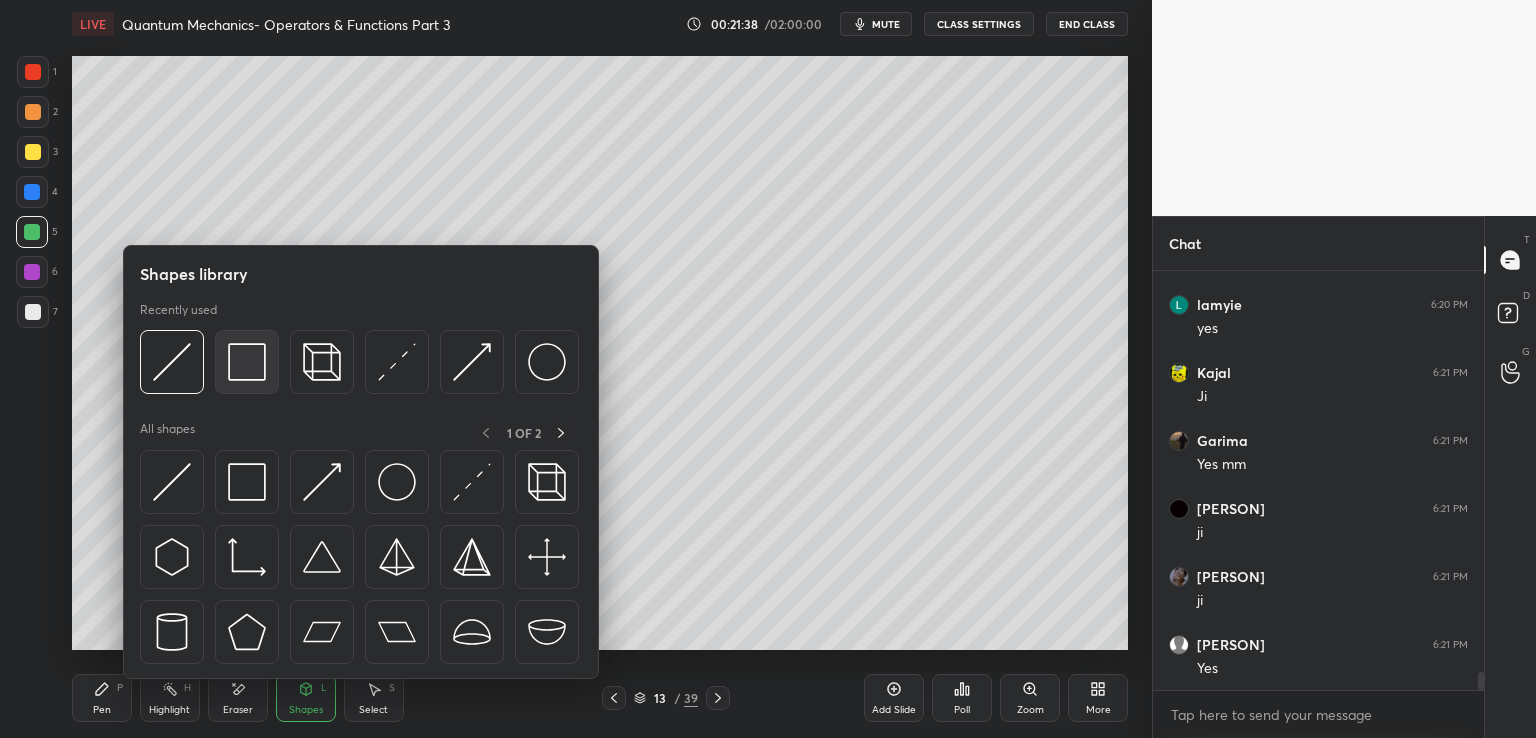 scroll, scrollTop: 9556, scrollLeft: 0, axis: vertical 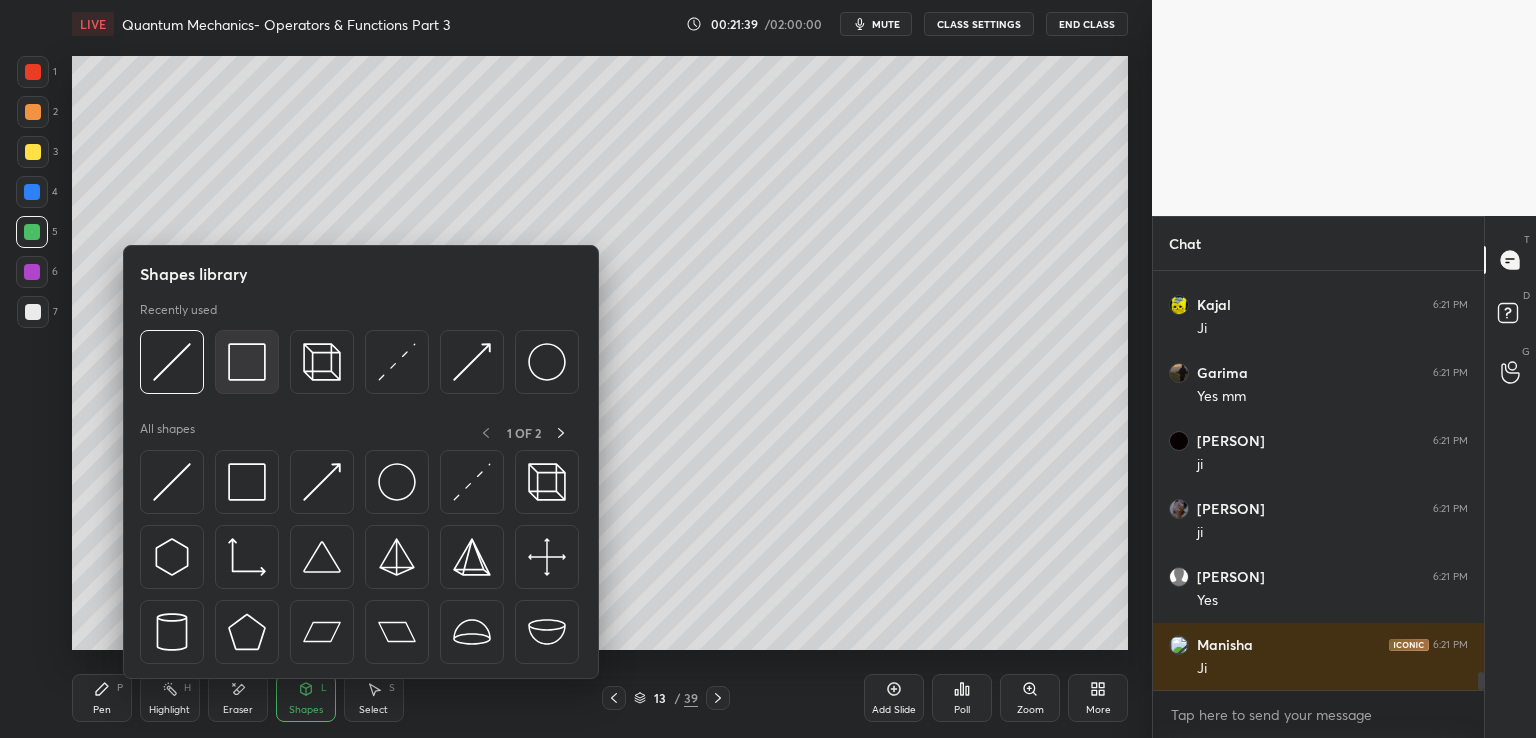 click at bounding box center [247, 362] 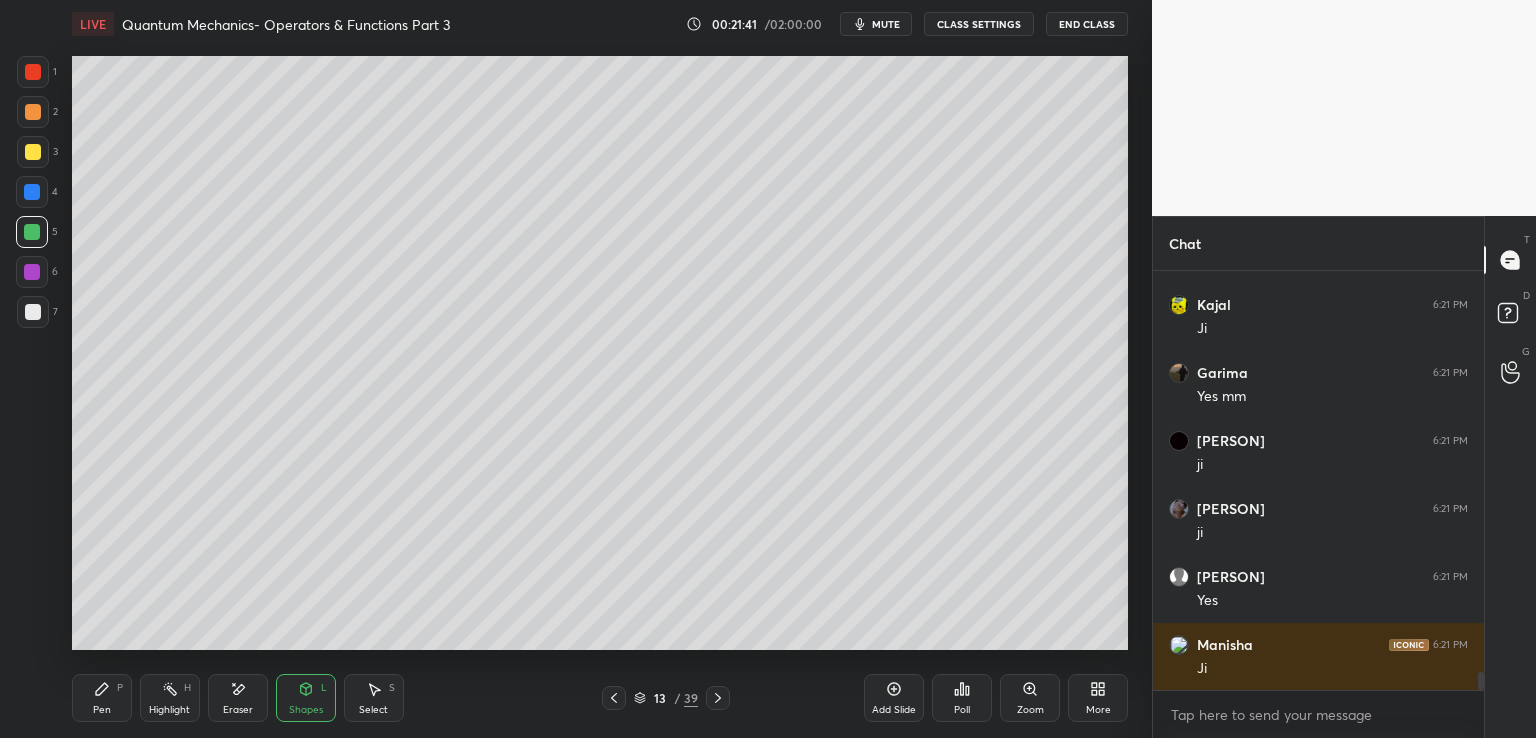 click 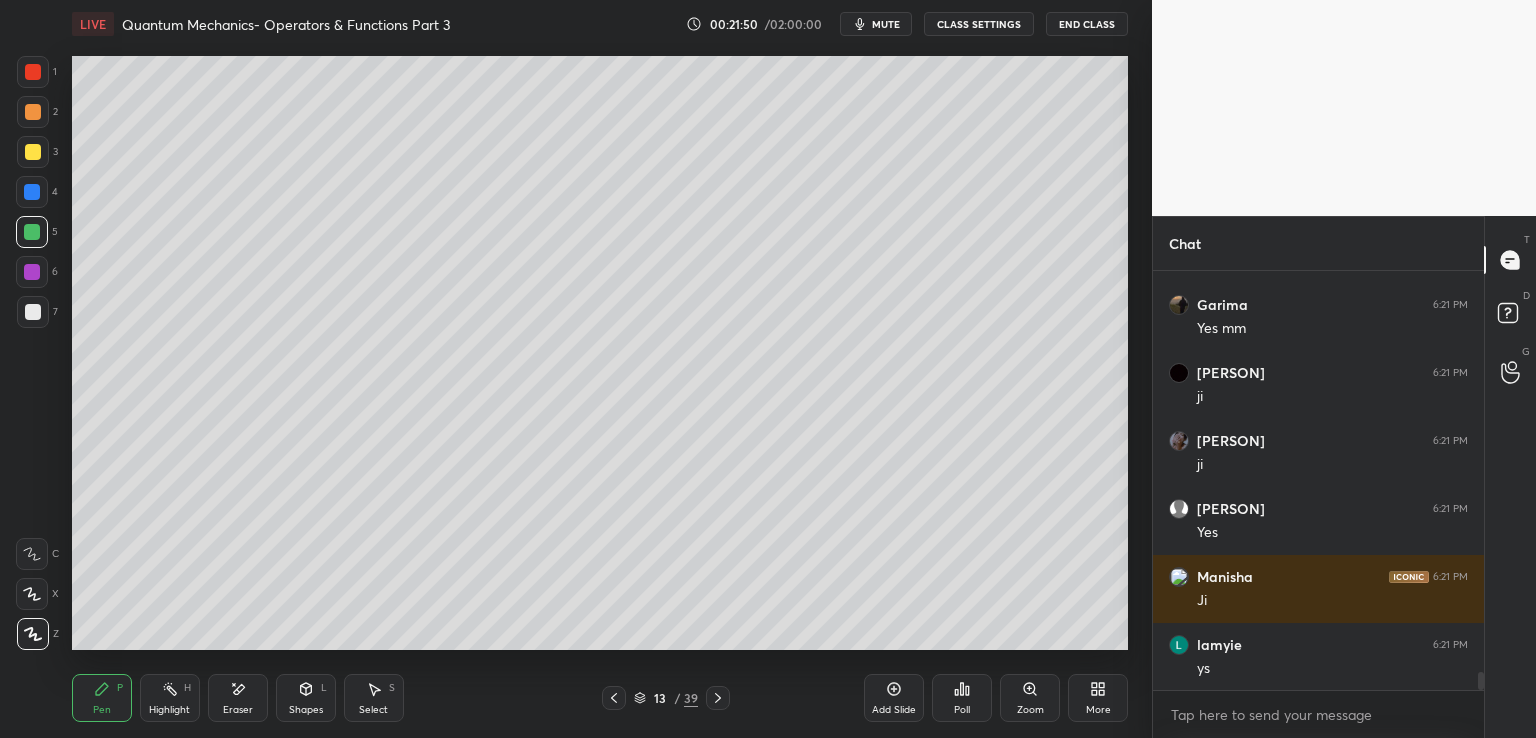 scroll, scrollTop: 9692, scrollLeft: 0, axis: vertical 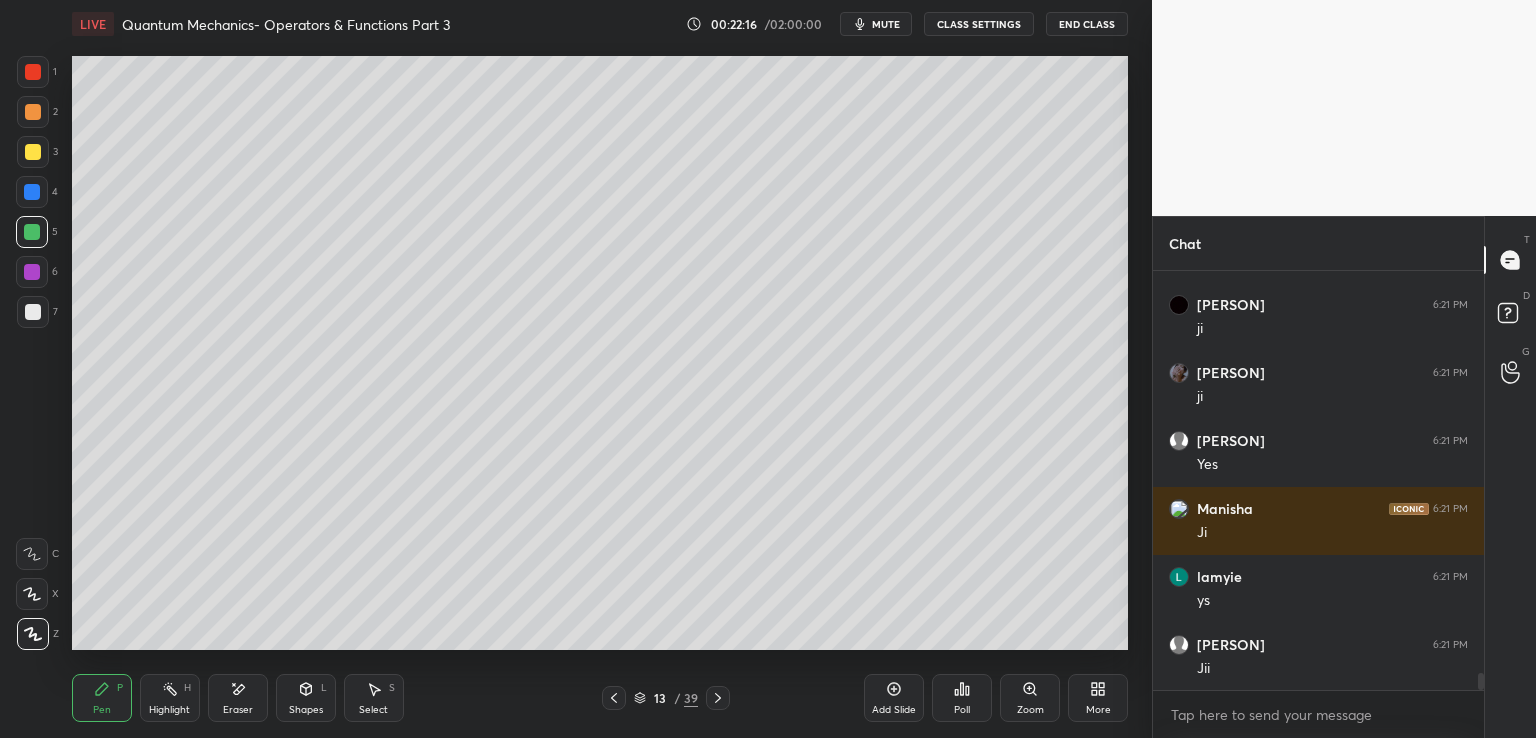click on "End Class" at bounding box center (1087, 24) 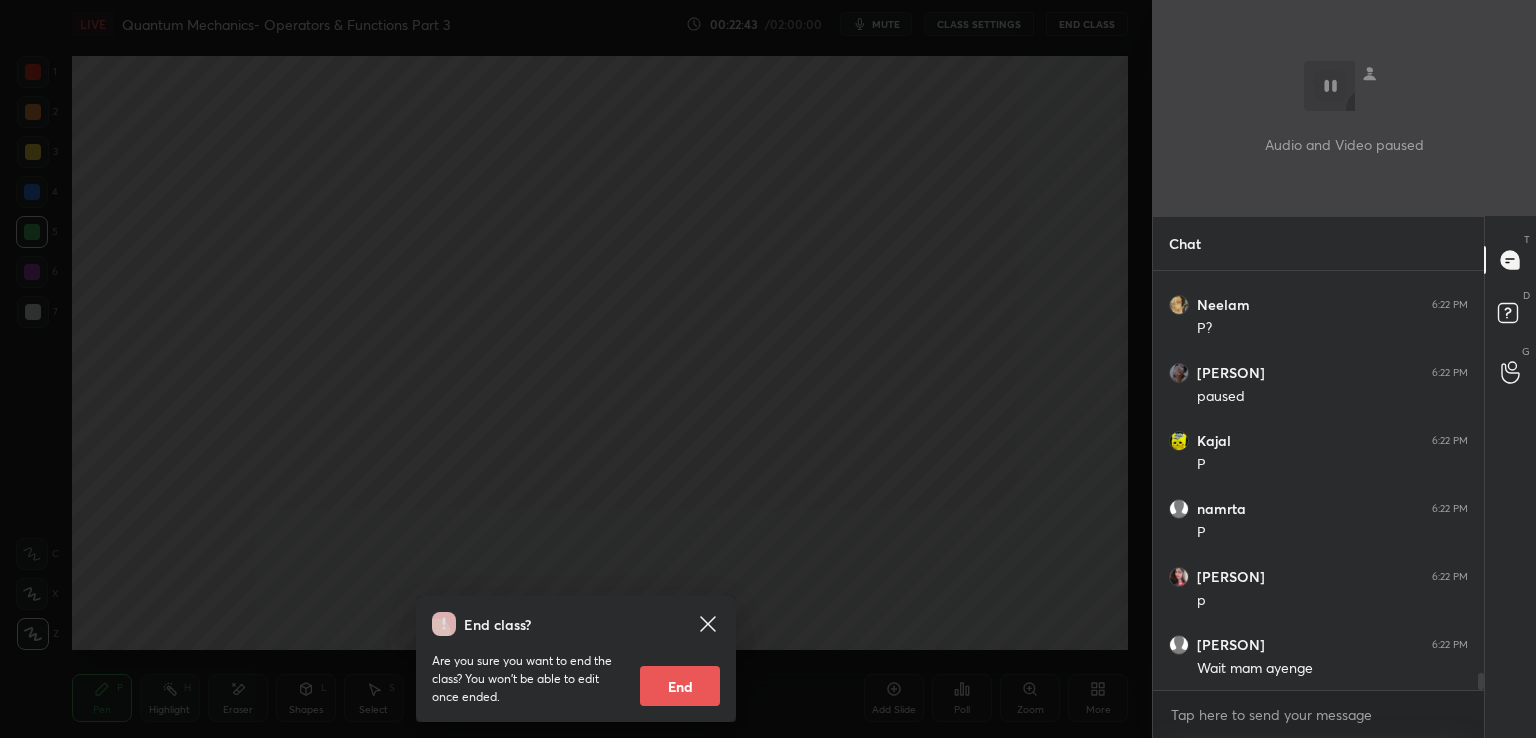 scroll, scrollTop: 10236, scrollLeft: 0, axis: vertical 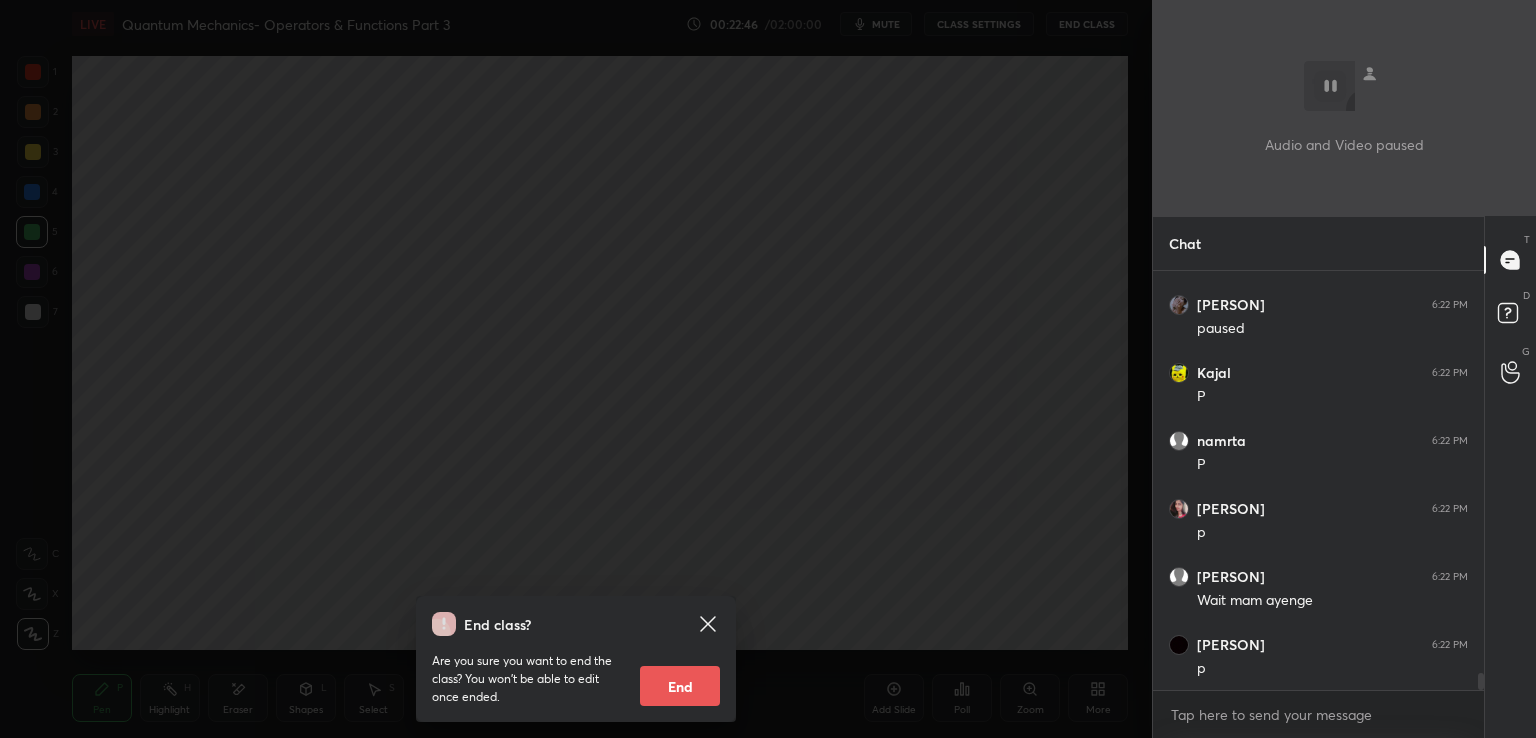 click 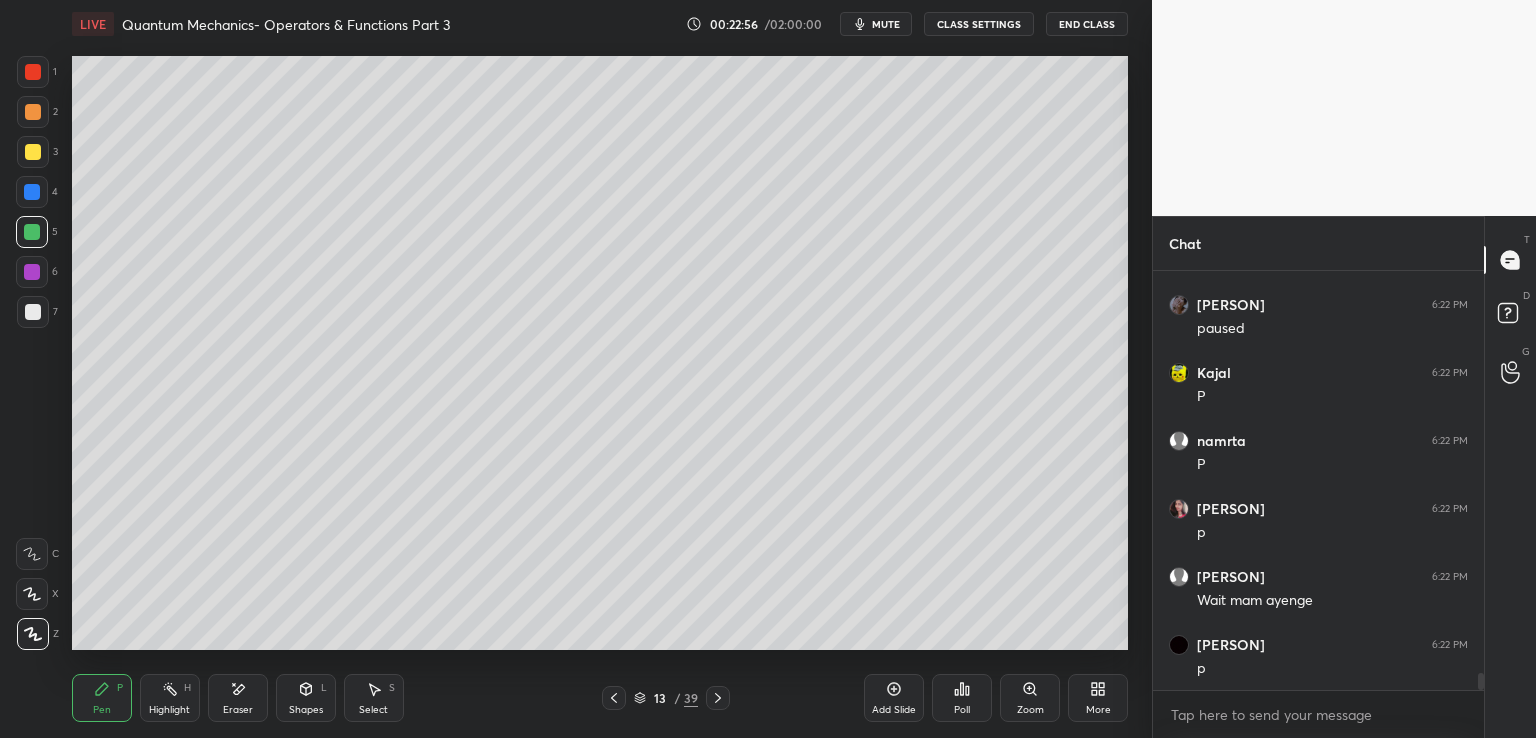 click at bounding box center (614, 698) 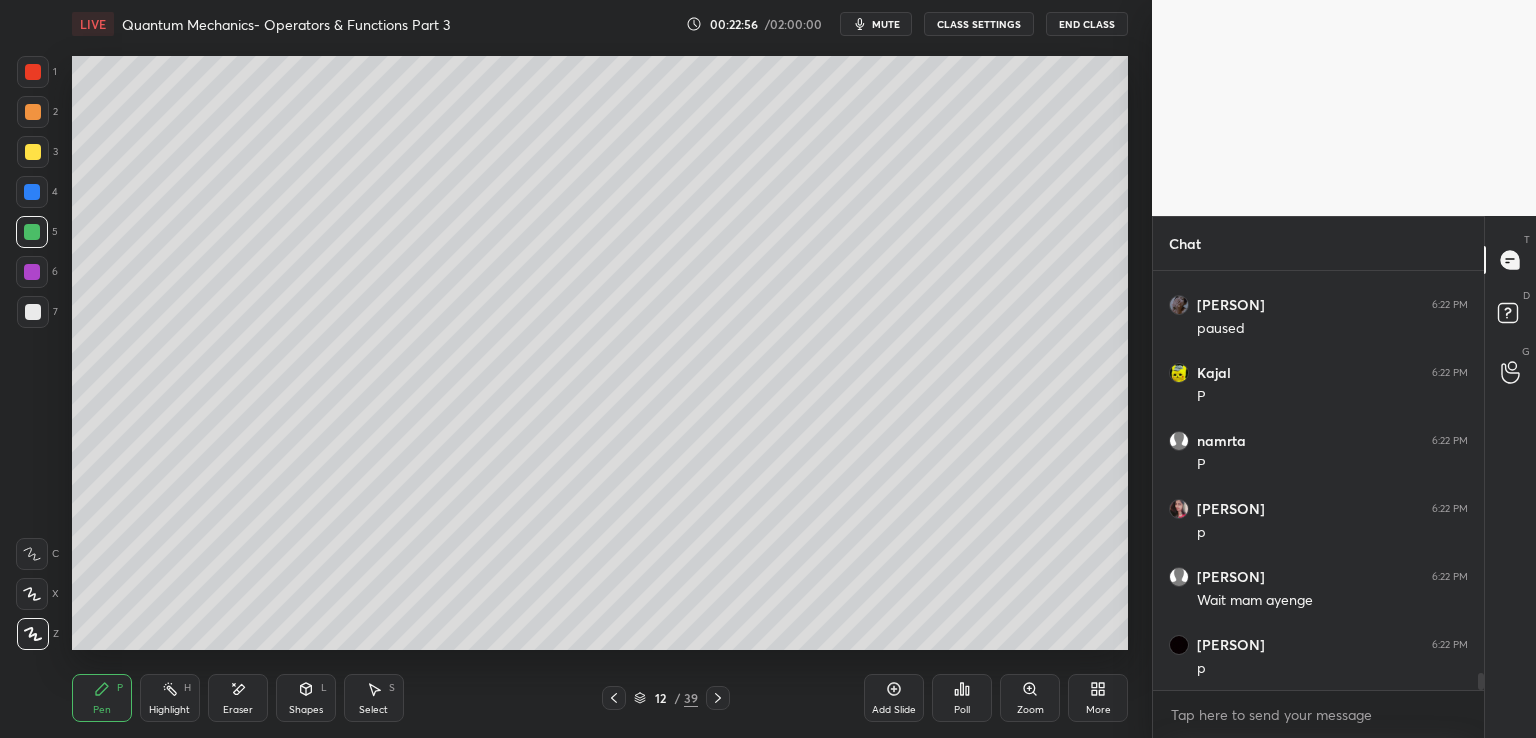 scroll, scrollTop: 10308, scrollLeft: 0, axis: vertical 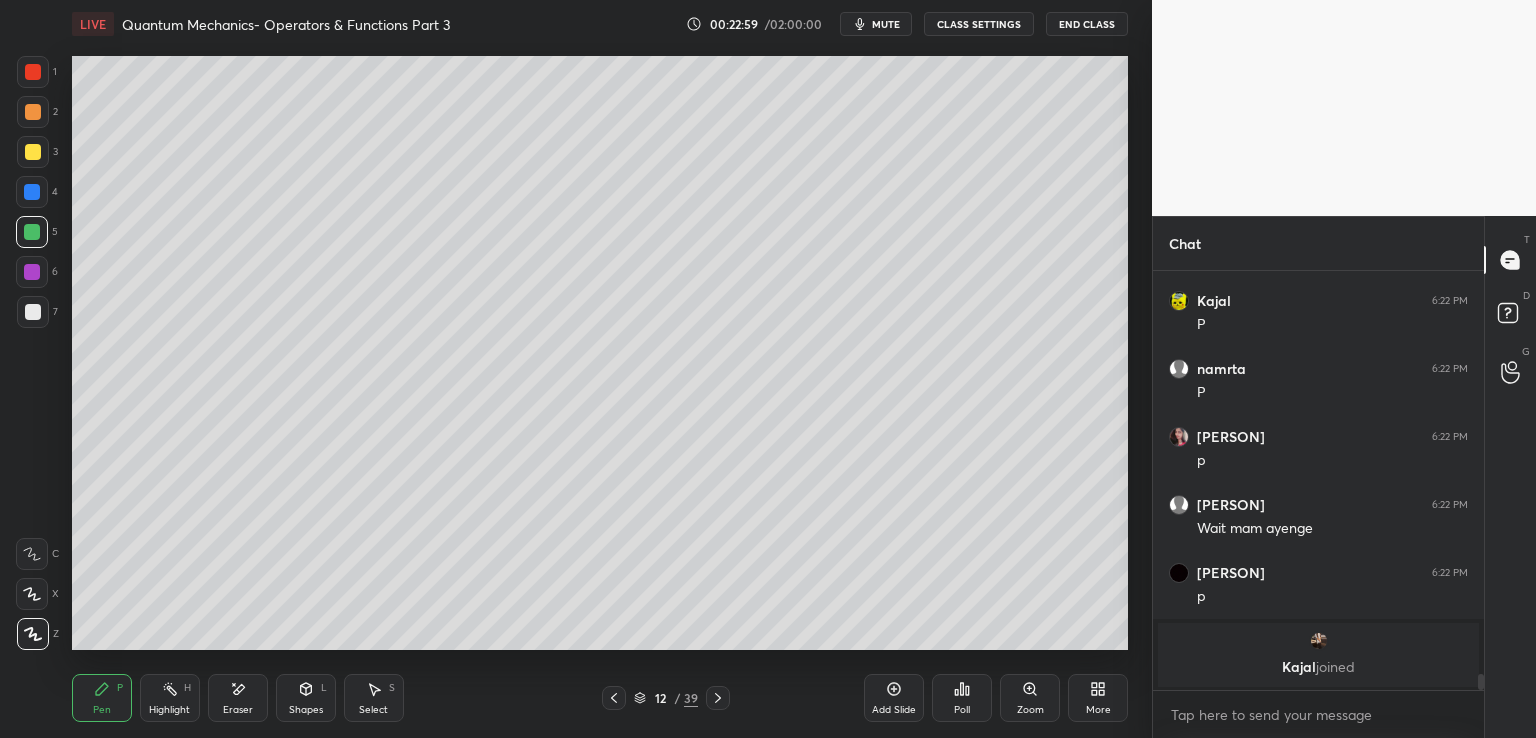 click 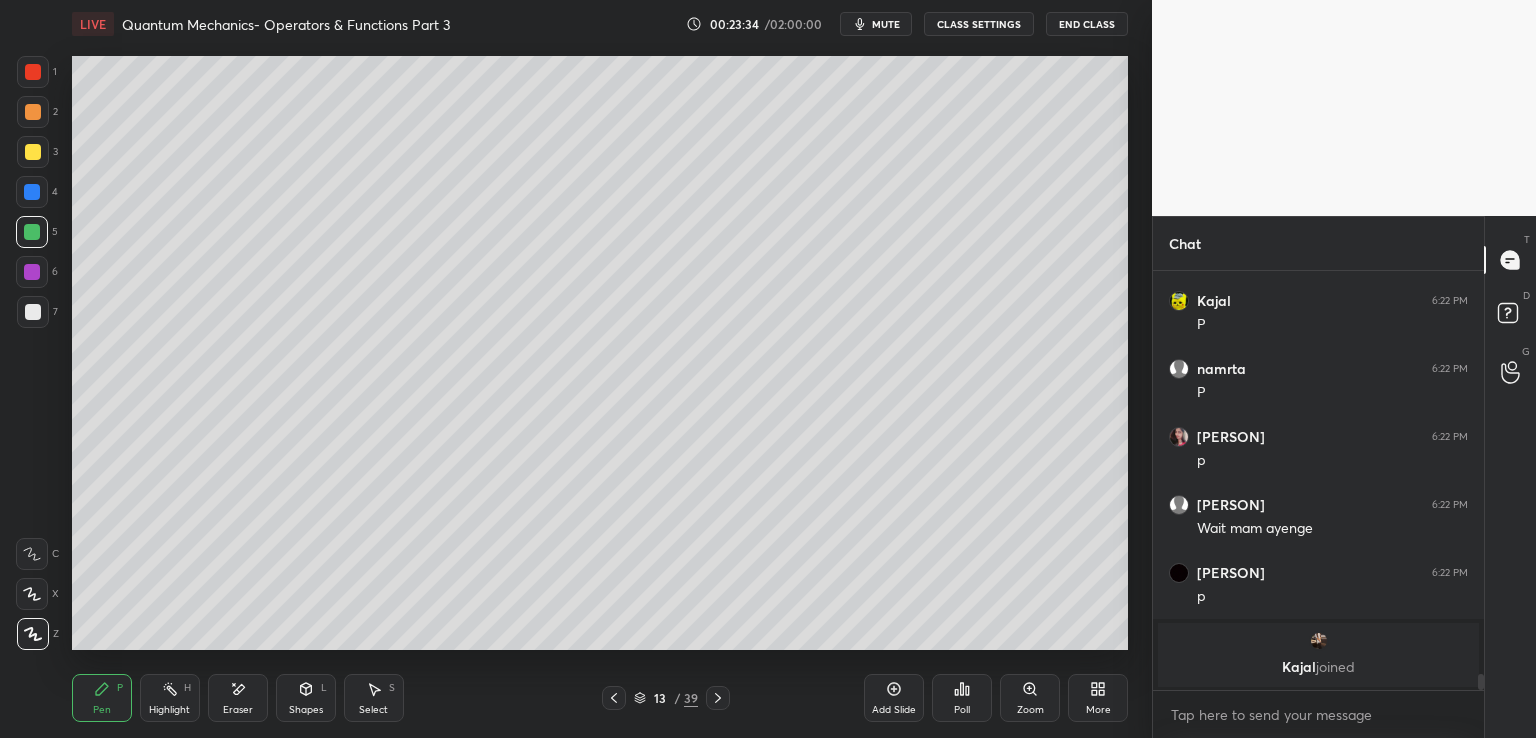 click at bounding box center (33, 312) 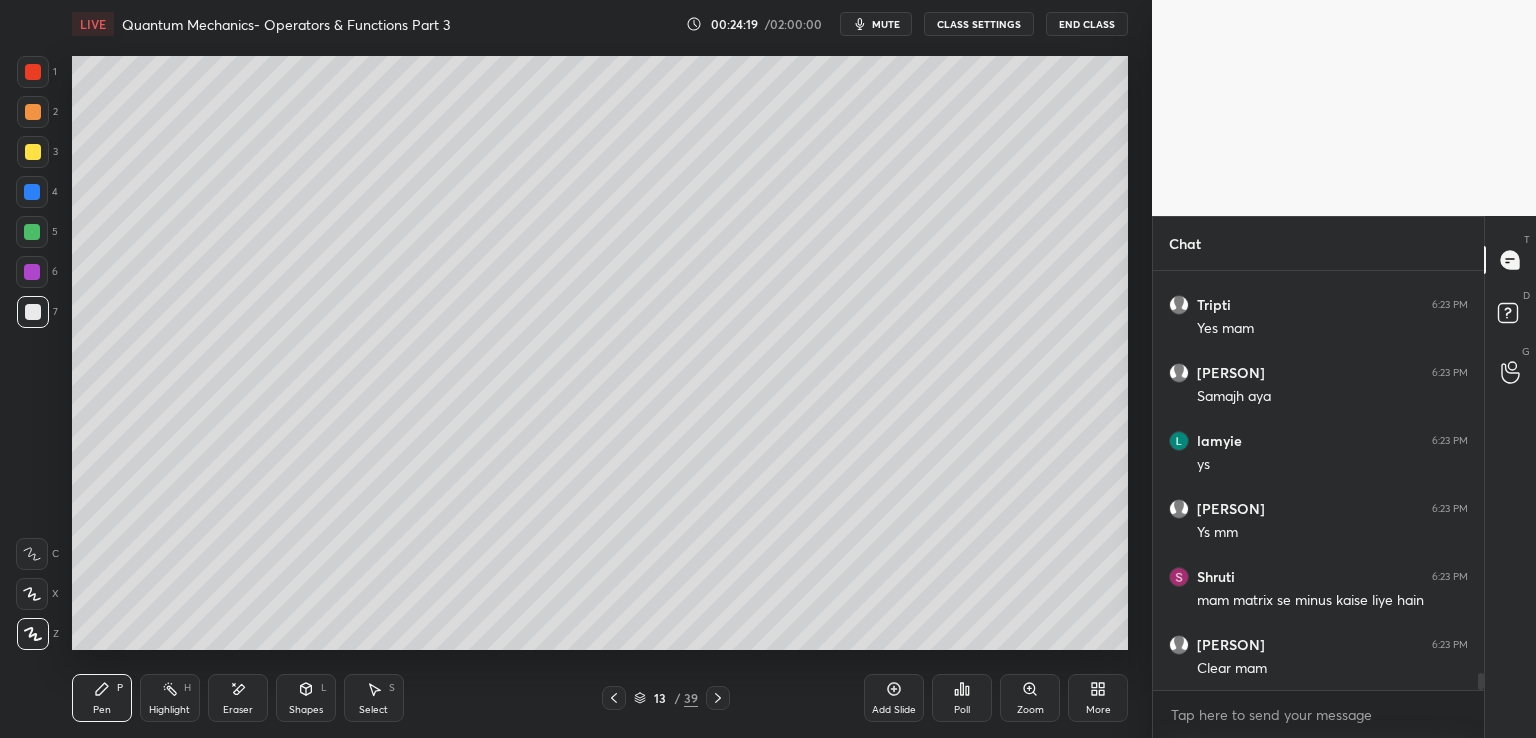 scroll, scrollTop: 9712, scrollLeft: 0, axis: vertical 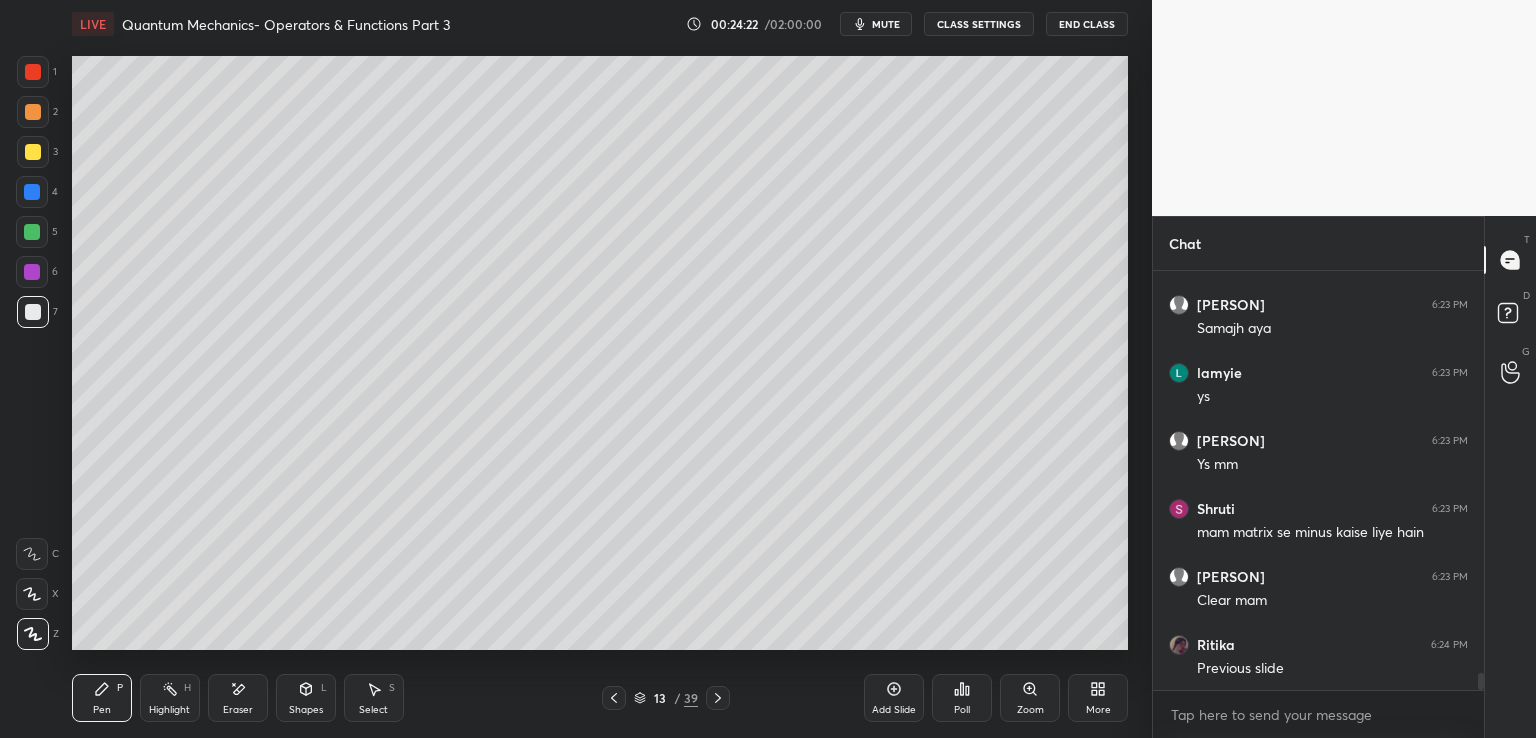 click 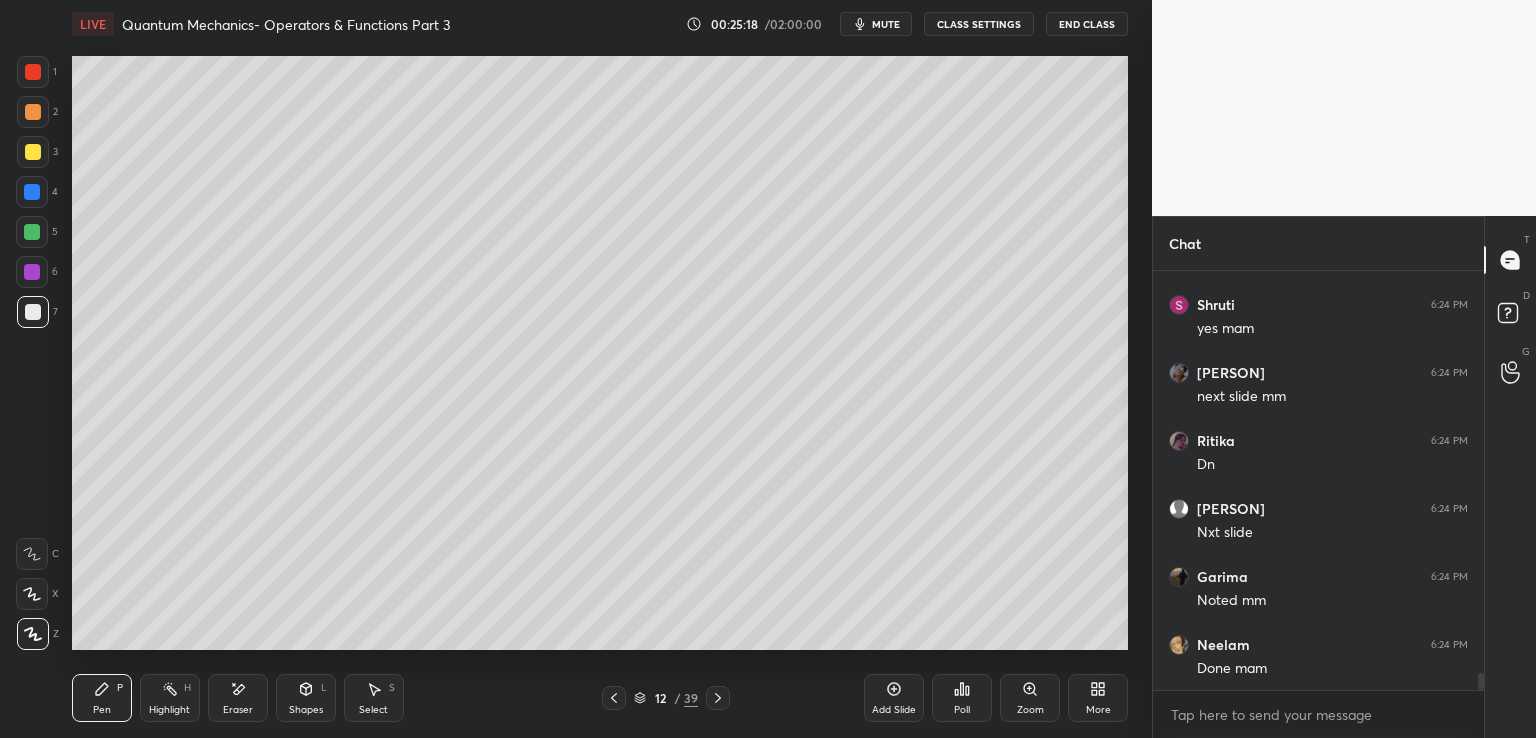 scroll, scrollTop: 10188, scrollLeft: 0, axis: vertical 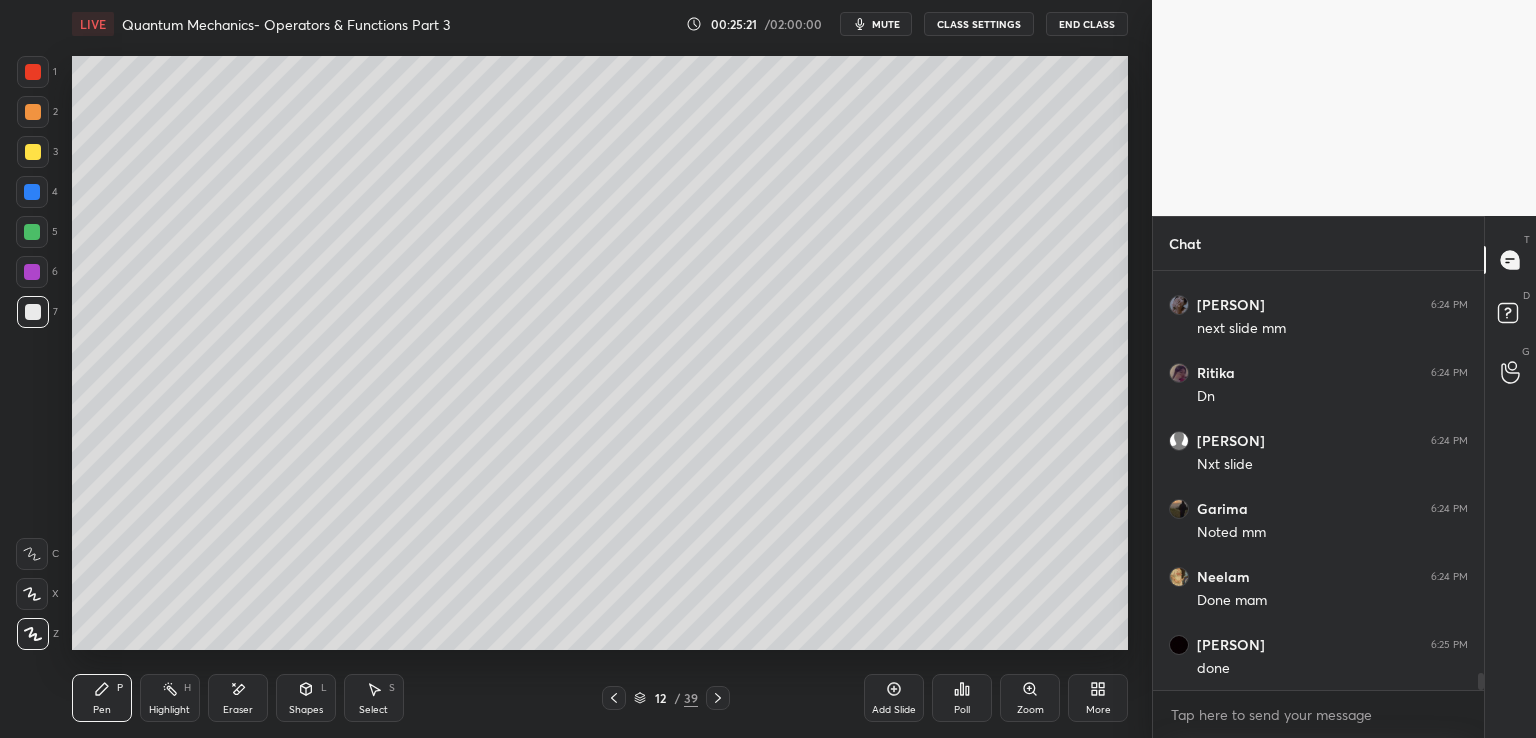 click 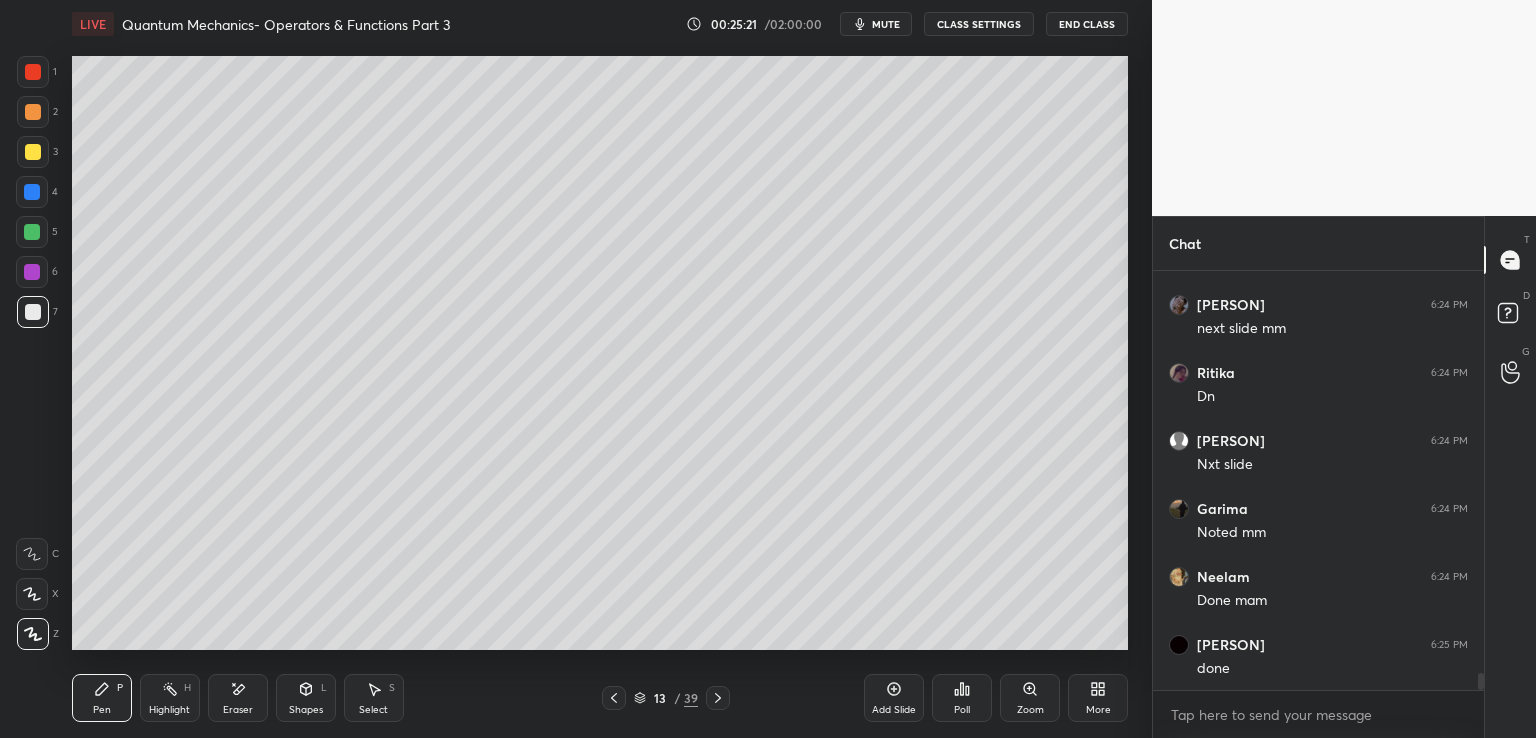 click 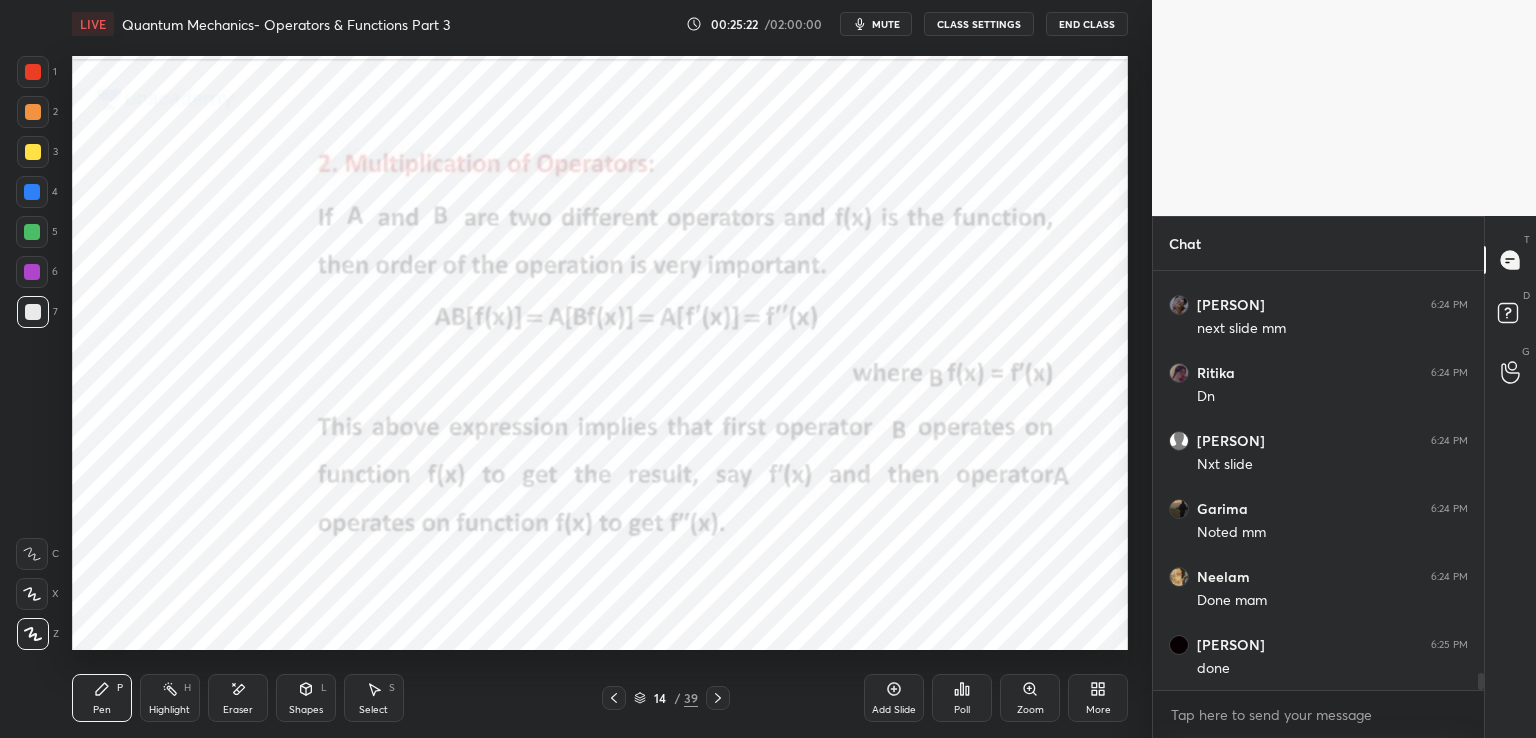 click 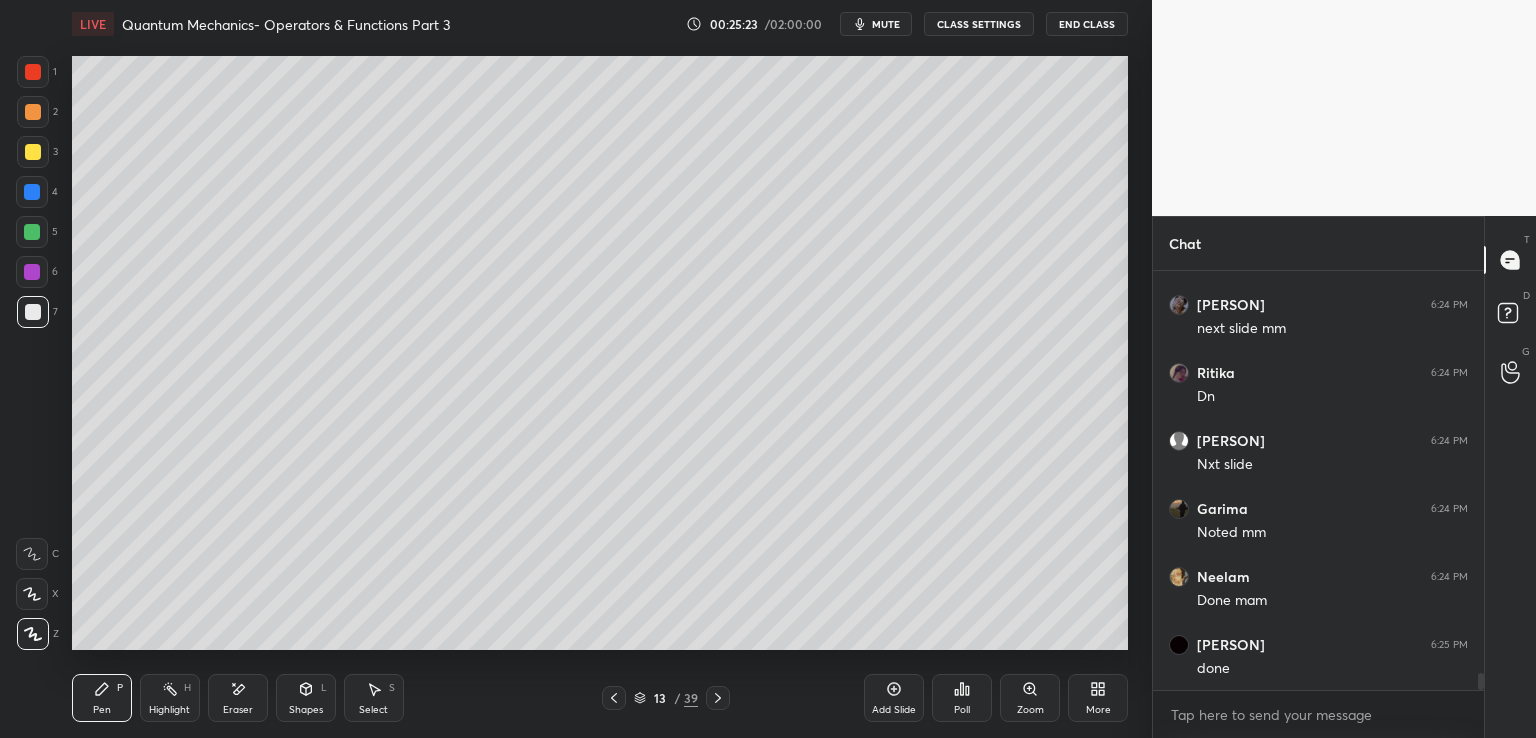 click 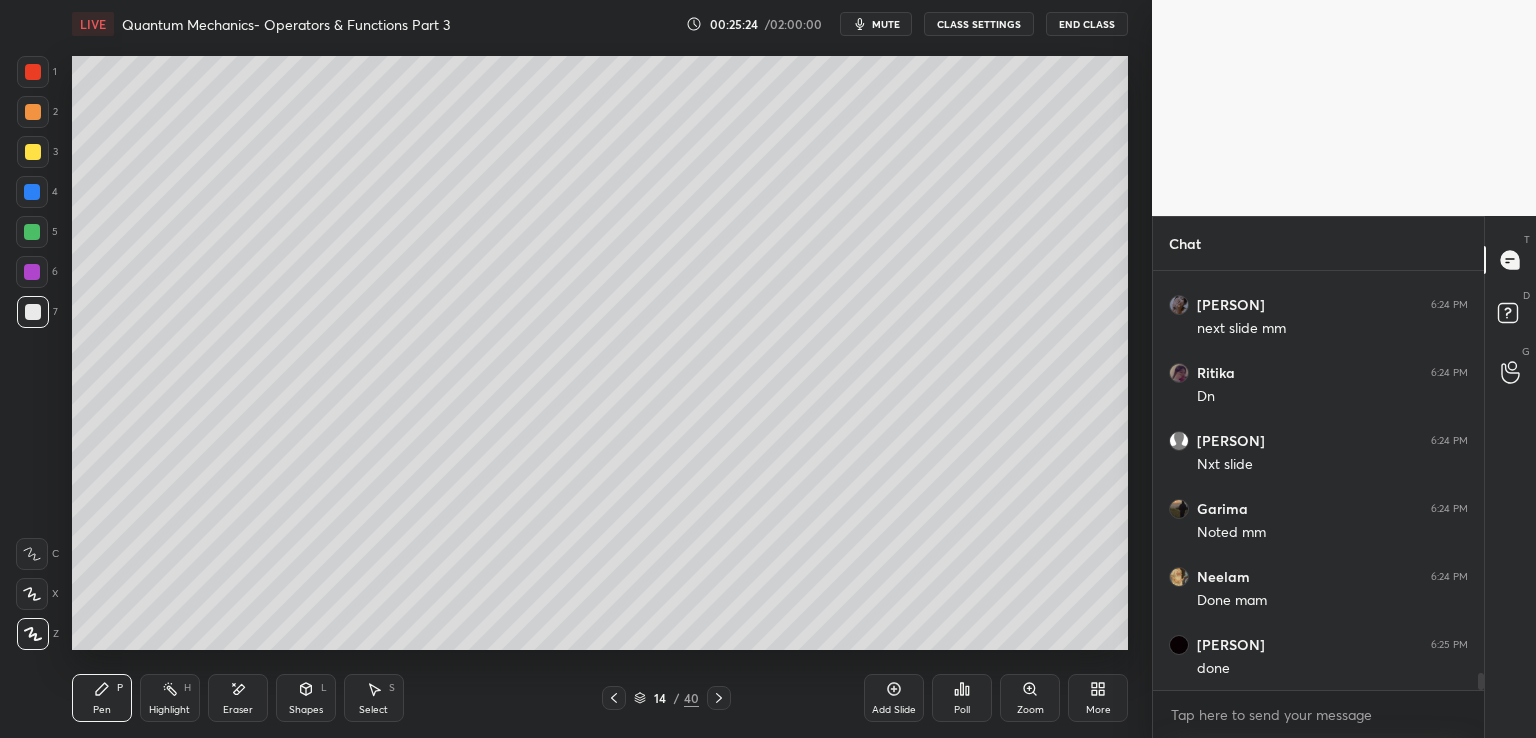 click at bounding box center [33, 152] 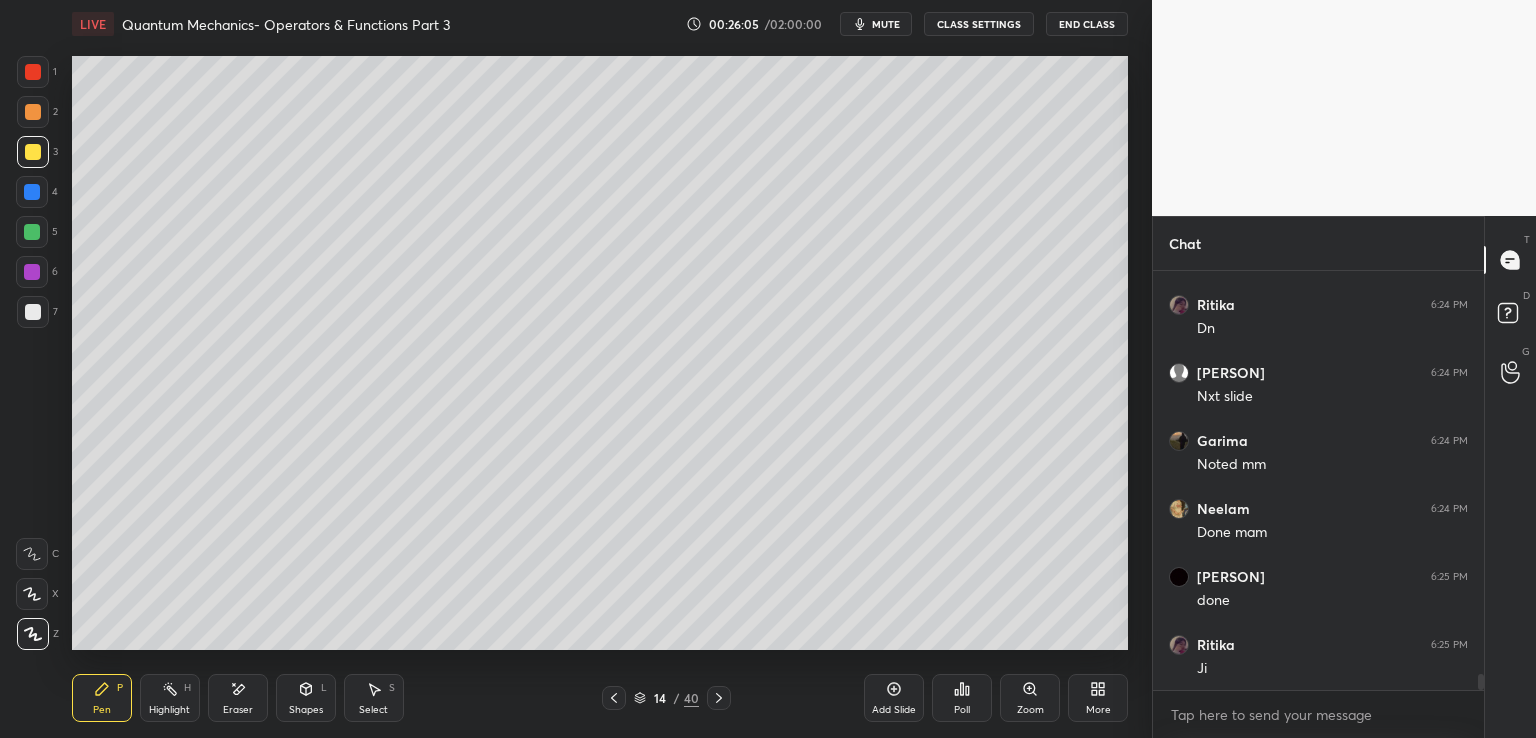 scroll, scrollTop: 10324, scrollLeft: 0, axis: vertical 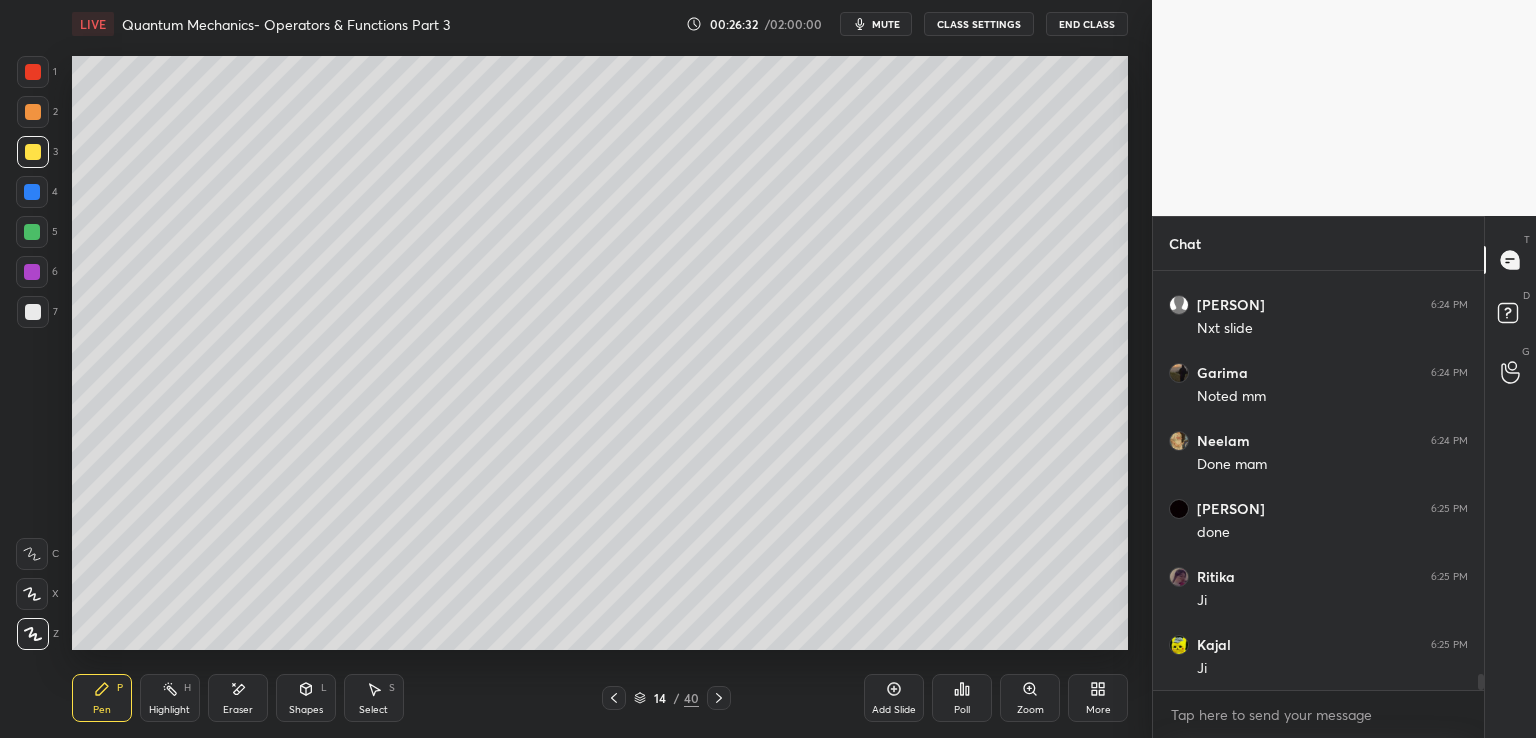 click at bounding box center [33, 312] 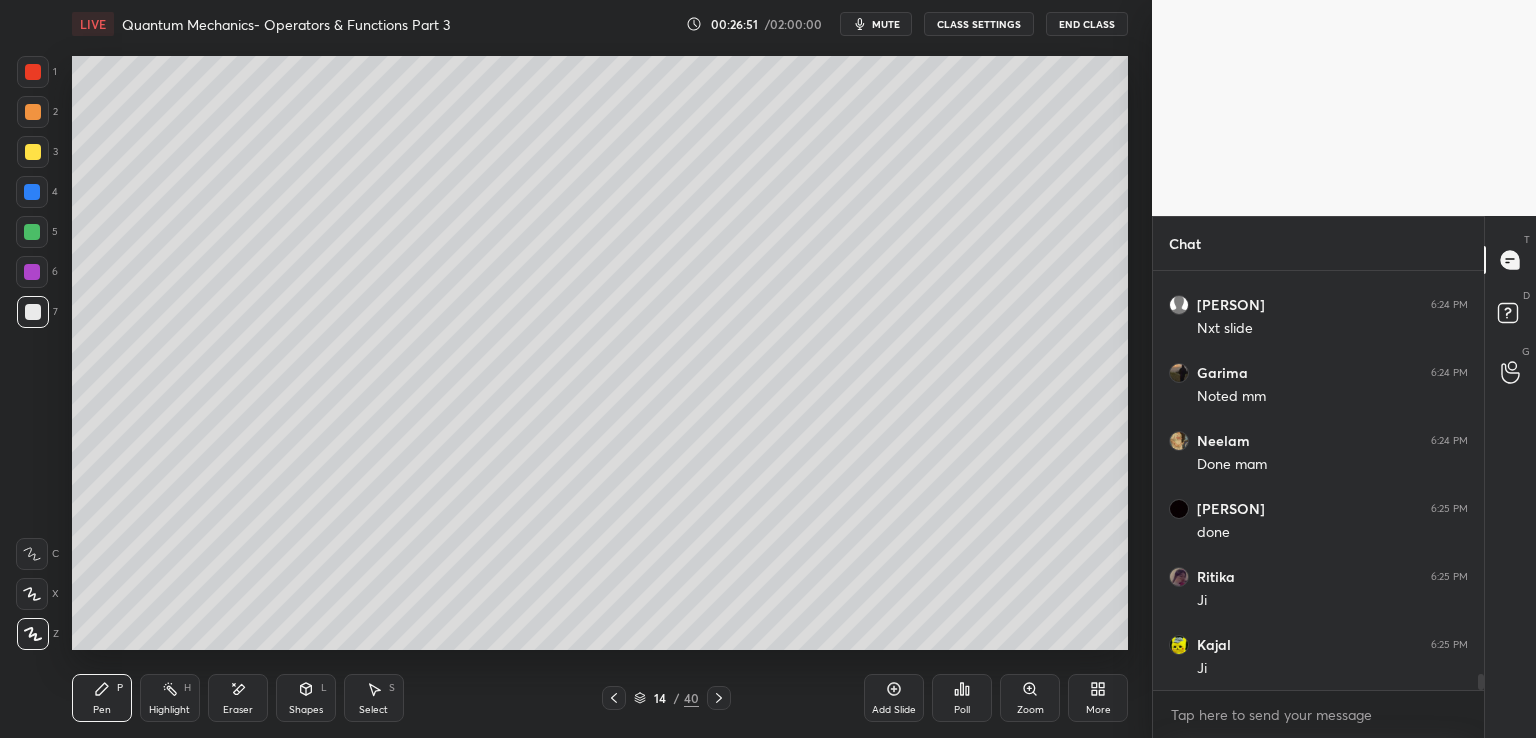 scroll, scrollTop: 10392, scrollLeft: 0, axis: vertical 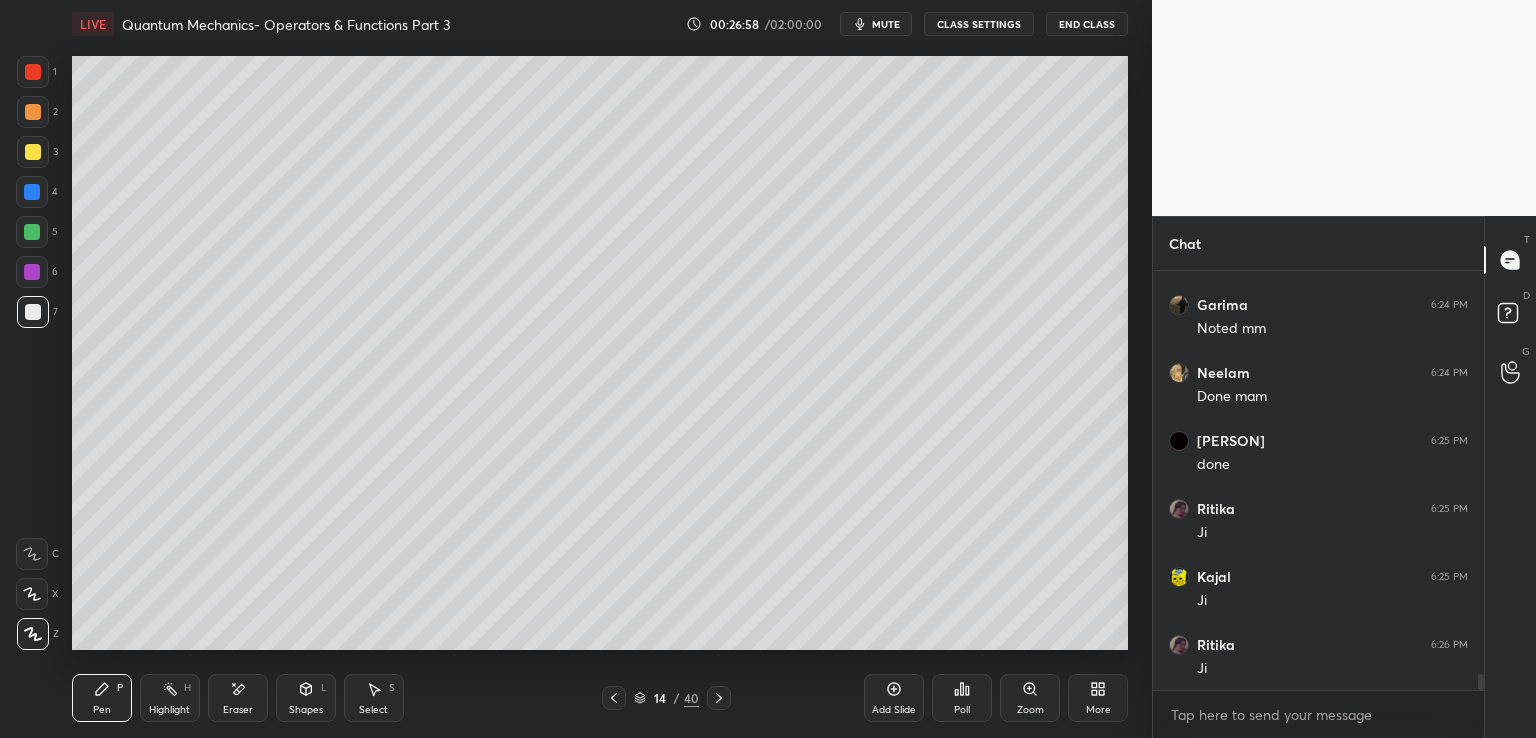 click on "Eraser" at bounding box center [238, 698] 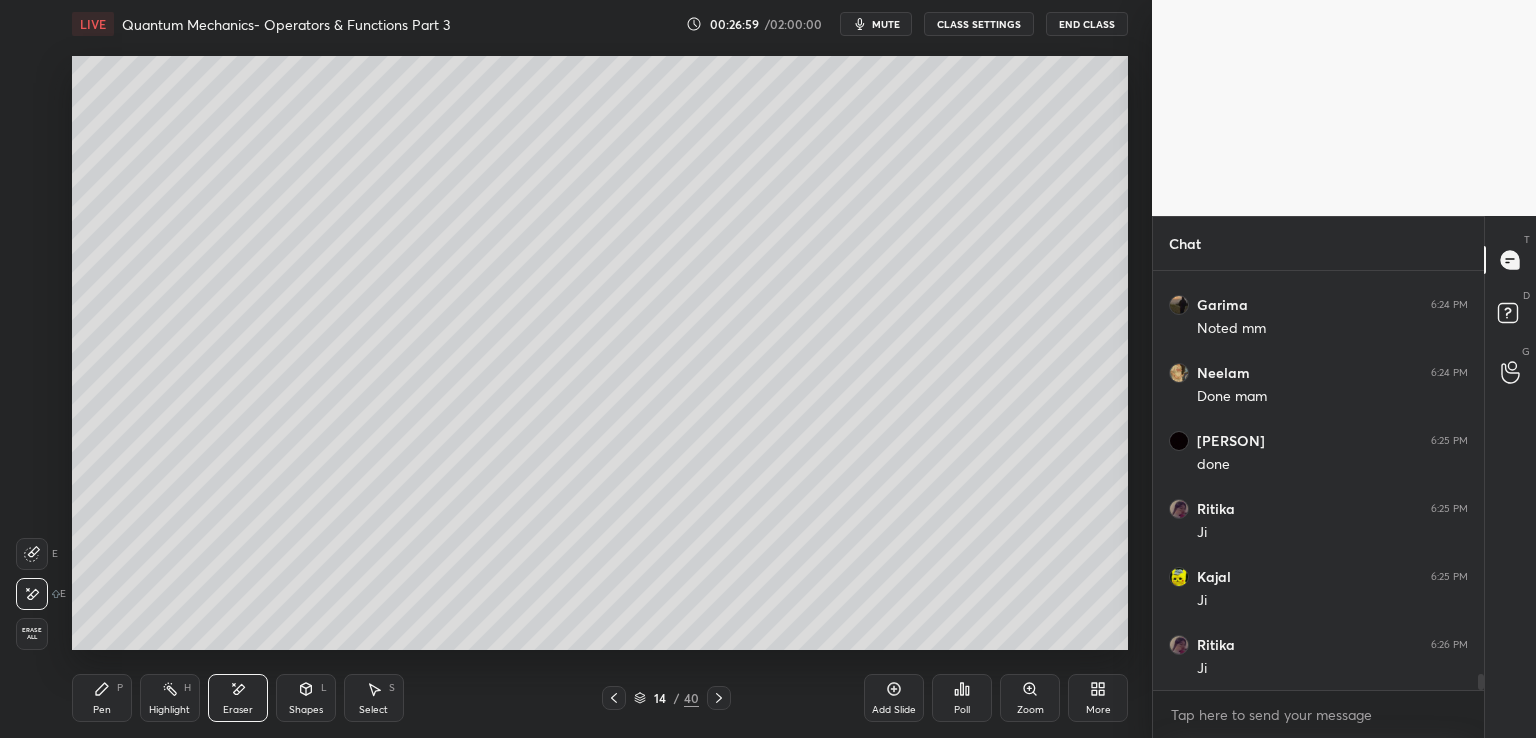 click 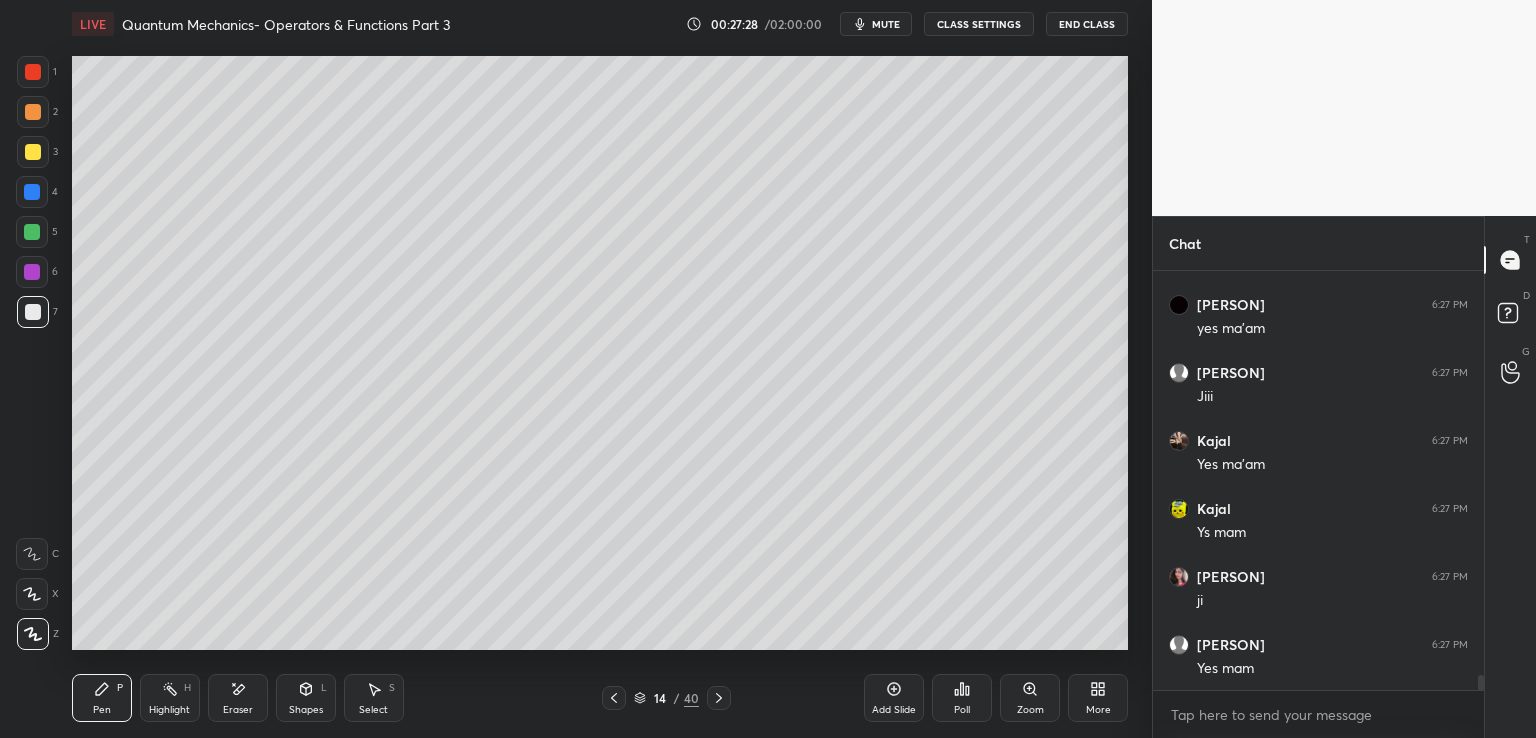scroll, scrollTop: 11004, scrollLeft: 0, axis: vertical 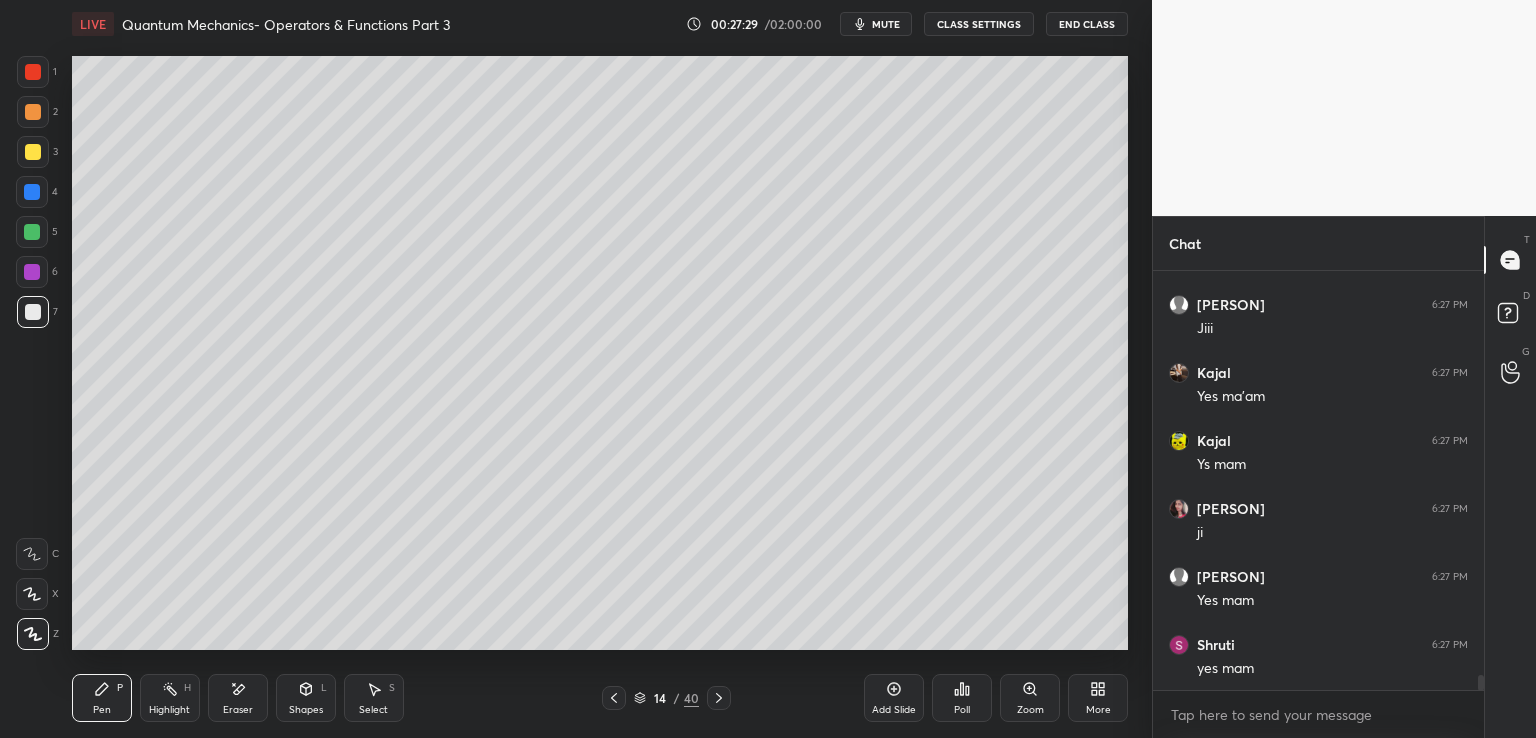 click 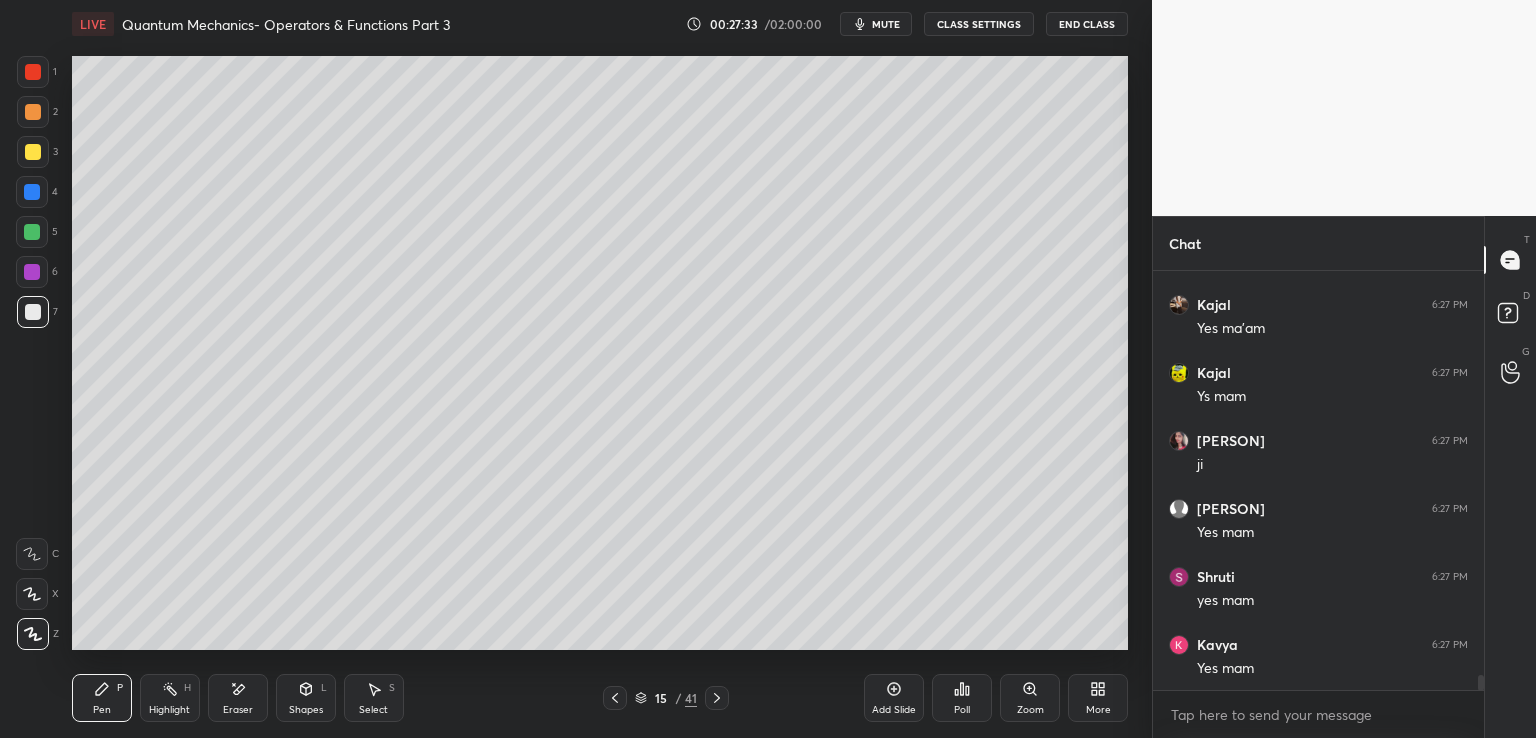 click at bounding box center (33, 152) 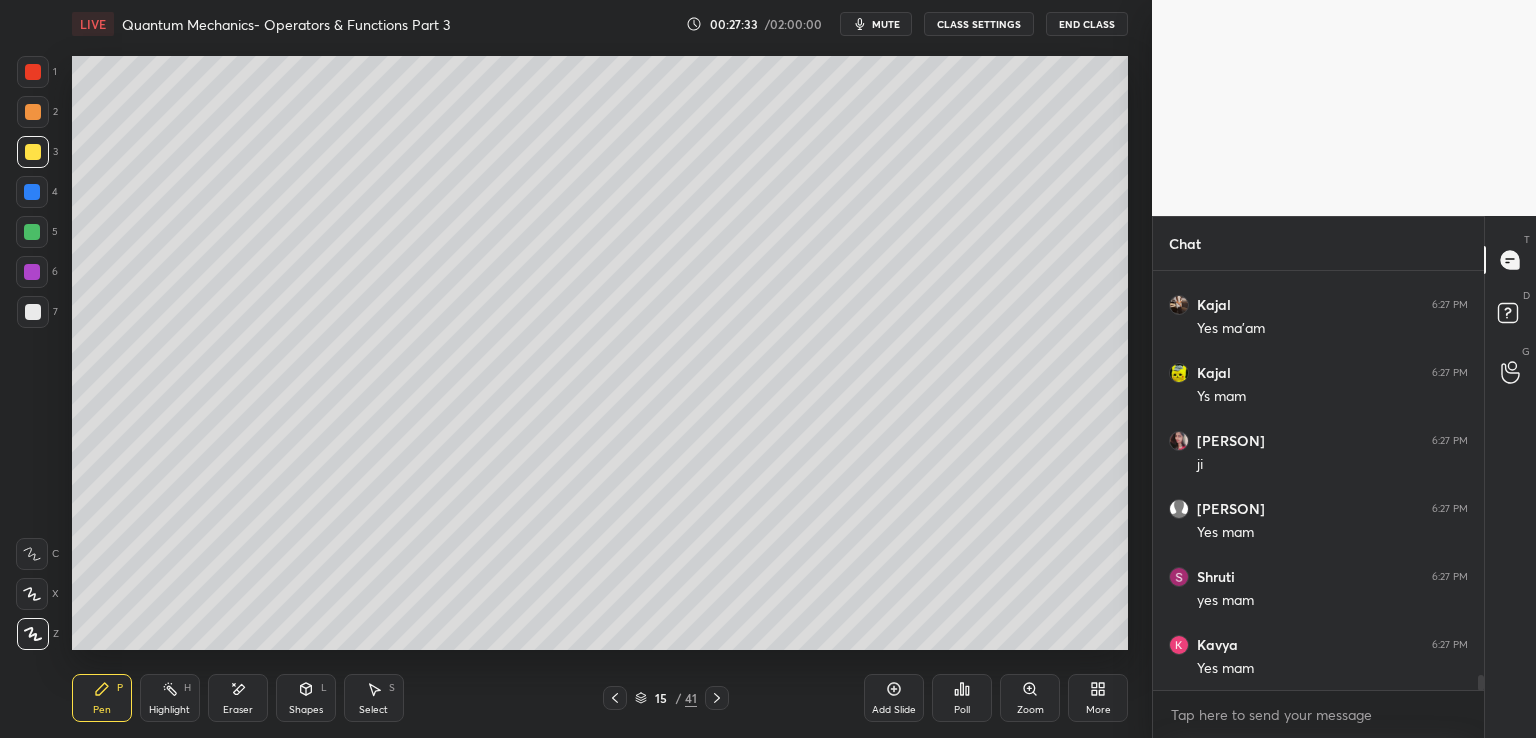 scroll, scrollTop: 11140, scrollLeft: 0, axis: vertical 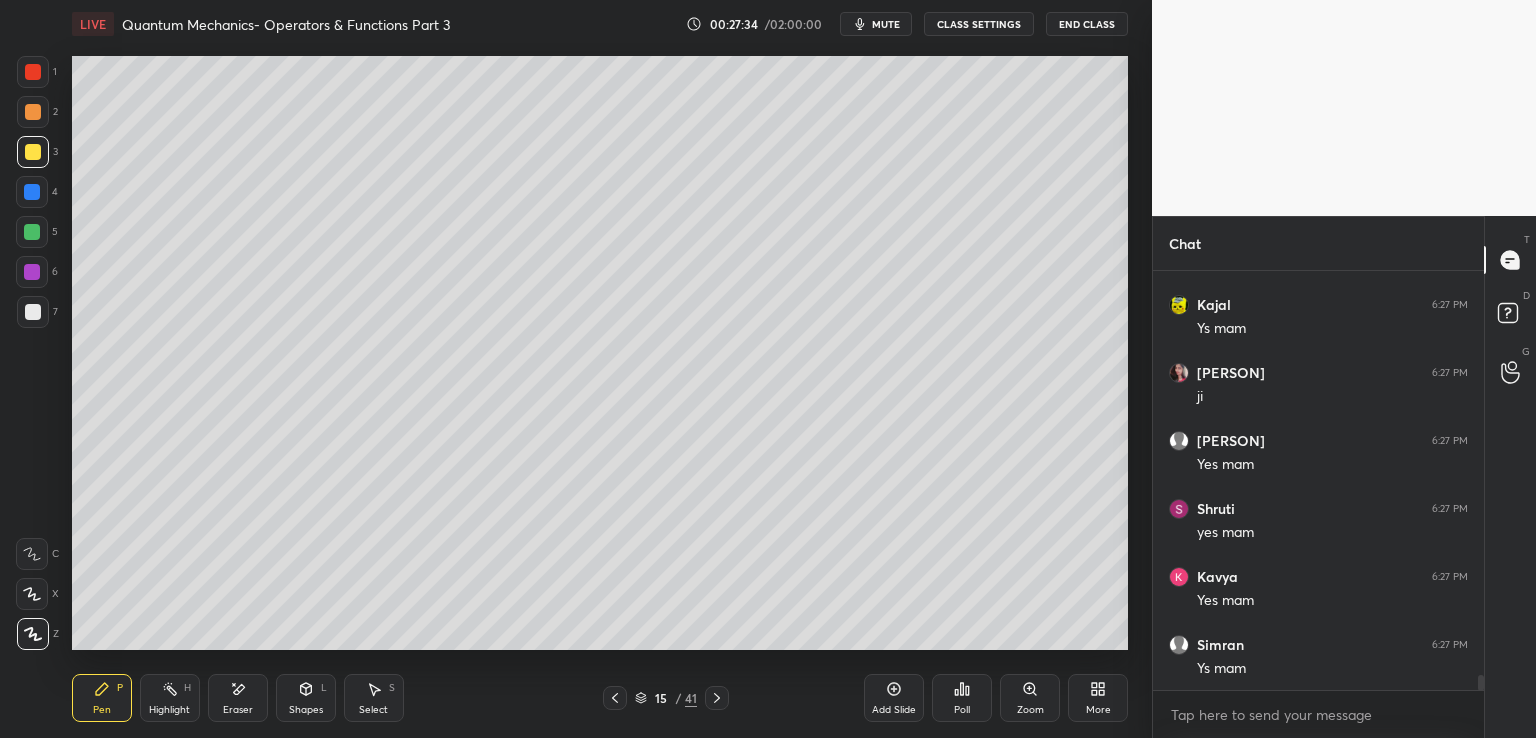 click 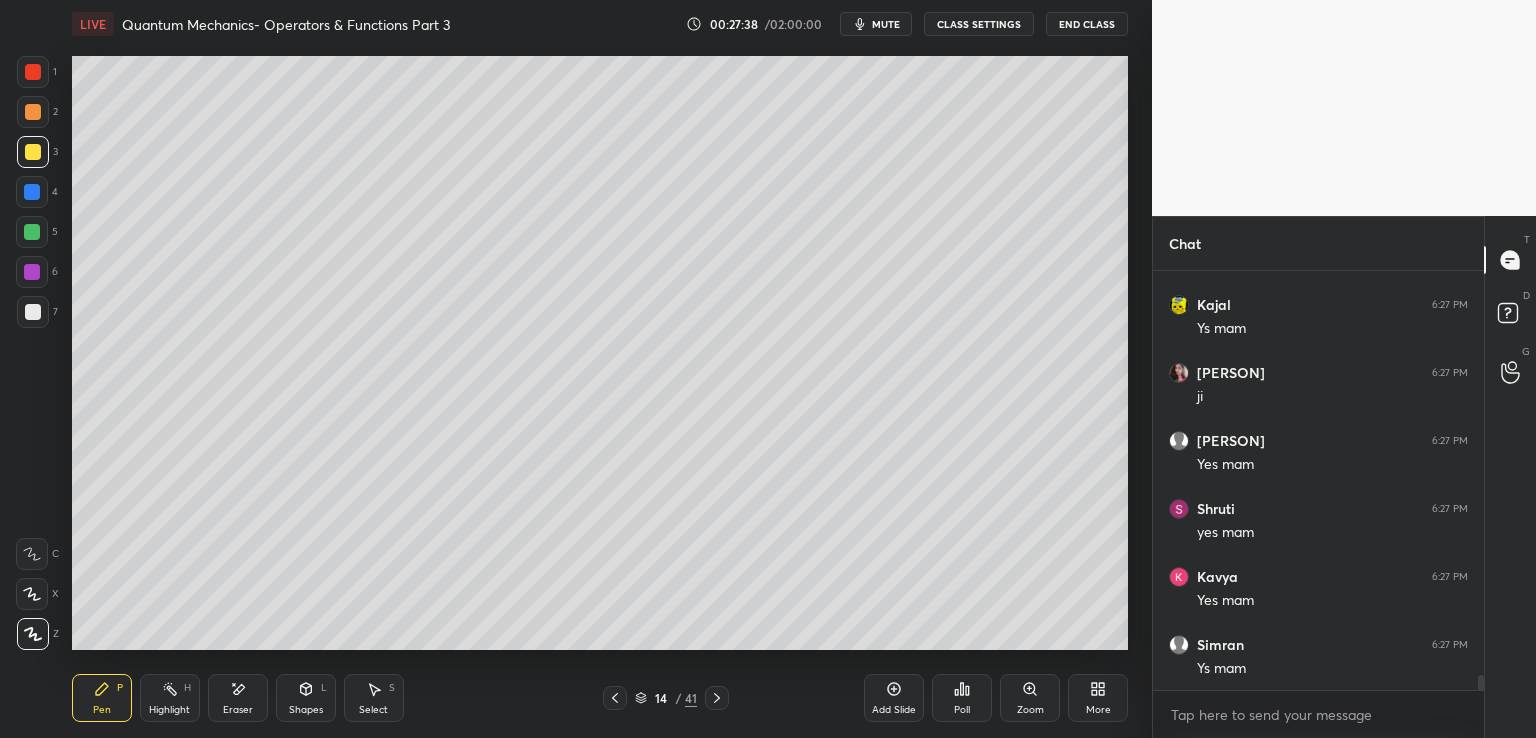scroll, scrollTop: 11208, scrollLeft: 0, axis: vertical 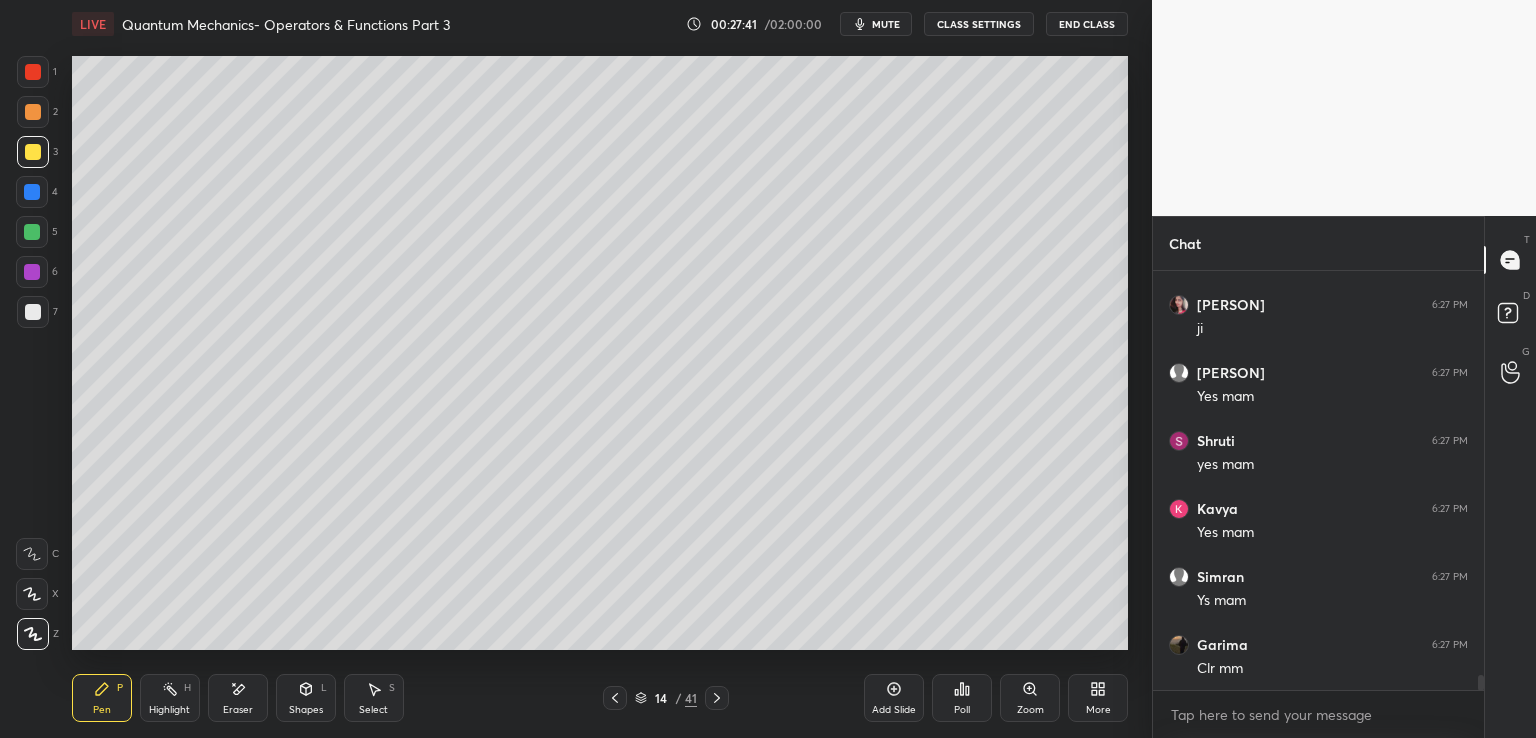click 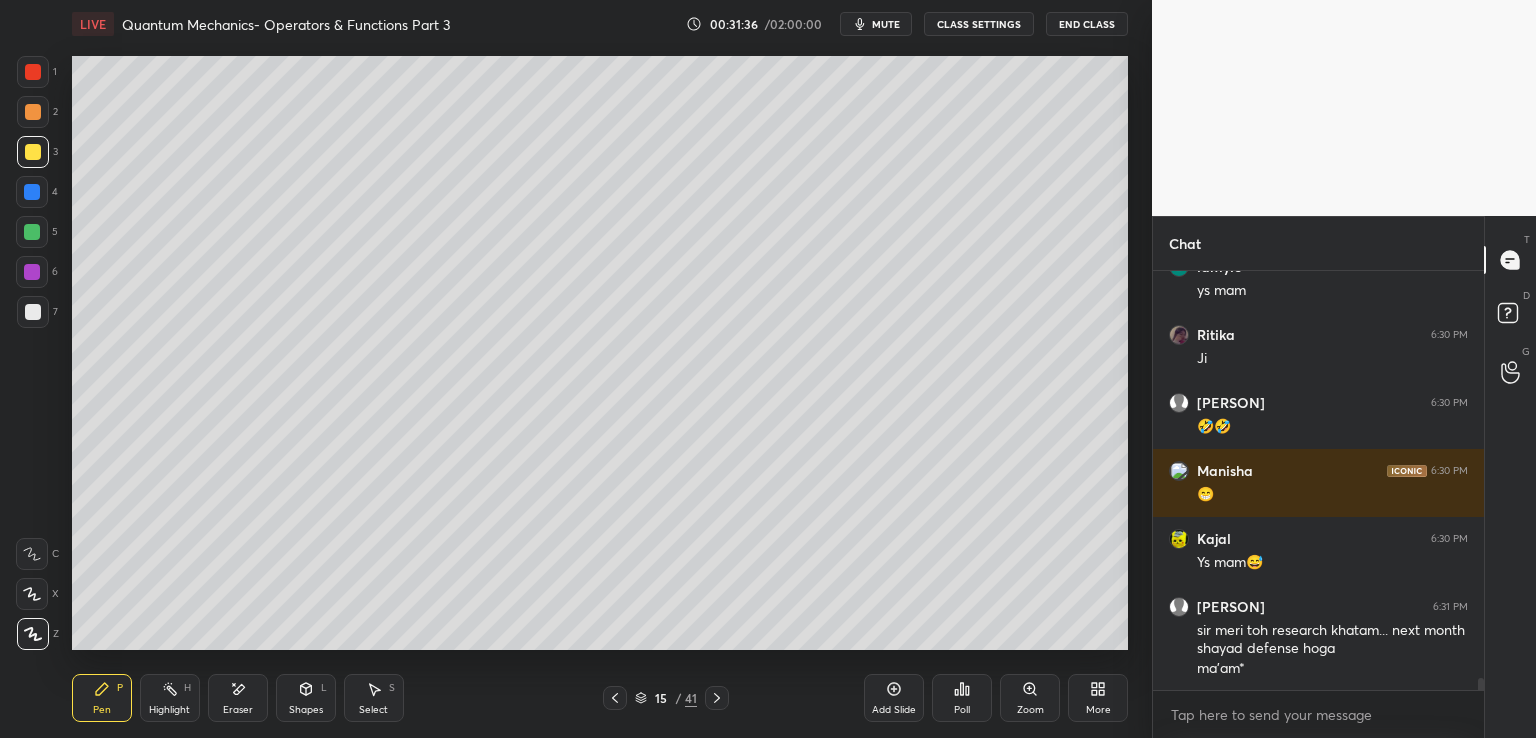 scroll, scrollTop: 13762, scrollLeft: 0, axis: vertical 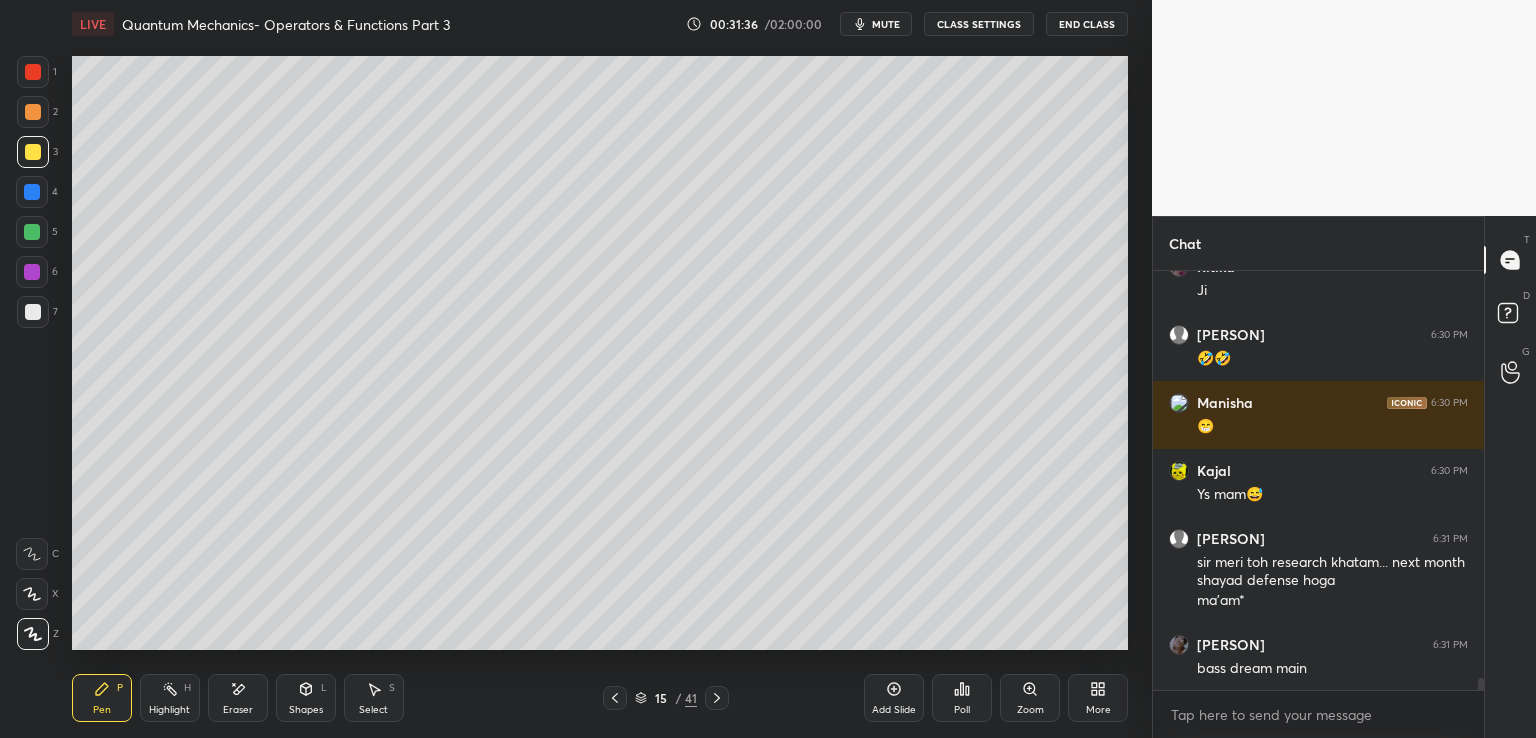 click 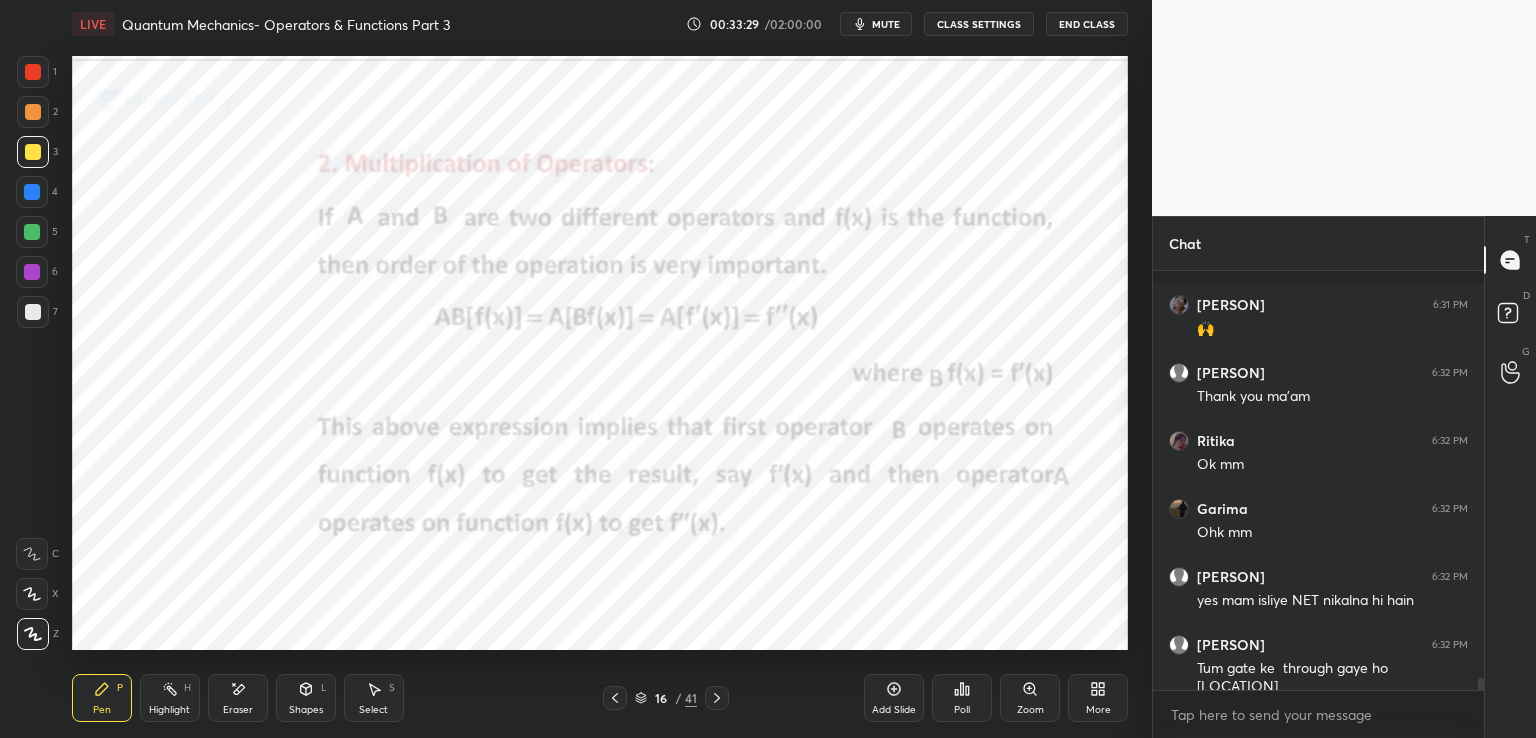 scroll, scrollTop: 14430, scrollLeft: 0, axis: vertical 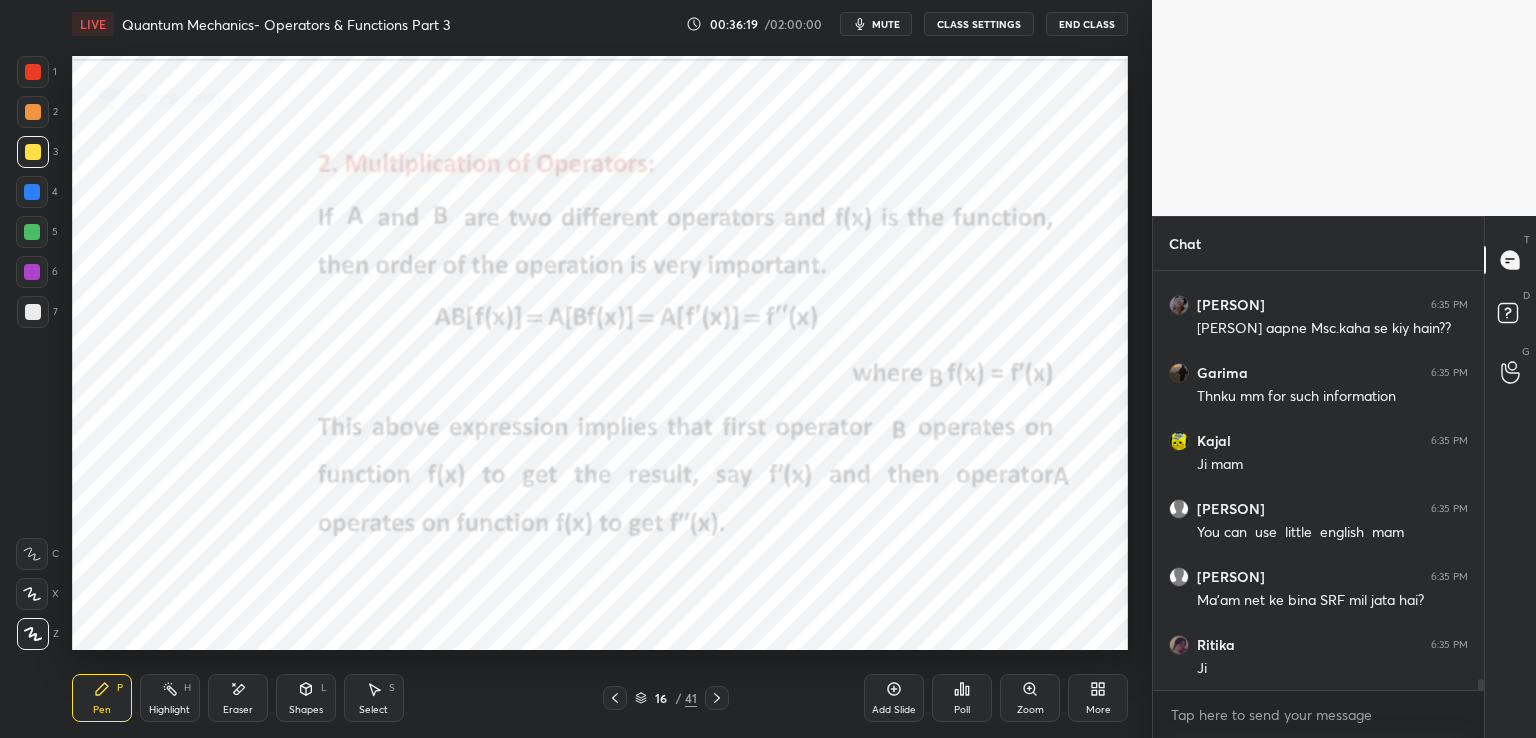 click at bounding box center (615, 698) 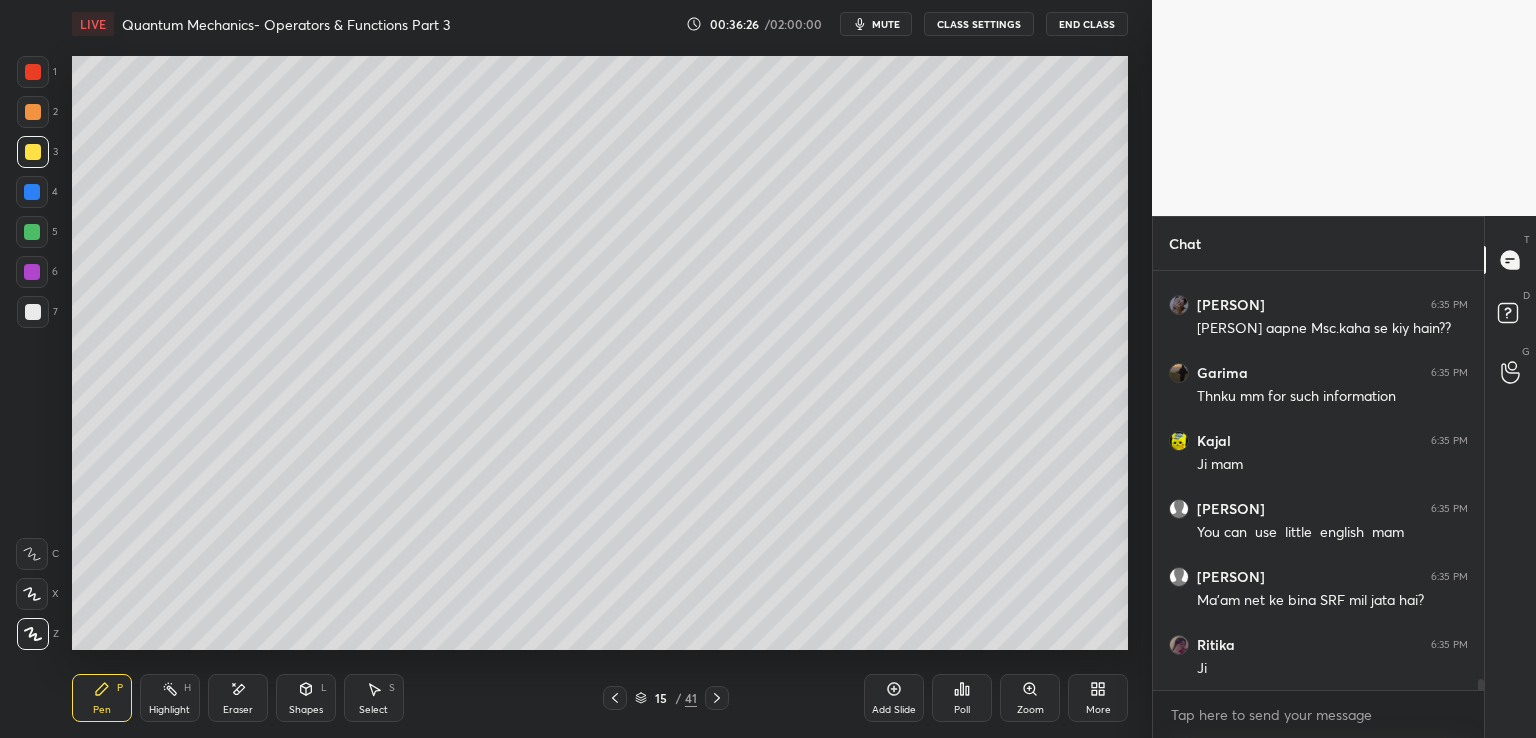 click 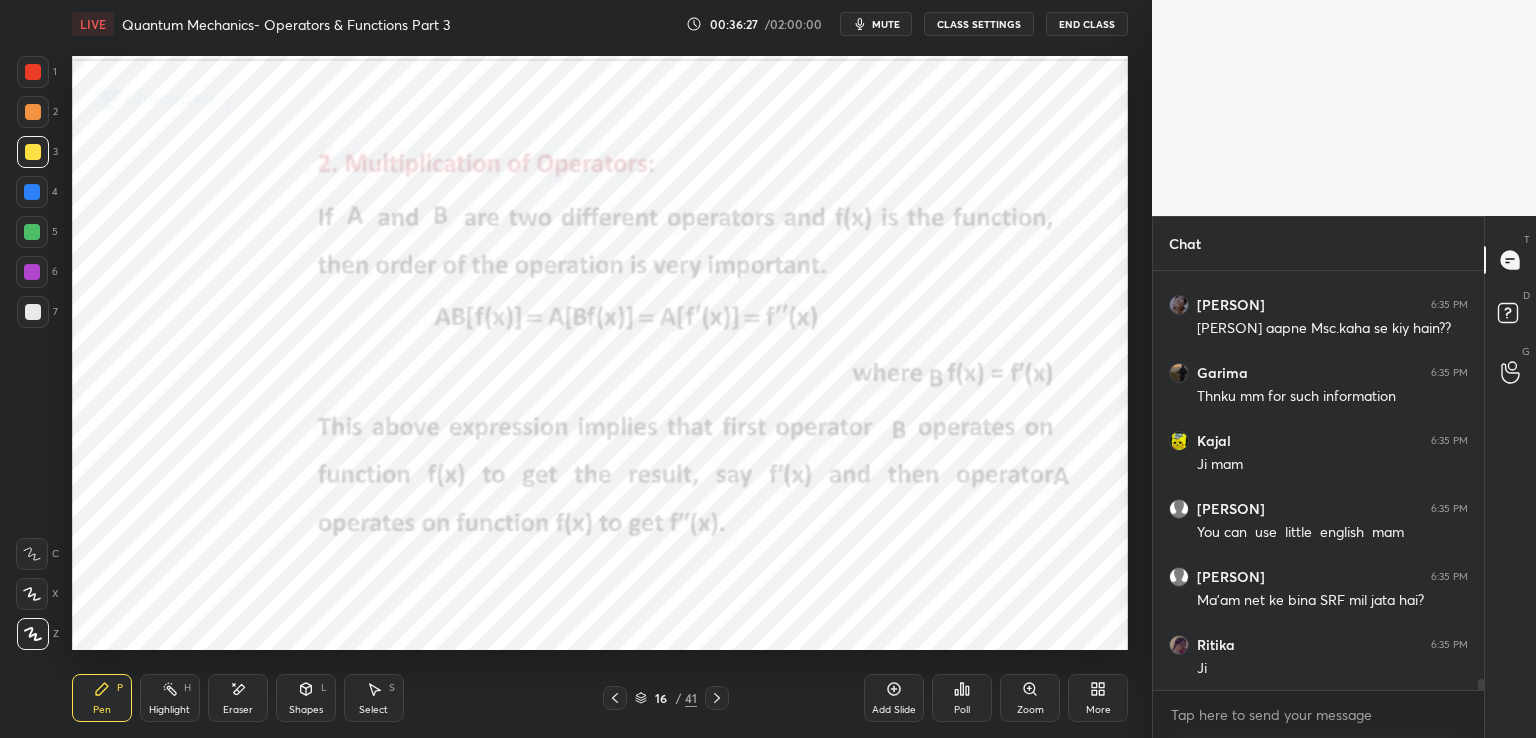 click 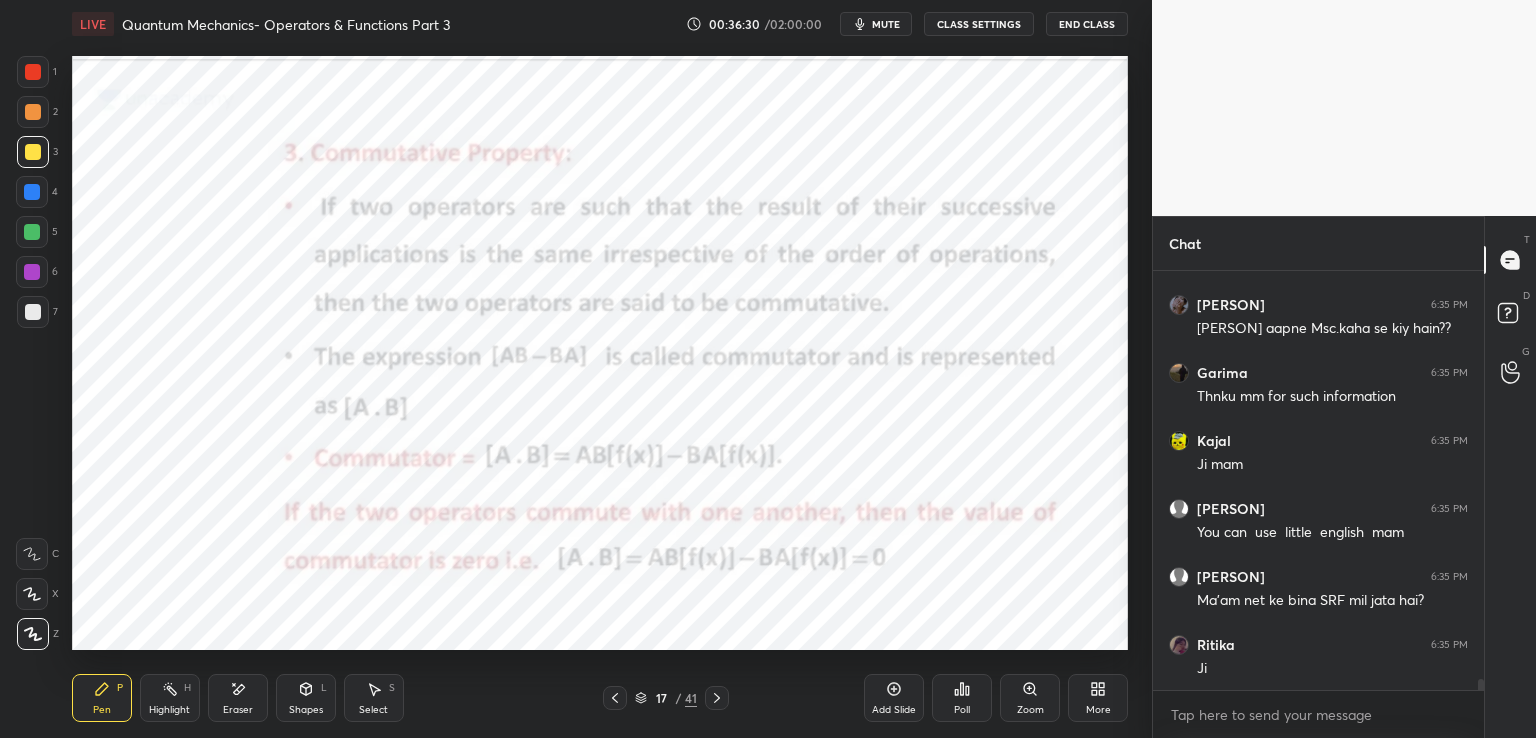 click 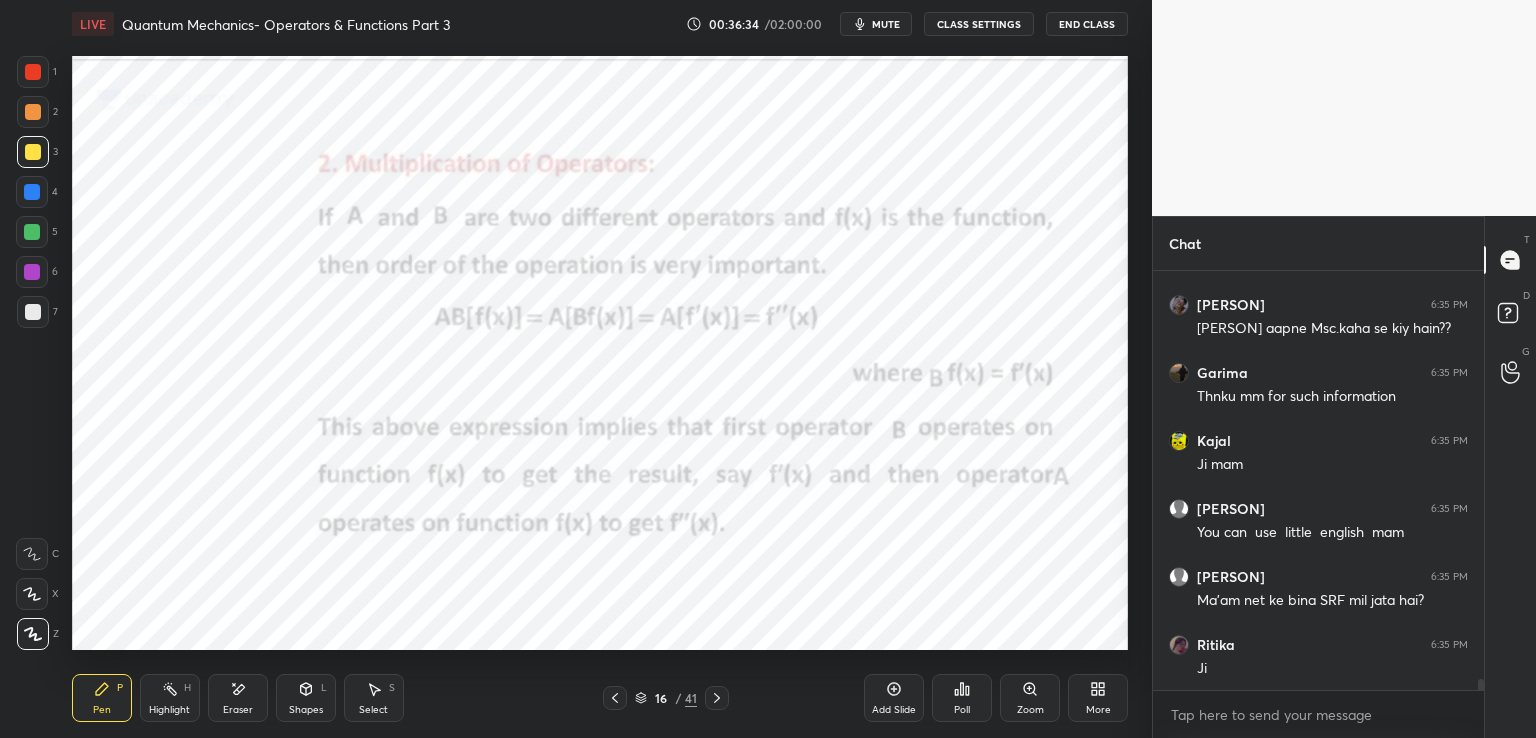 scroll, scrollTop: 15264, scrollLeft: 0, axis: vertical 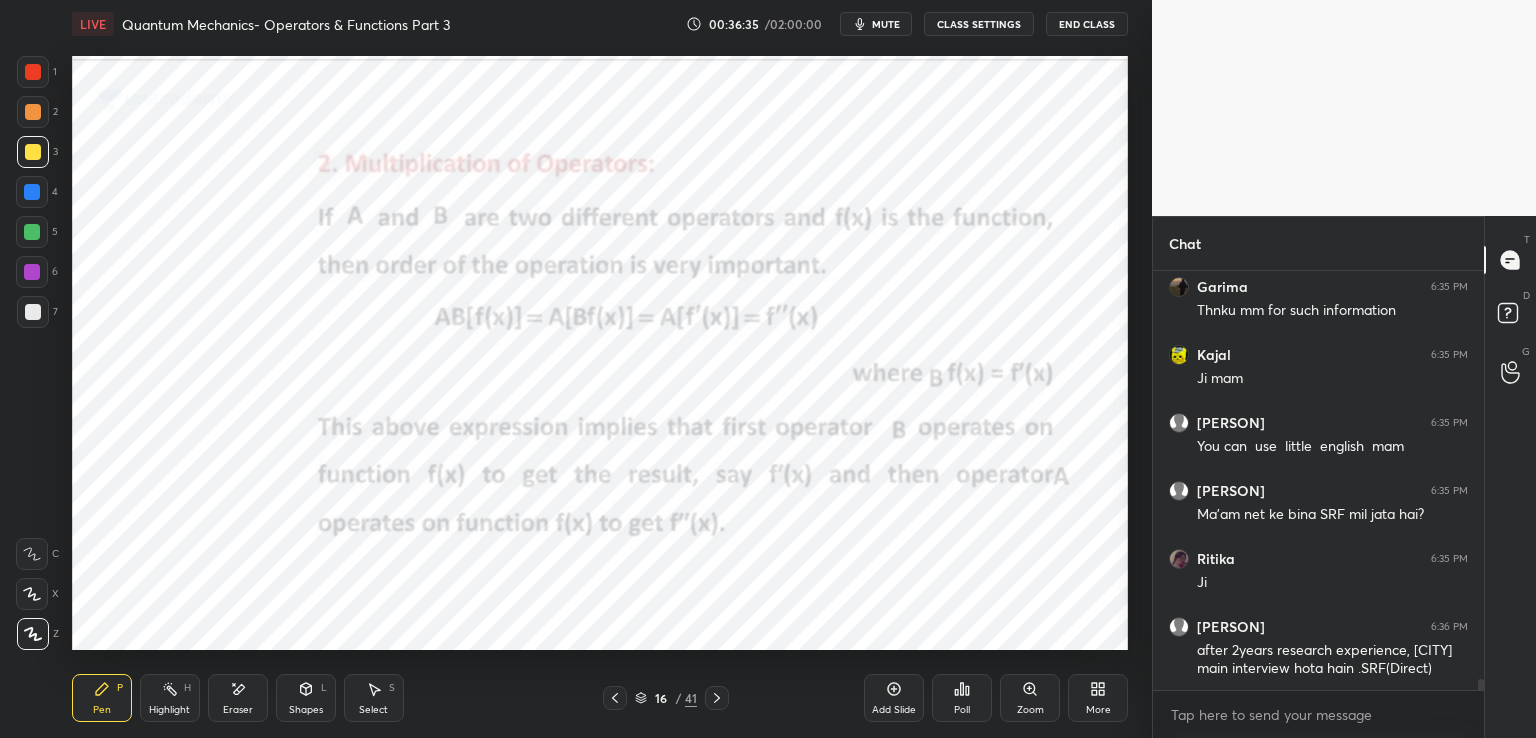 click at bounding box center (33, 72) 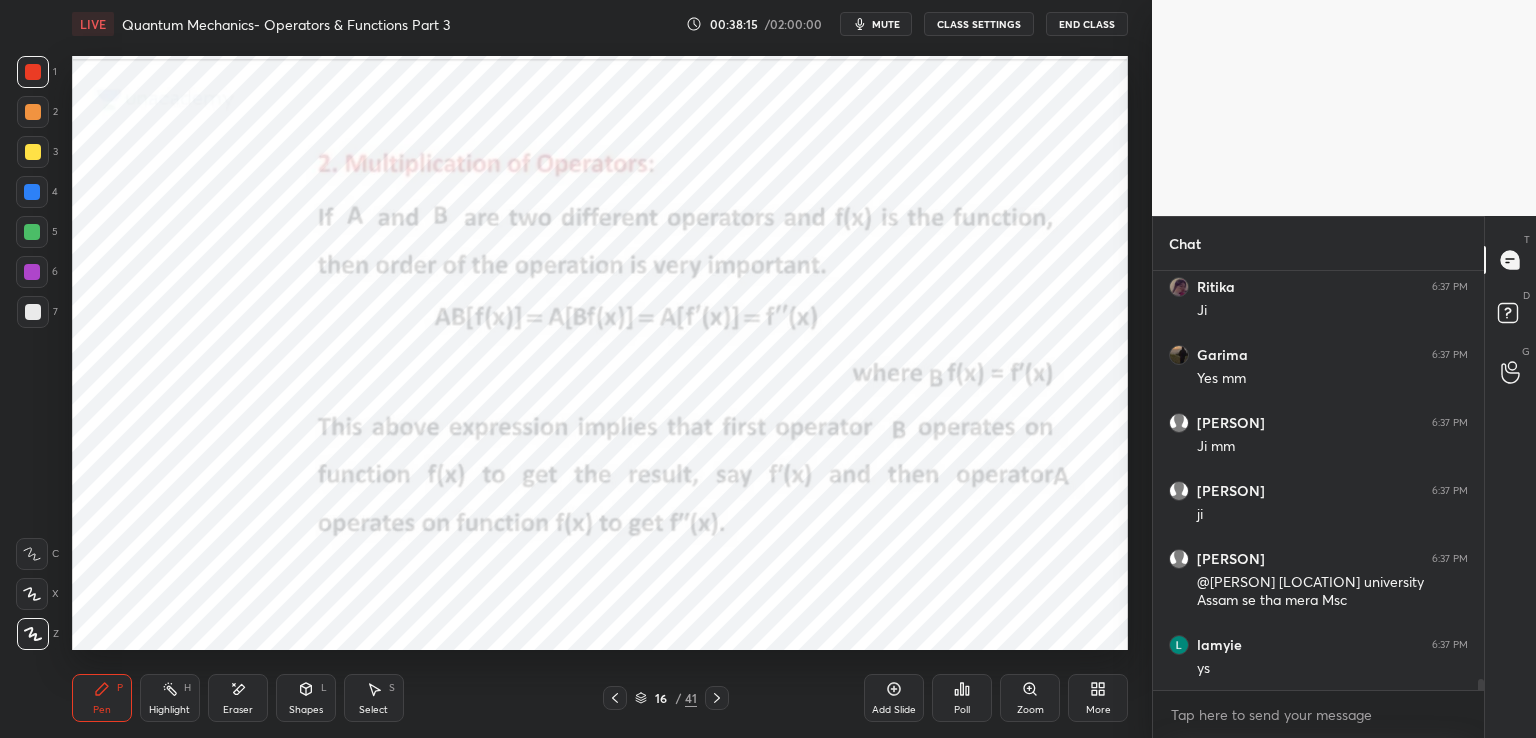 scroll, scrollTop: 16184, scrollLeft: 0, axis: vertical 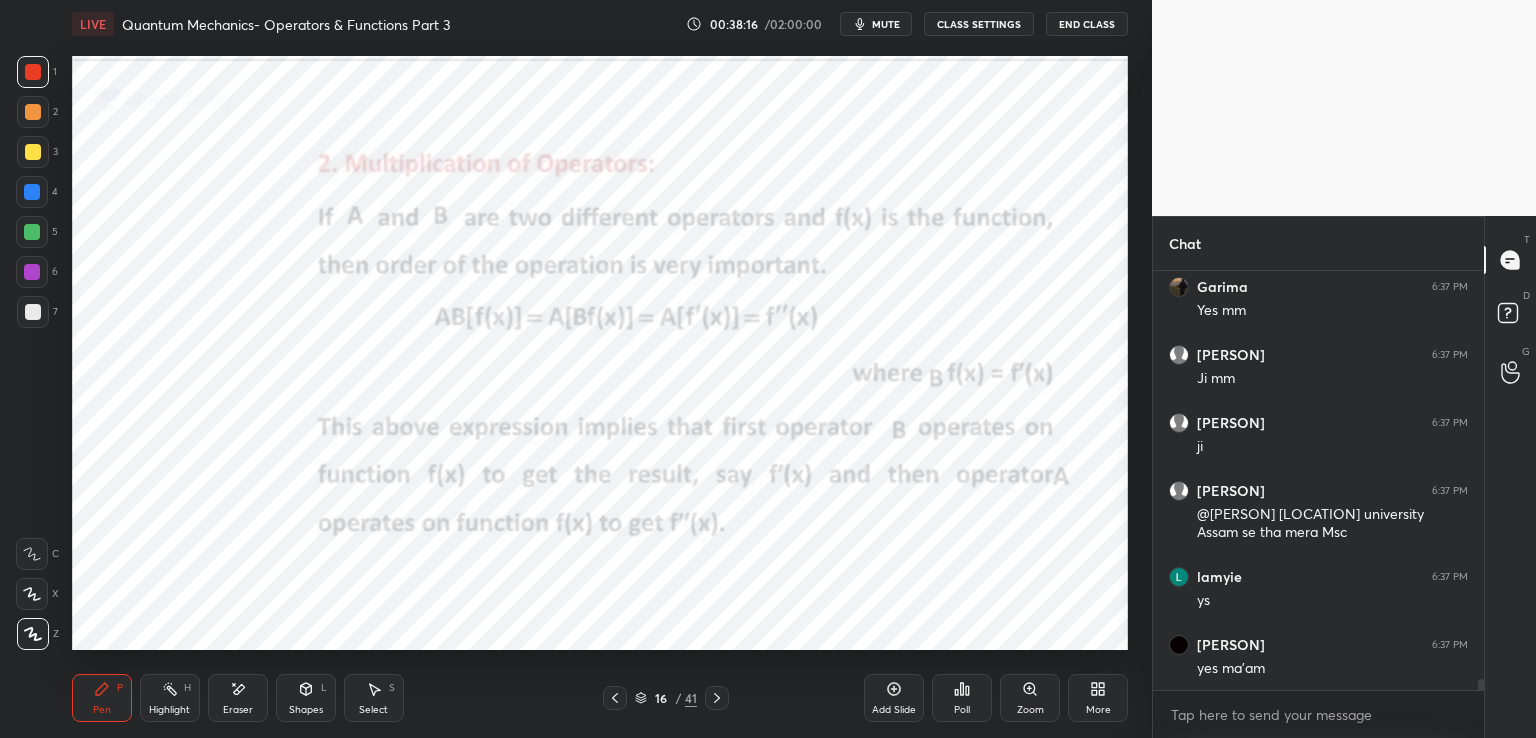 click at bounding box center [615, 698] 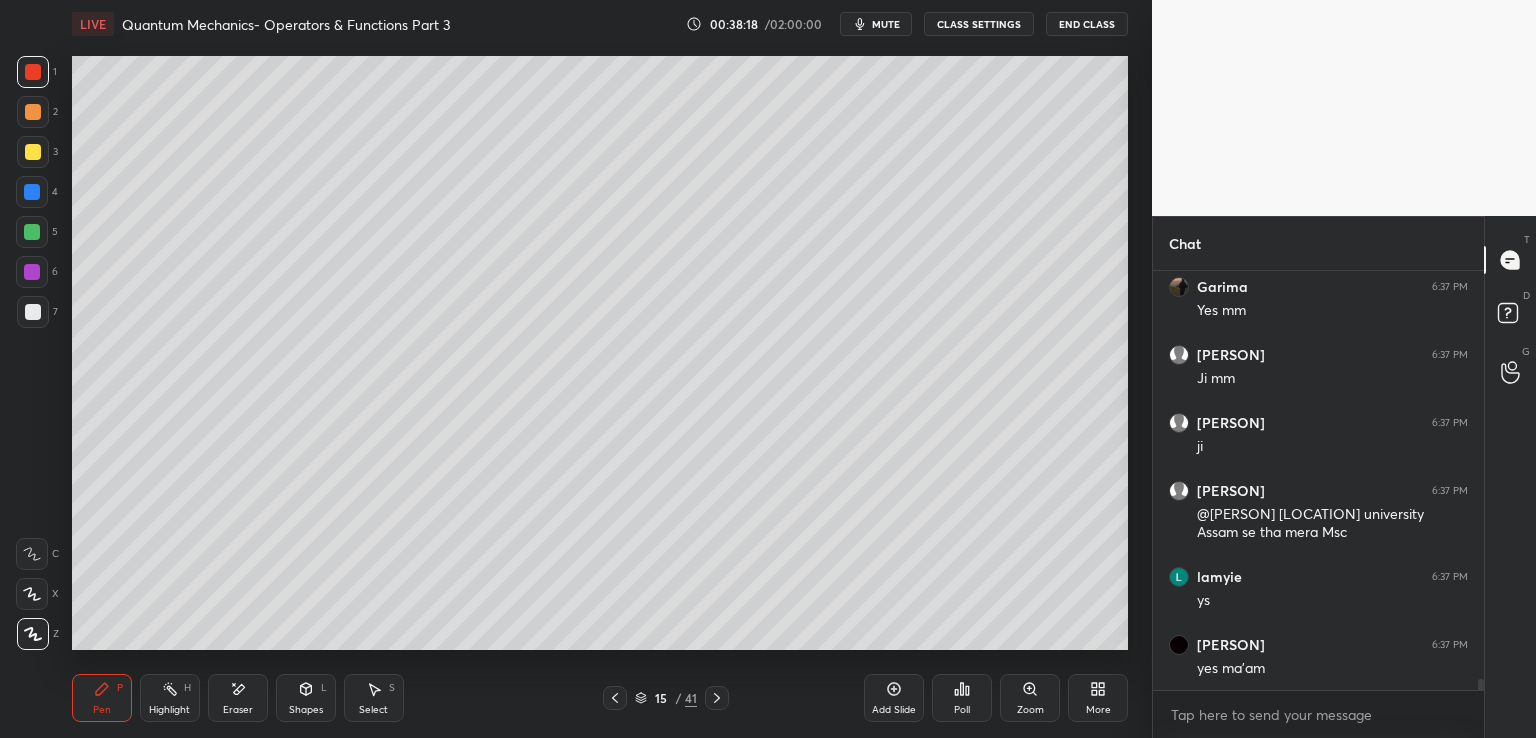 click 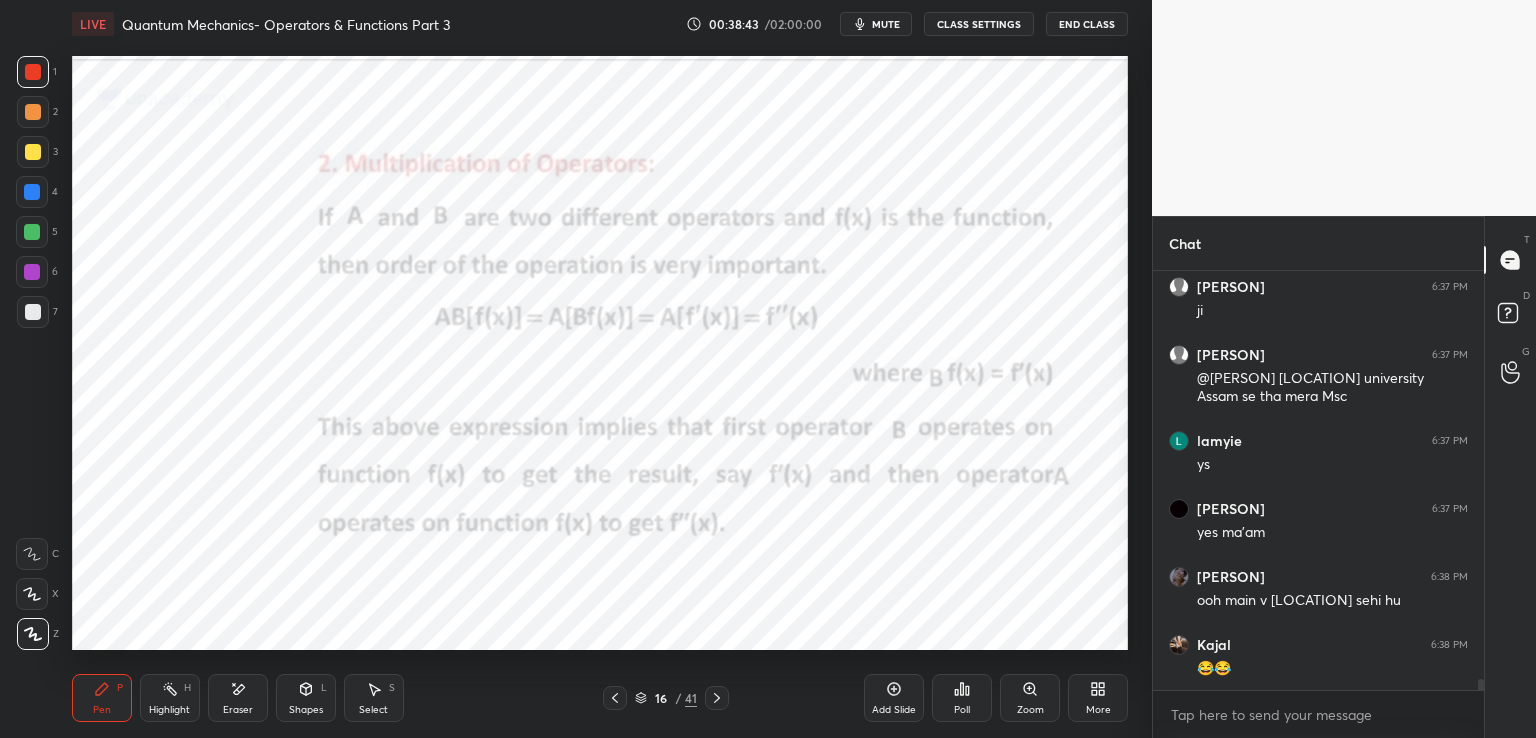scroll, scrollTop: 16388, scrollLeft: 0, axis: vertical 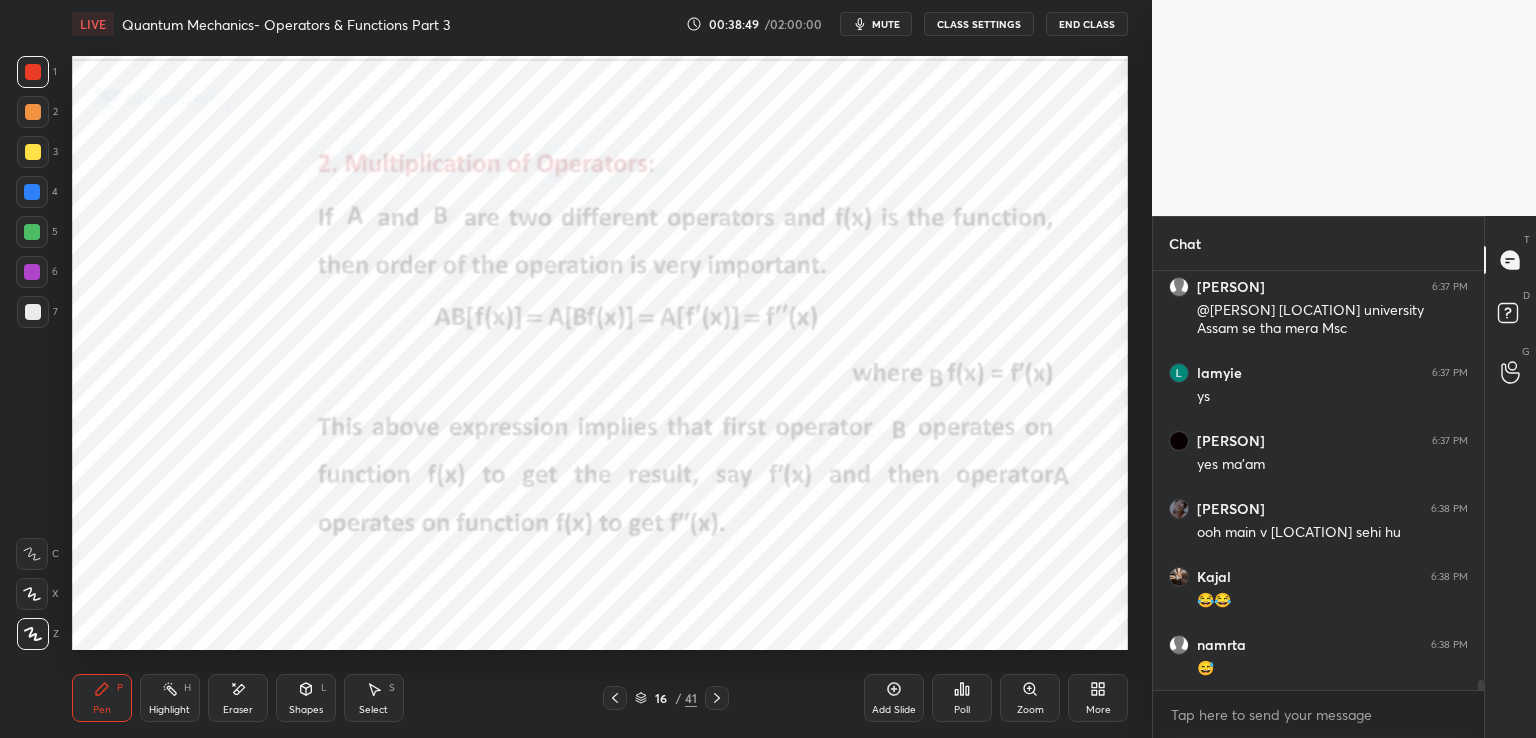 click at bounding box center [33, 72] 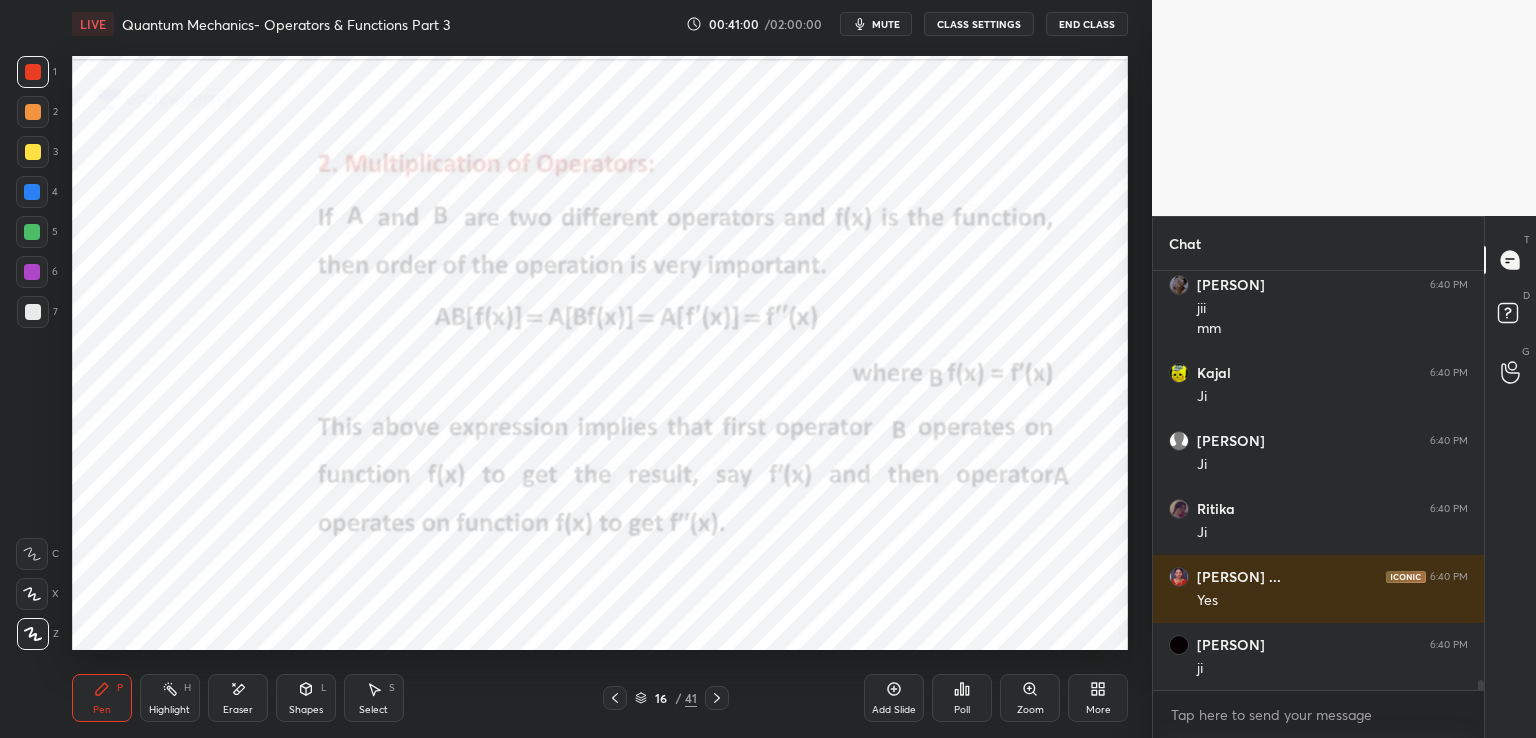 scroll, scrollTop: 17224, scrollLeft: 0, axis: vertical 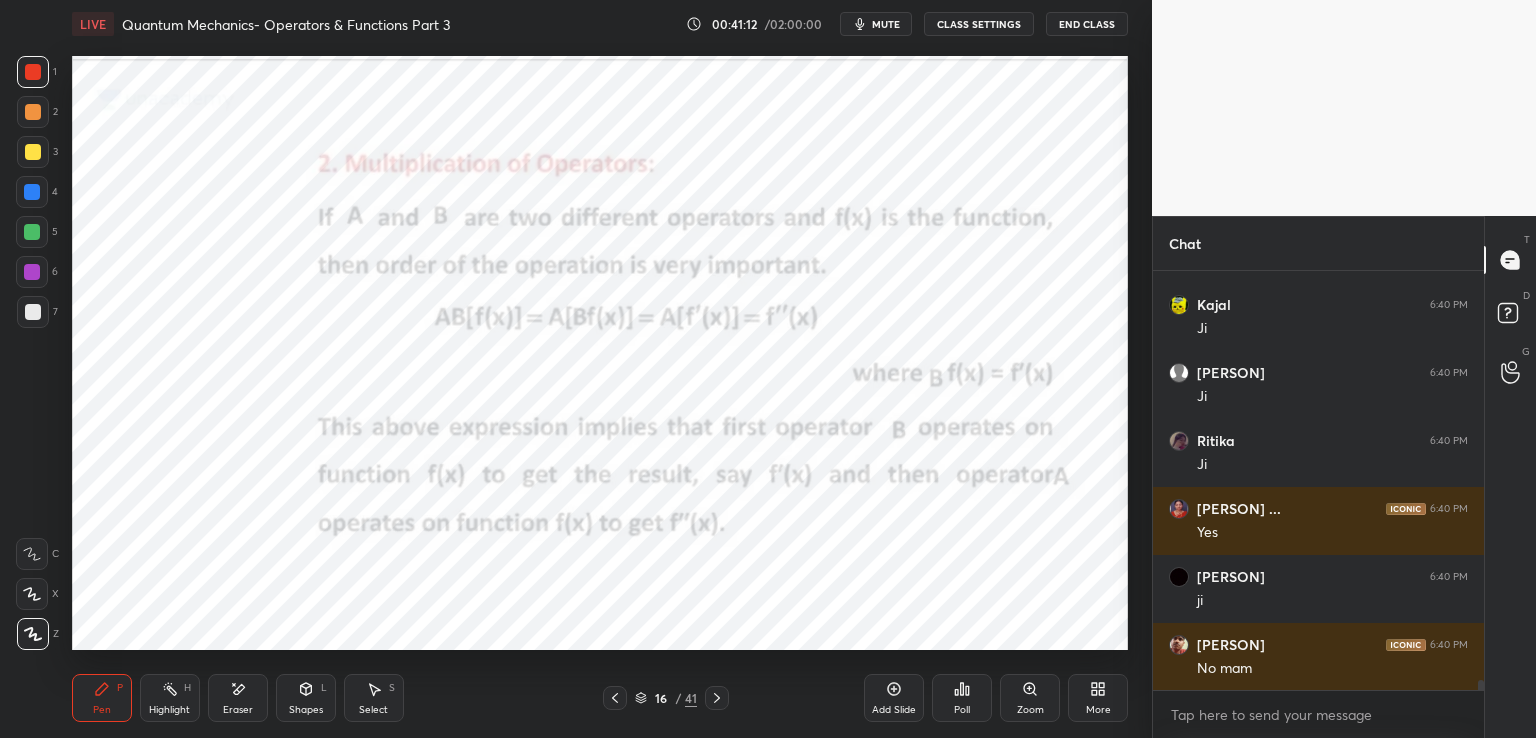 click 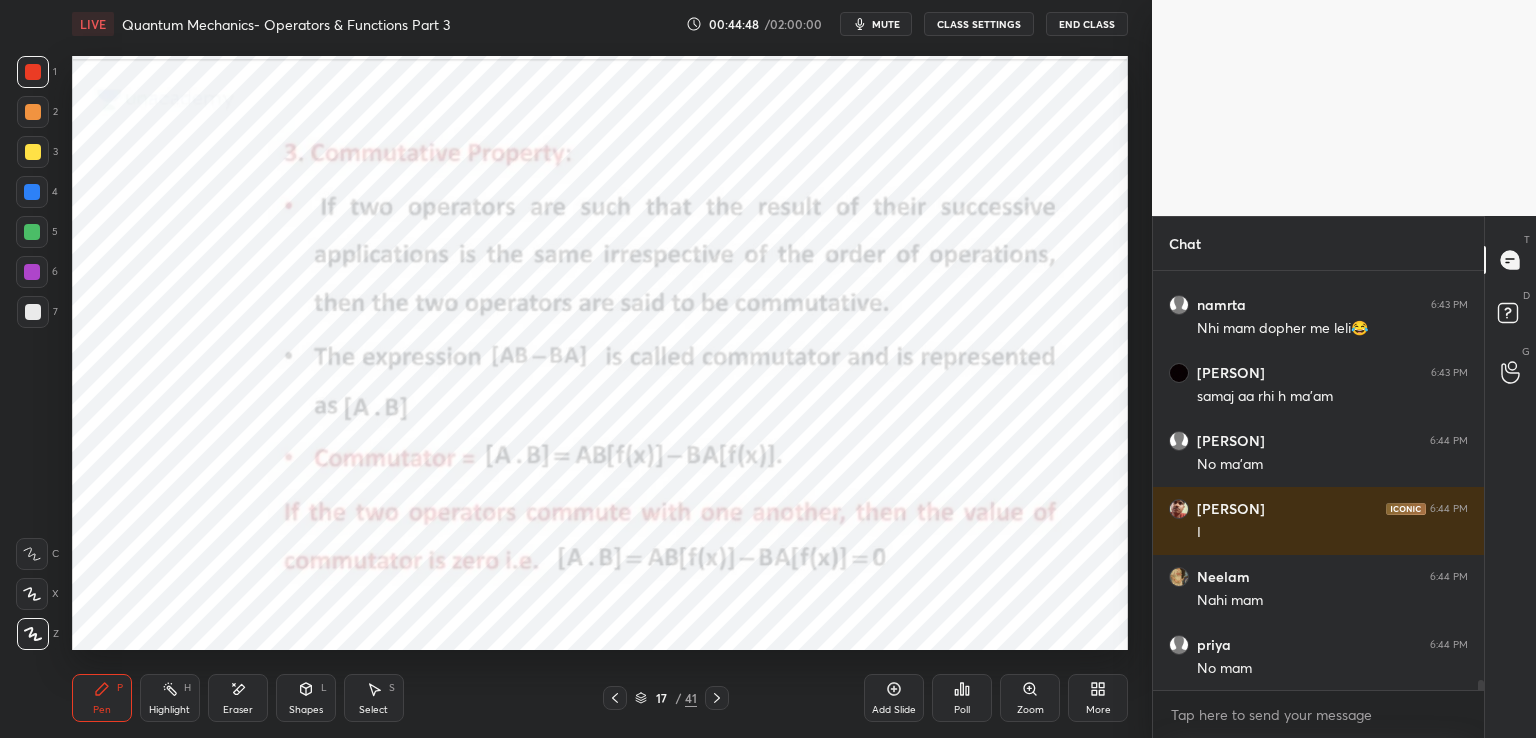 scroll, scrollTop: 17608, scrollLeft: 0, axis: vertical 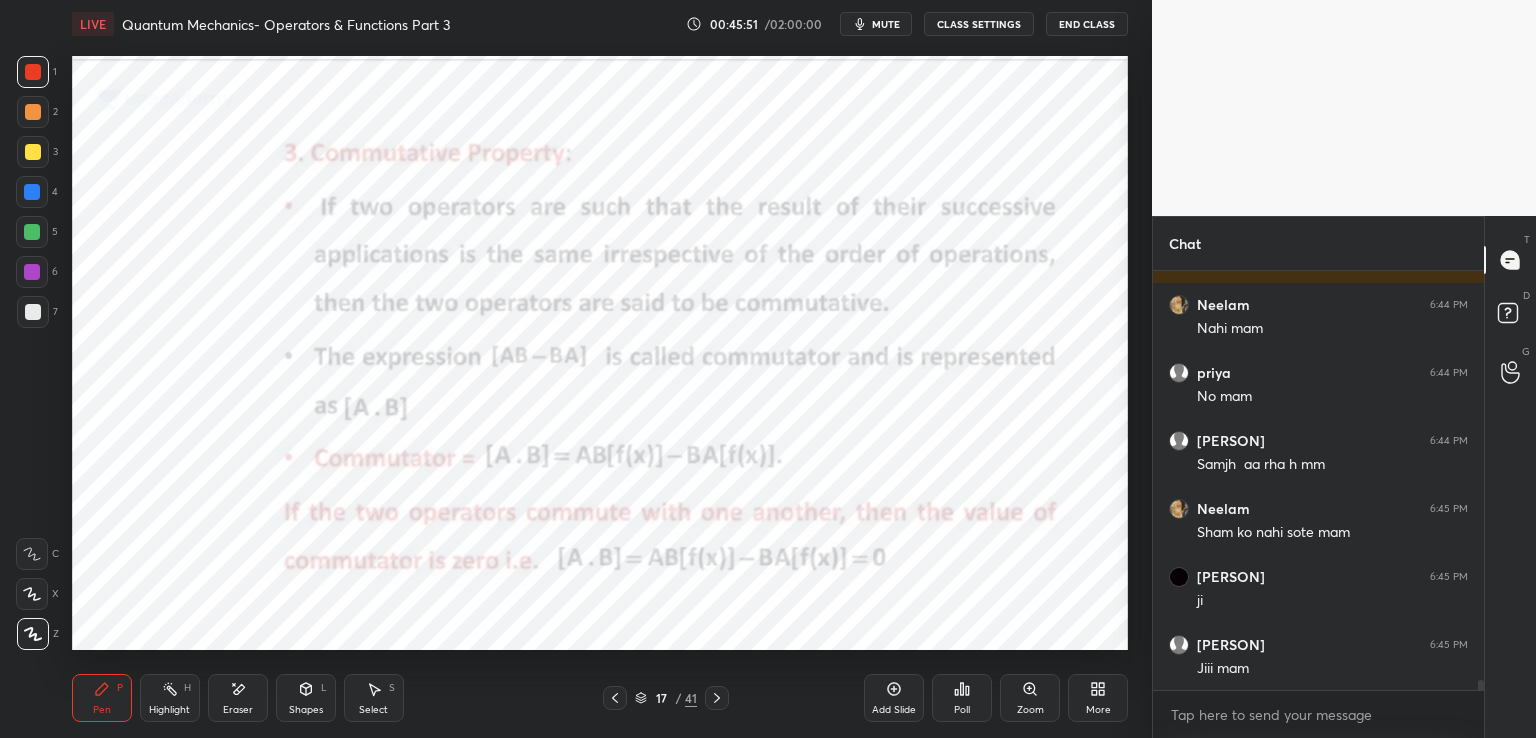 click 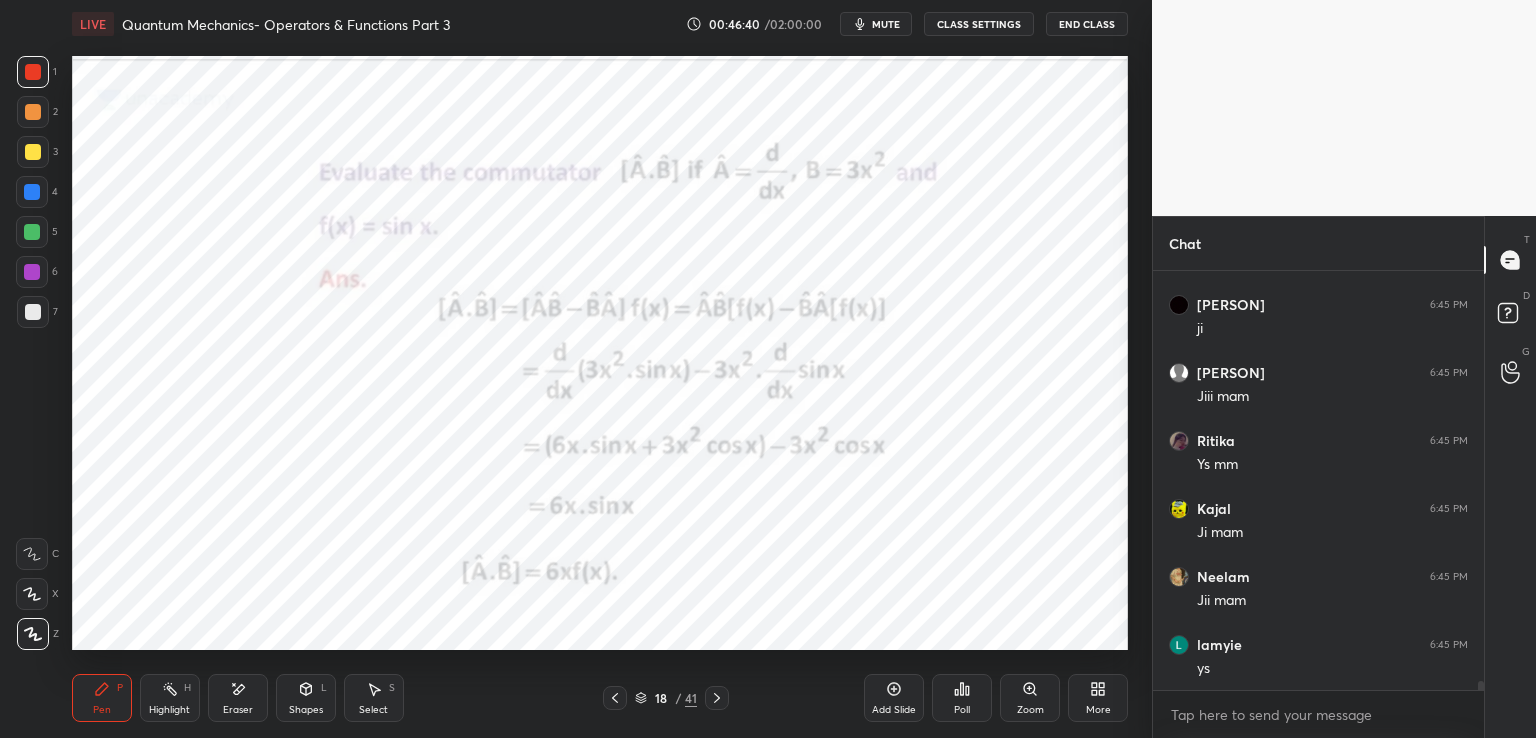 scroll, scrollTop: 18152, scrollLeft: 0, axis: vertical 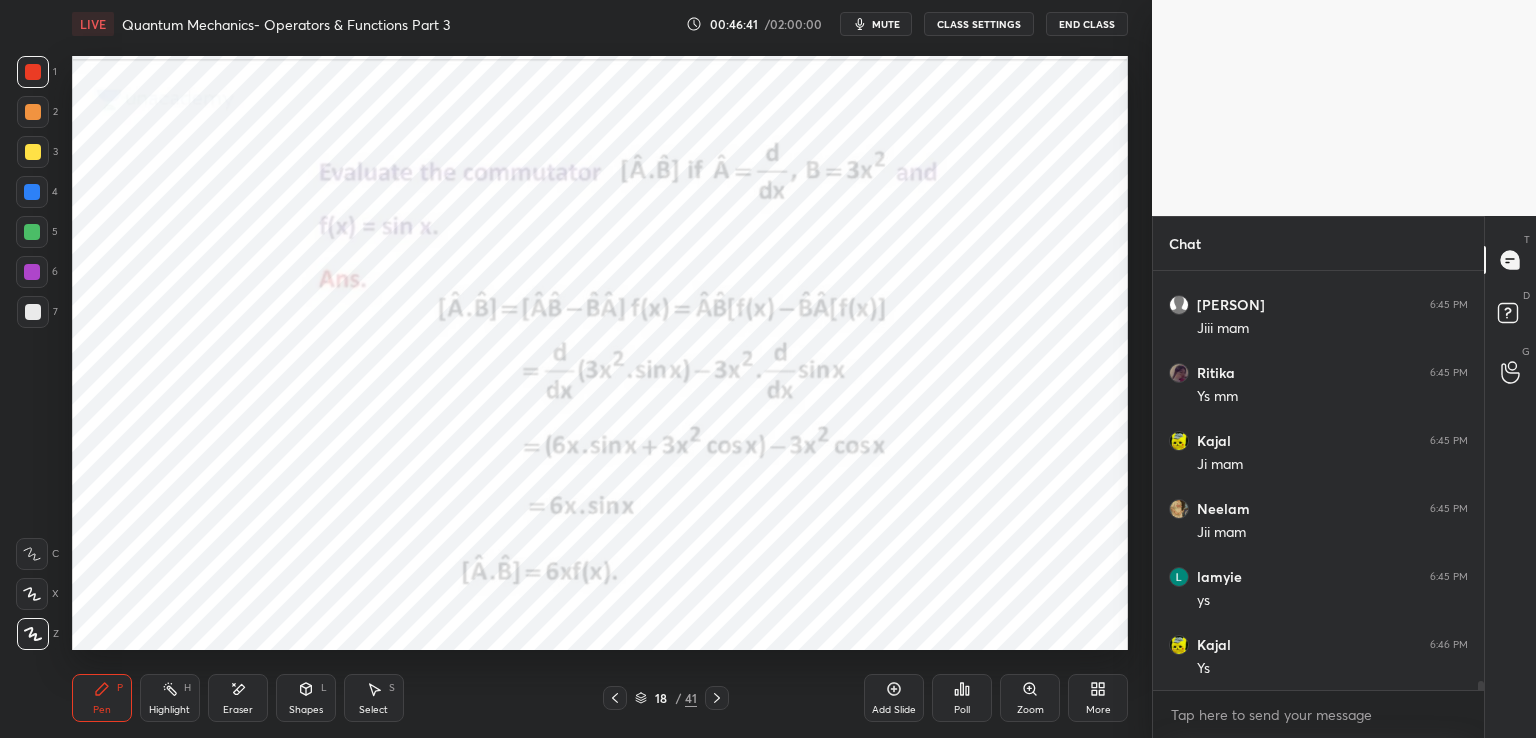 click 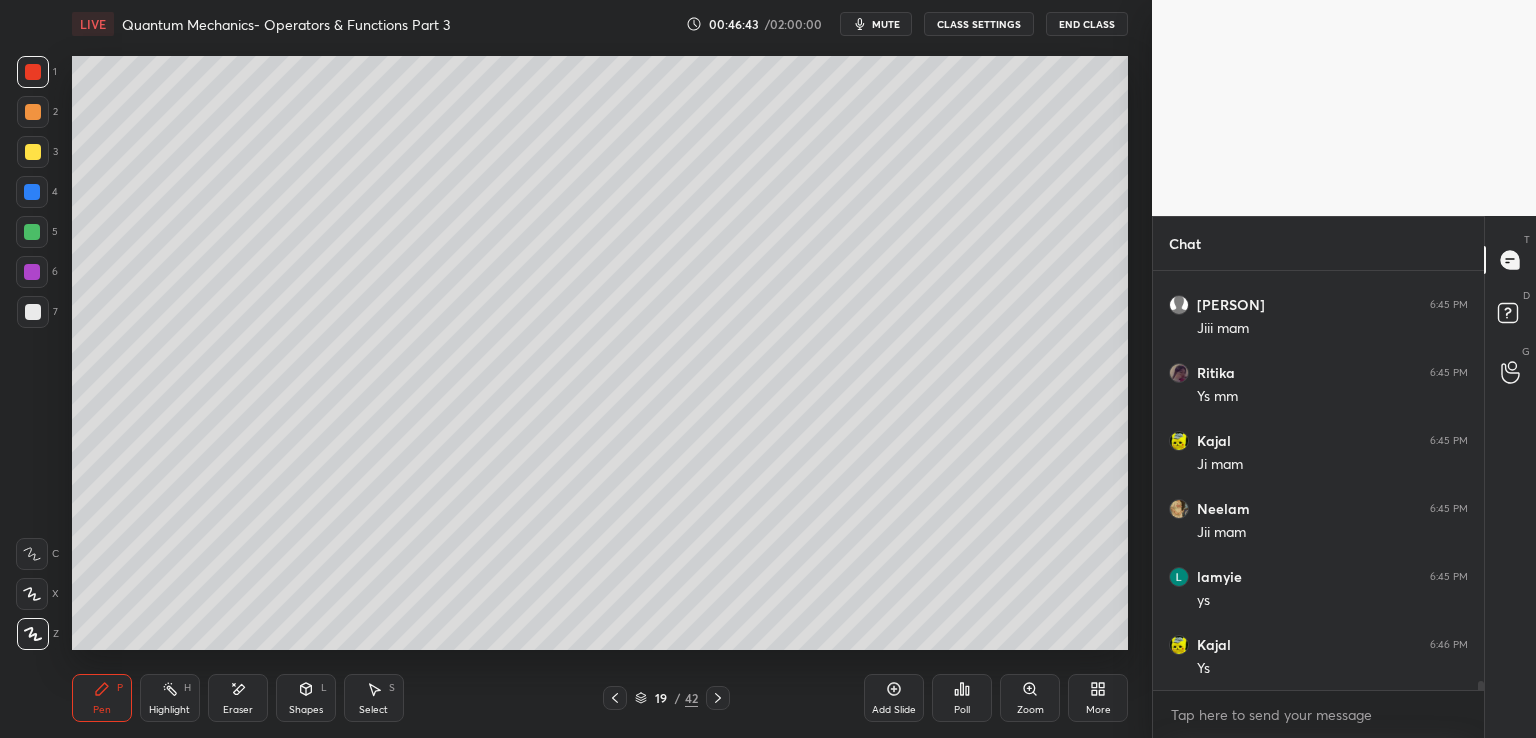 click at bounding box center [33, 152] 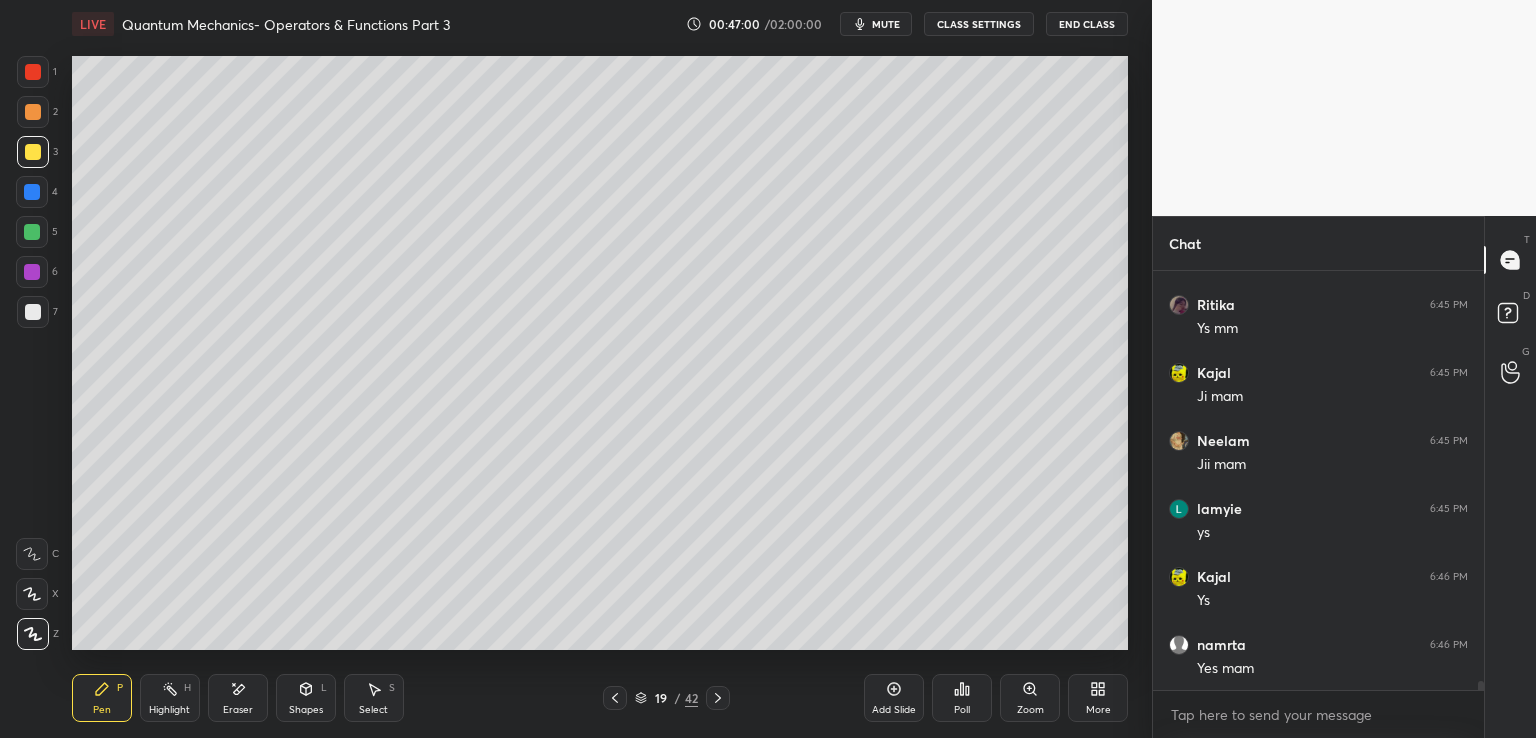 scroll, scrollTop: 18288, scrollLeft: 0, axis: vertical 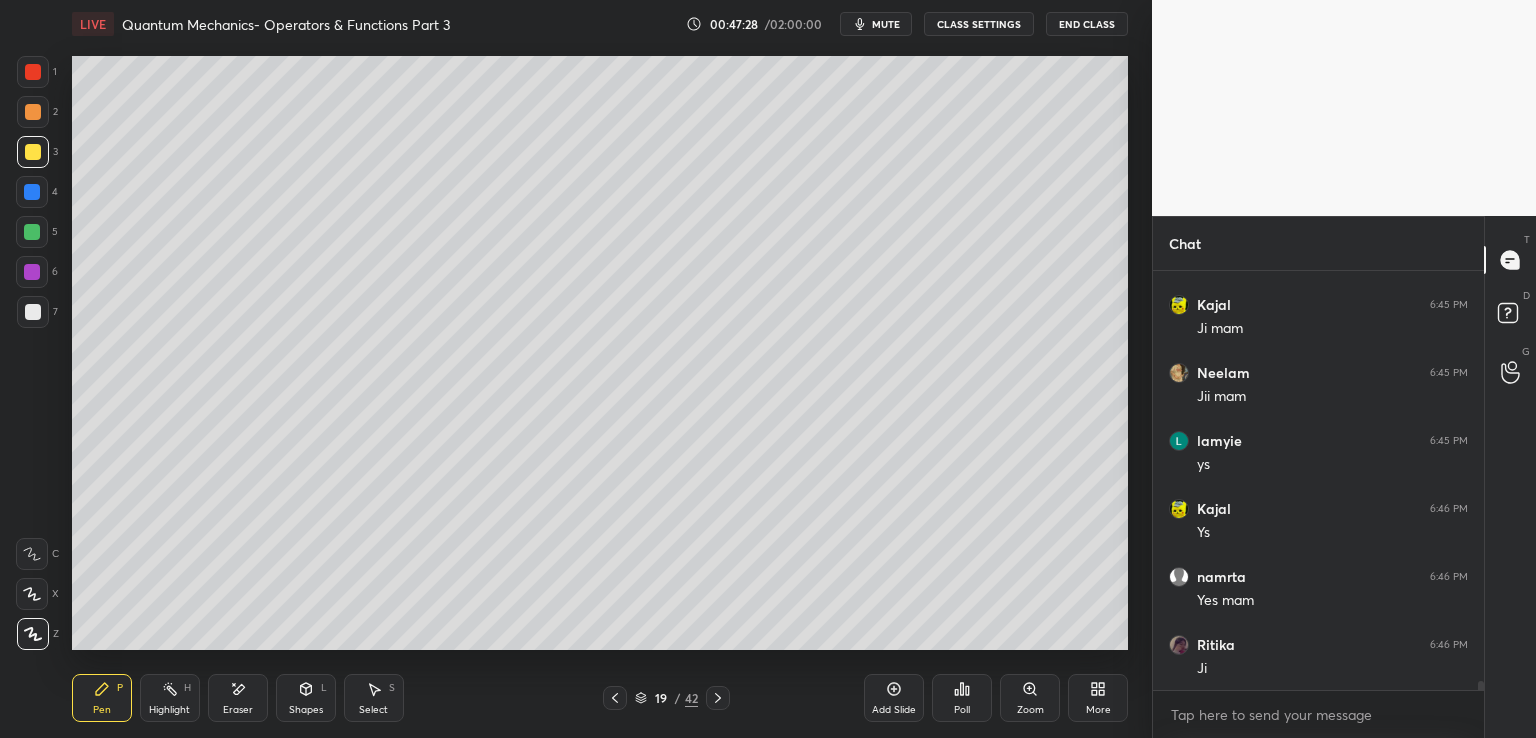 click 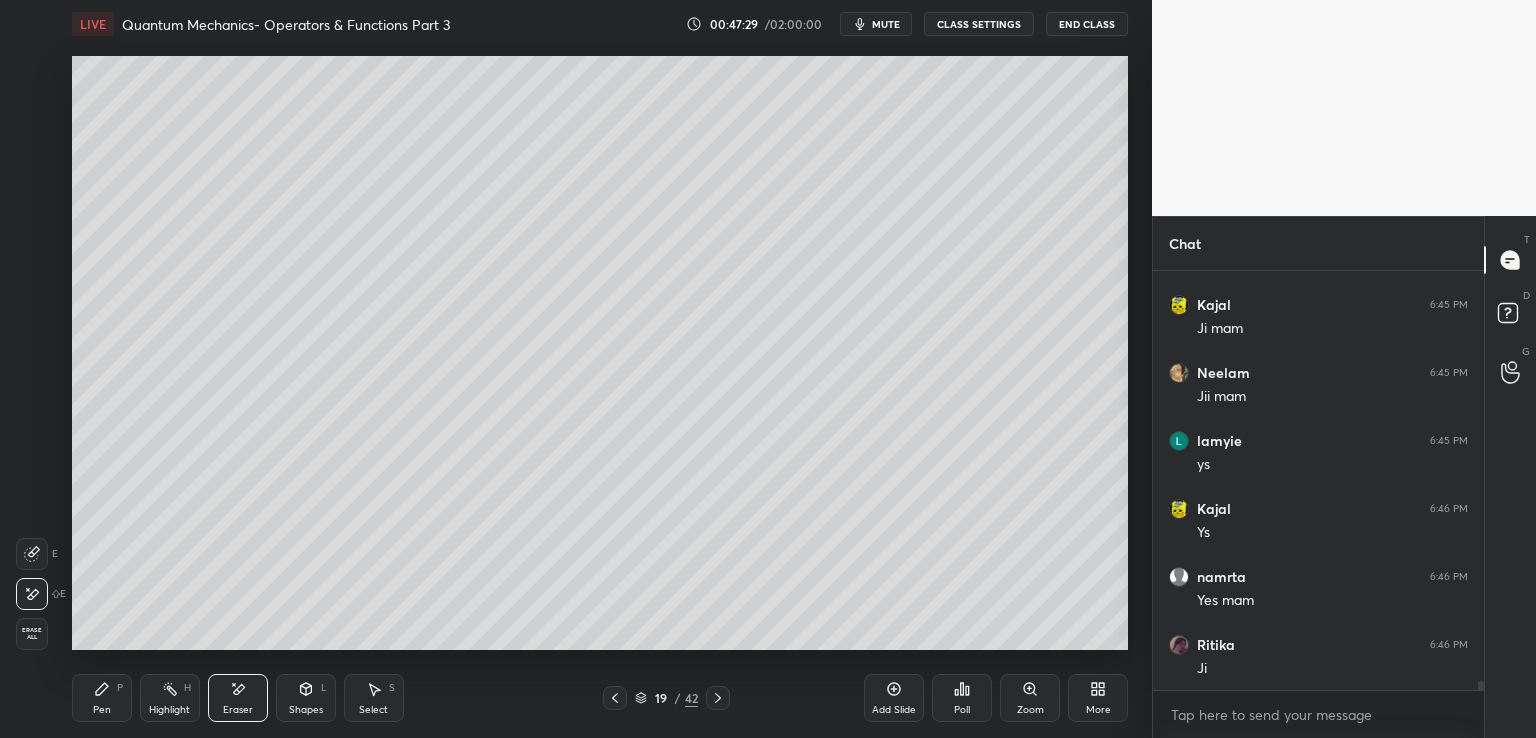 click 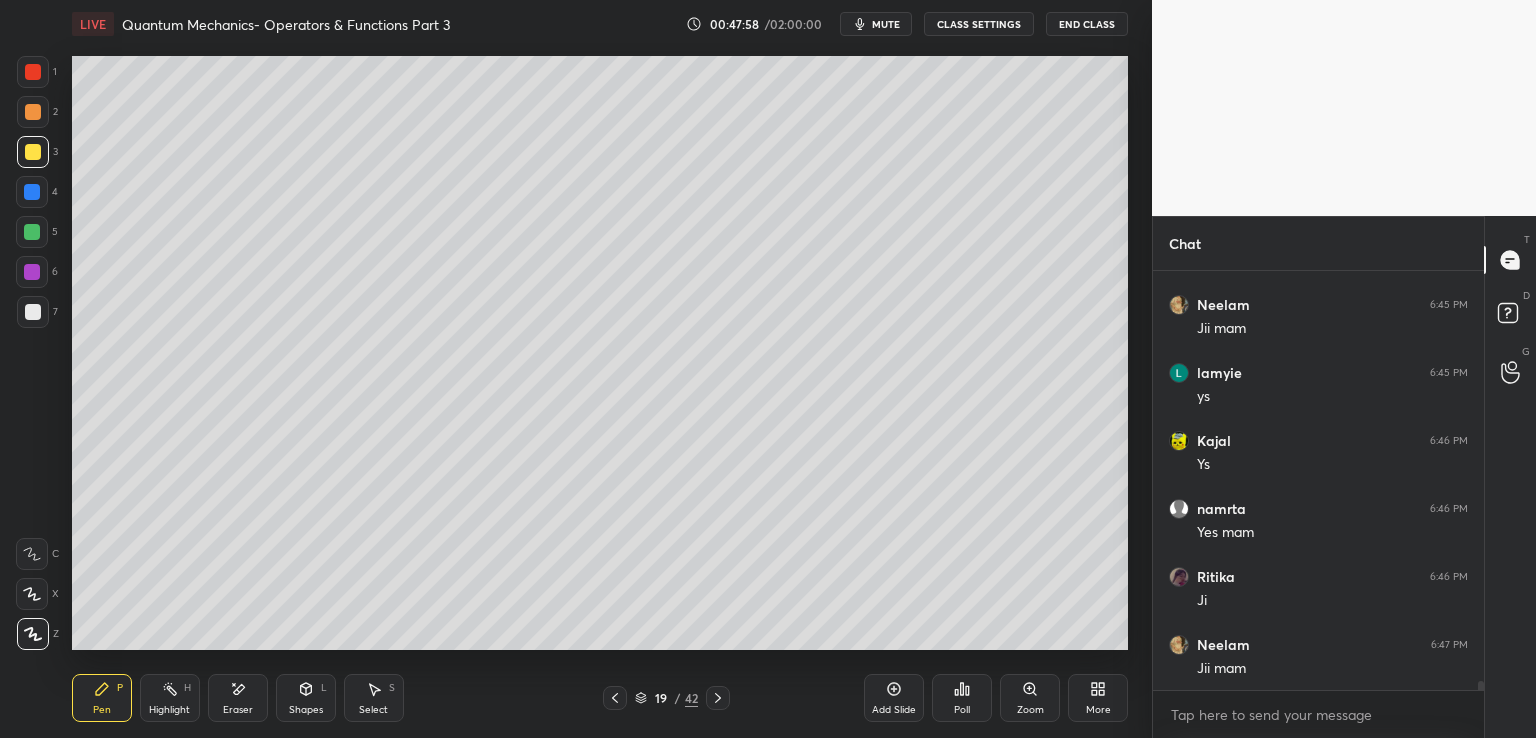 click at bounding box center [33, 312] 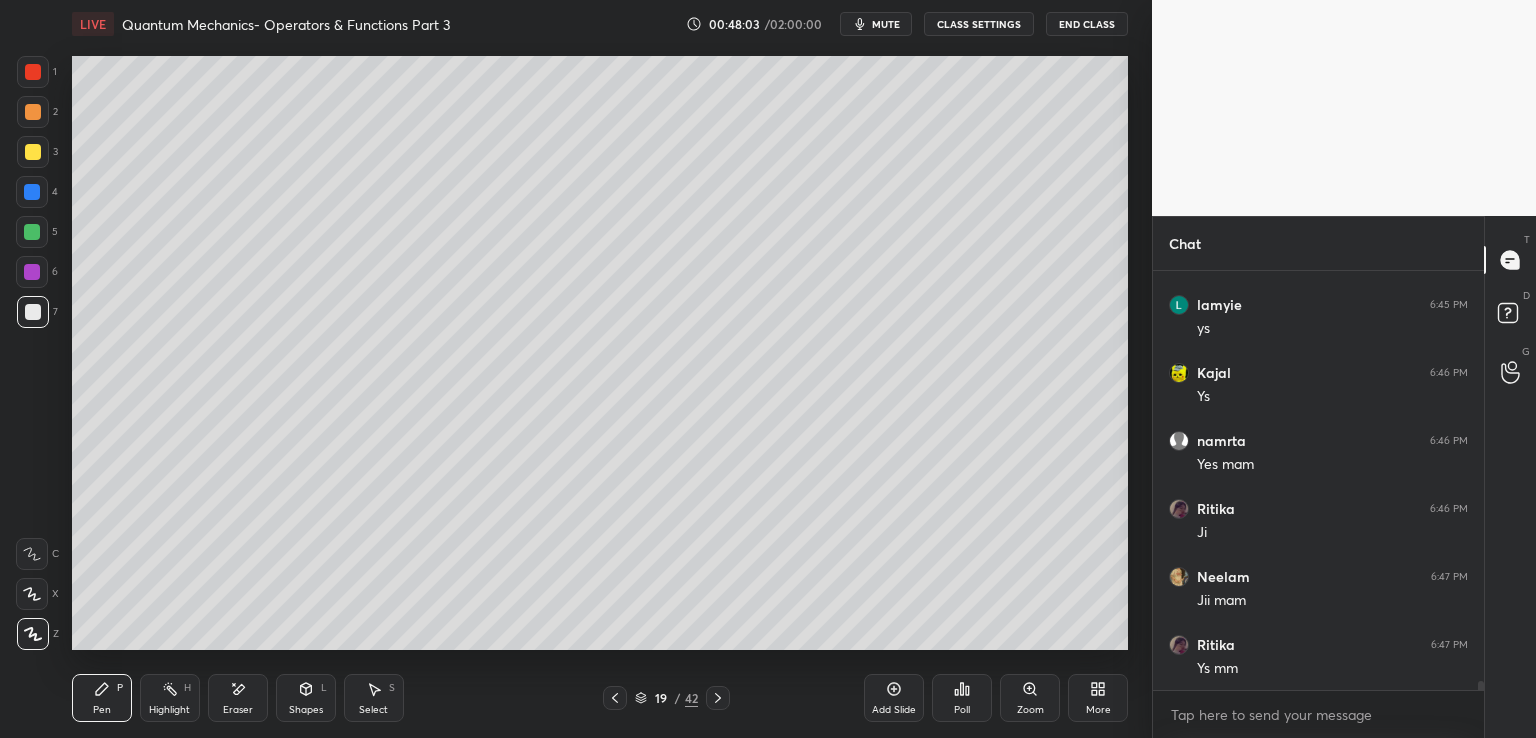 scroll, scrollTop: 18492, scrollLeft: 0, axis: vertical 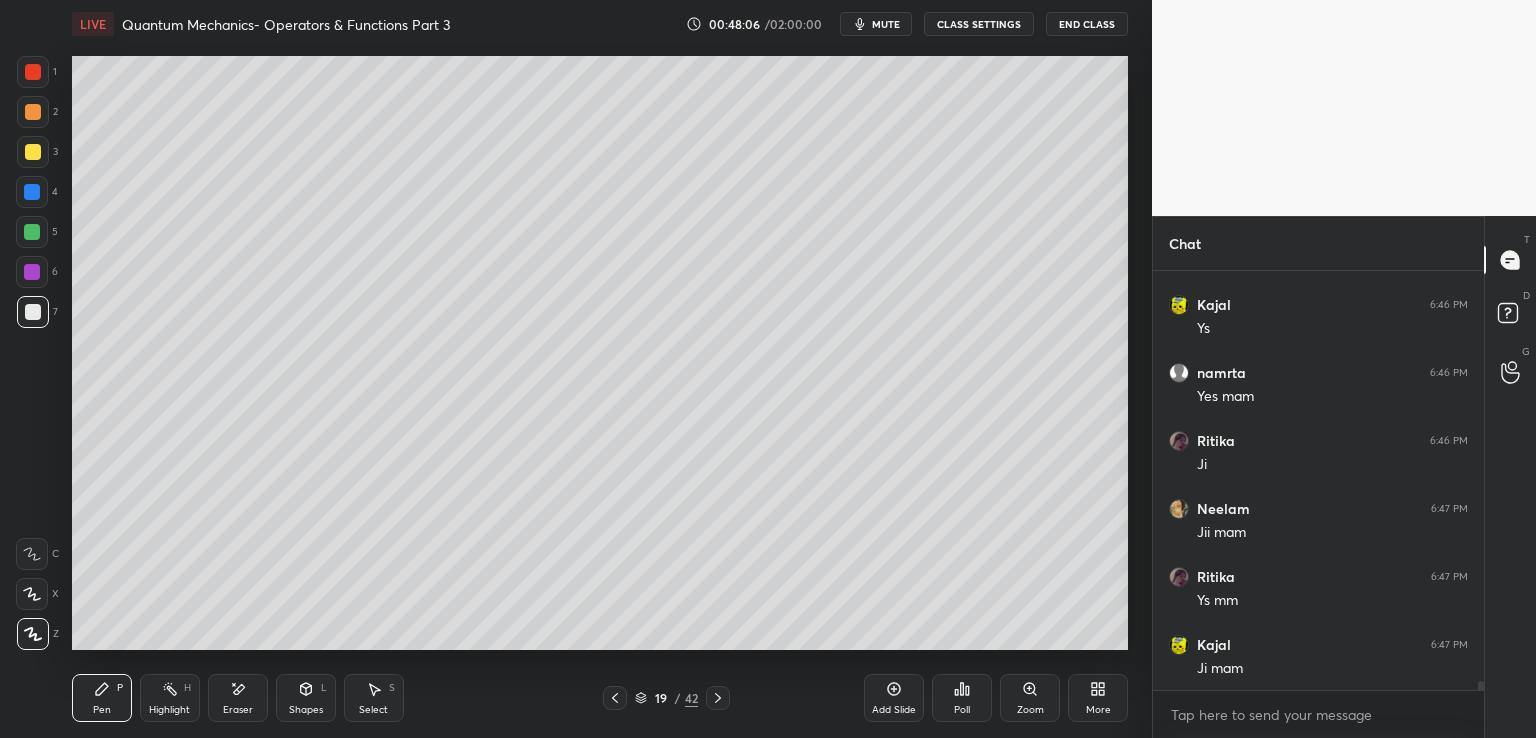 click on "Eraser" at bounding box center [238, 698] 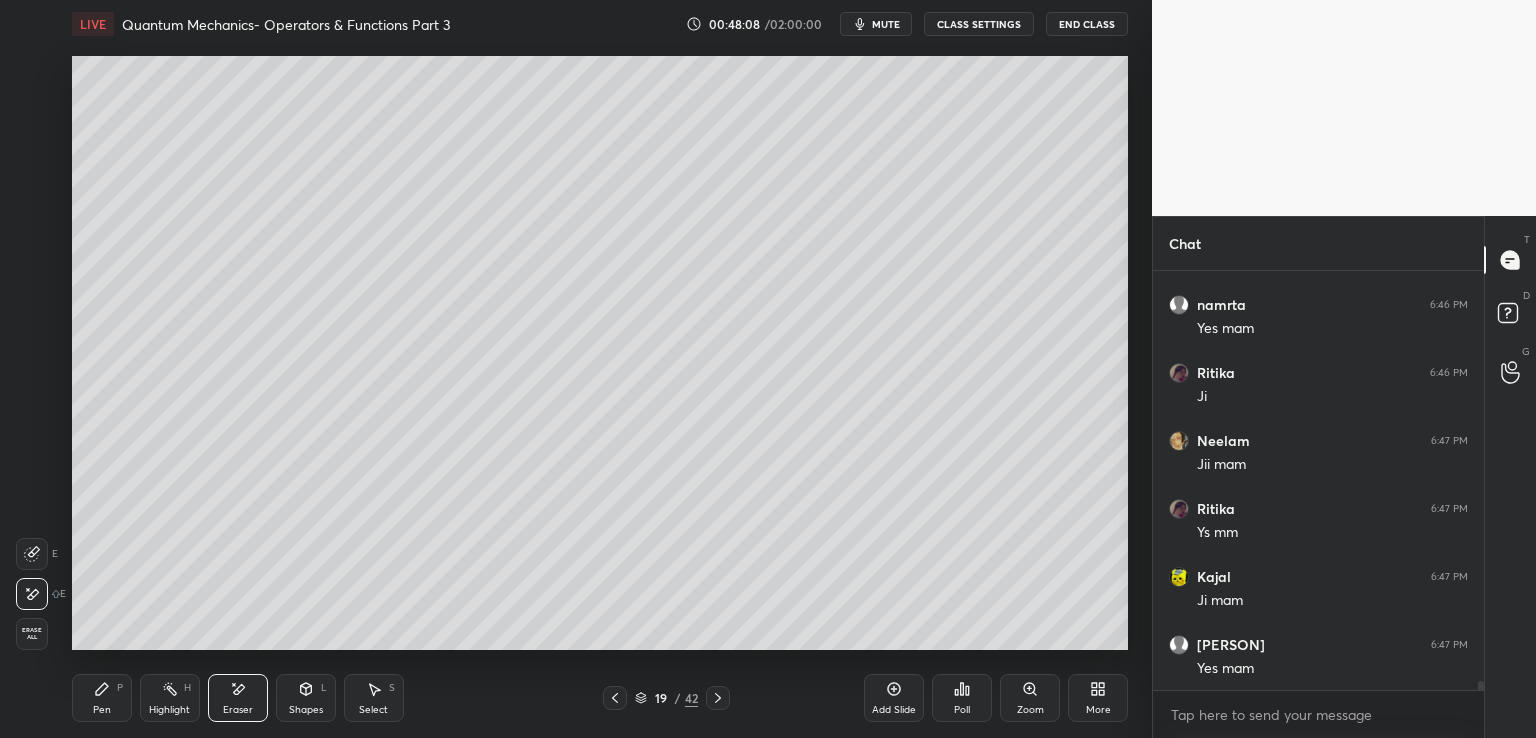 scroll, scrollTop: 18628, scrollLeft: 0, axis: vertical 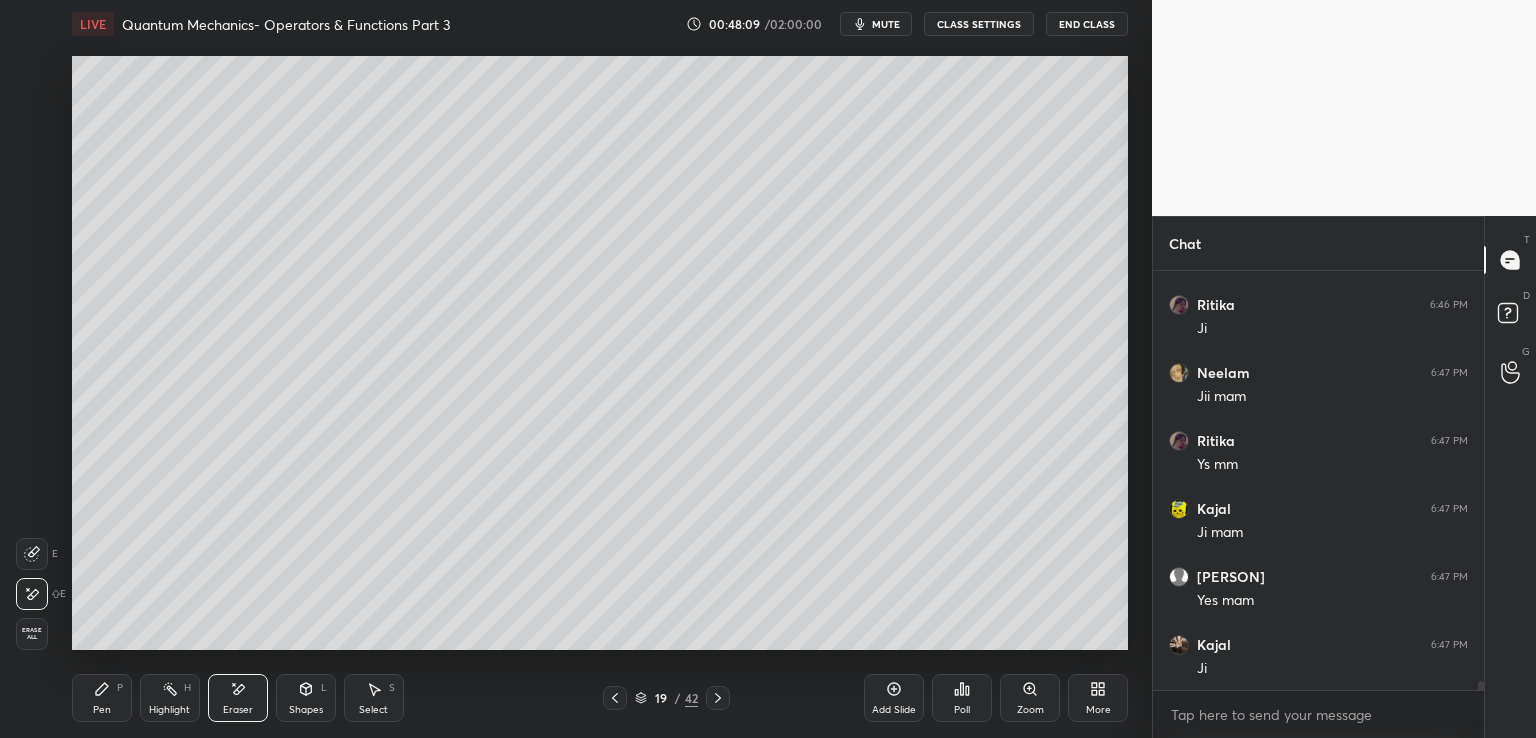 click 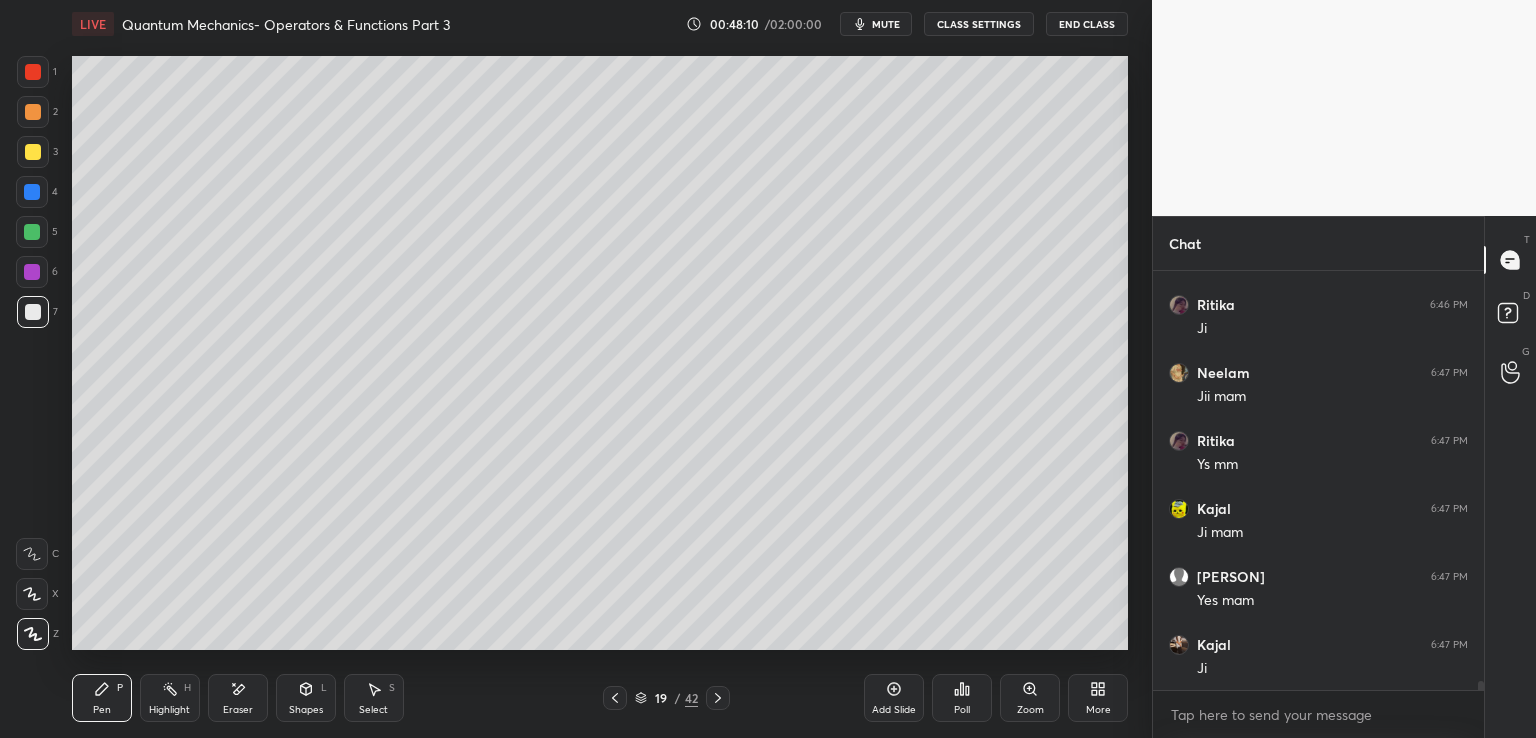 scroll, scrollTop: 18696, scrollLeft: 0, axis: vertical 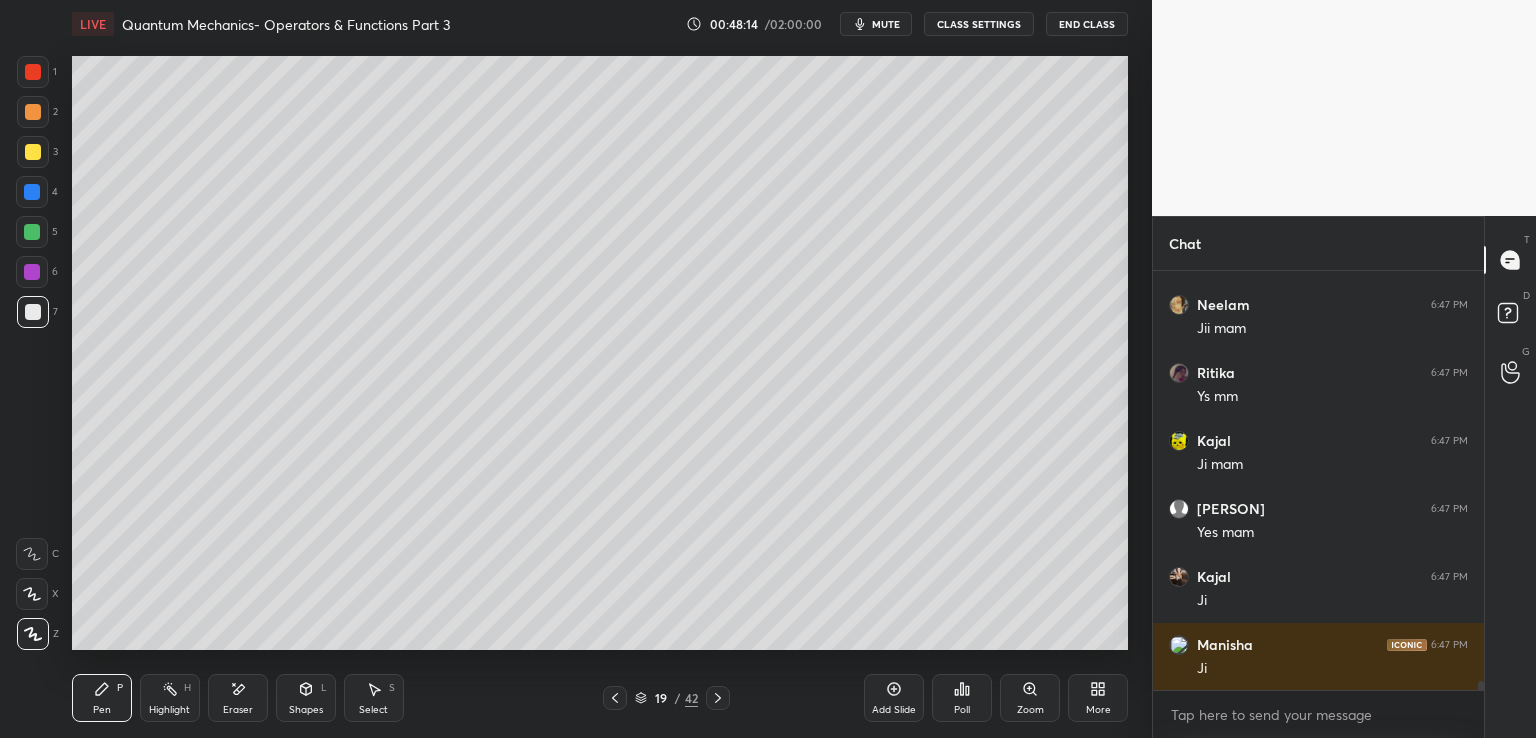 click on "Eraser" at bounding box center (238, 698) 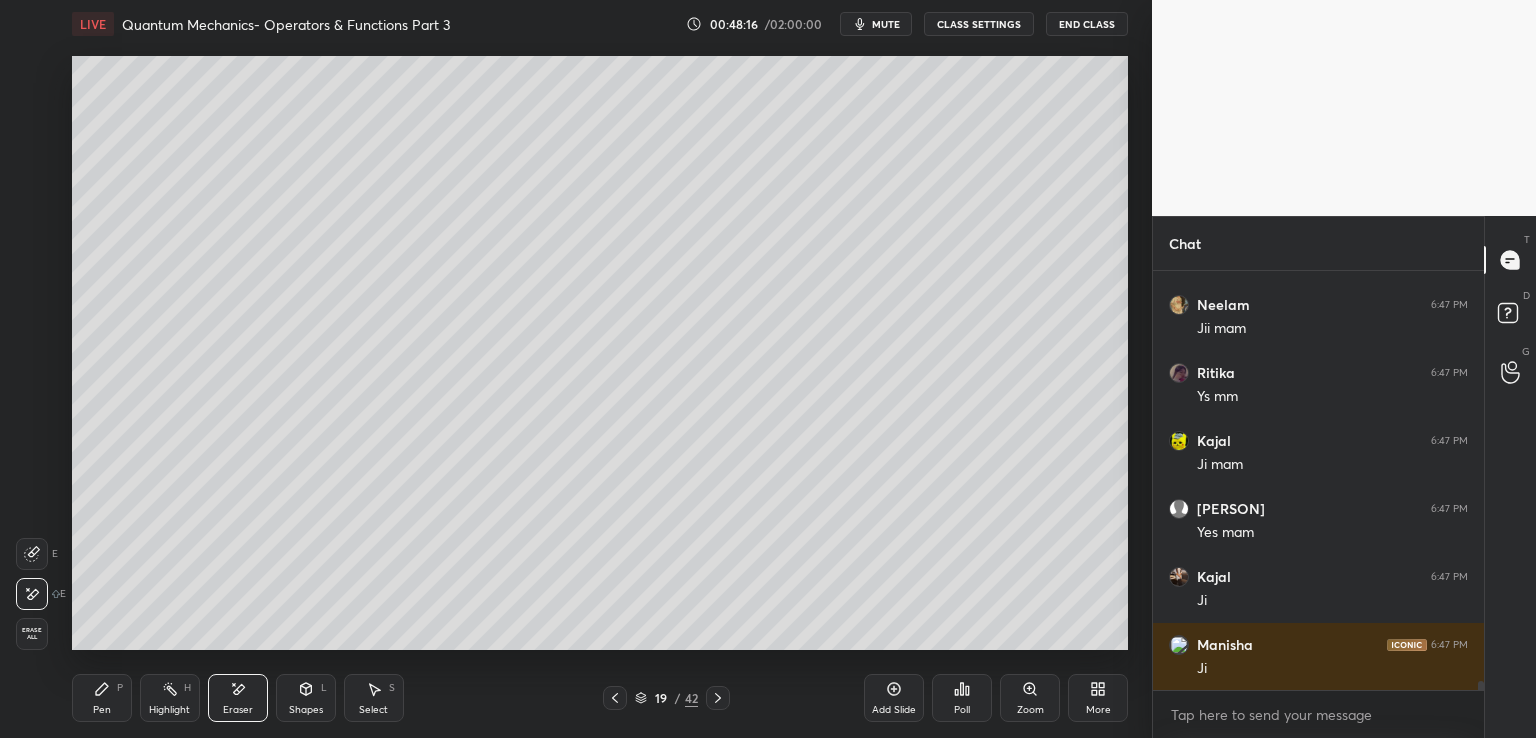 click on "Pen P" at bounding box center [102, 698] 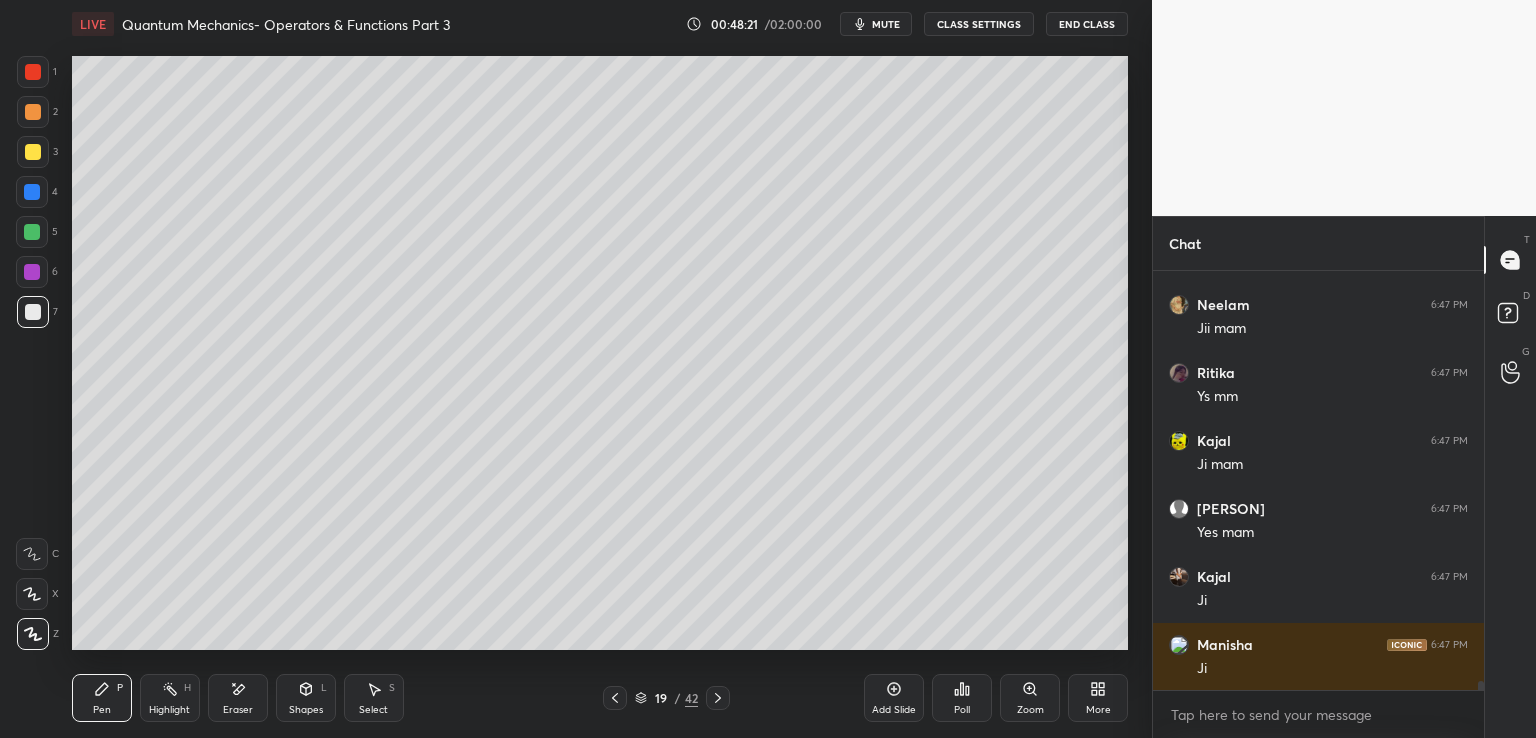 click 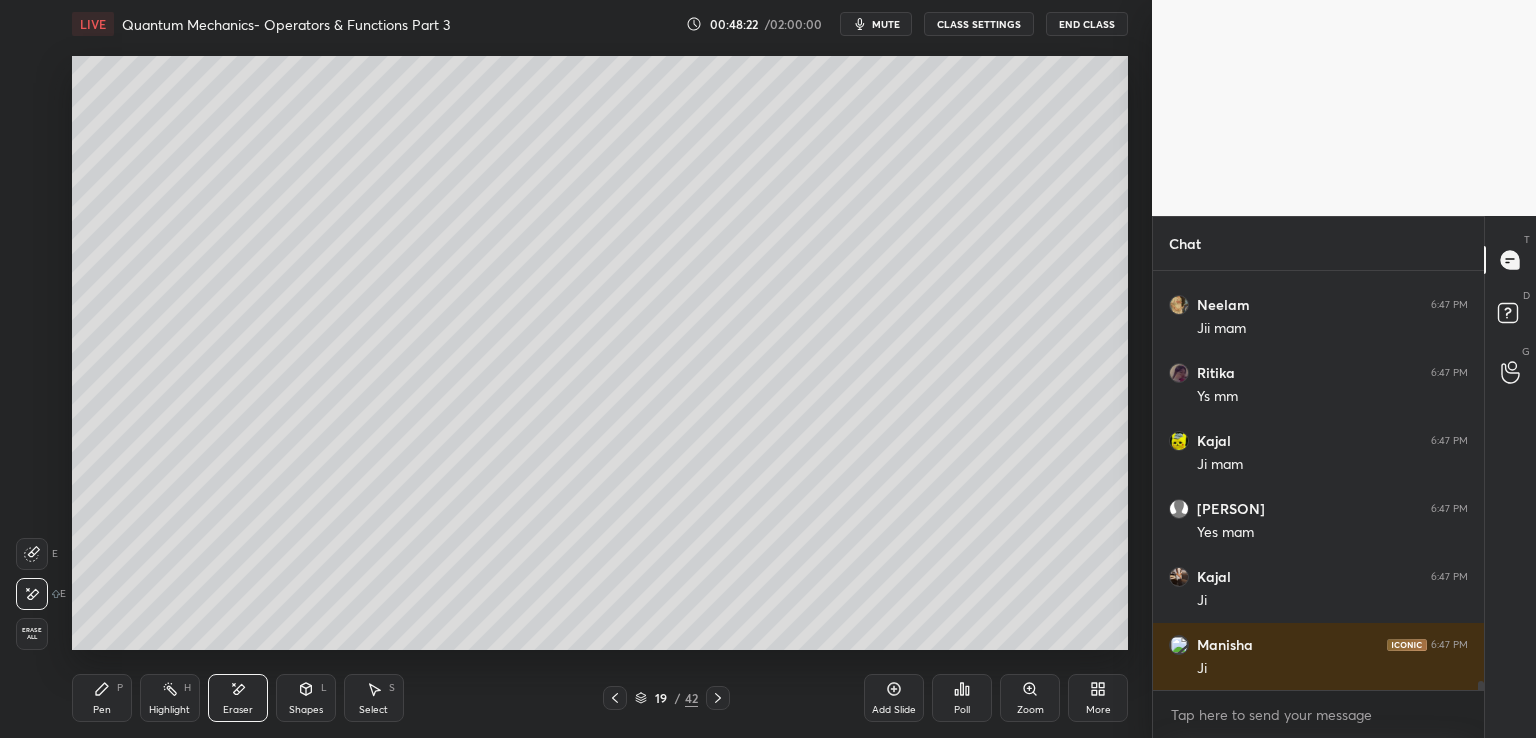 click 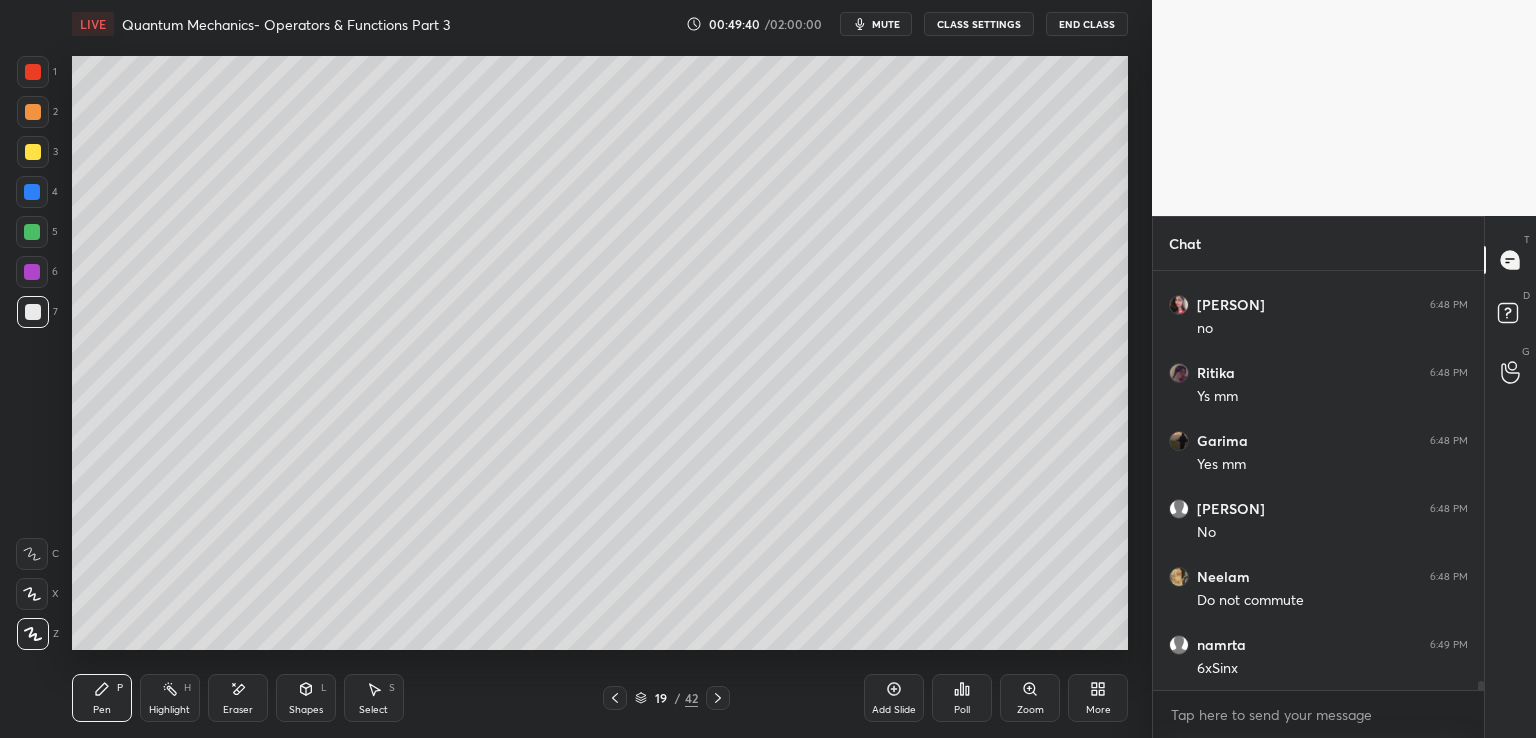 scroll, scrollTop: 19648, scrollLeft: 0, axis: vertical 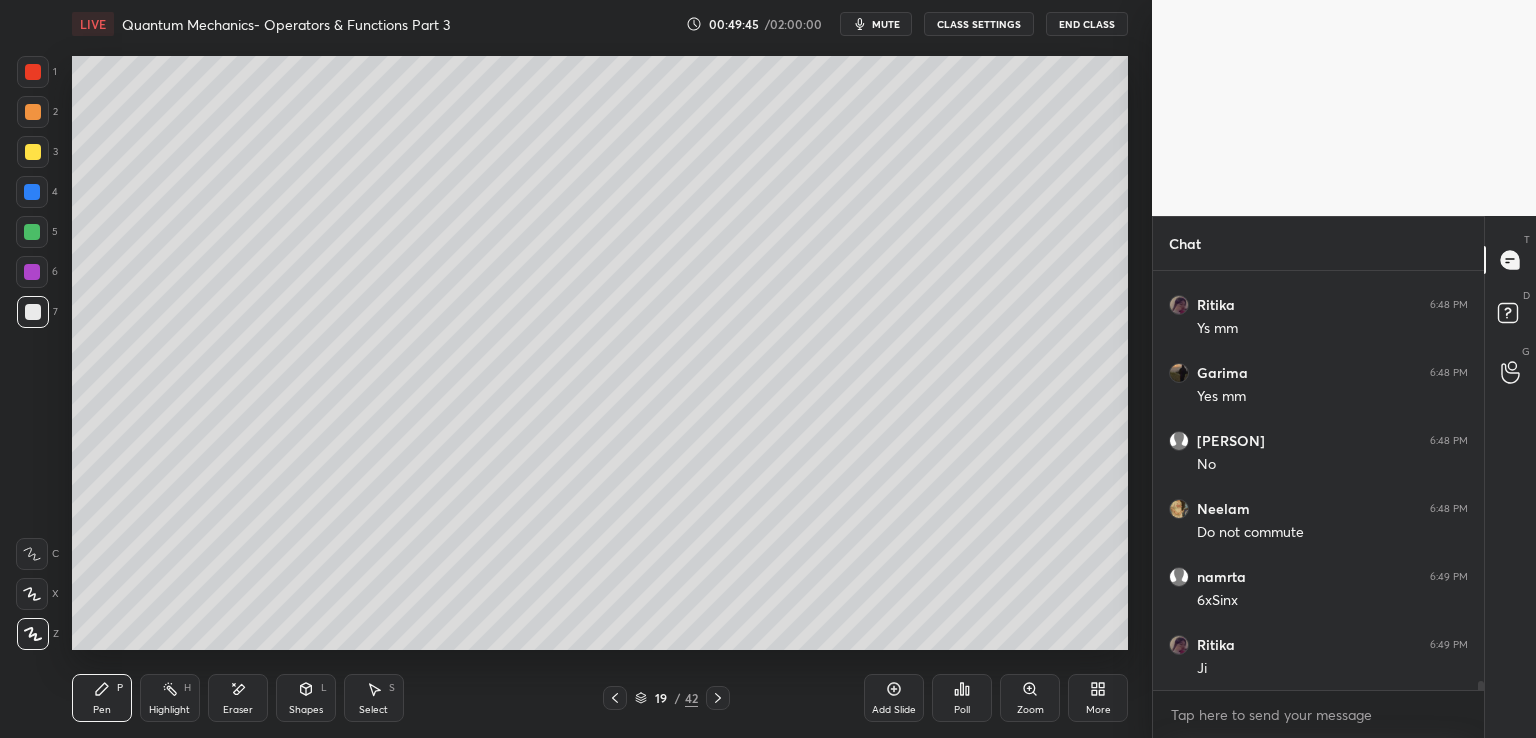 click on "Select S" at bounding box center [374, 698] 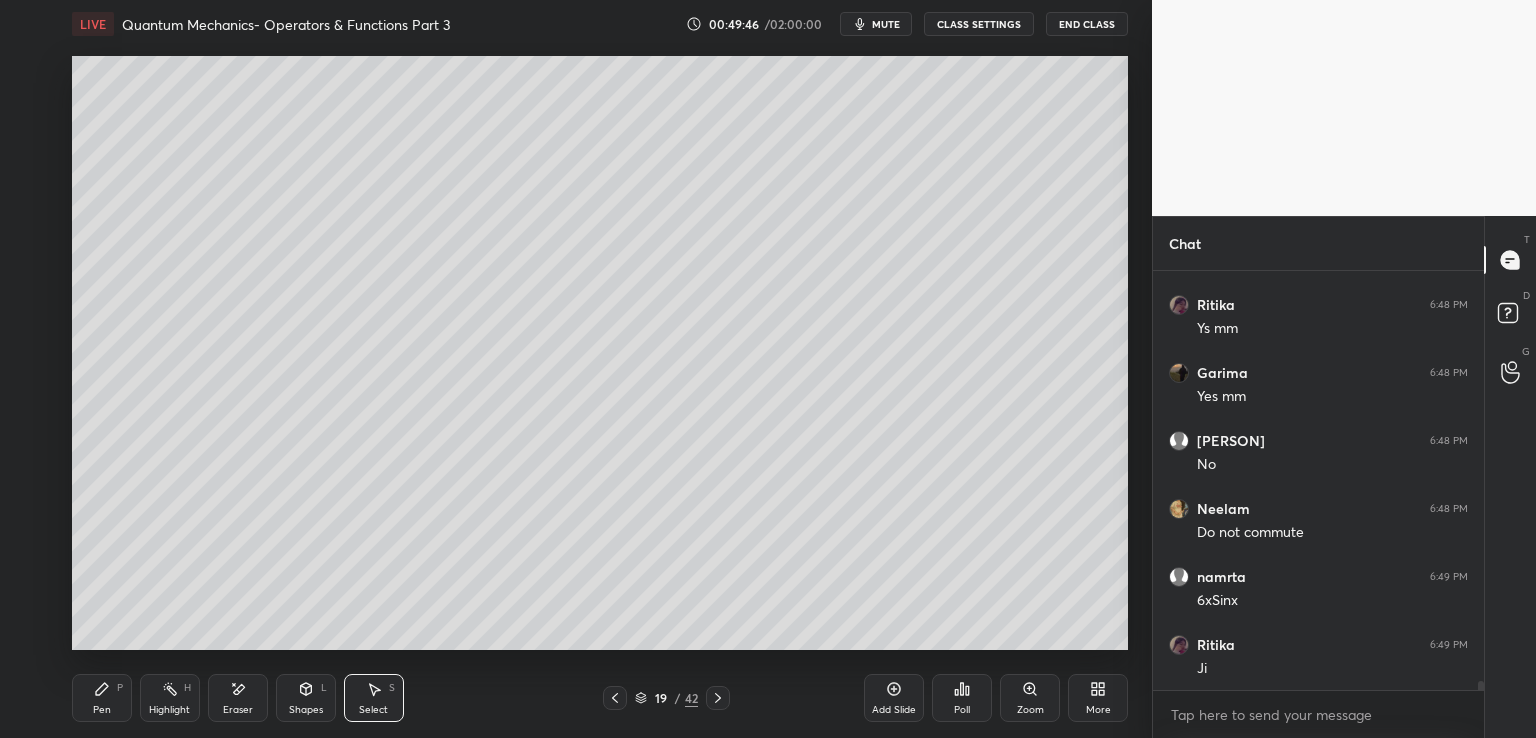 click 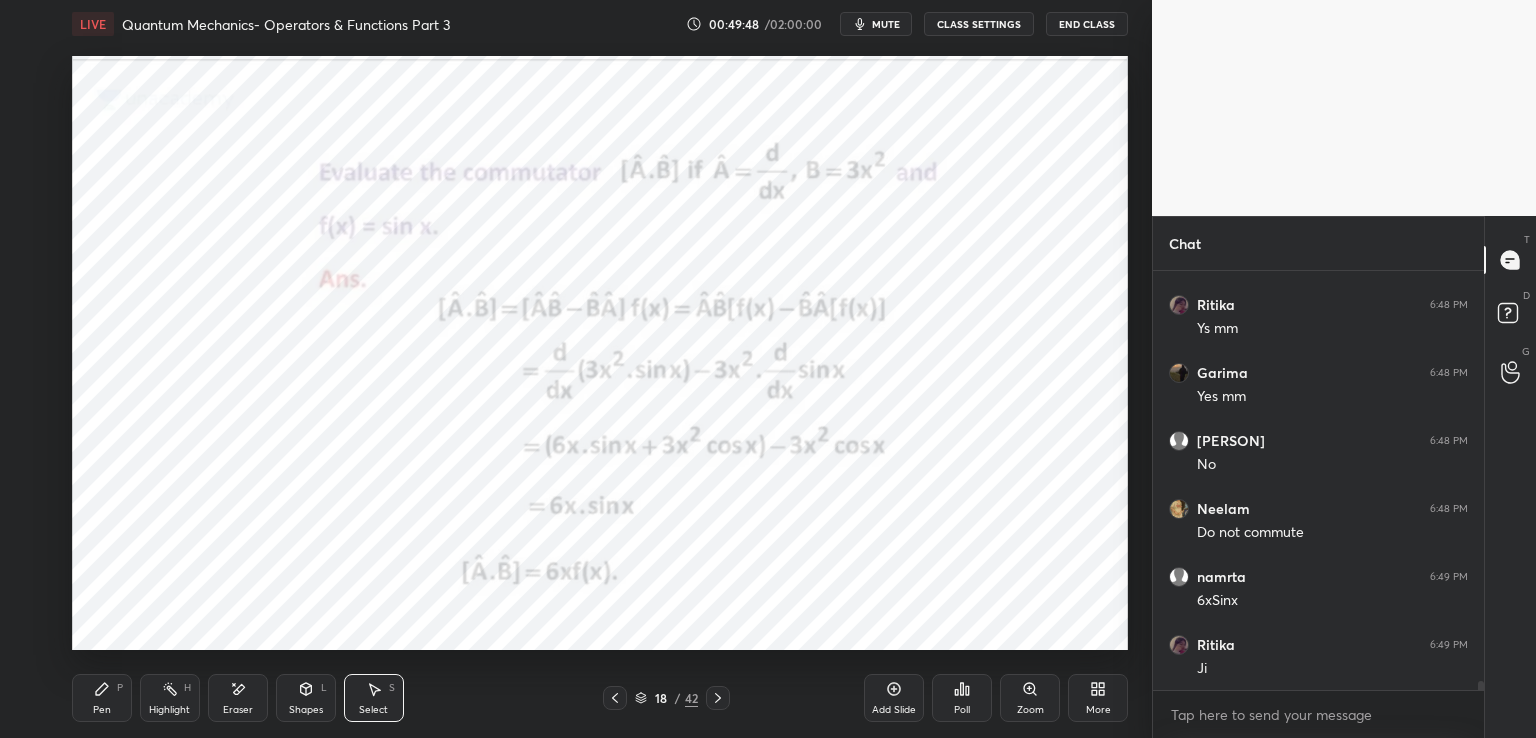 click 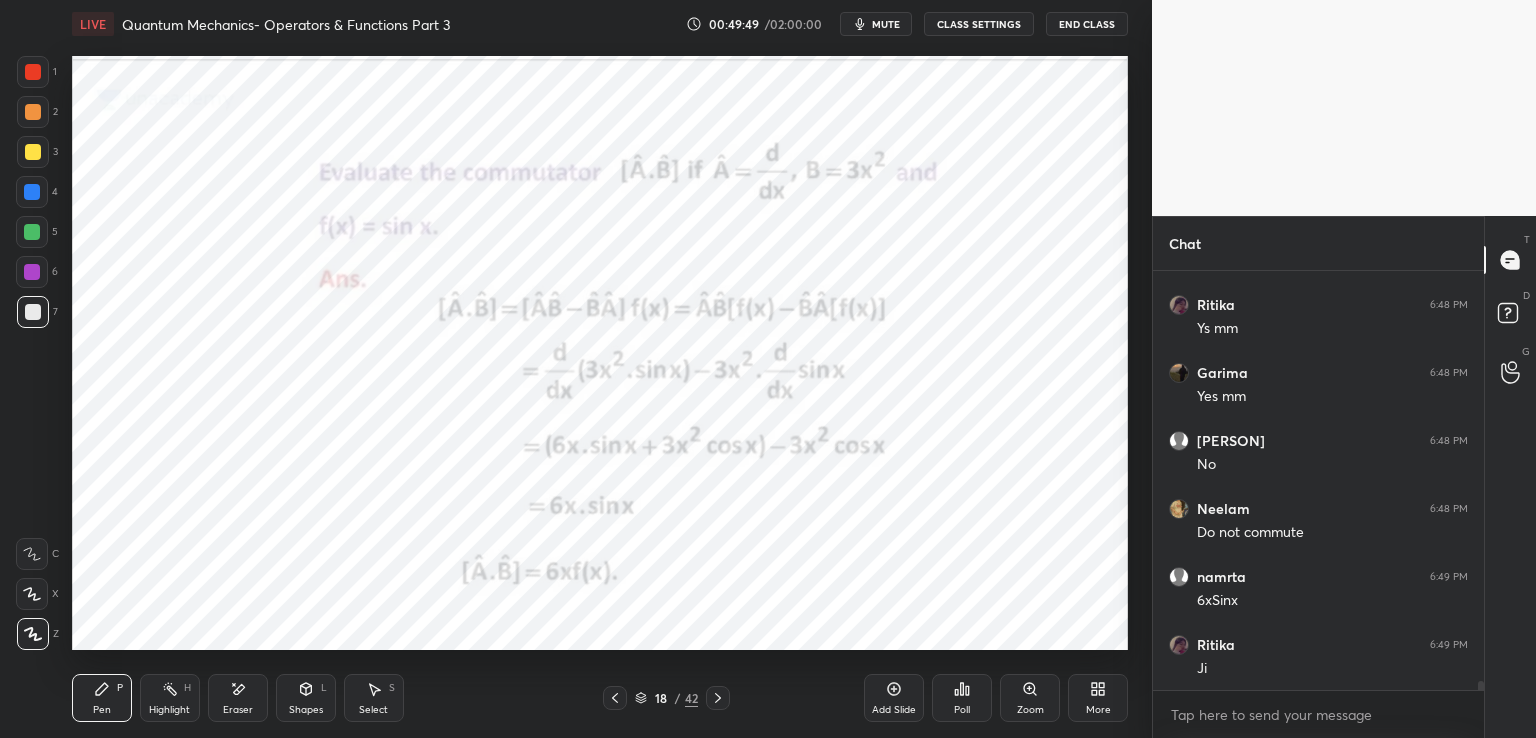 click at bounding box center (33, 72) 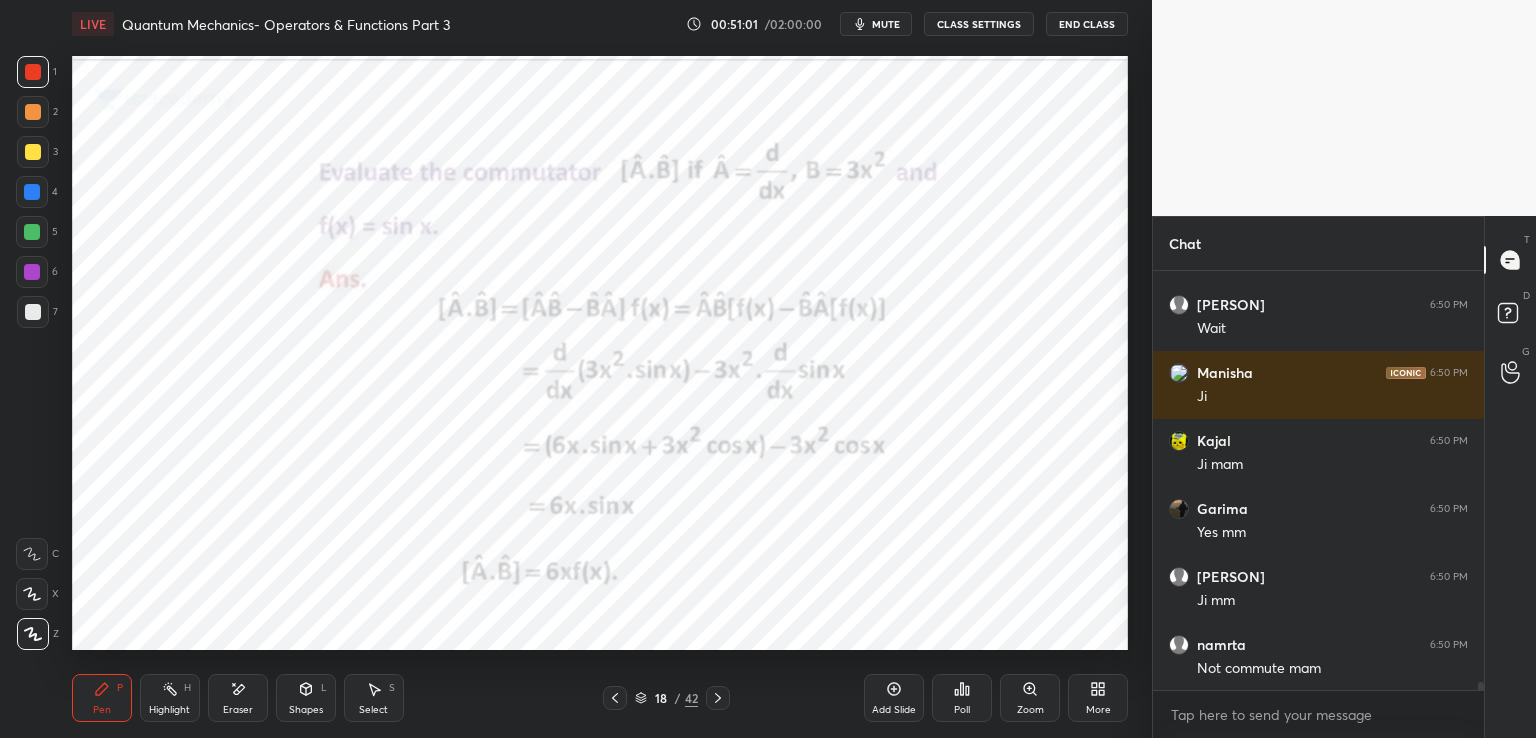 scroll, scrollTop: 21416, scrollLeft: 0, axis: vertical 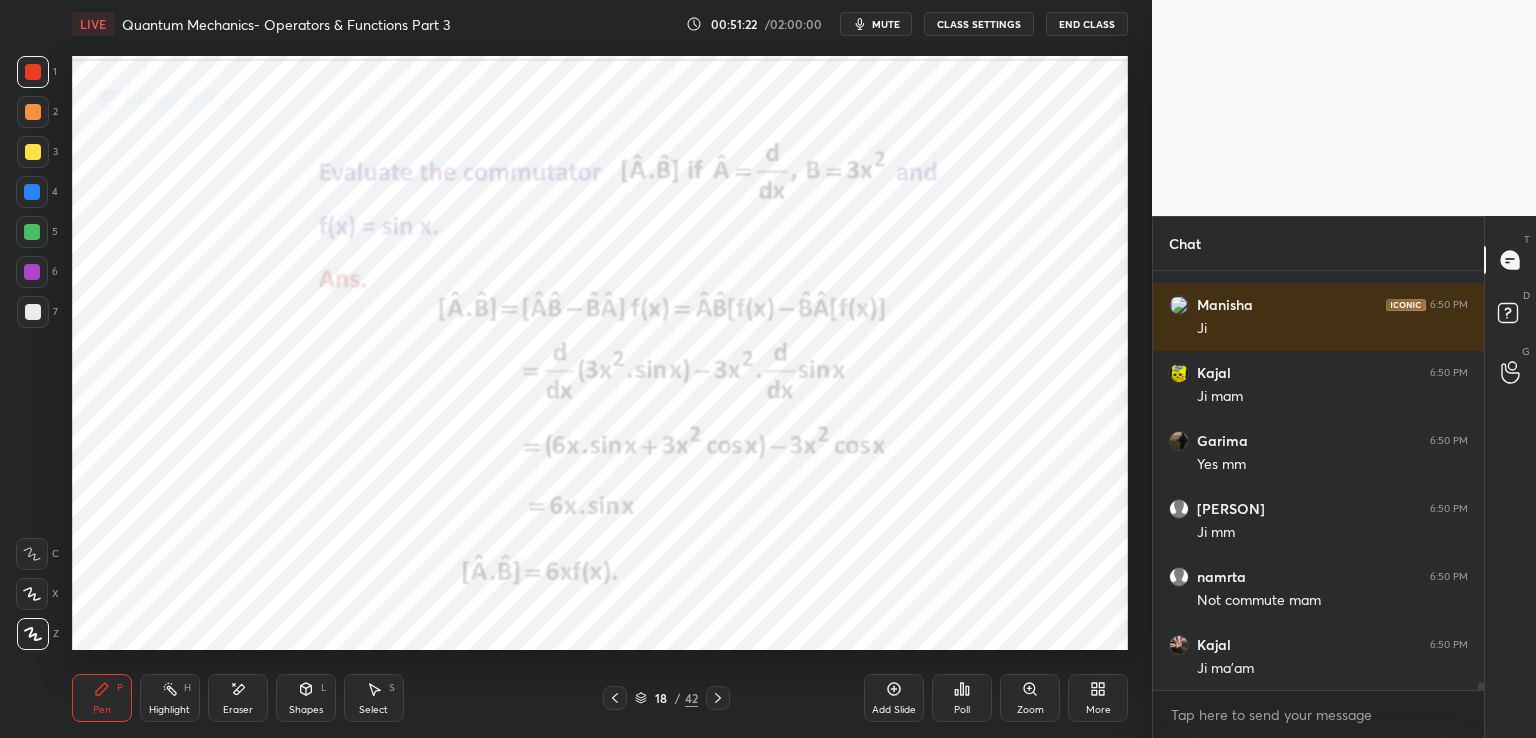 click 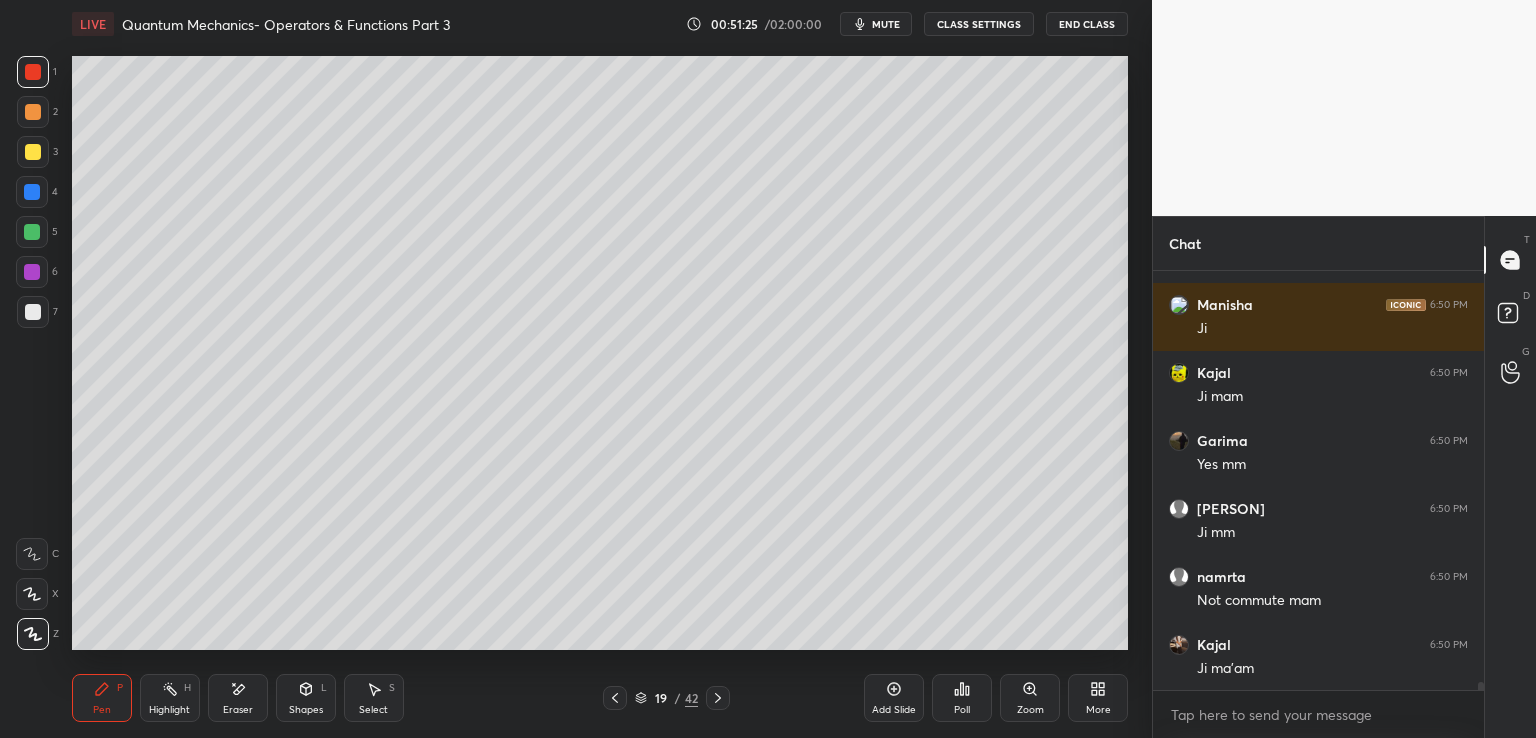 click 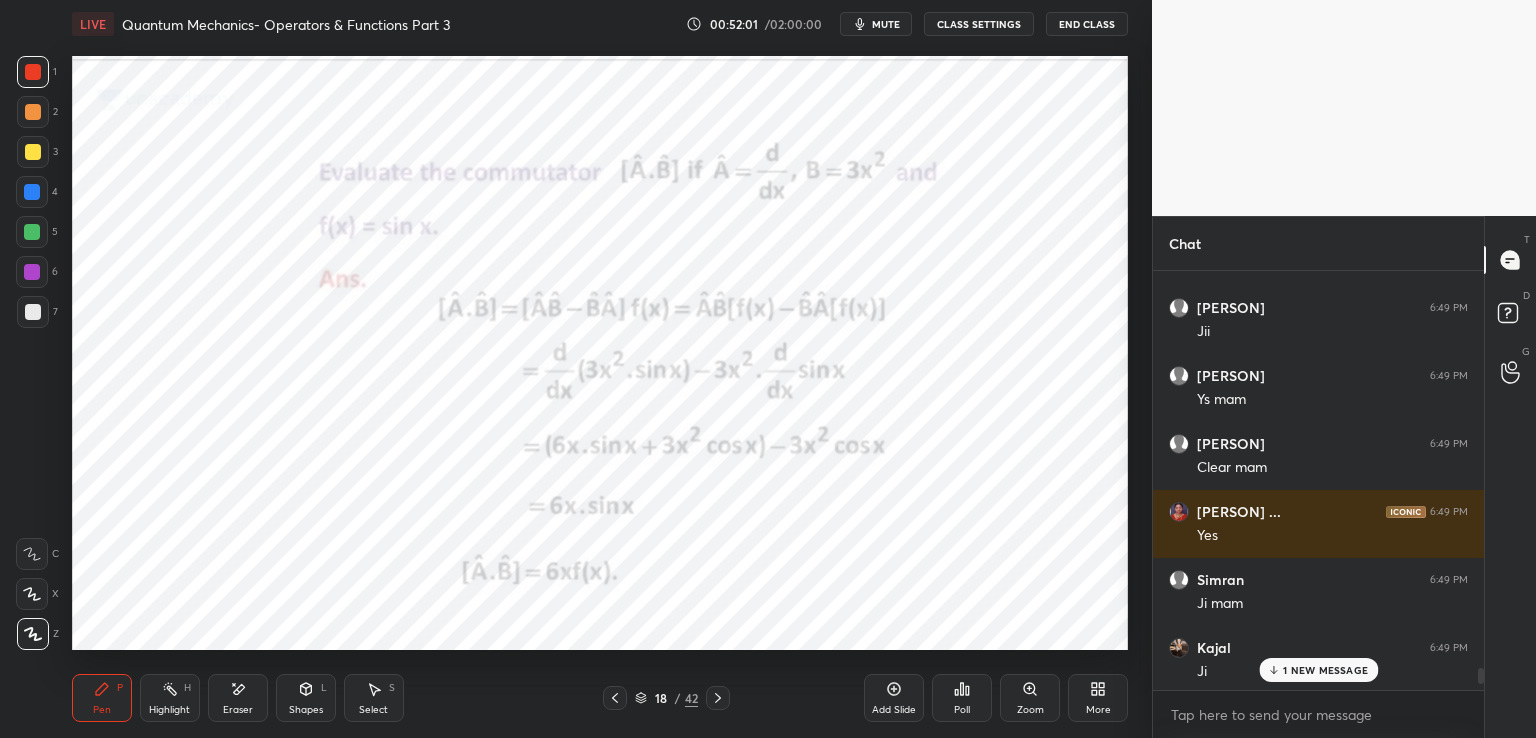 scroll, scrollTop: 20450, scrollLeft: 0, axis: vertical 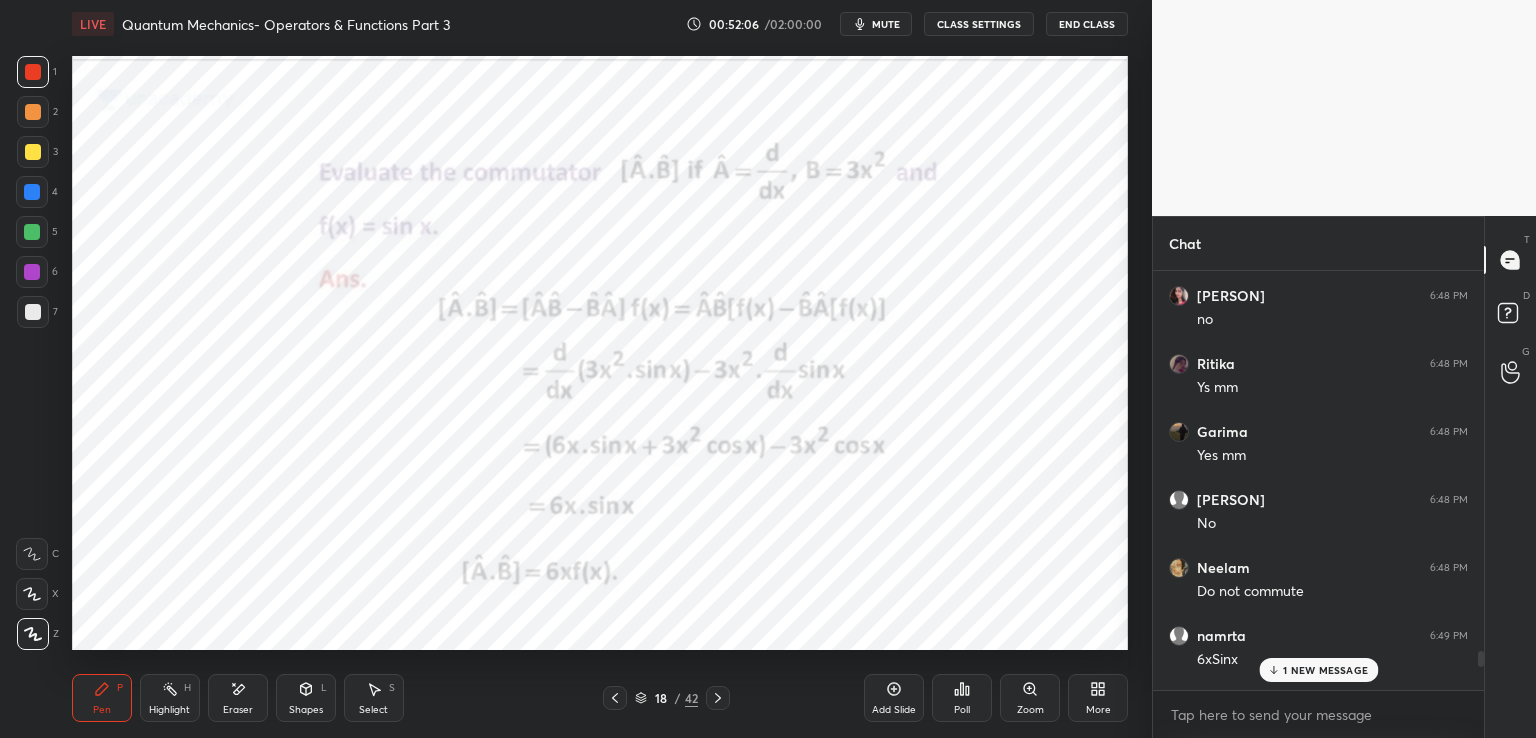 click on "1 NEW MESSAGE" at bounding box center [1325, 670] 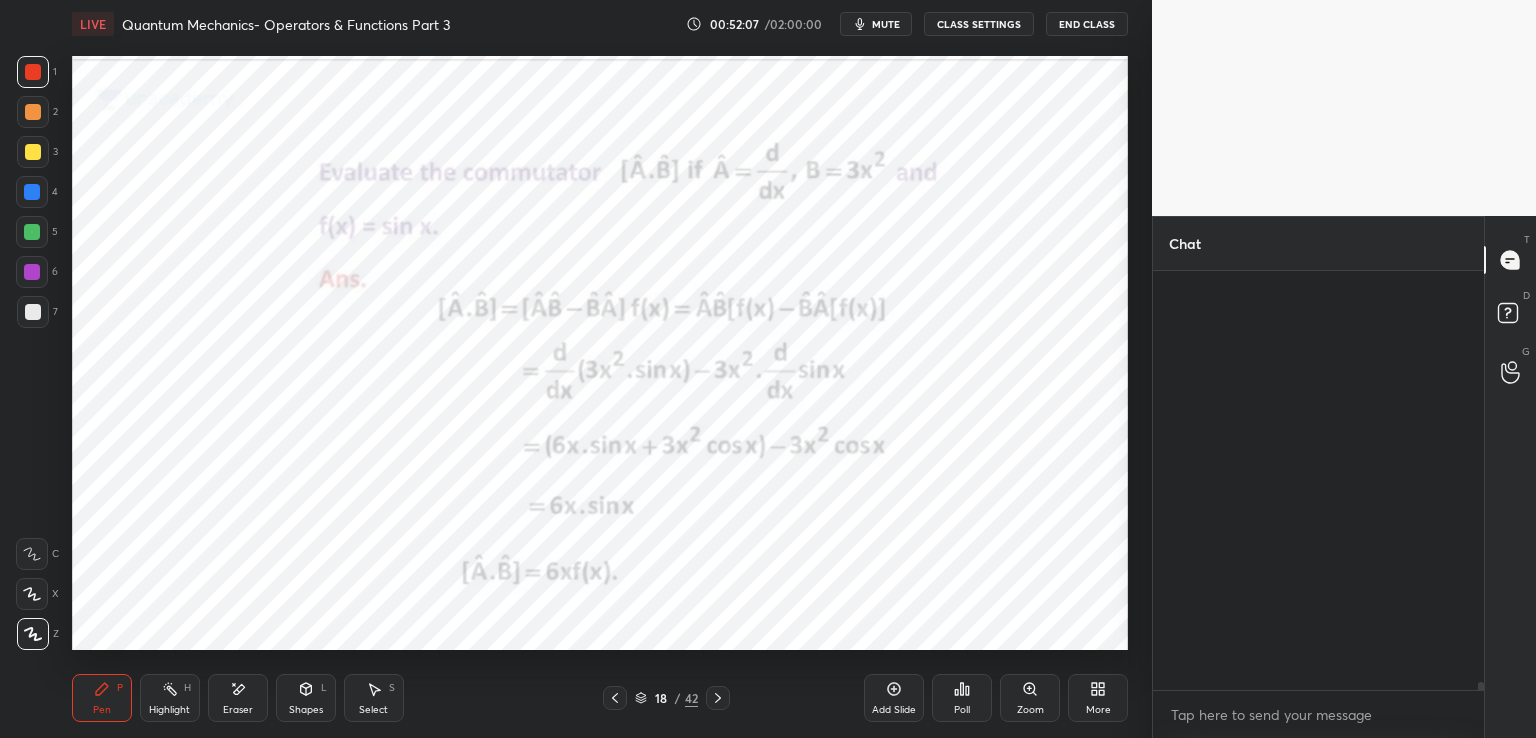 scroll, scrollTop: 21620, scrollLeft: 0, axis: vertical 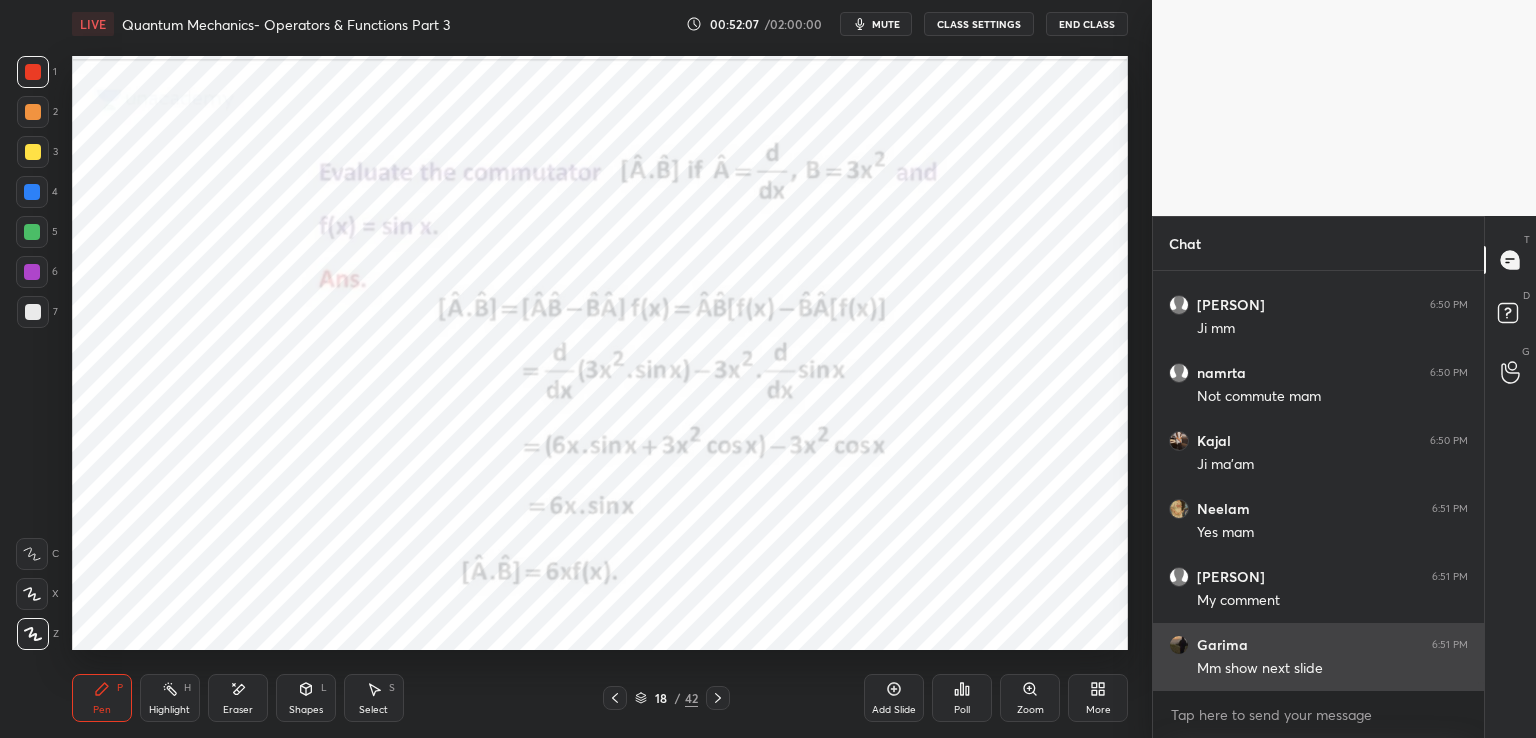 click on "[PERSON] 6:50 PM Ji mam [PERSON] 6:50 PM Yes mm [PERSON] 6:50 PM Ji mm [PERSON] 6:50 PM Not commute mam [PERSON] 6:50 PM Ji ma'am [PERSON] 6:51 PM Yes mam [PERSON] 6:51 PM My comment [PERSON] 6:51 PM Mm show next slide" at bounding box center [1318, 481] 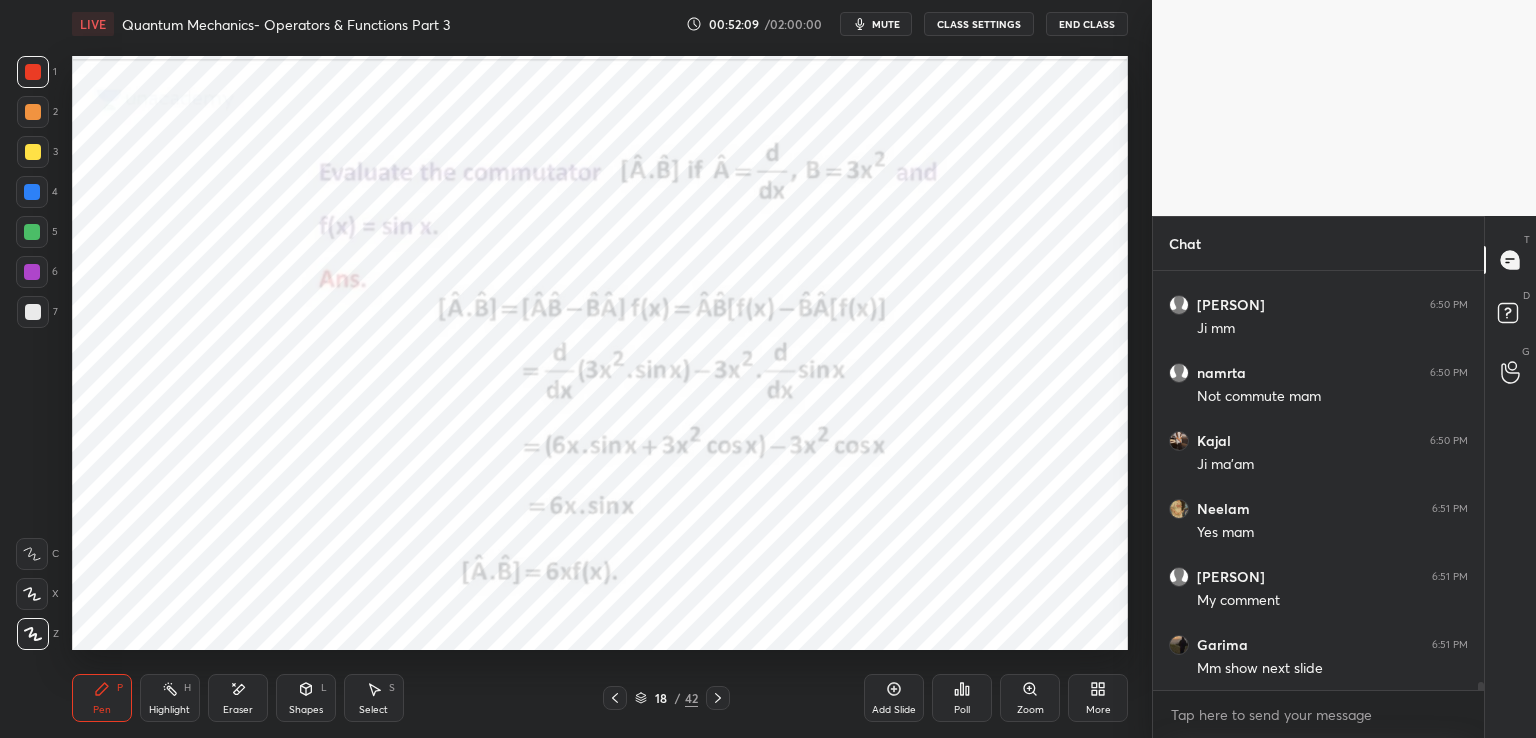 click 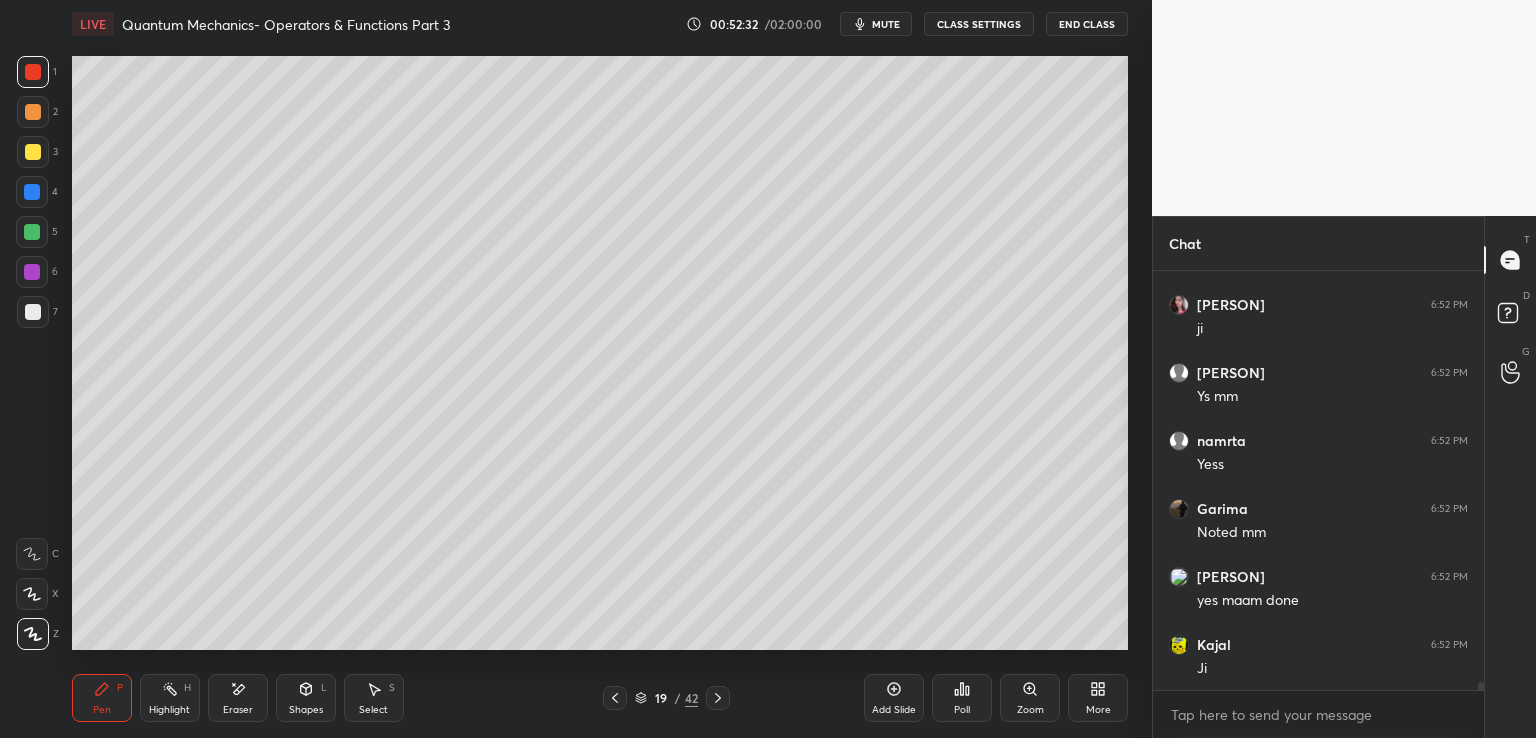 scroll, scrollTop: 22164, scrollLeft: 0, axis: vertical 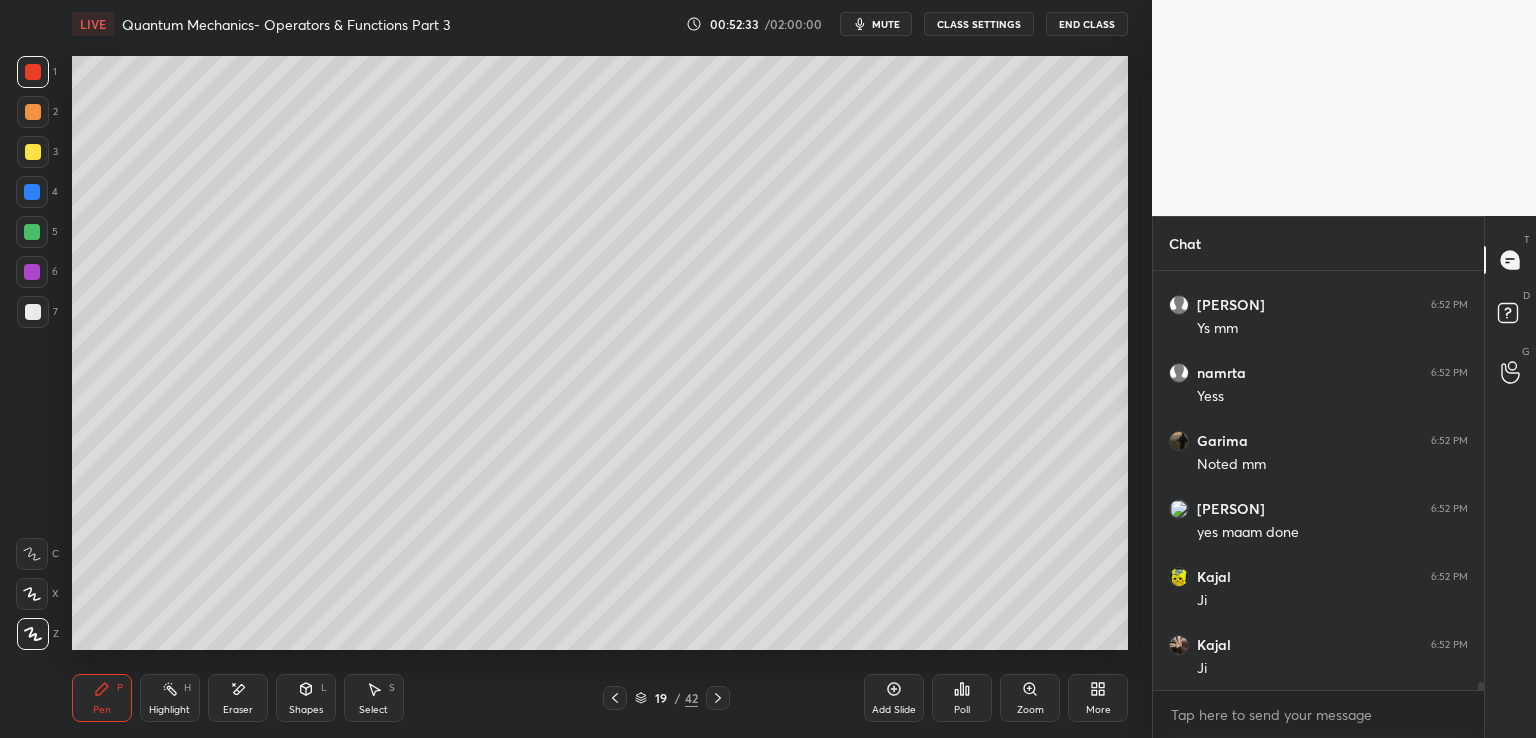 click 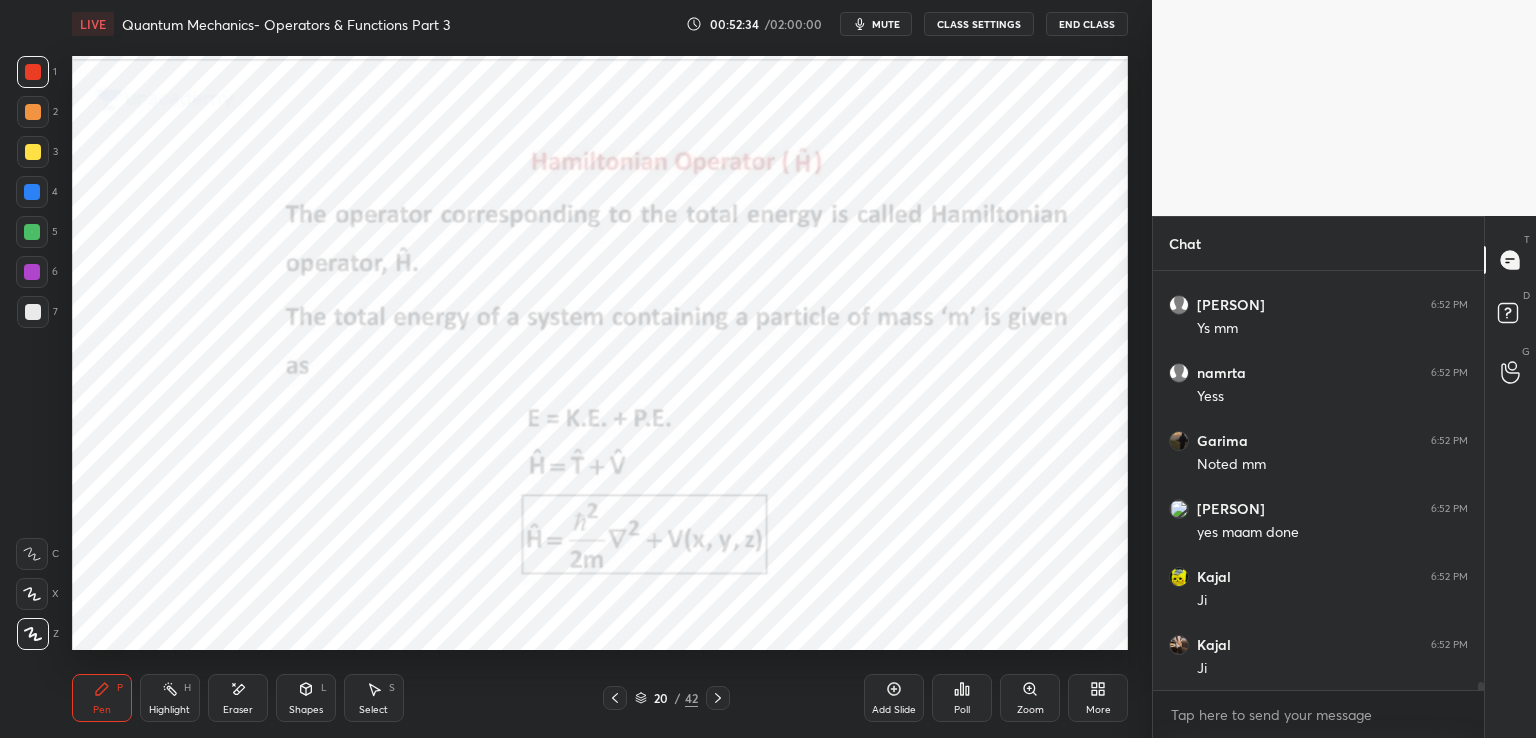 click 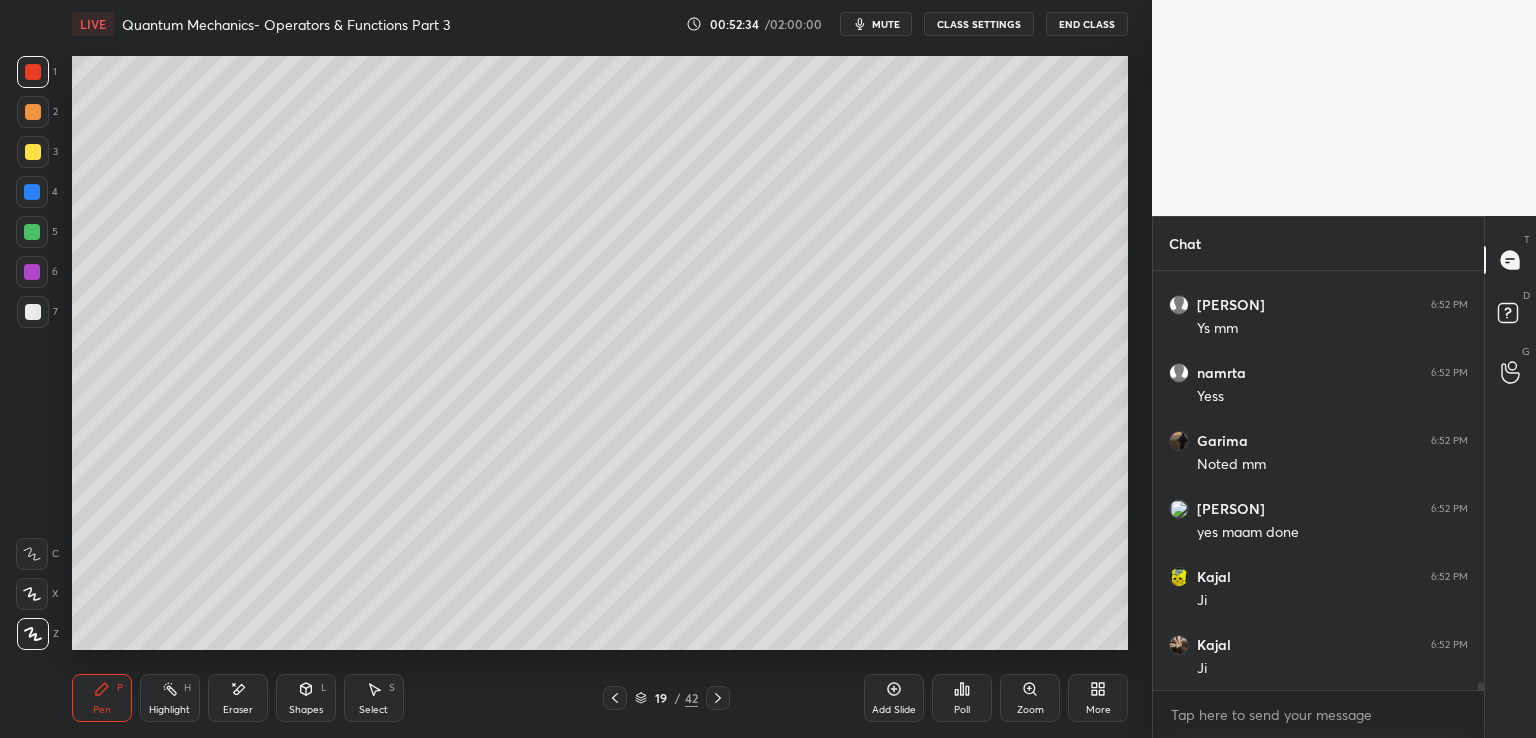 click 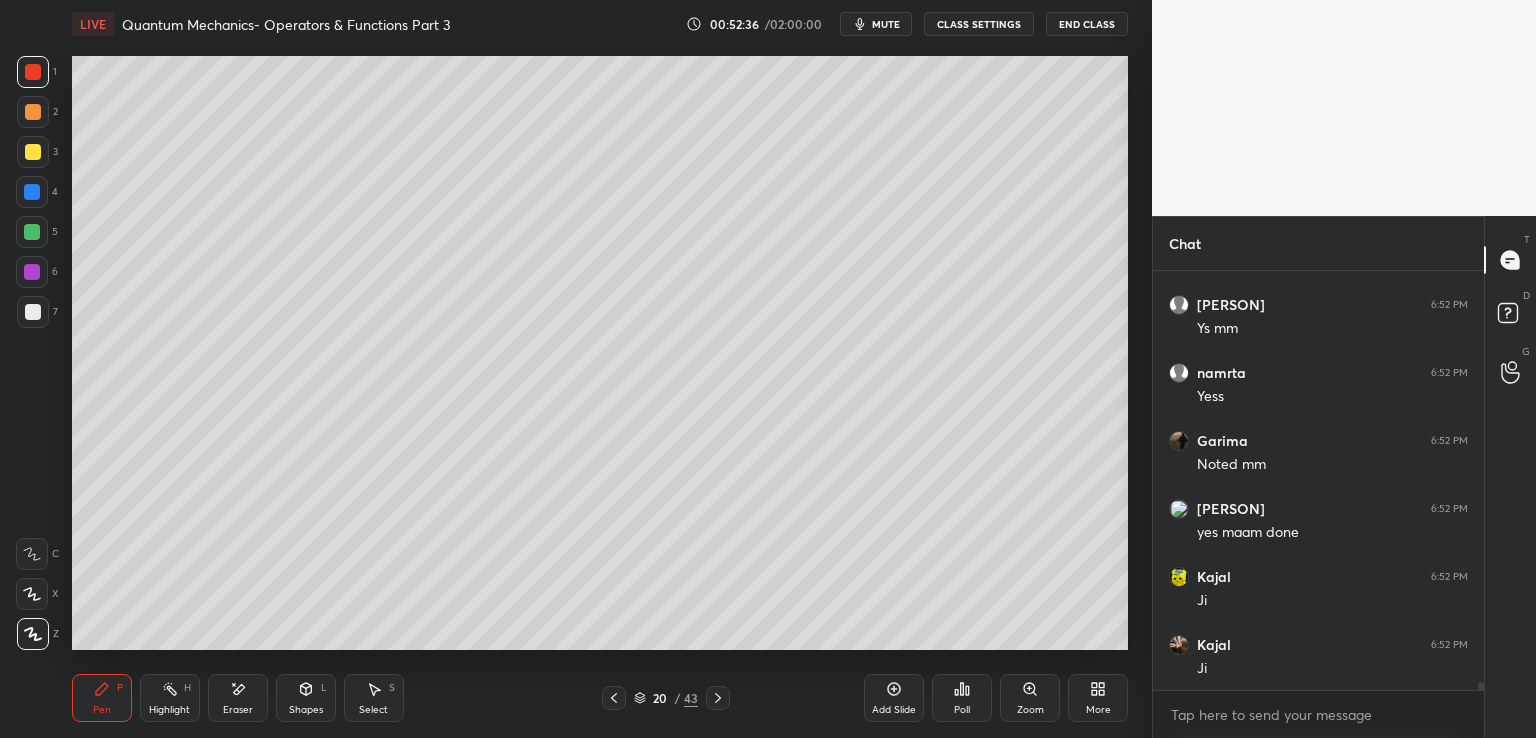 click at bounding box center [33, 312] 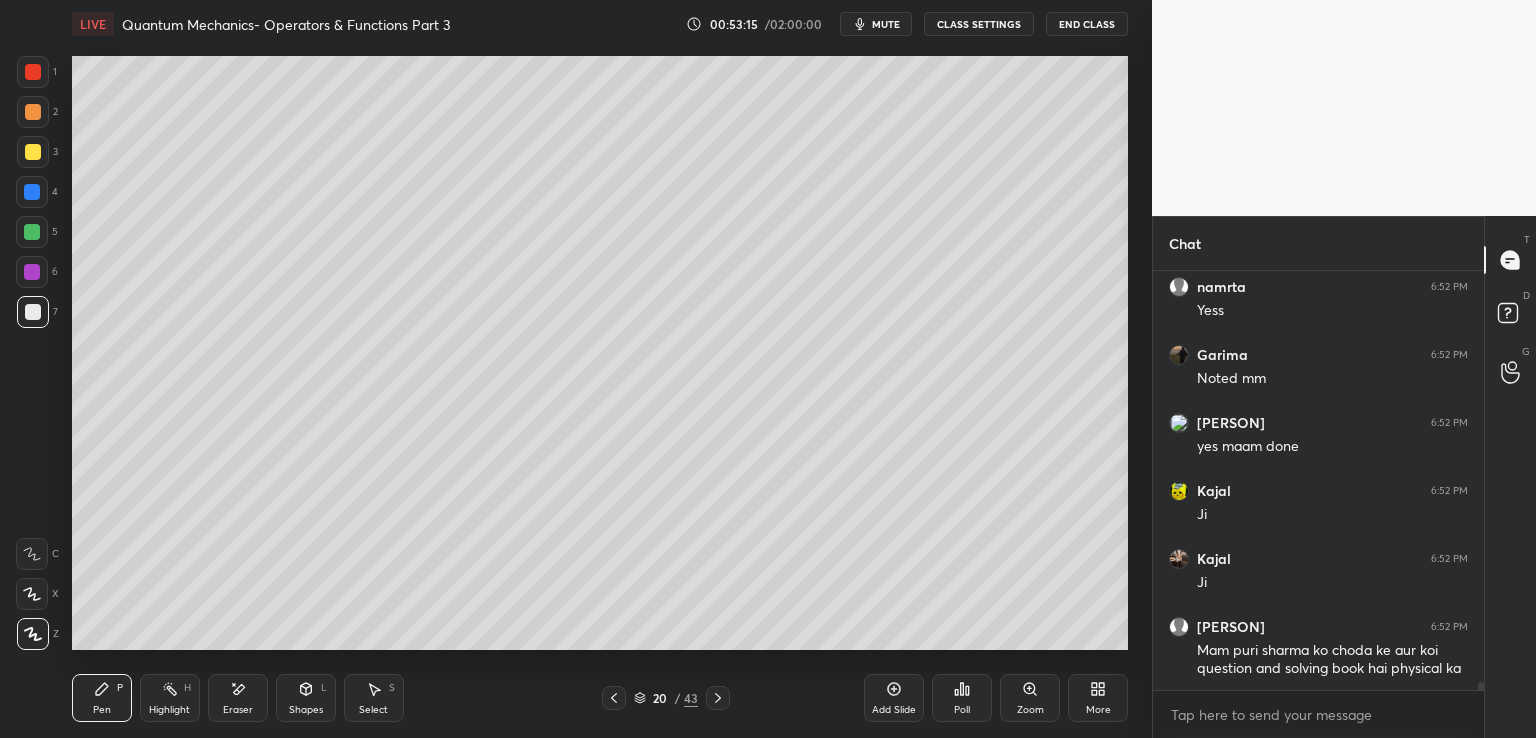 scroll, scrollTop: 22336, scrollLeft: 0, axis: vertical 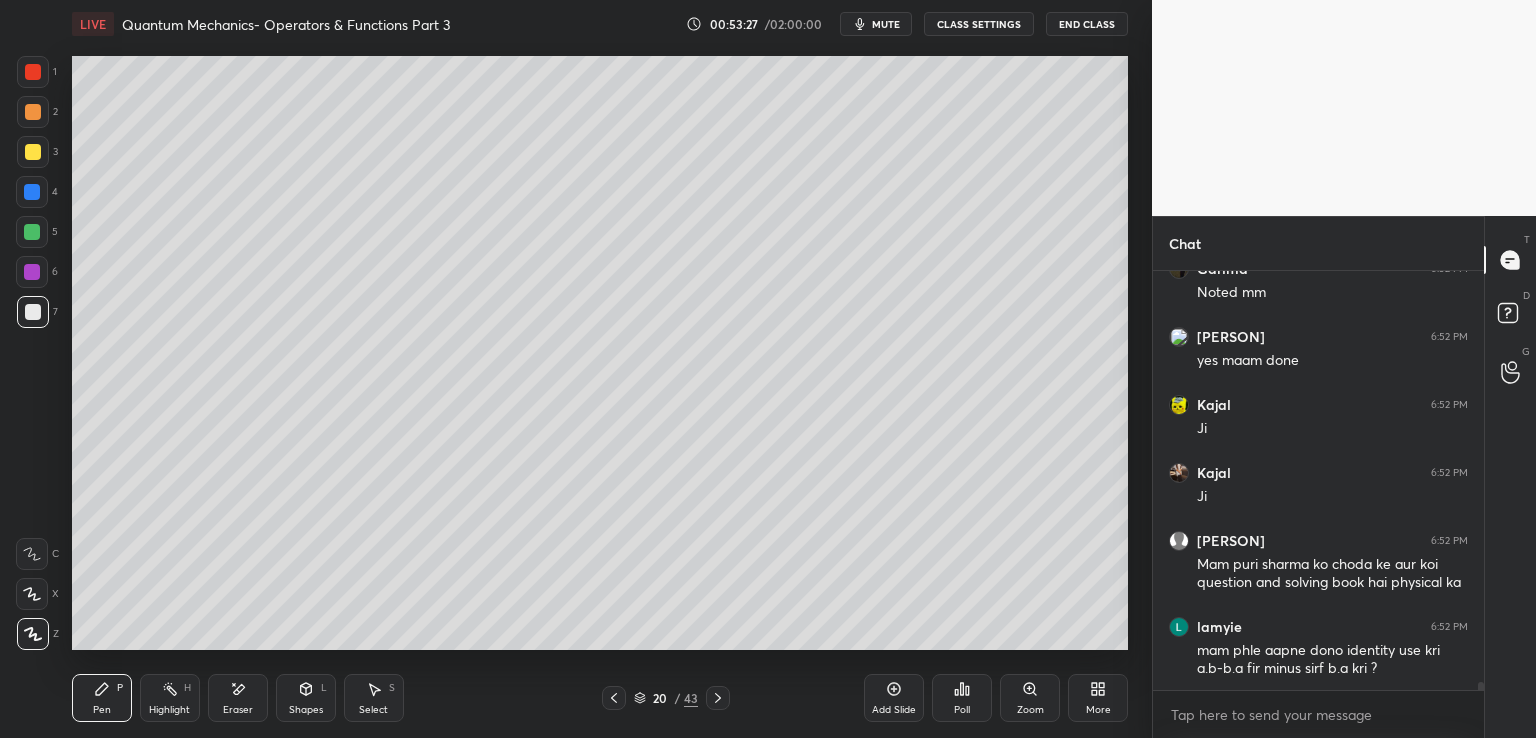 click 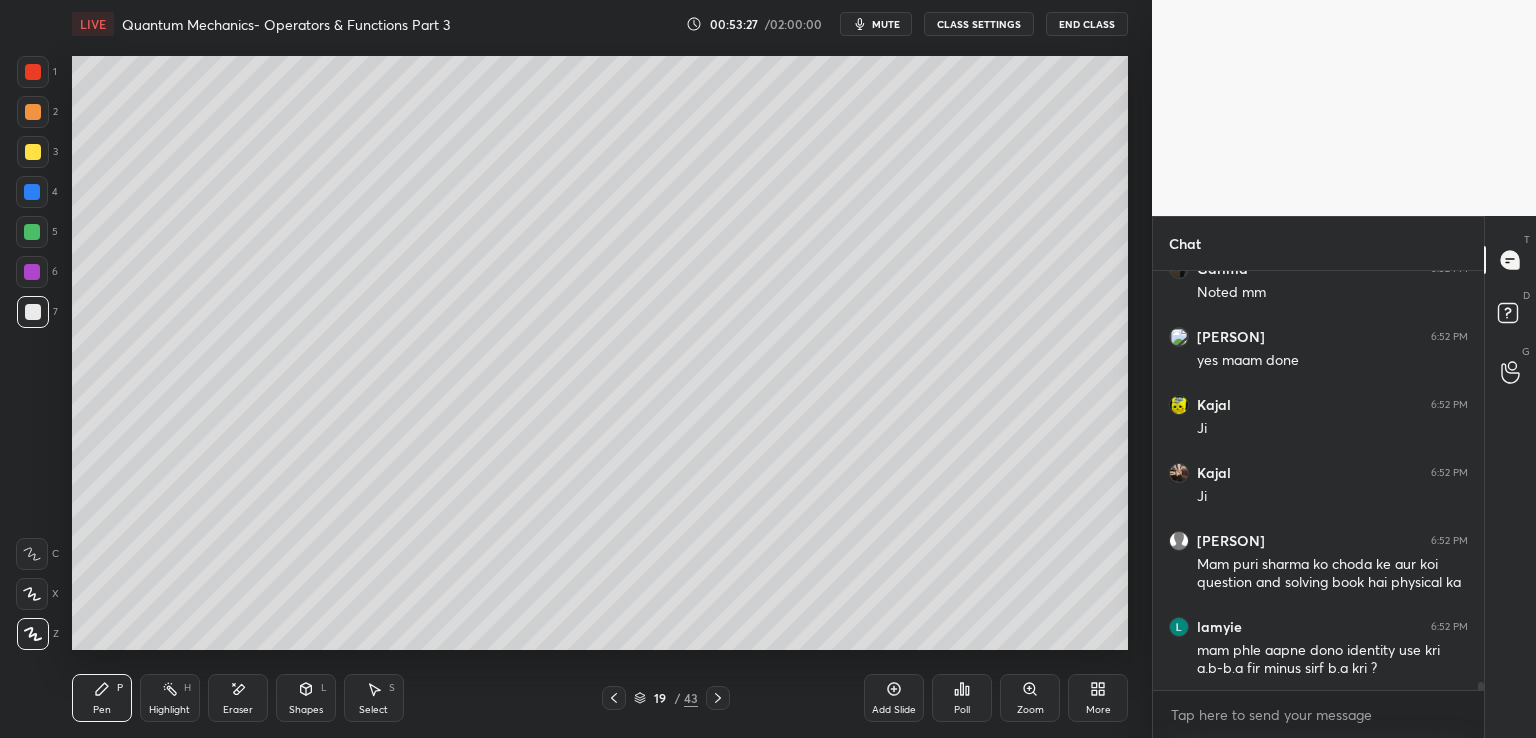 click 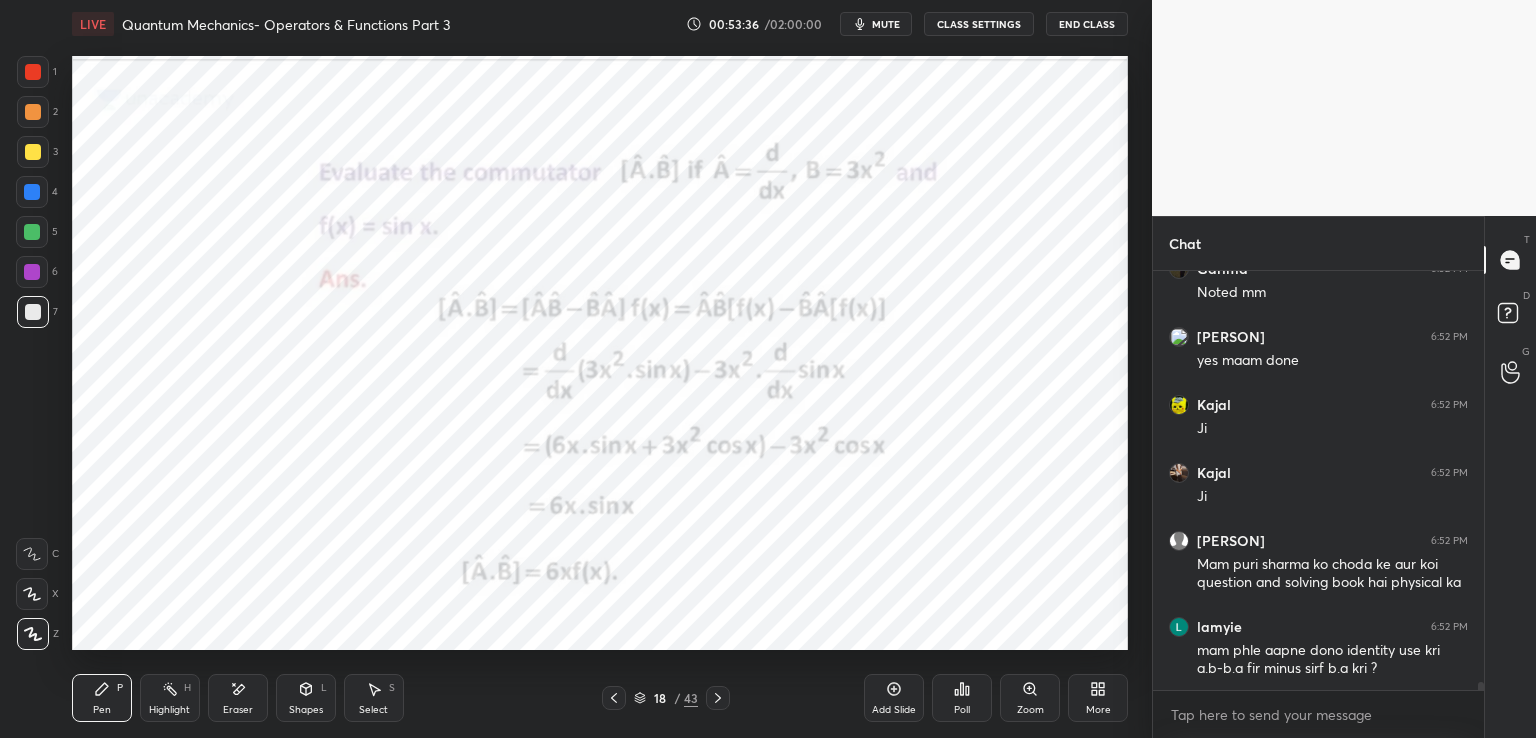 click at bounding box center (32, 232) 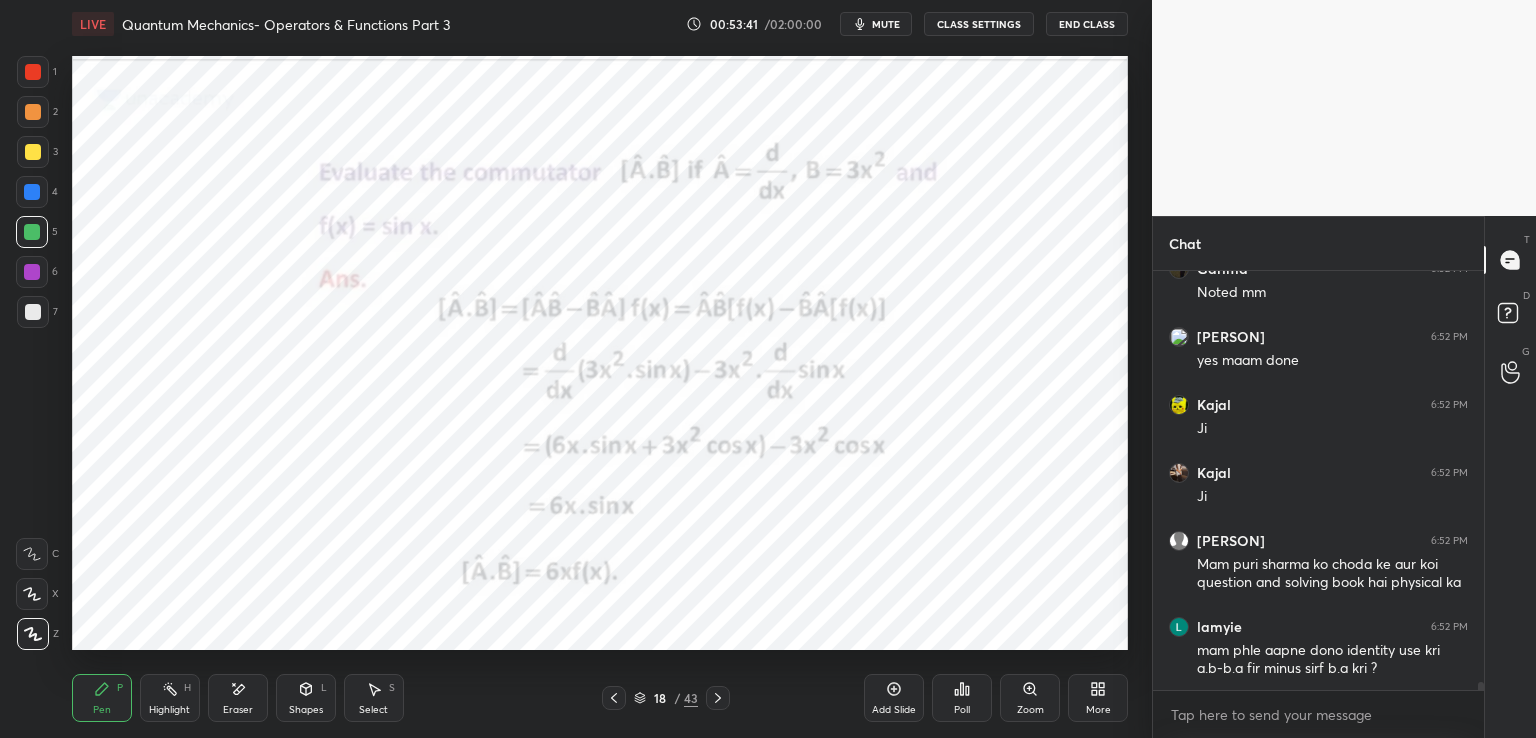scroll, scrollTop: 22404, scrollLeft: 0, axis: vertical 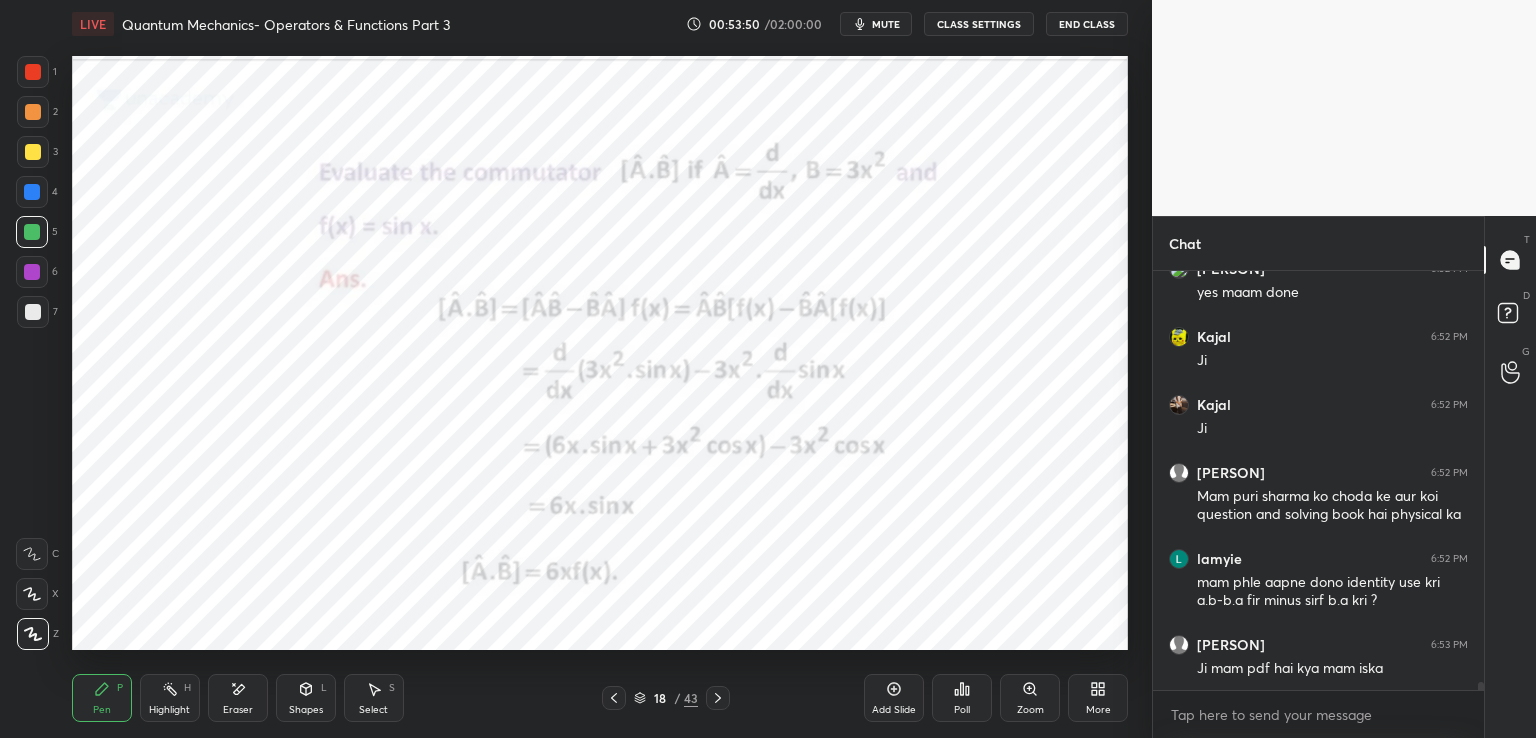 click at bounding box center [718, 698] 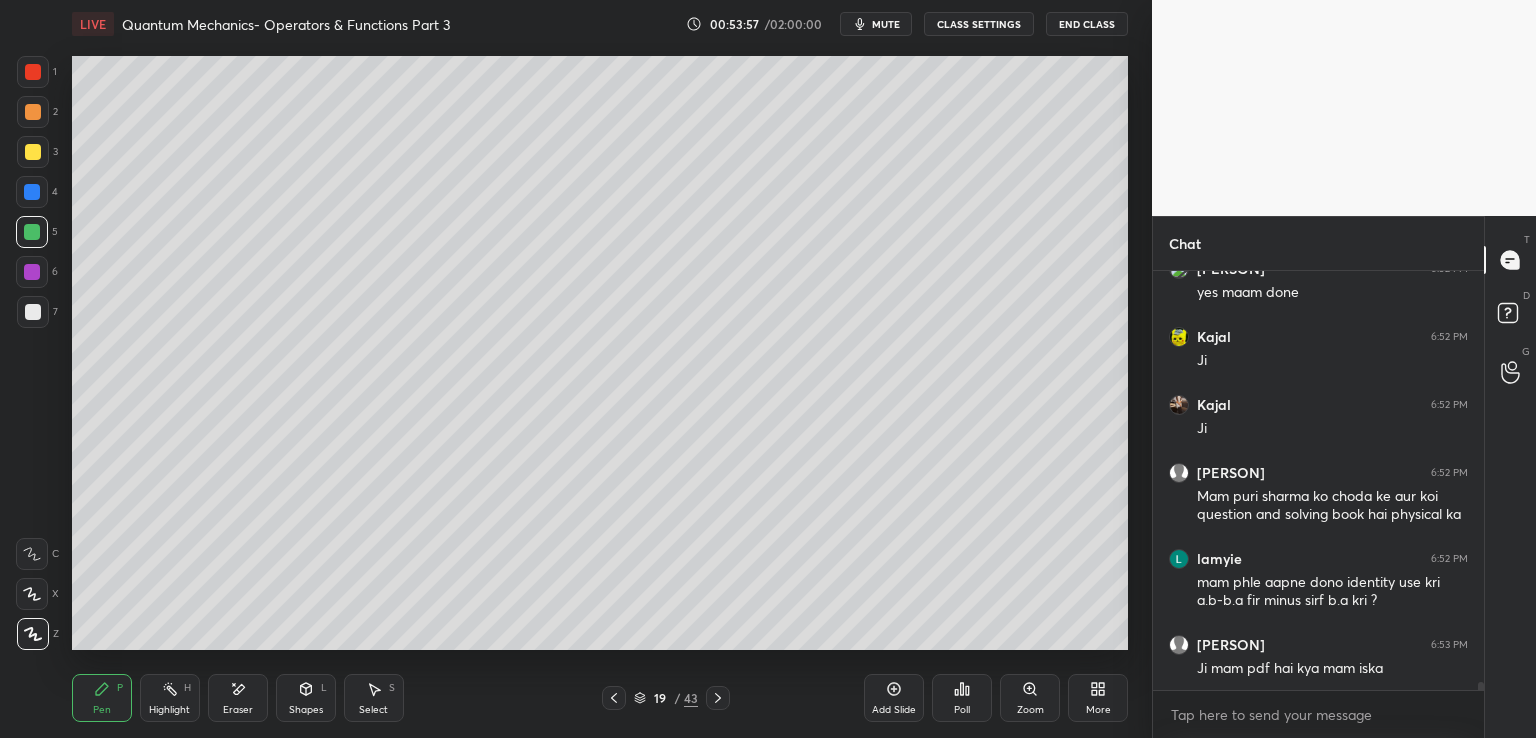 click 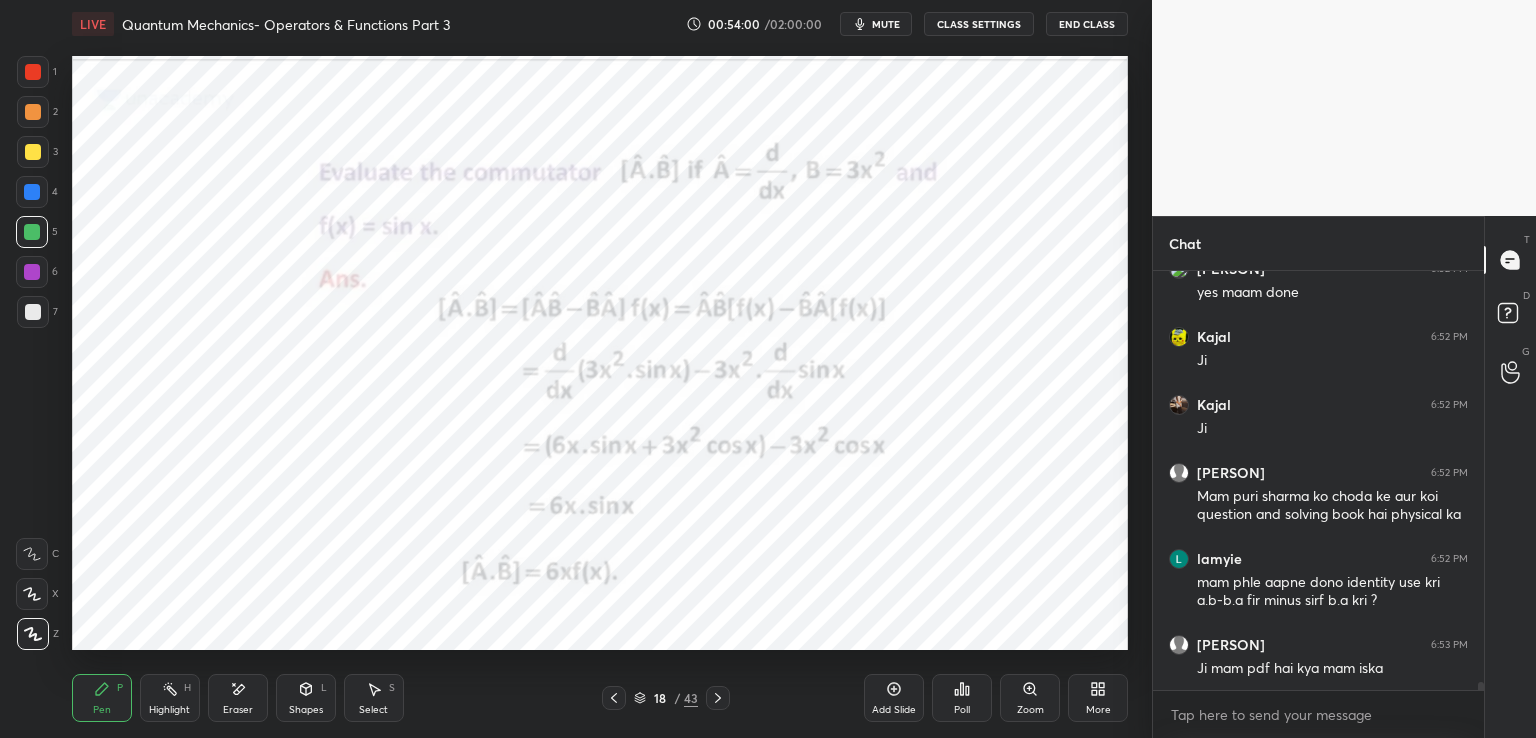 click at bounding box center [718, 698] 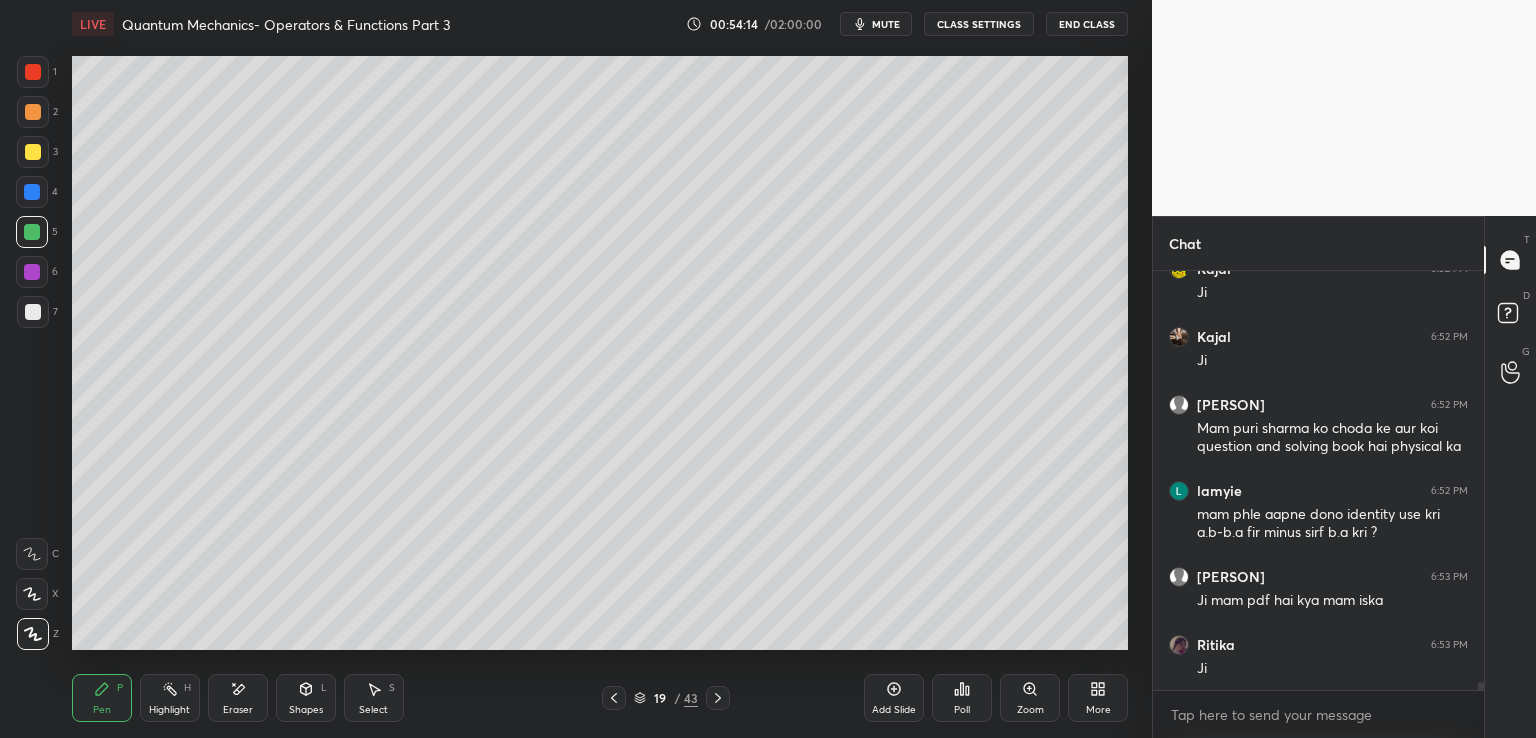scroll, scrollTop: 22540, scrollLeft: 0, axis: vertical 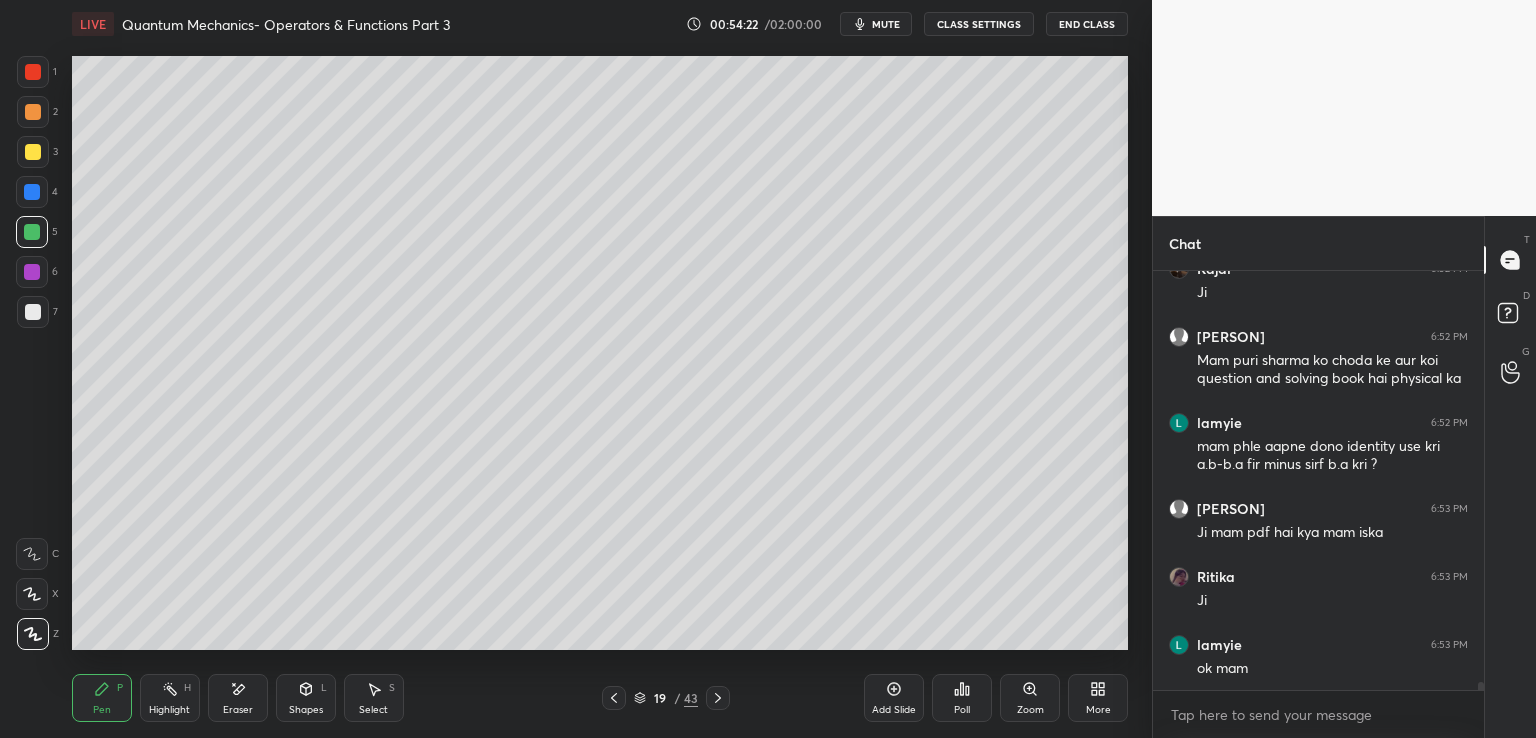 click at bounding box center [718, 698] 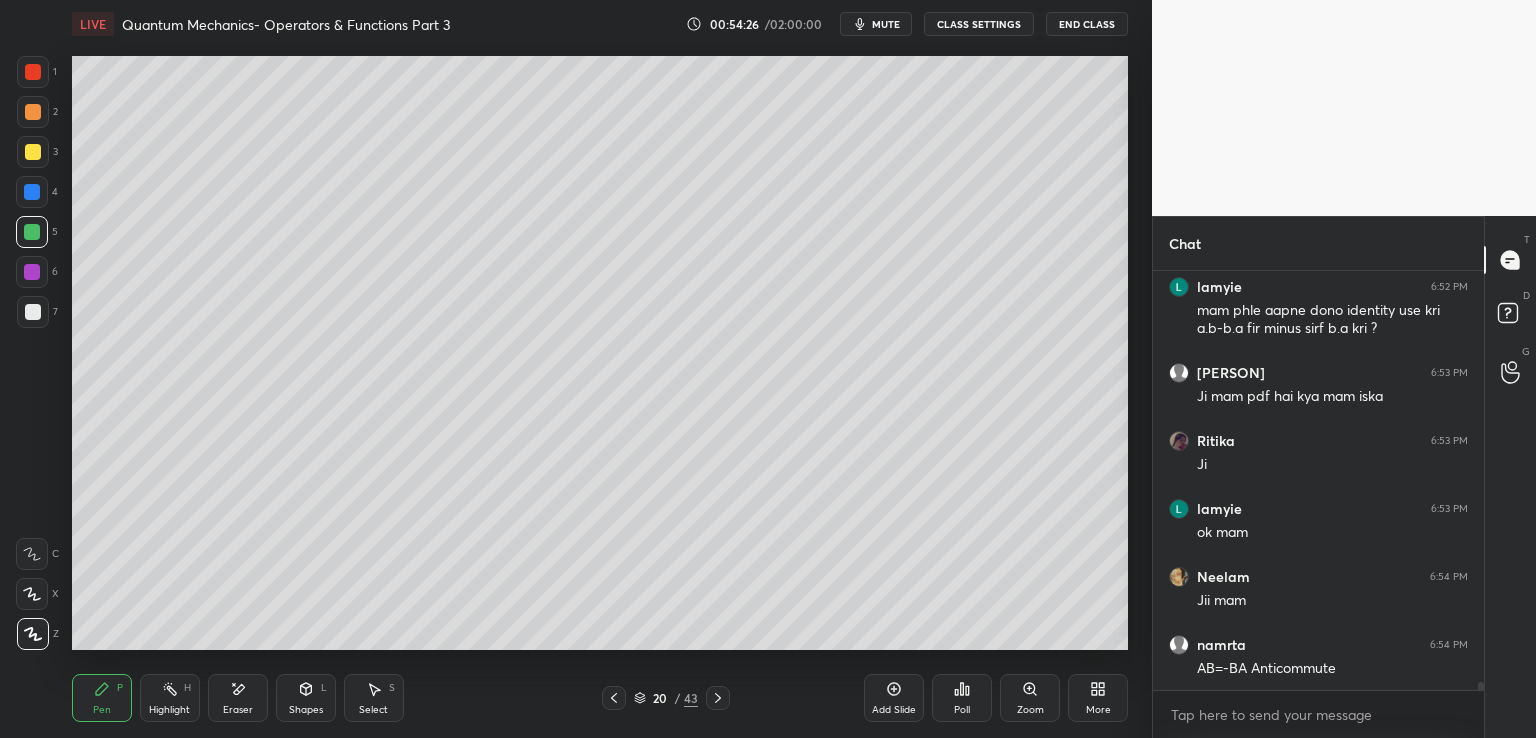 scroll, scrollTop: 22744, scrollLeft: 0, axis: vertical 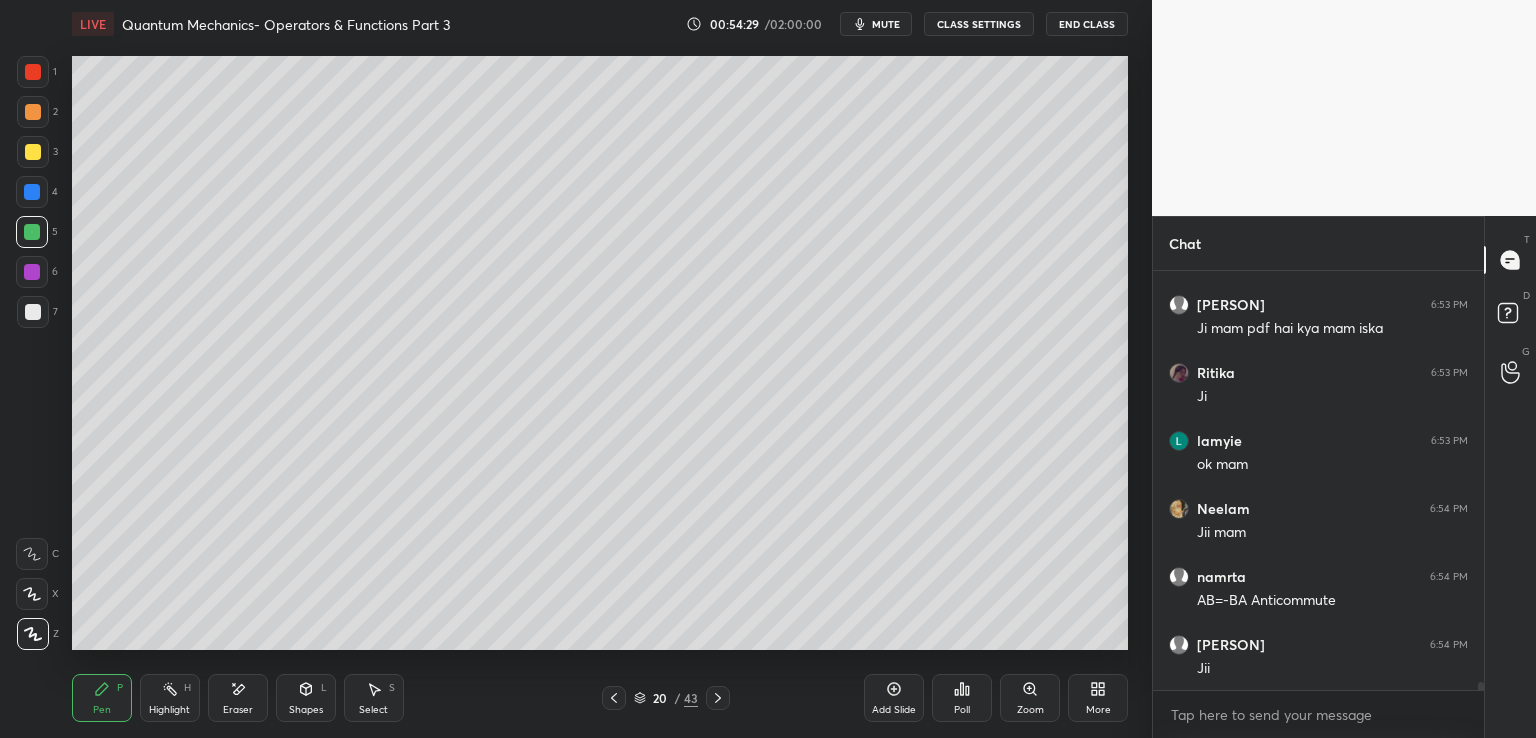 click at bounding box center (33, 152) 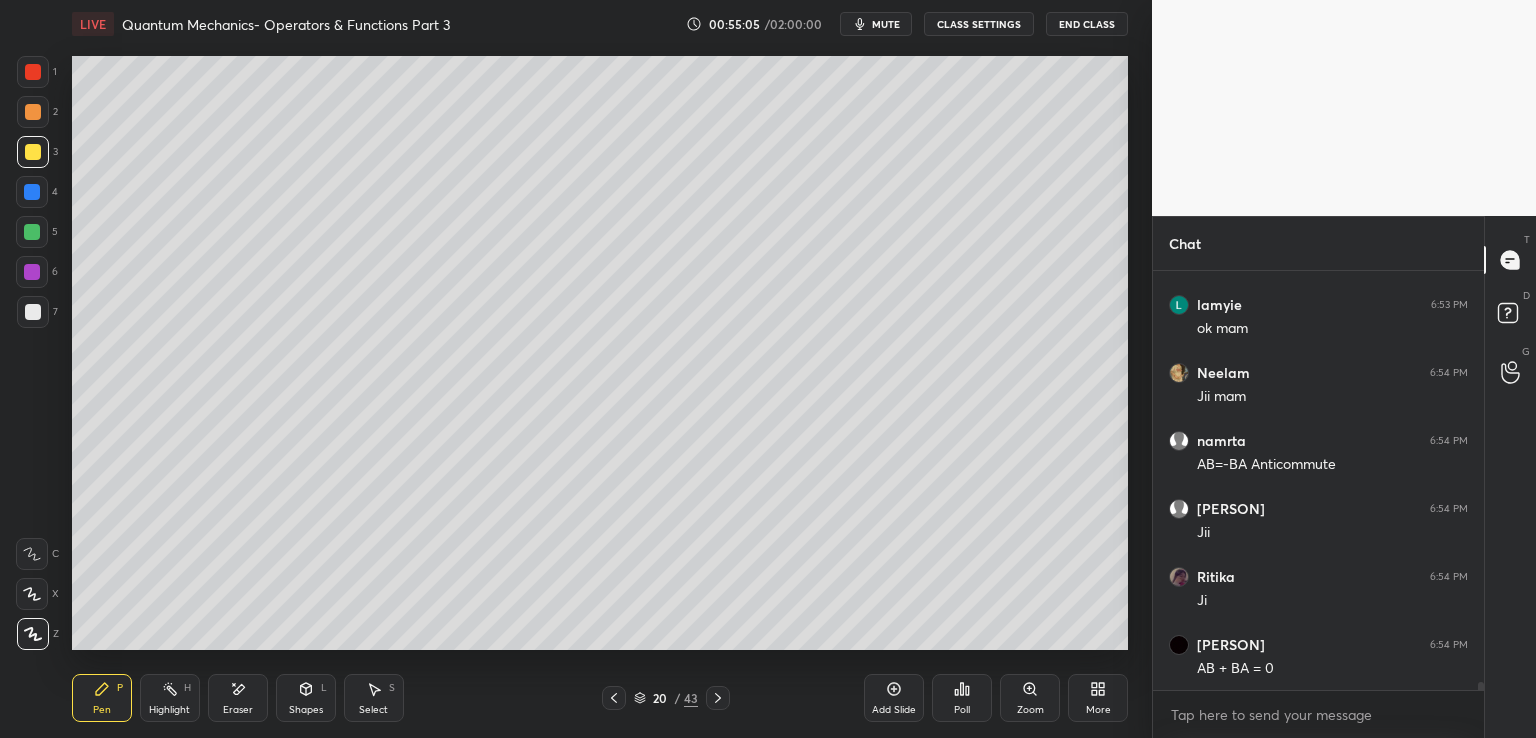 scroll, scrollTop: 22948, scrollLeft: 0, axis: vertical 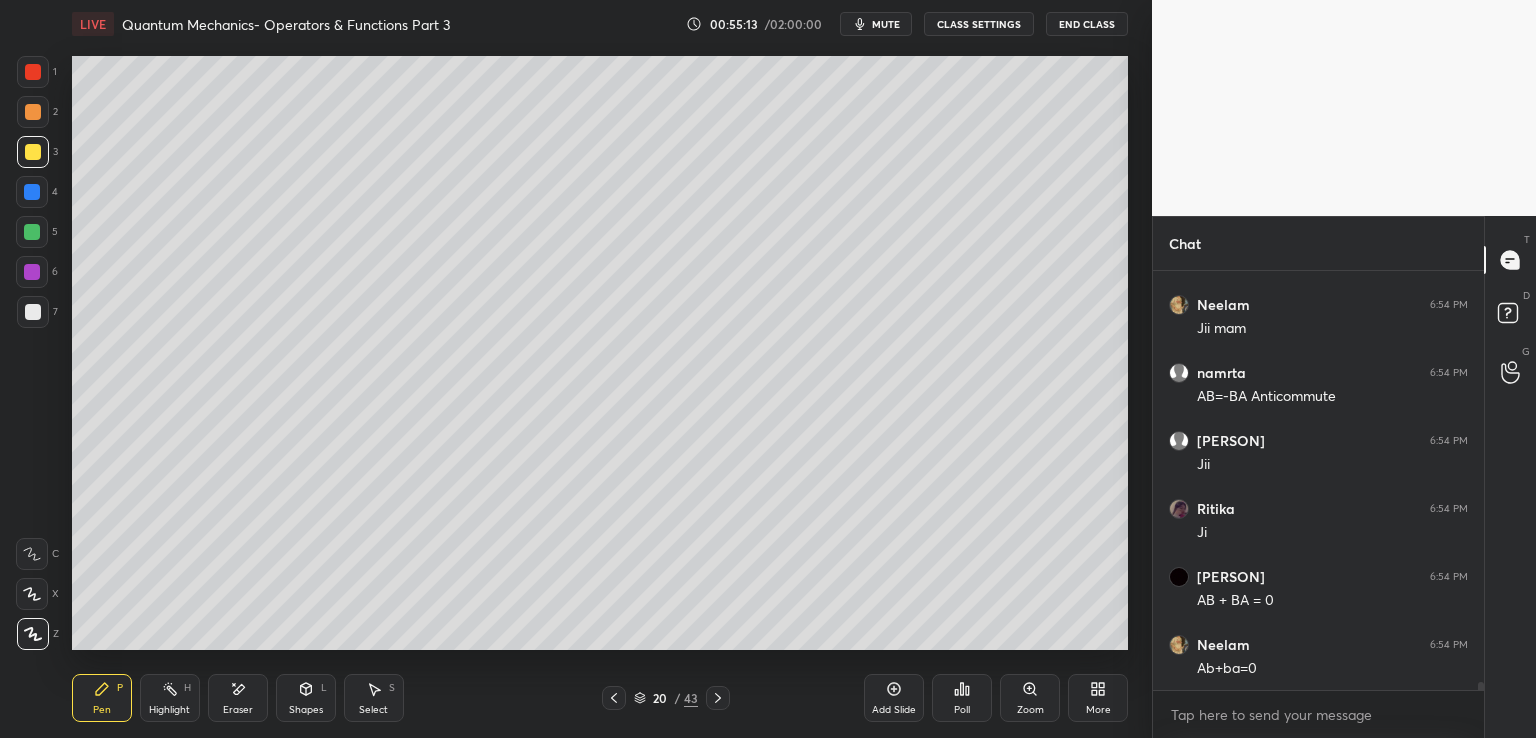 click 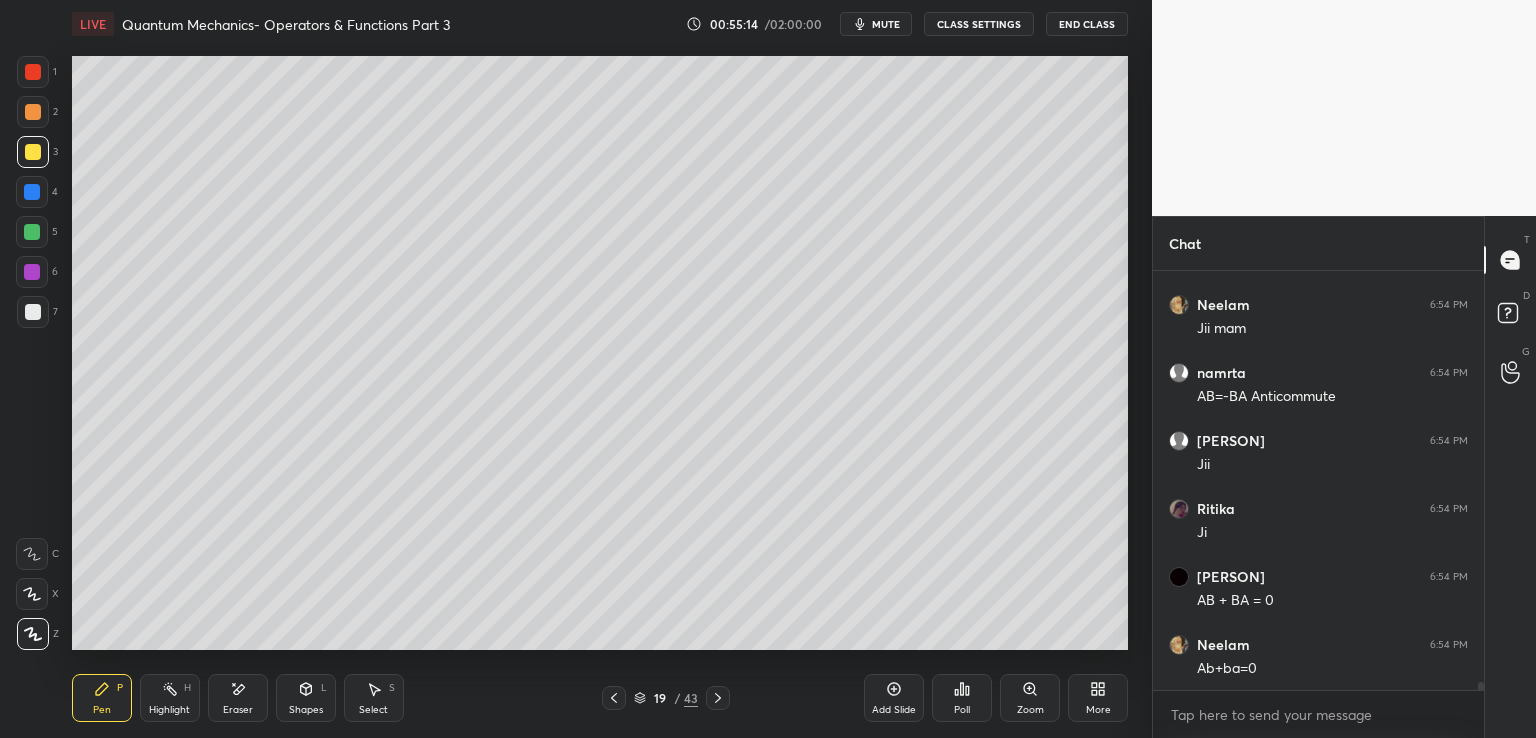 click 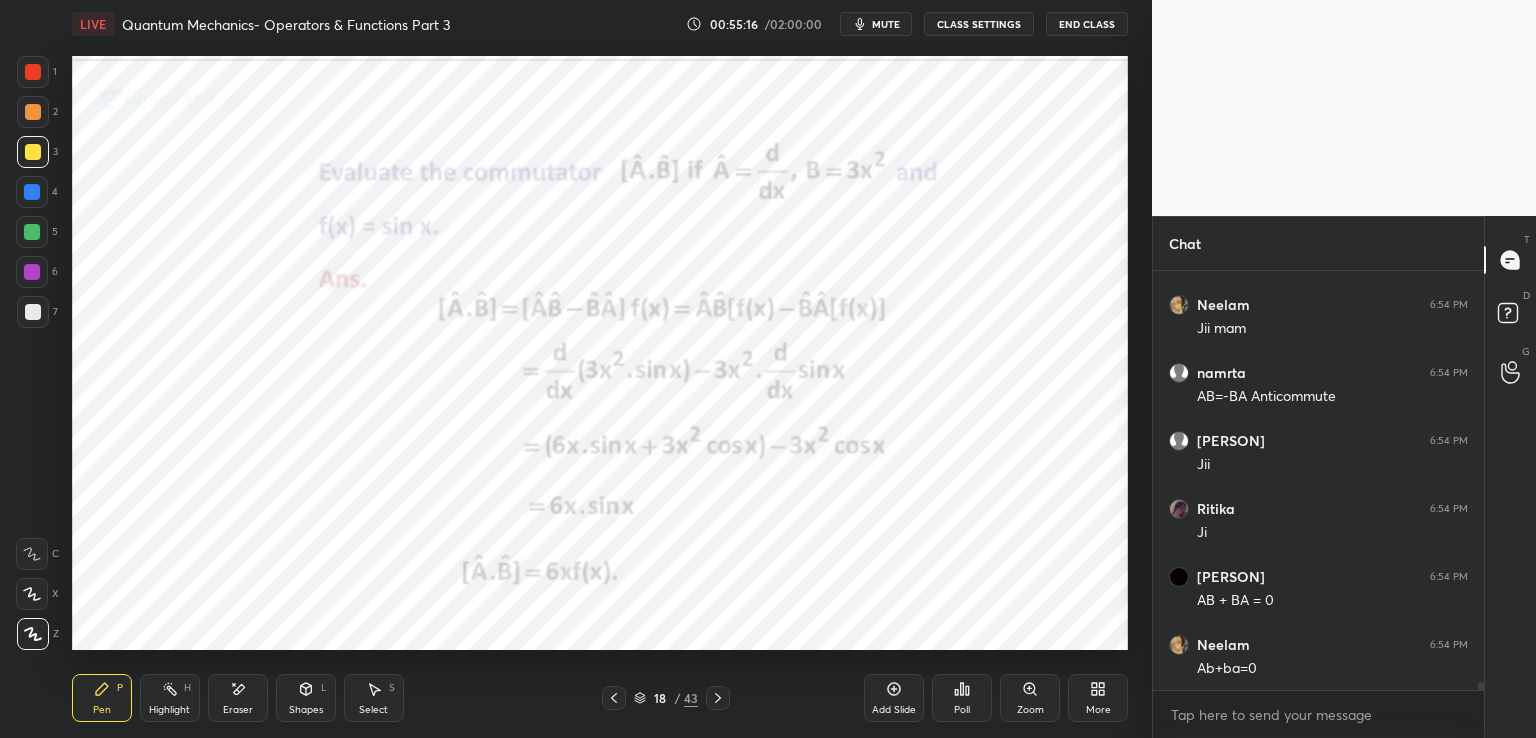 click at bounding box center (33, 72) 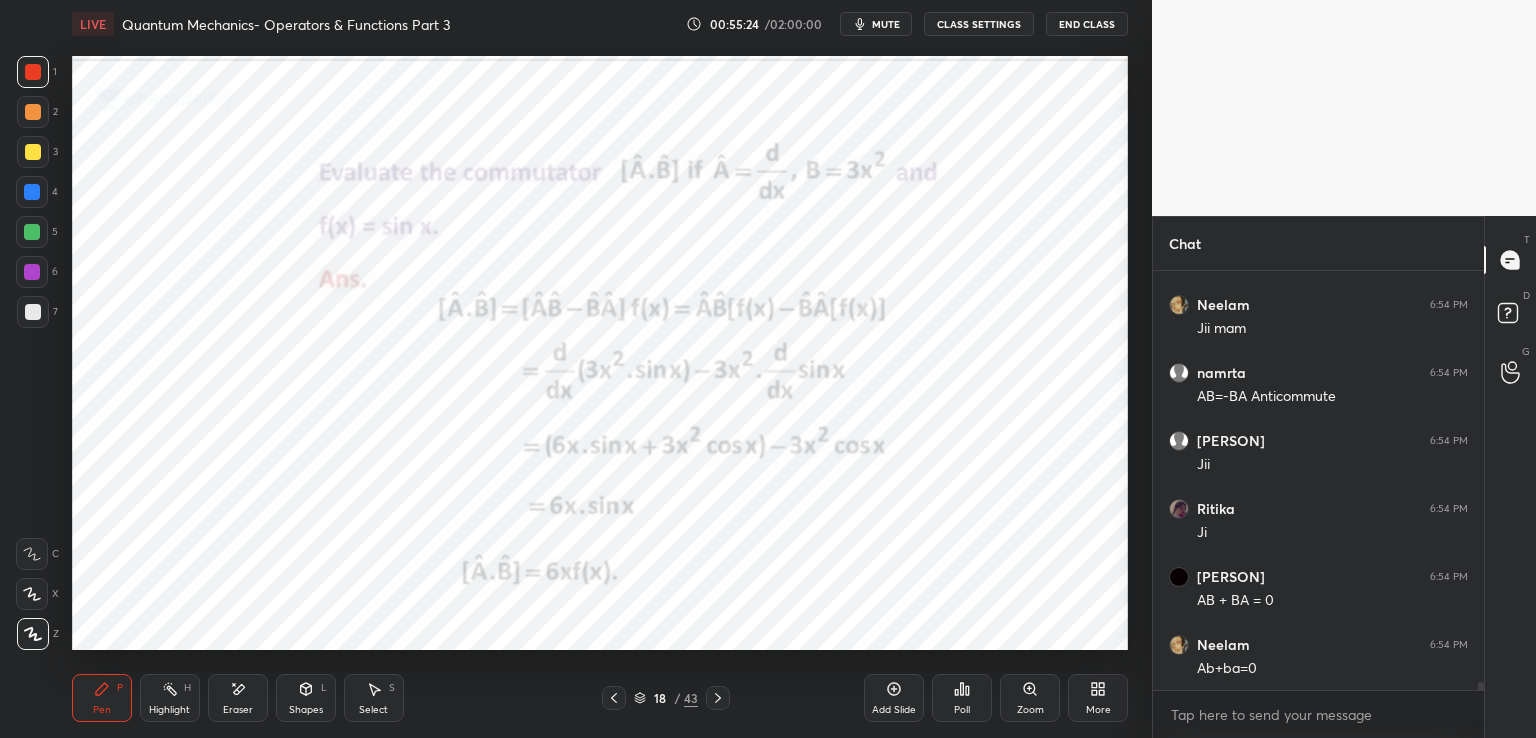 click 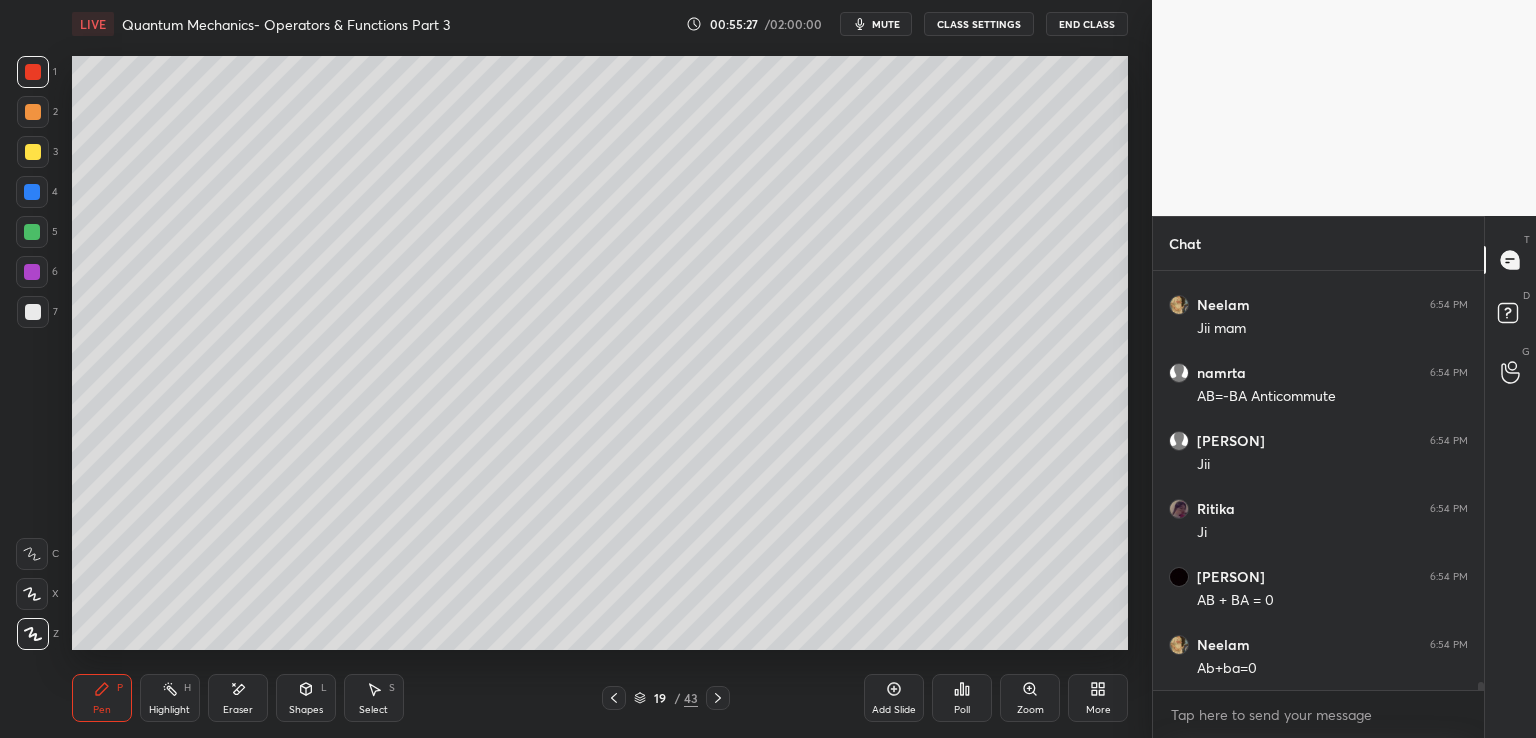 click 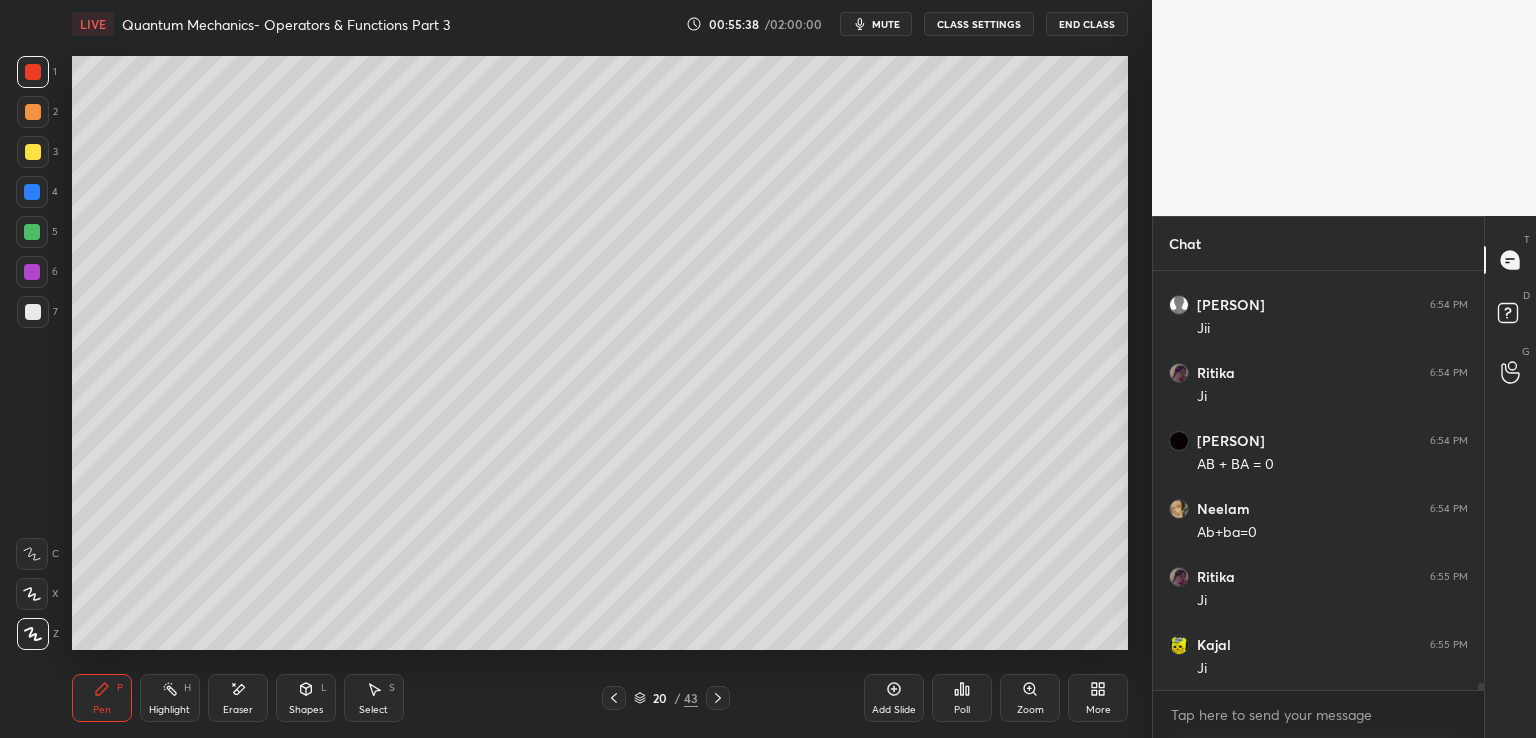 scroll, scrollTop: 23152, scrollLeft: 0, axis: vertical 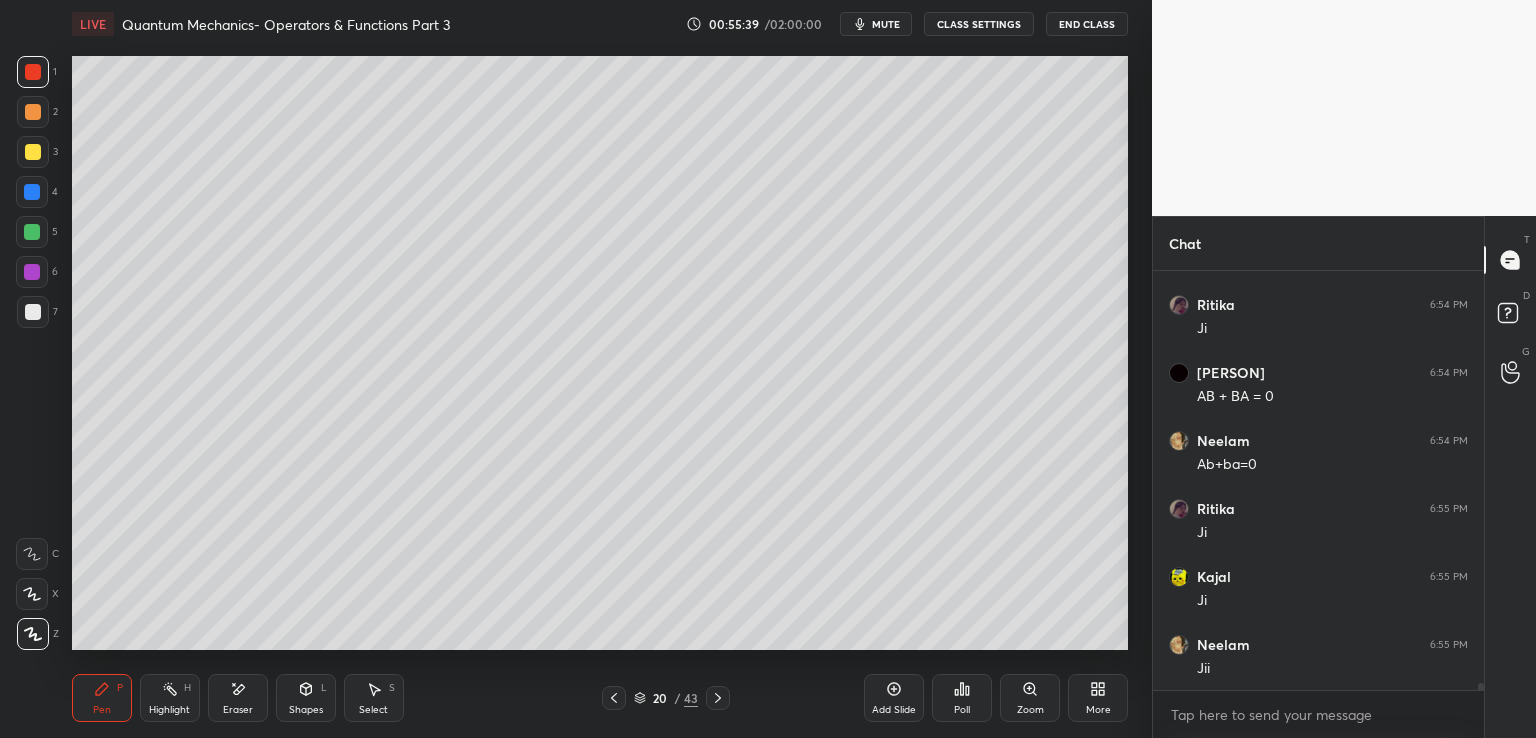 click at bounding box center (33, 312) 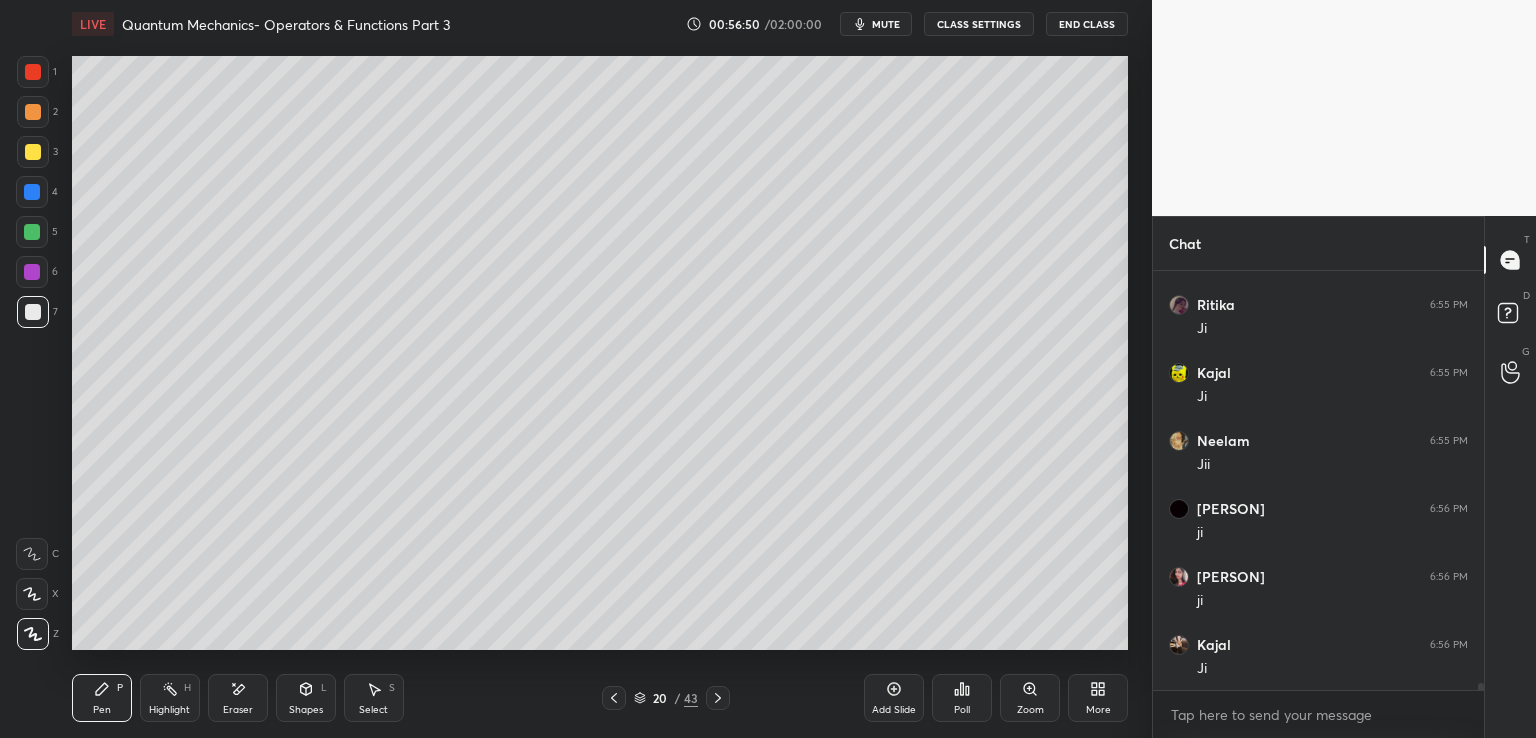scroll, scrollTop: 23424, scrollLeft: 0, axis: vertical 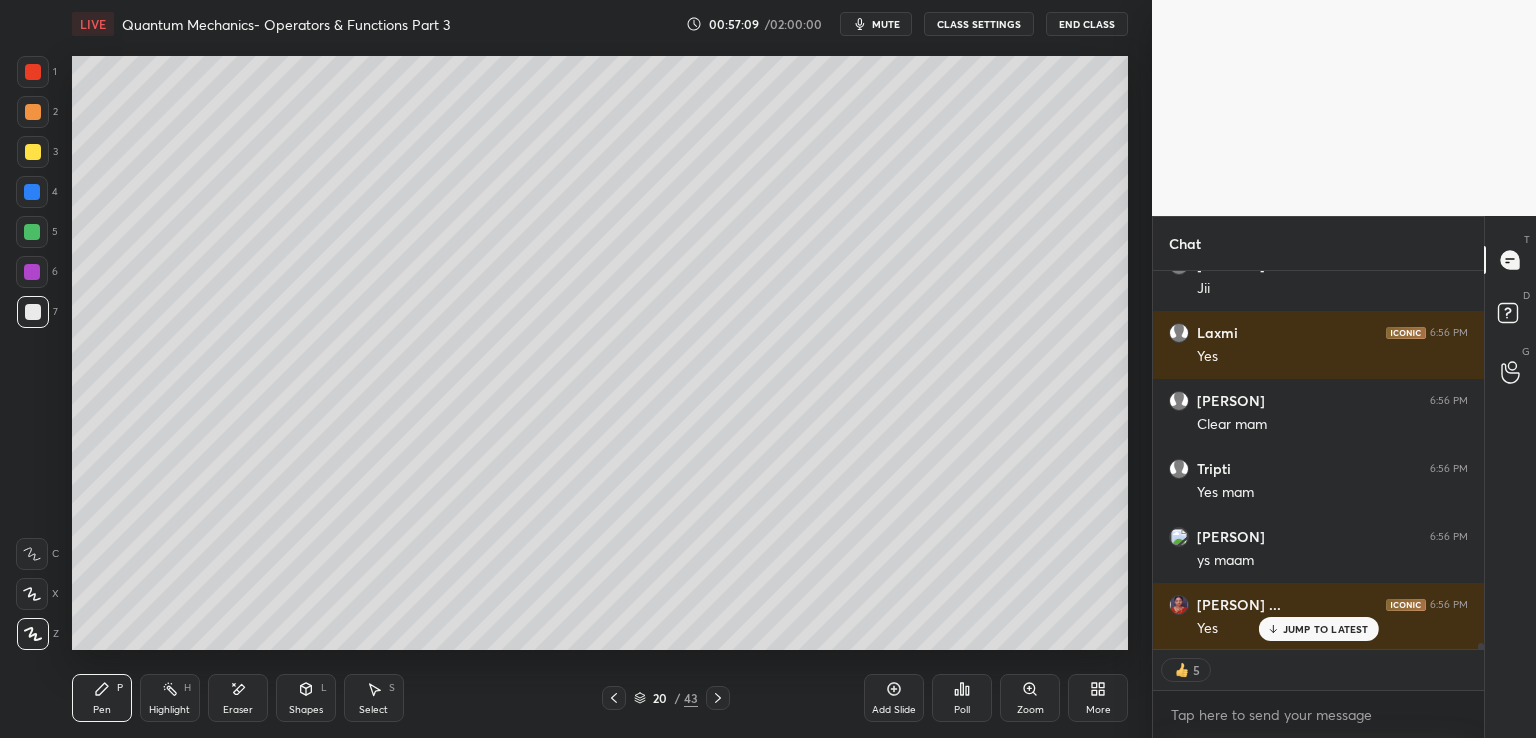 click 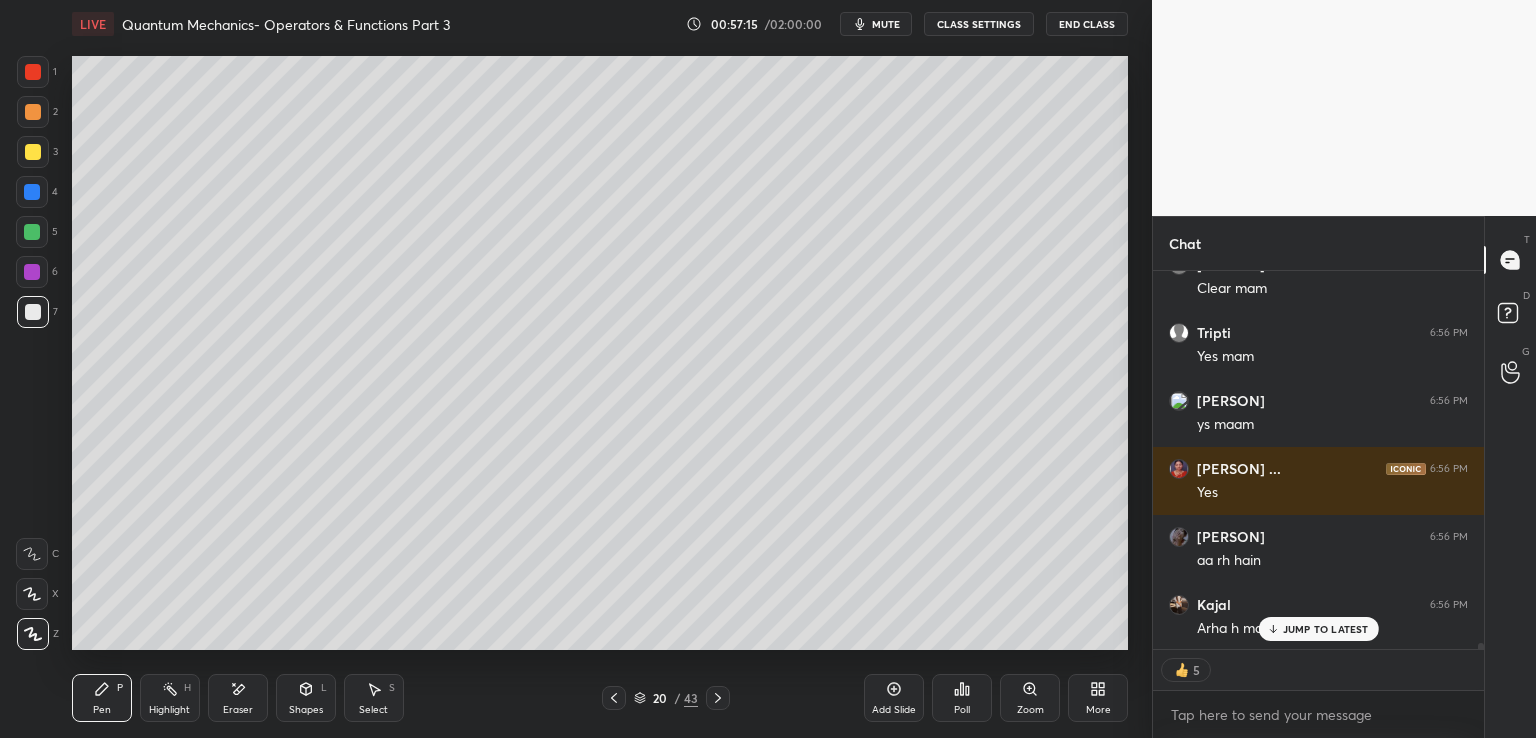scroll, scrollTop: 24552, scrollLeft: 0, axis: vertical 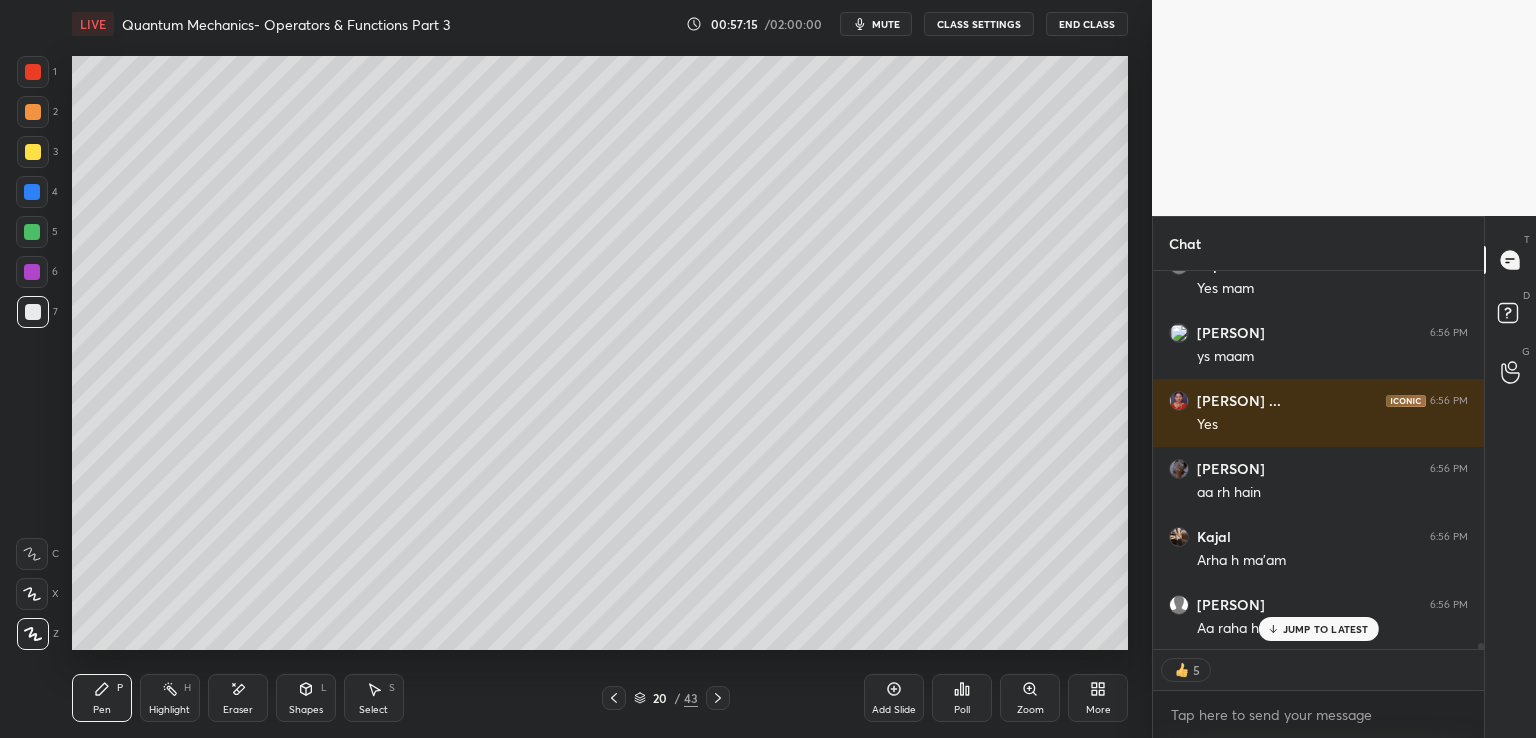 click 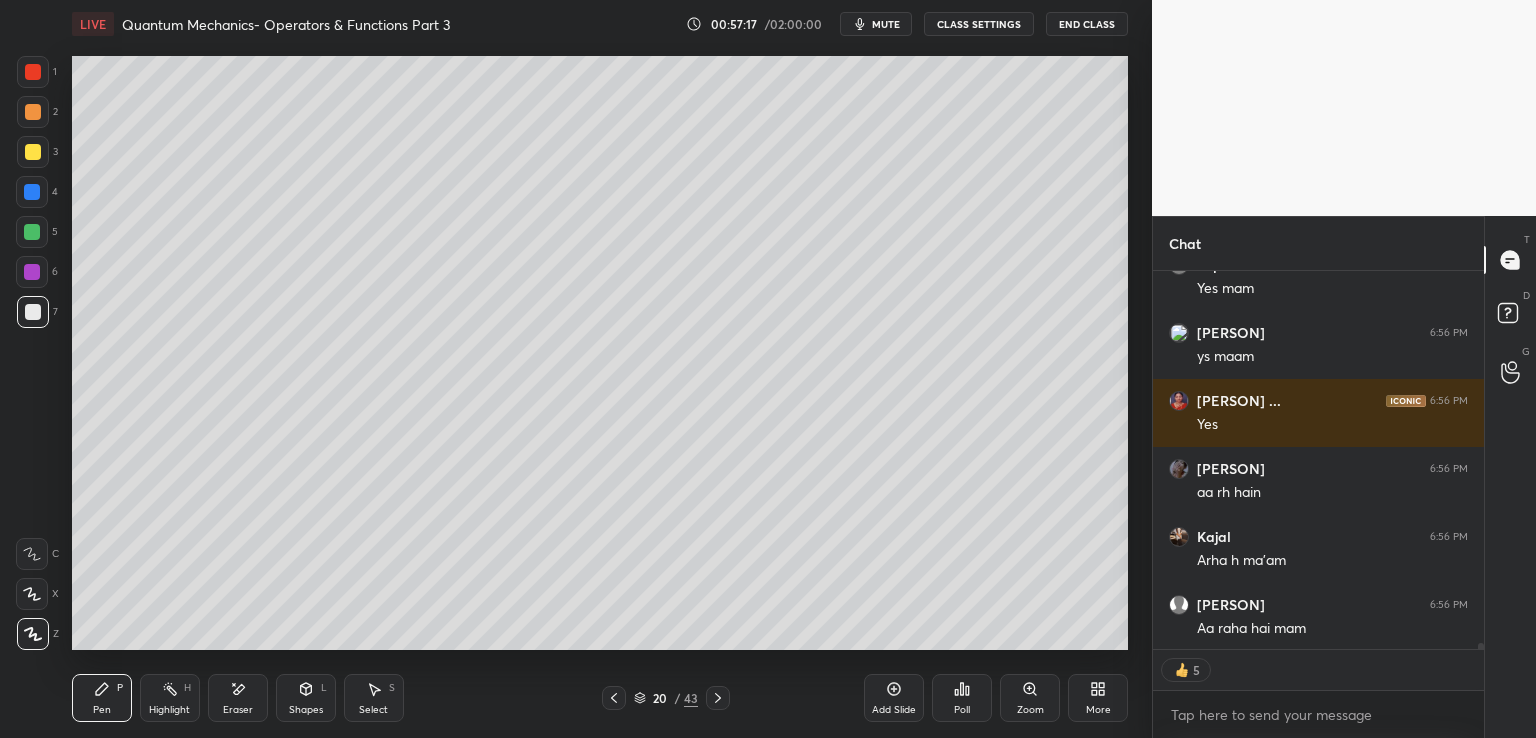 scroll, scrollTop: 6, scrollLeft: 6, axis: both 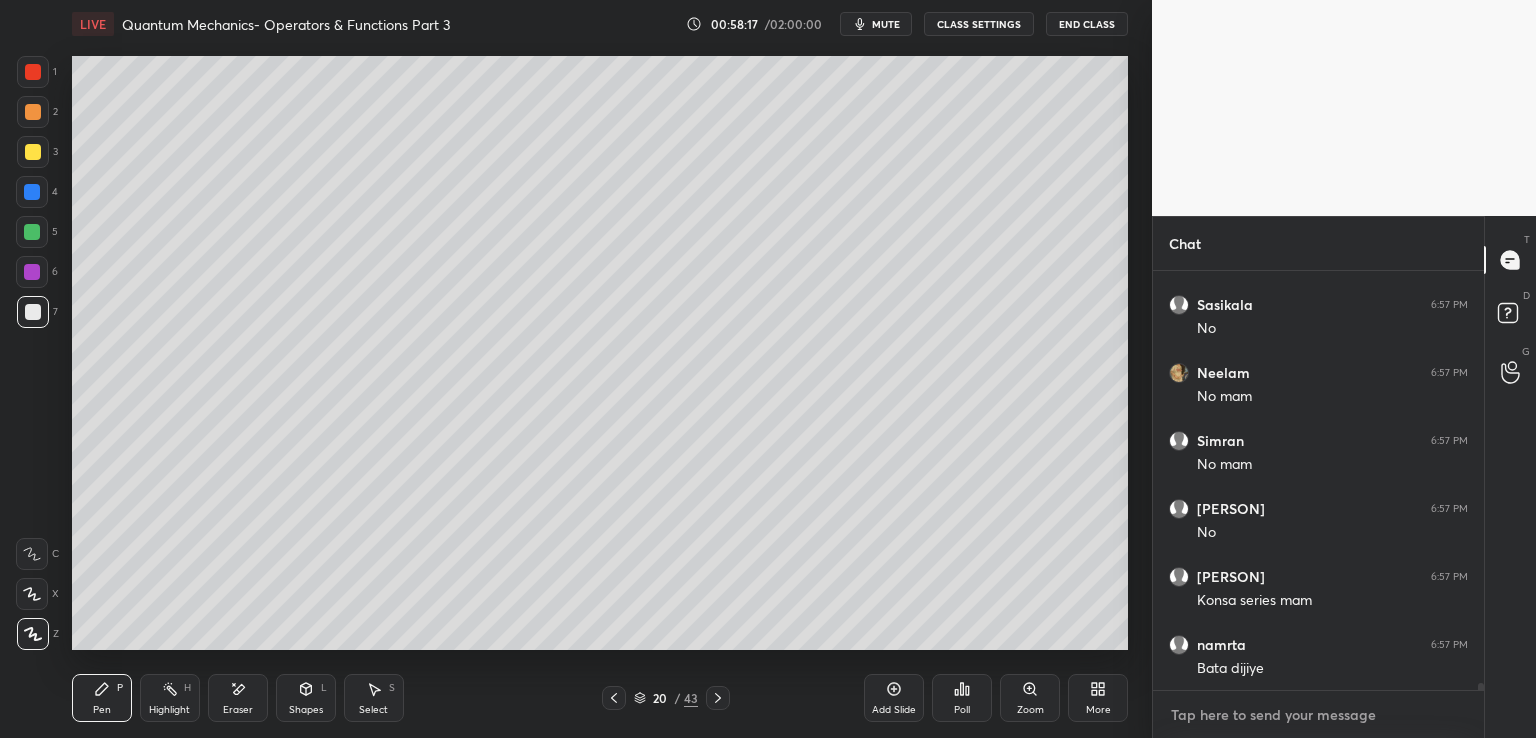 type on "x" 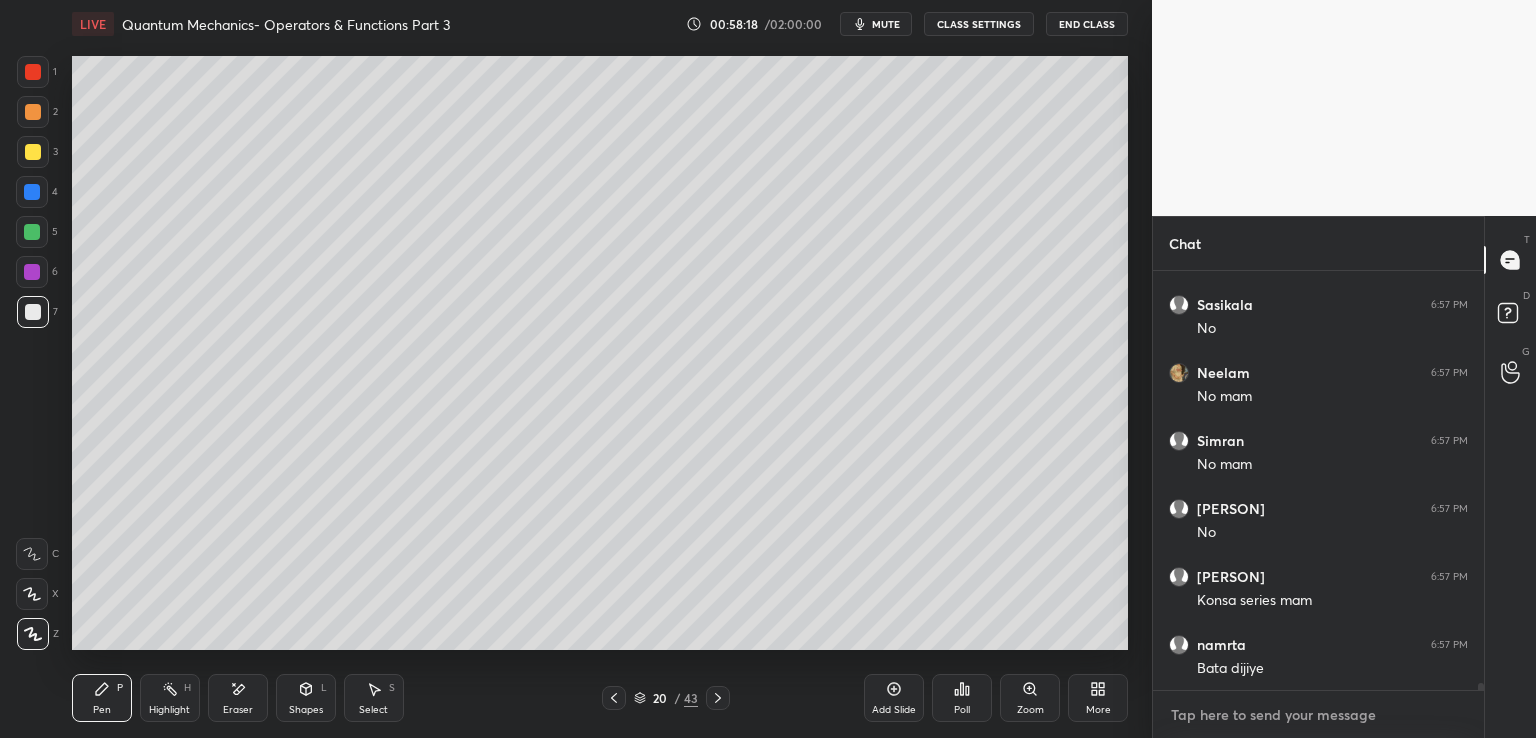 paste on "https://www.youtube.com/live/8IUQxYgTg-g?si=HVOAWktlqNK040SI" 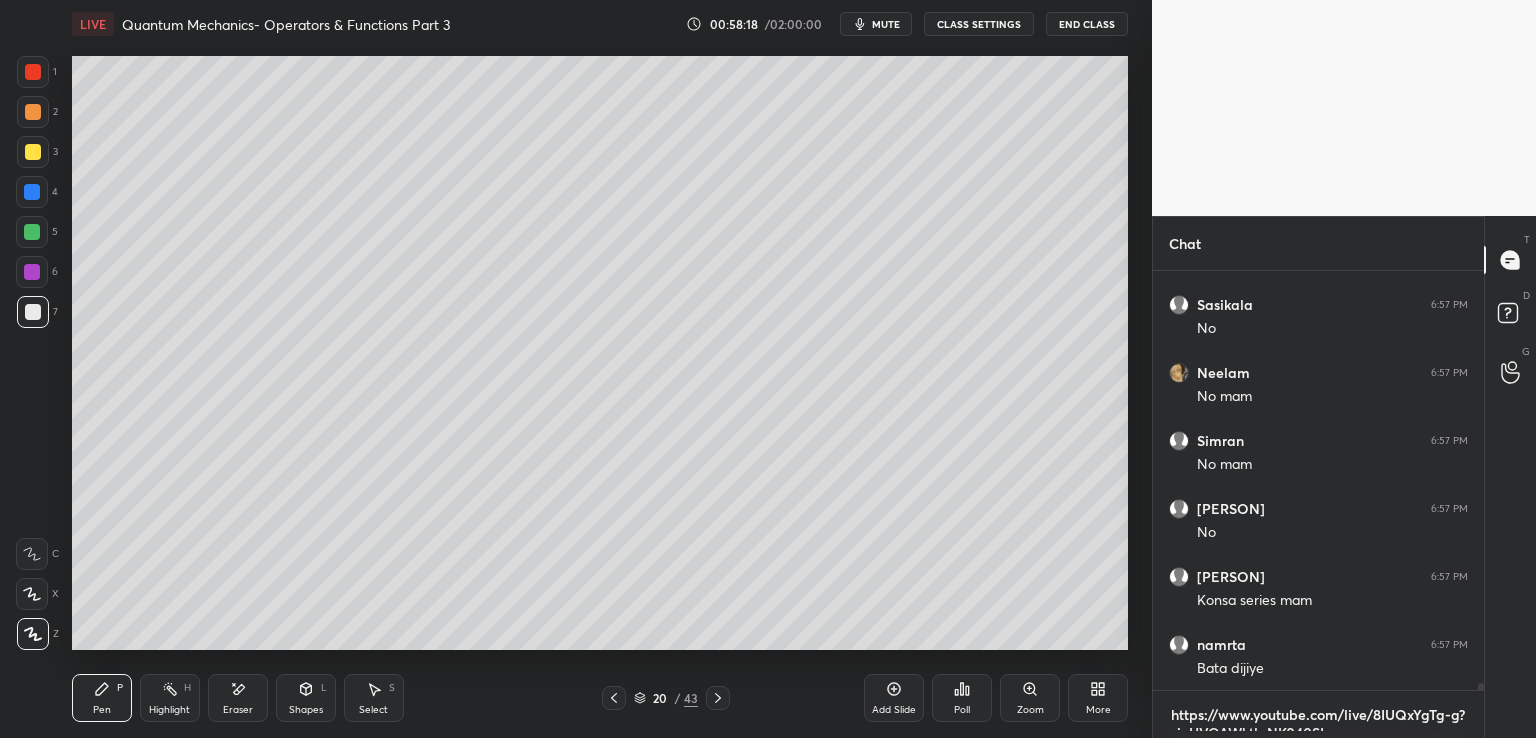 scroll, scrollTop: 0, scrollLeft: 0, axis: both 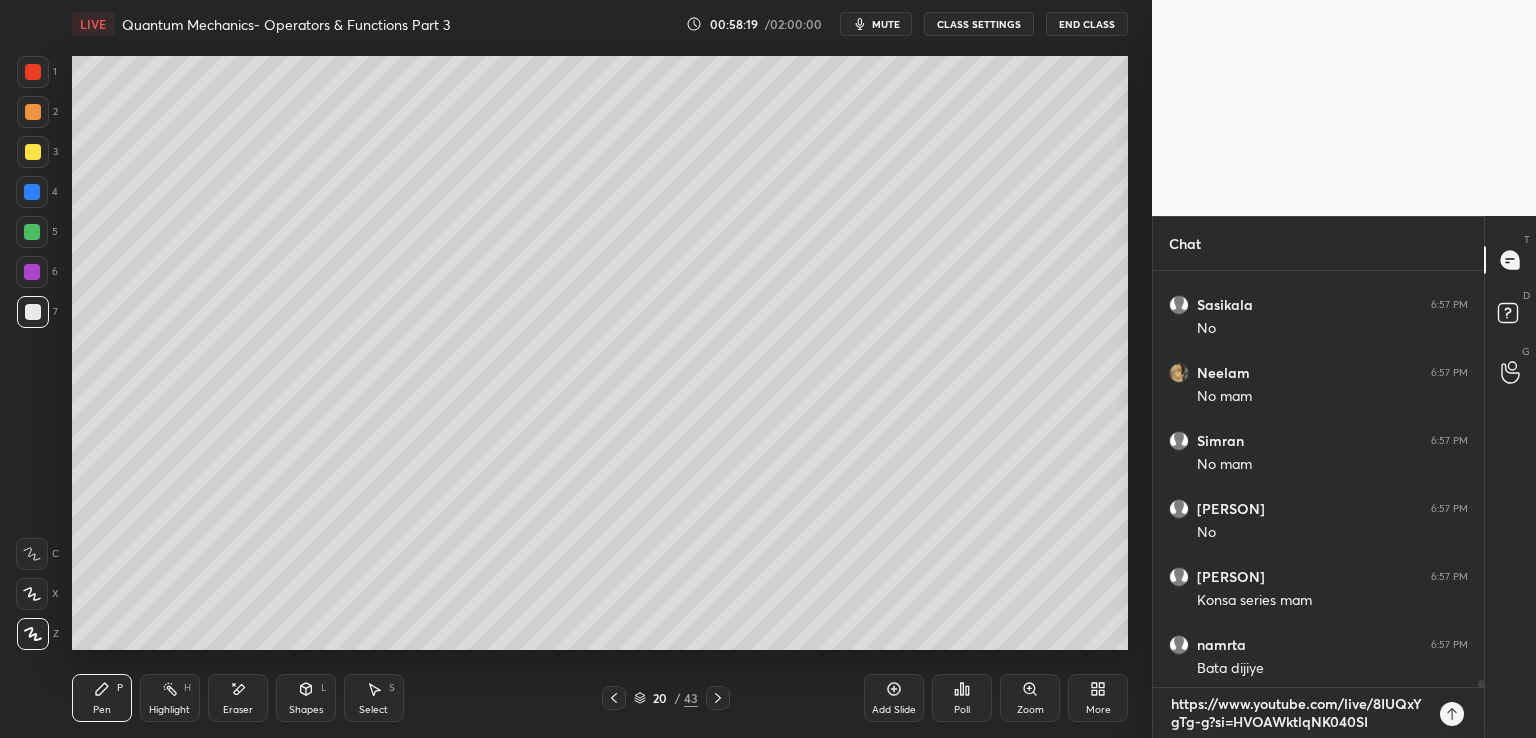 type 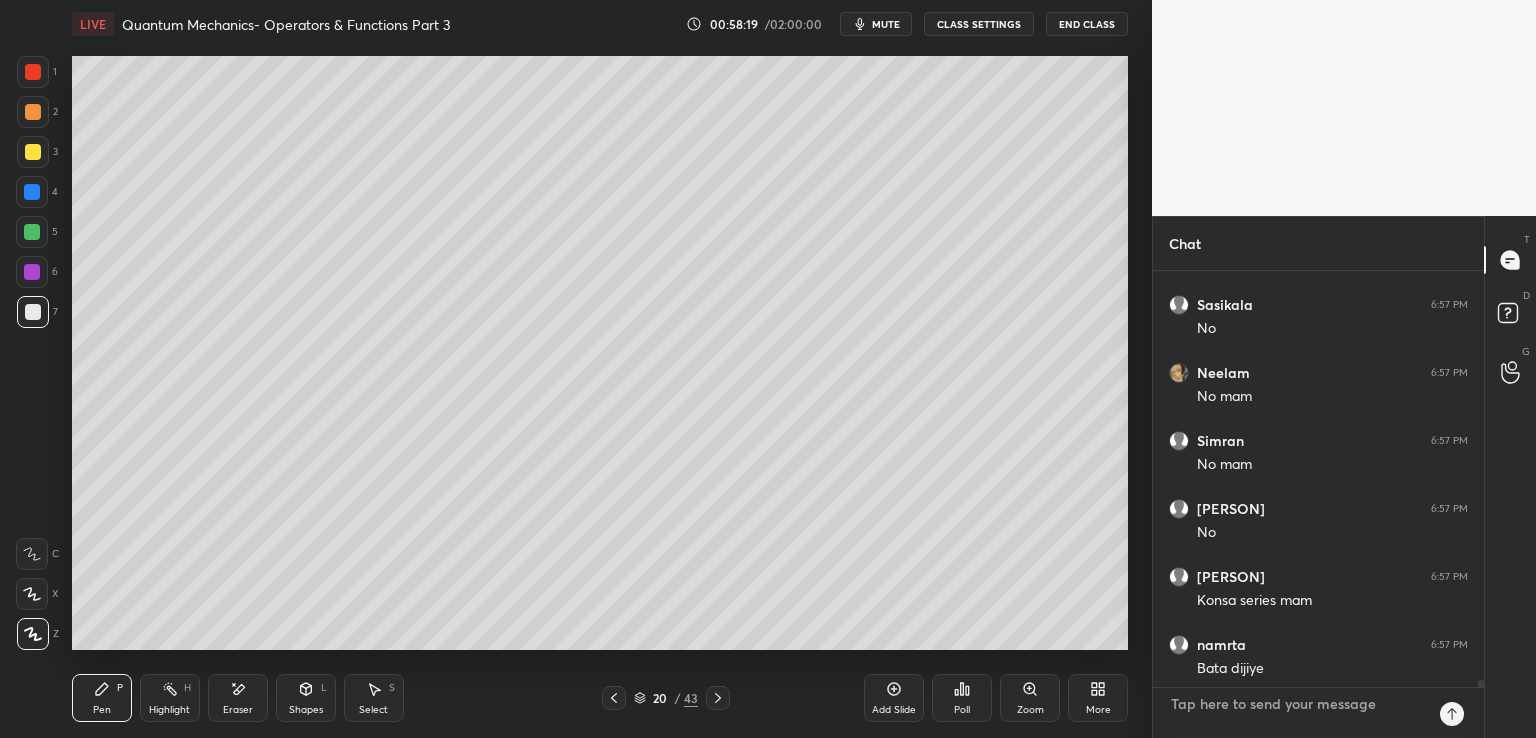 scroll, scrollTop: 6, scrollLeft: 6, axis: both 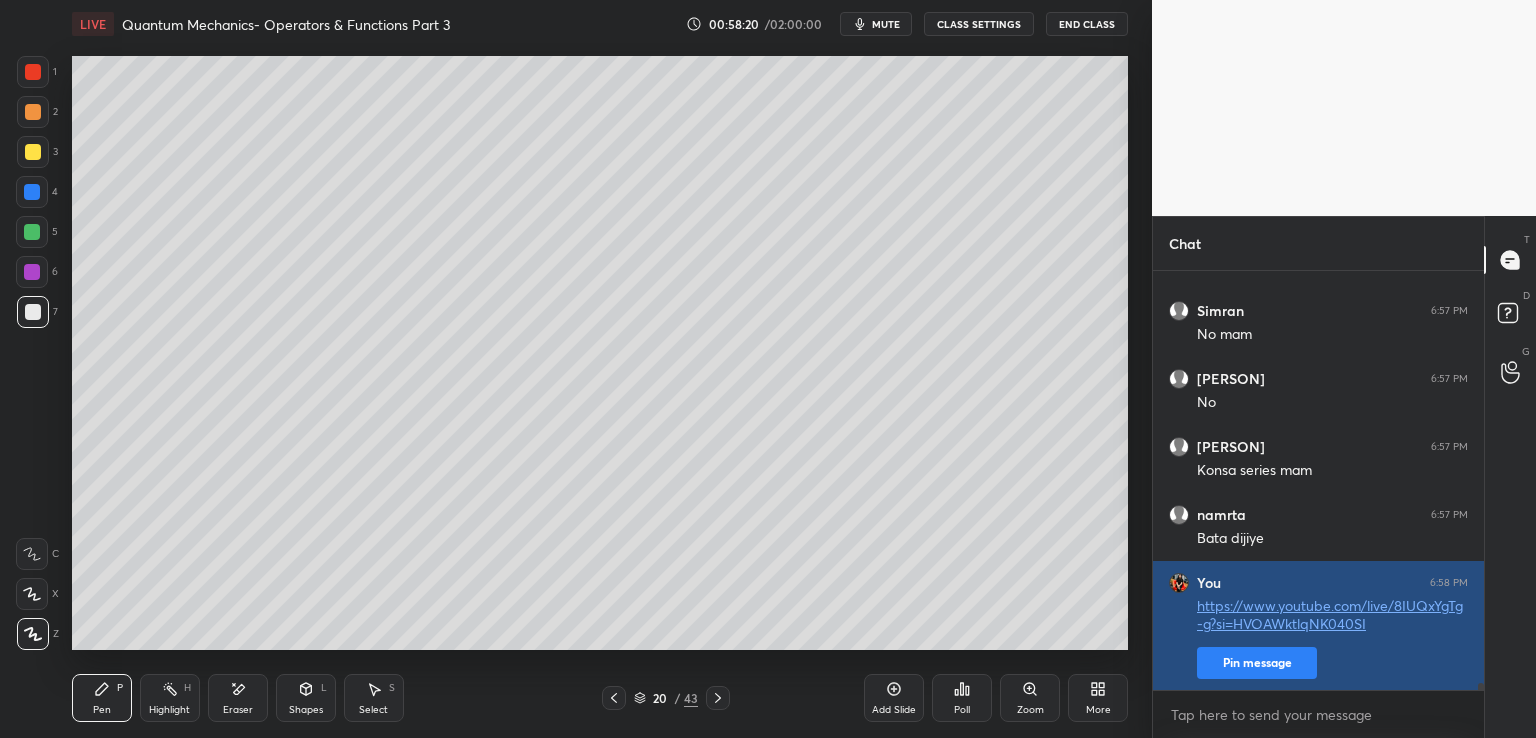 click on "Pin message" at bounding box center (1257, 663) 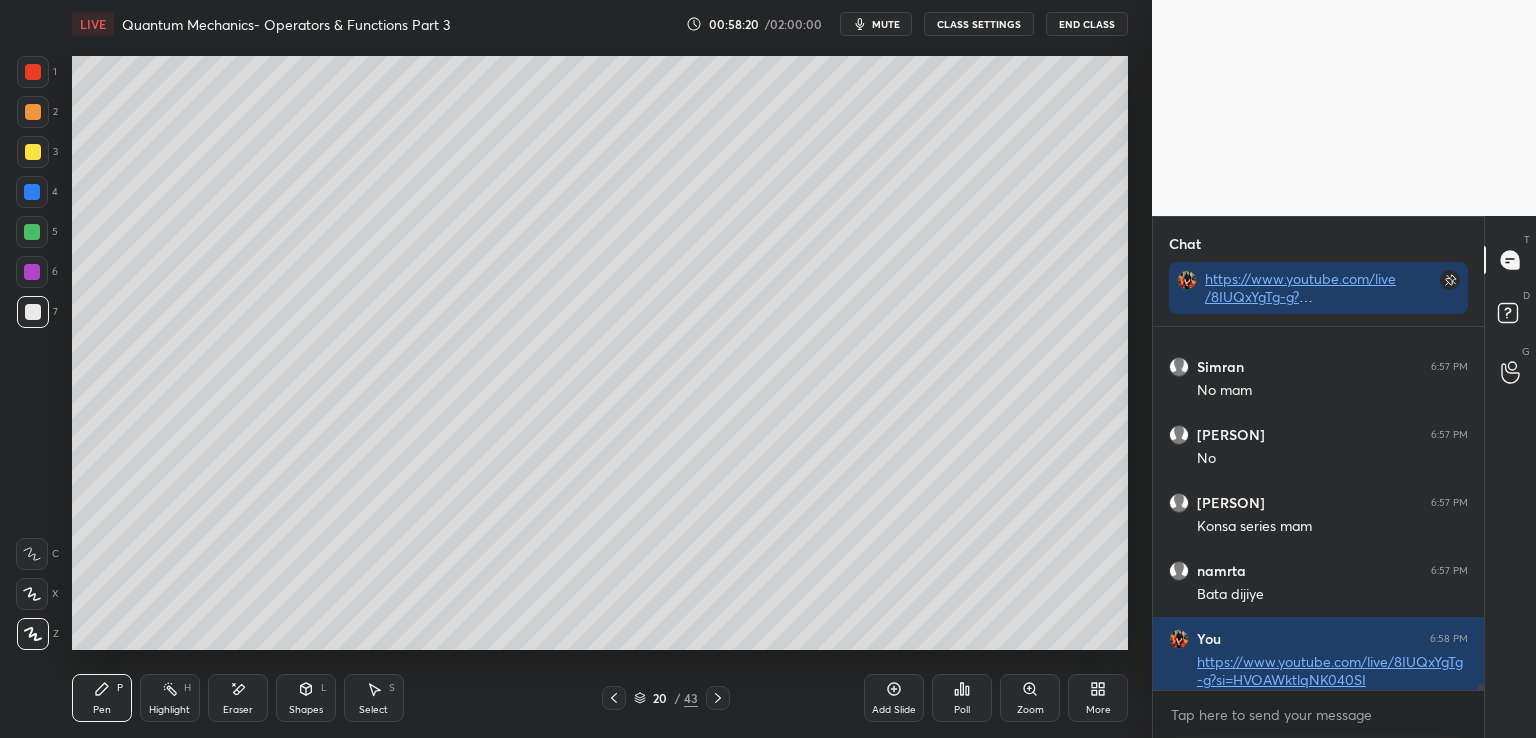 scroll, scrollTop: 357, scrollLeft: 325, axis: both 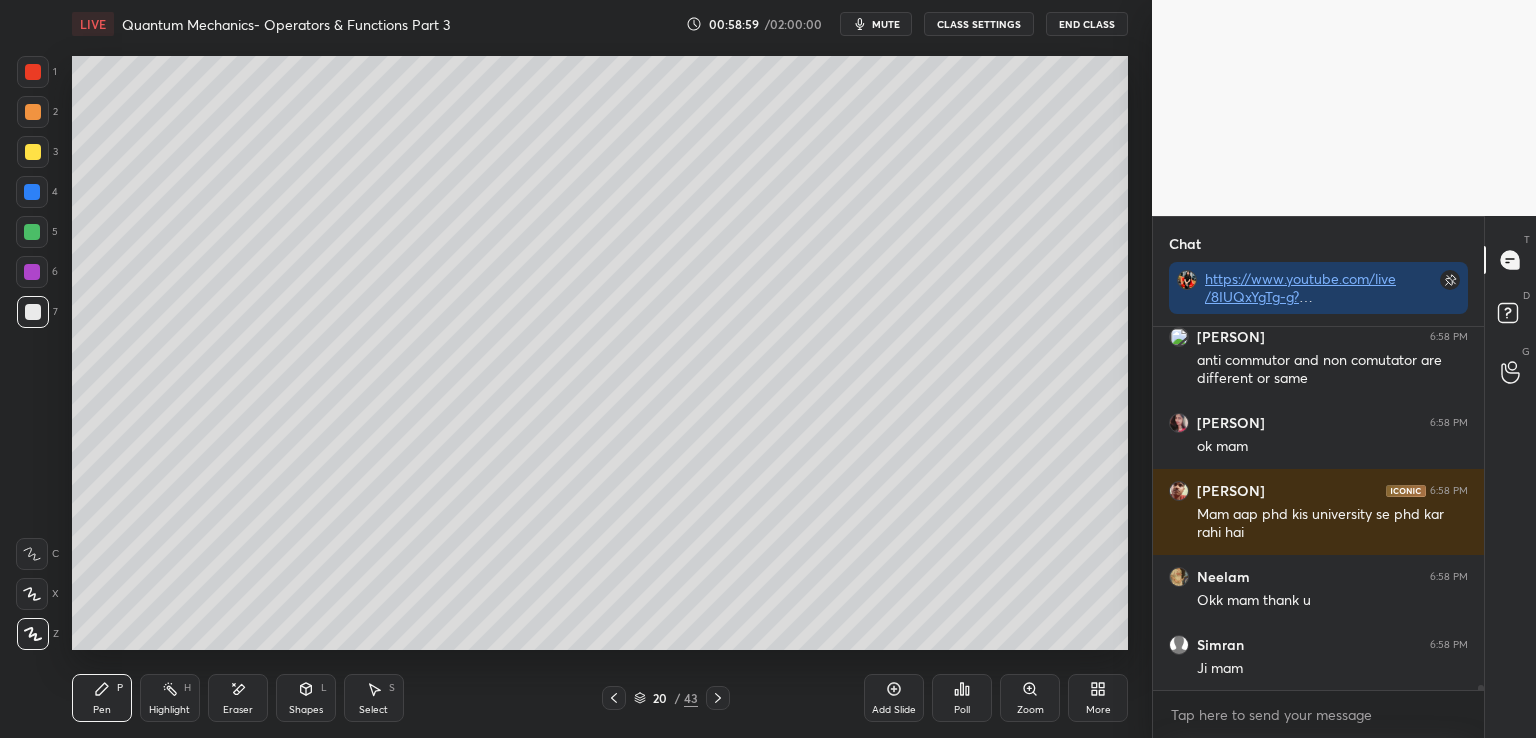 click 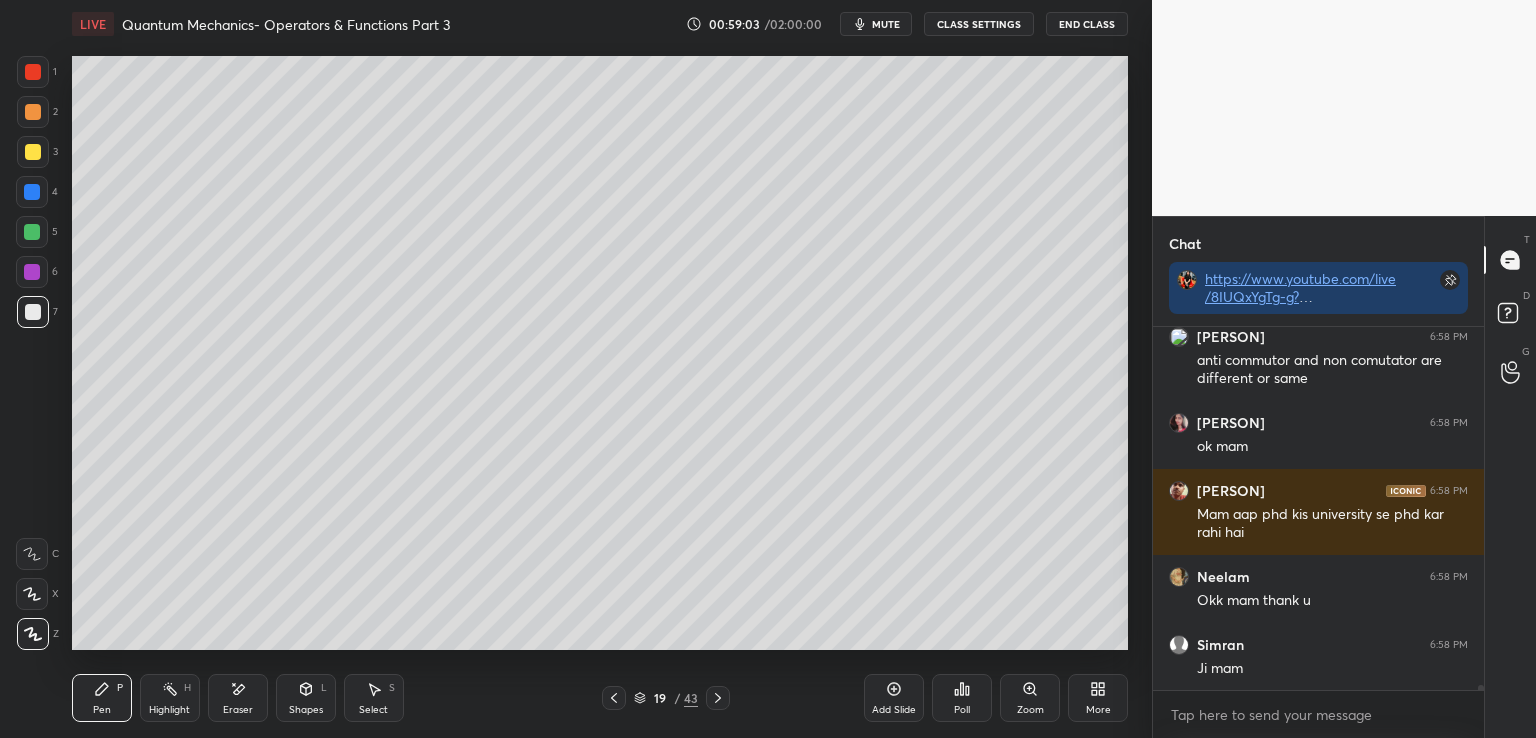scroll, scrollTop: 27386, scrollLeft: 0, axis: vertical 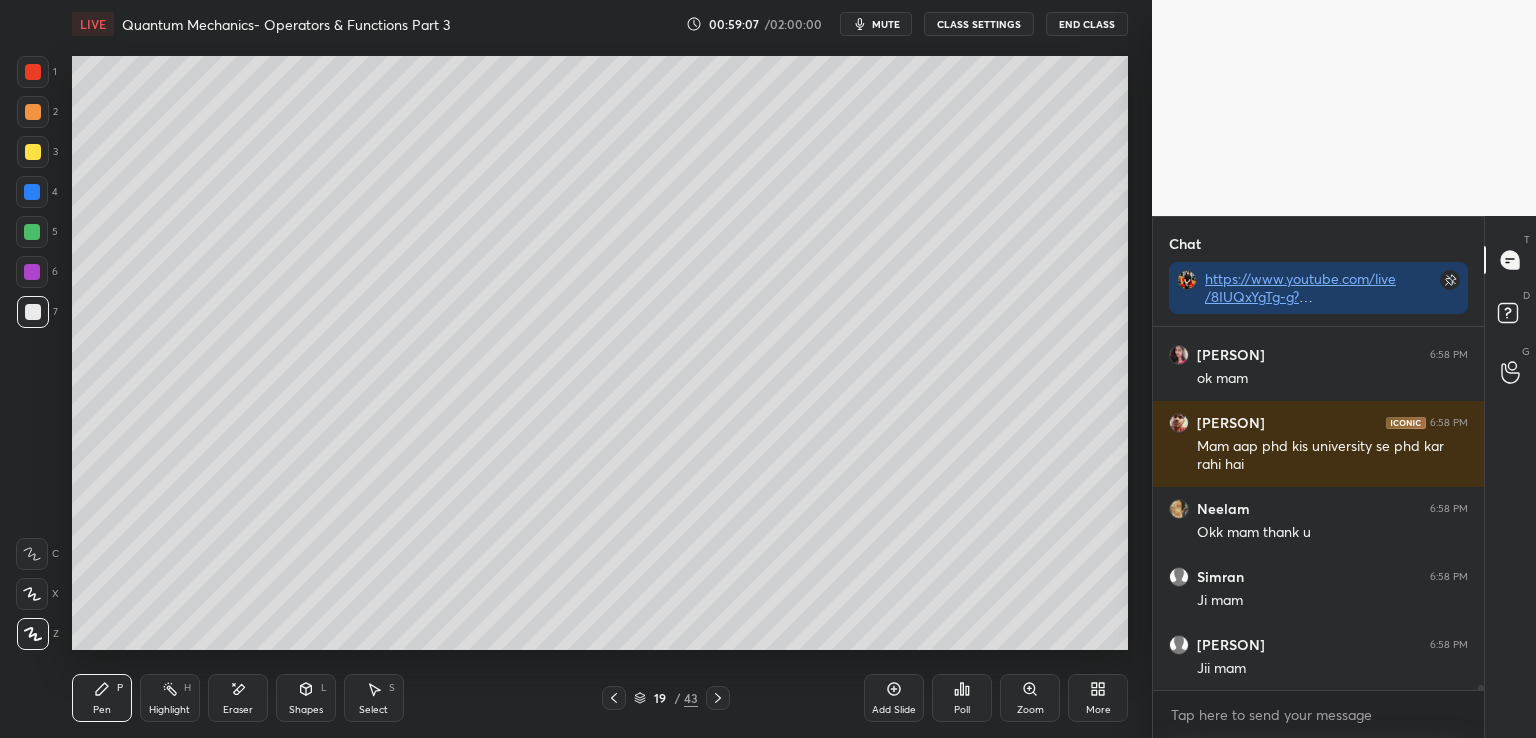 drag, startPoint x: 613, startPoint y: 689, endPoint x: 605, endPoint y: 652, distance: 37.85499 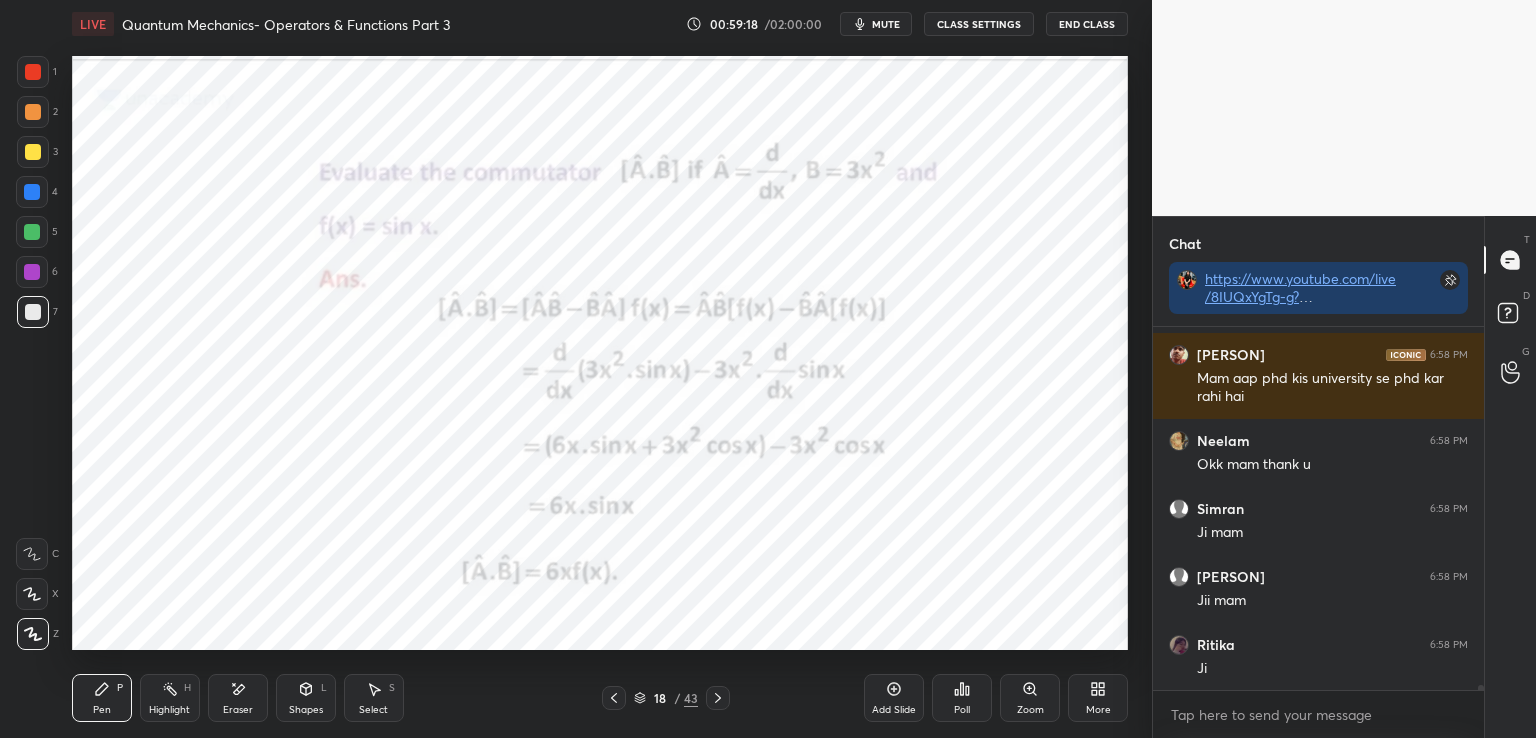 scroll, scrollTop: 27522, scrollLeft: 0, axis: vertical 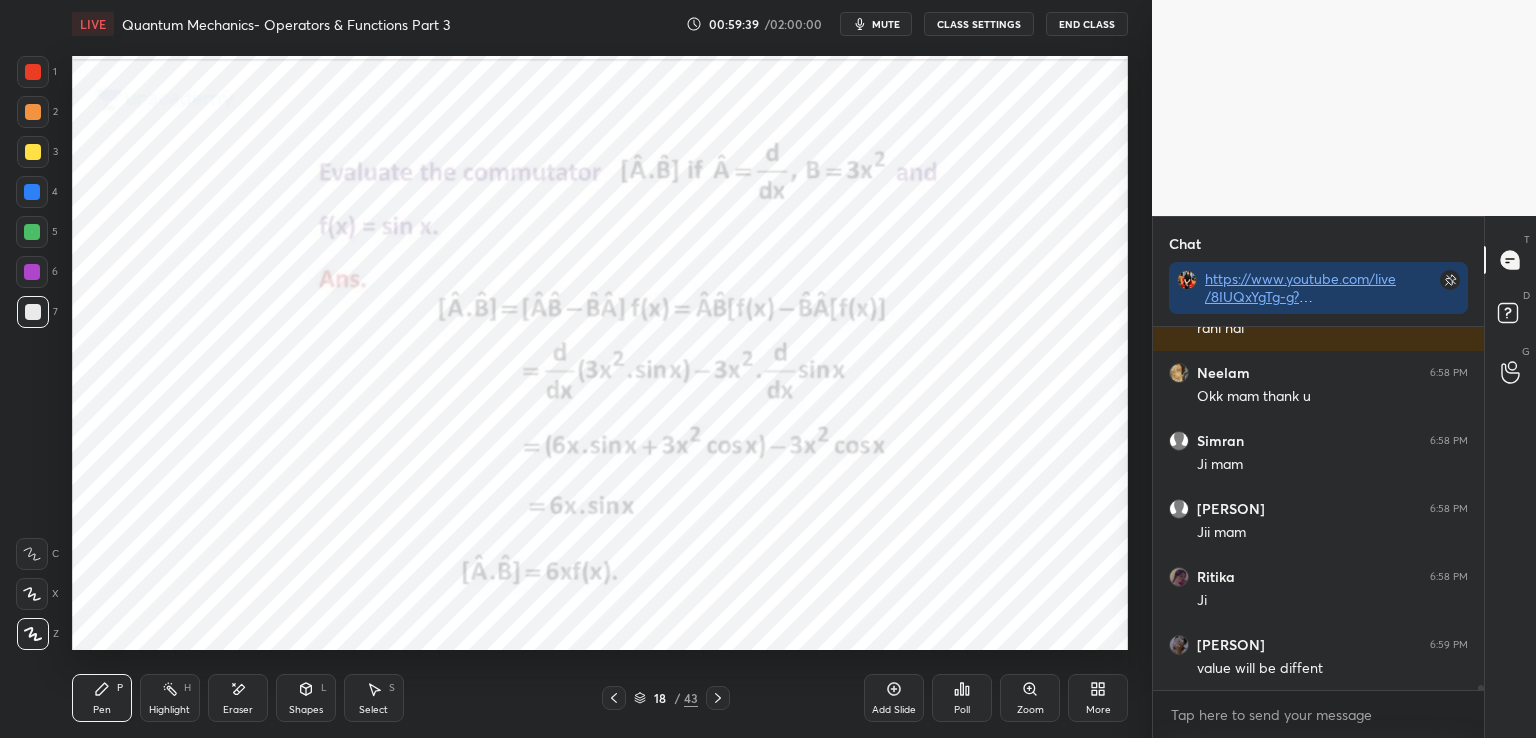 click 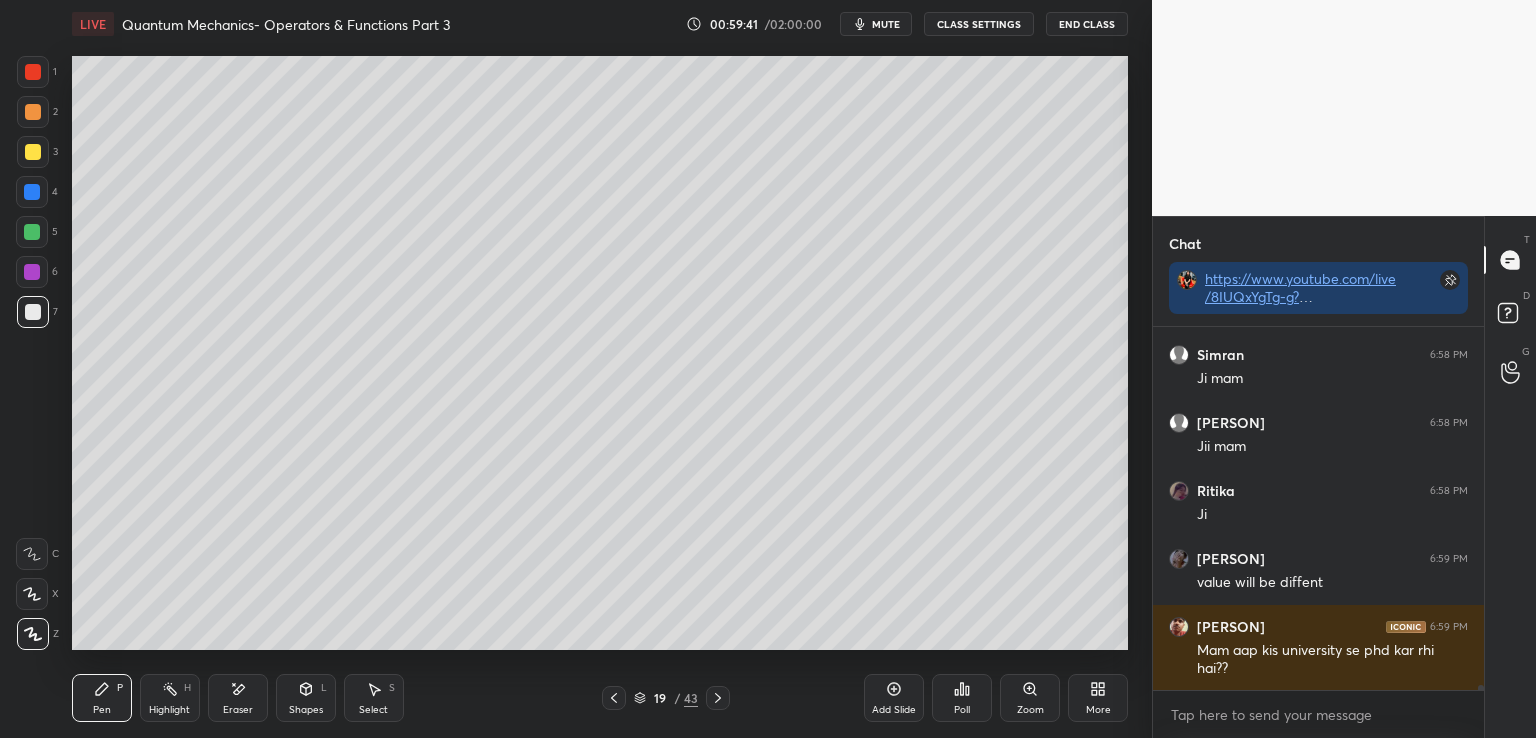 scroll, scrollTop: 27676, scrollLeft: 0, axis: vertical 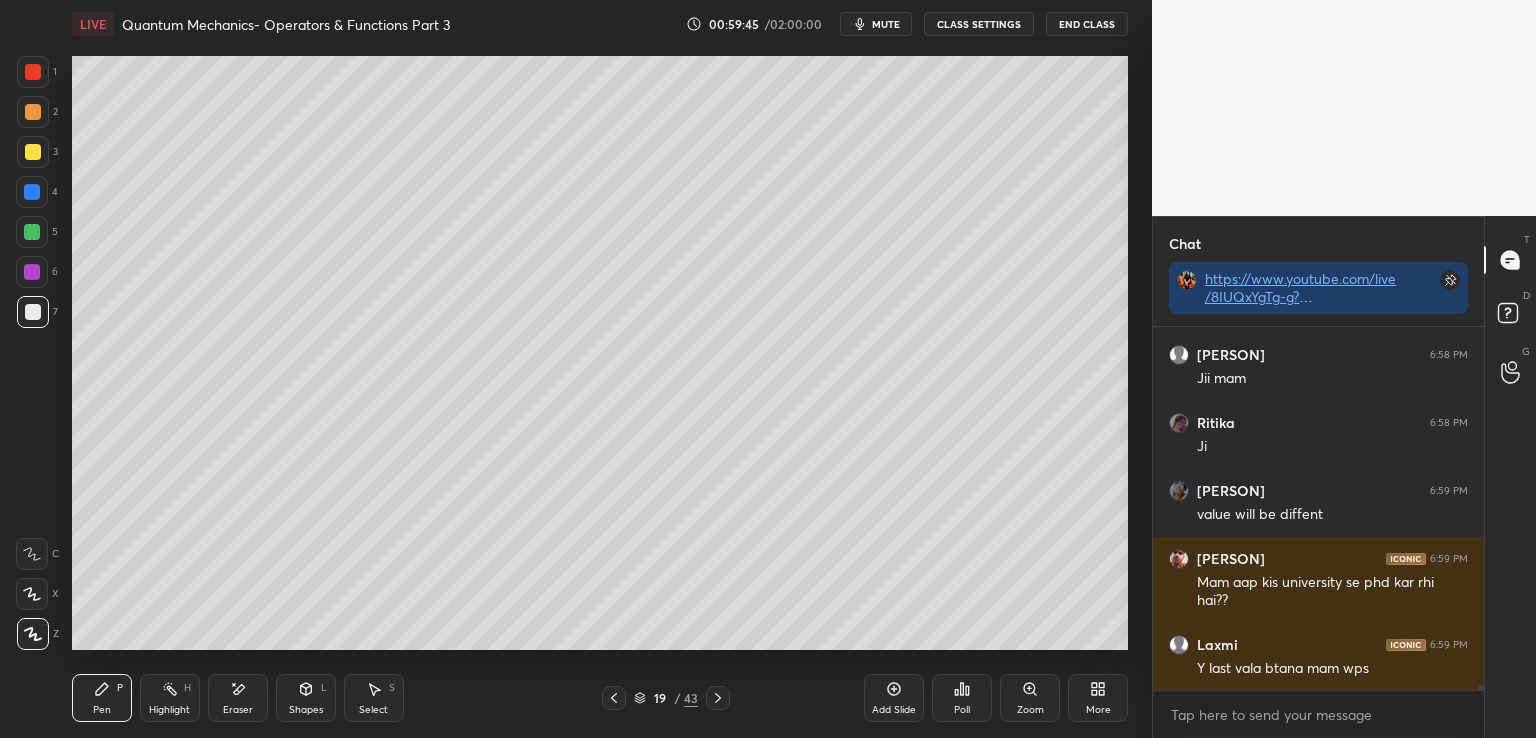 click 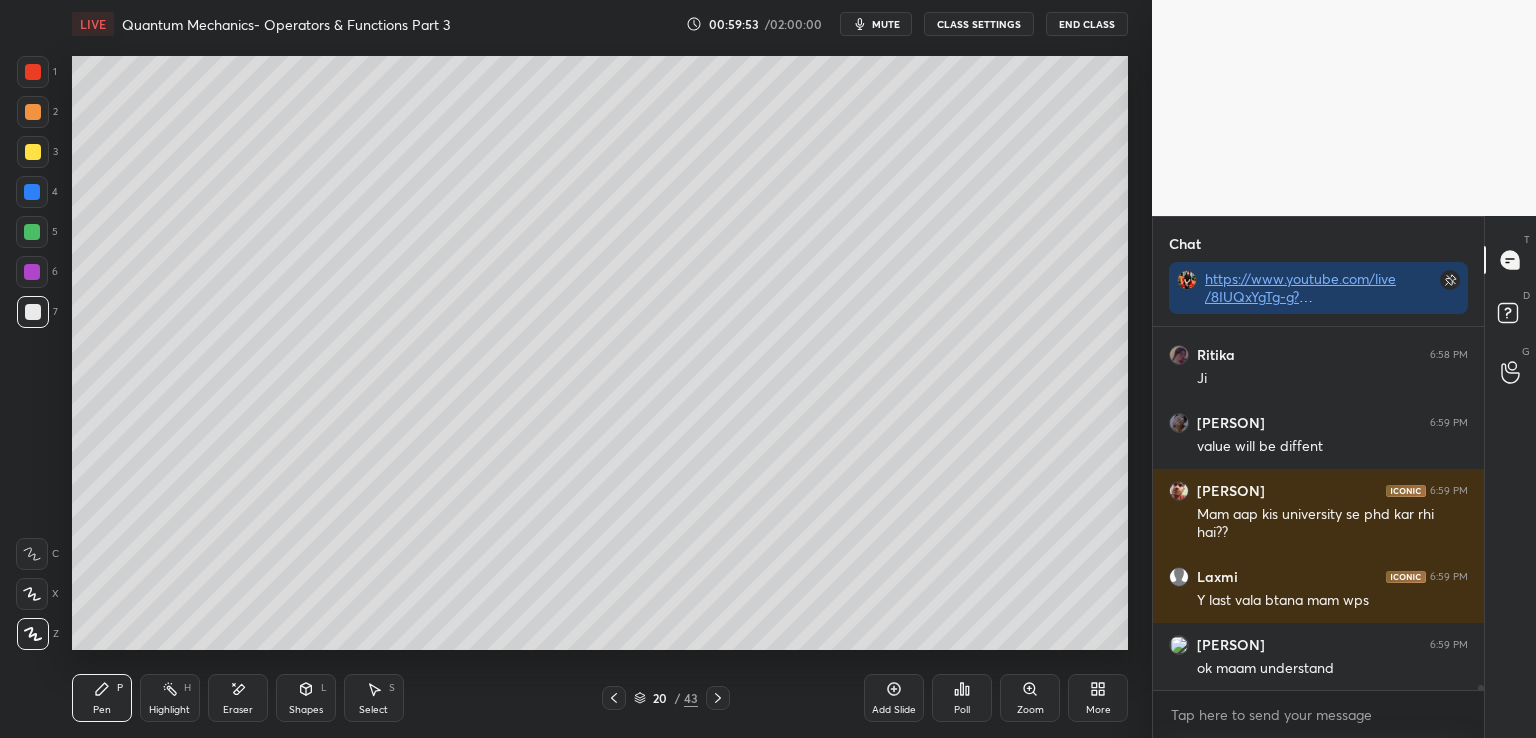 scroll, scrollTop: 27812, scrollLeft: 0, axis: vertical 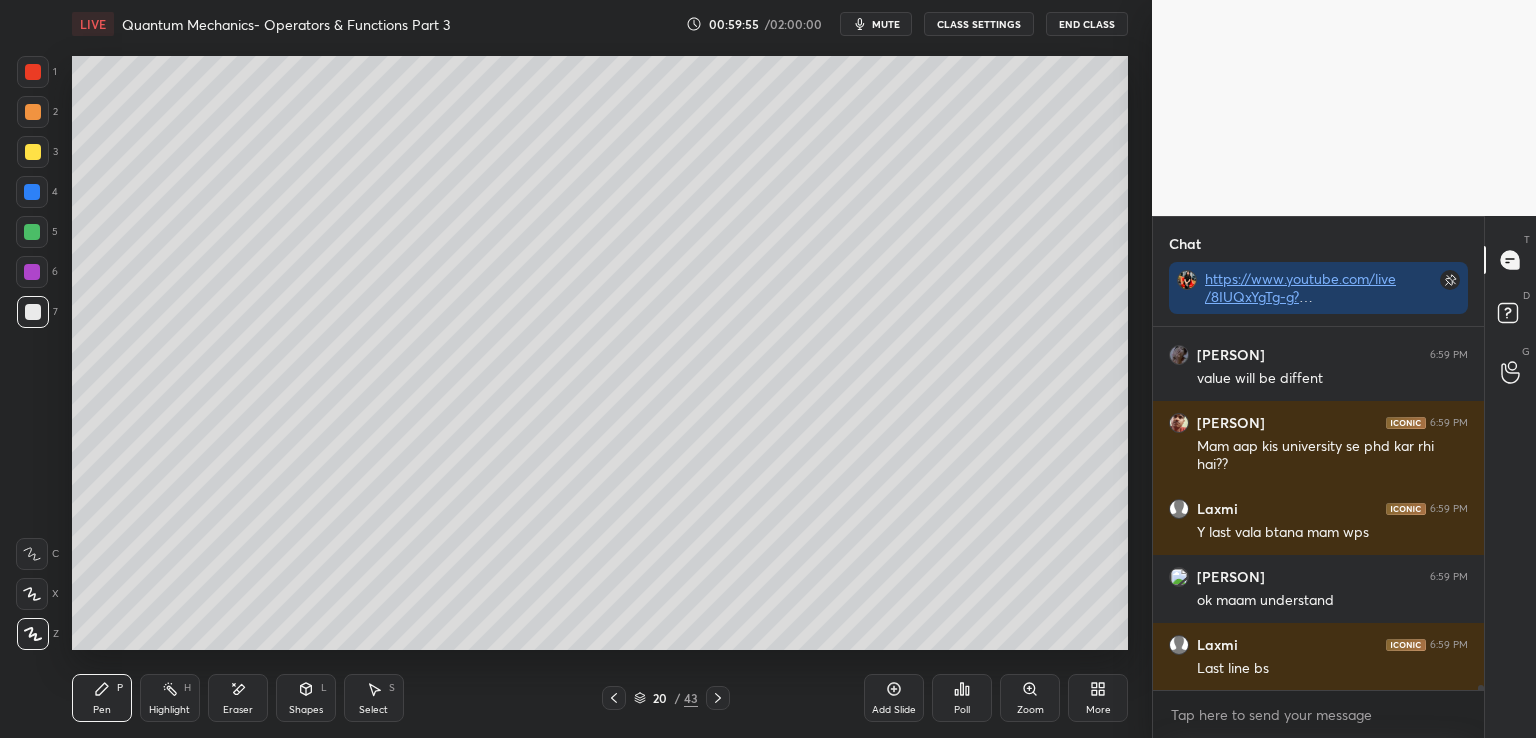 click 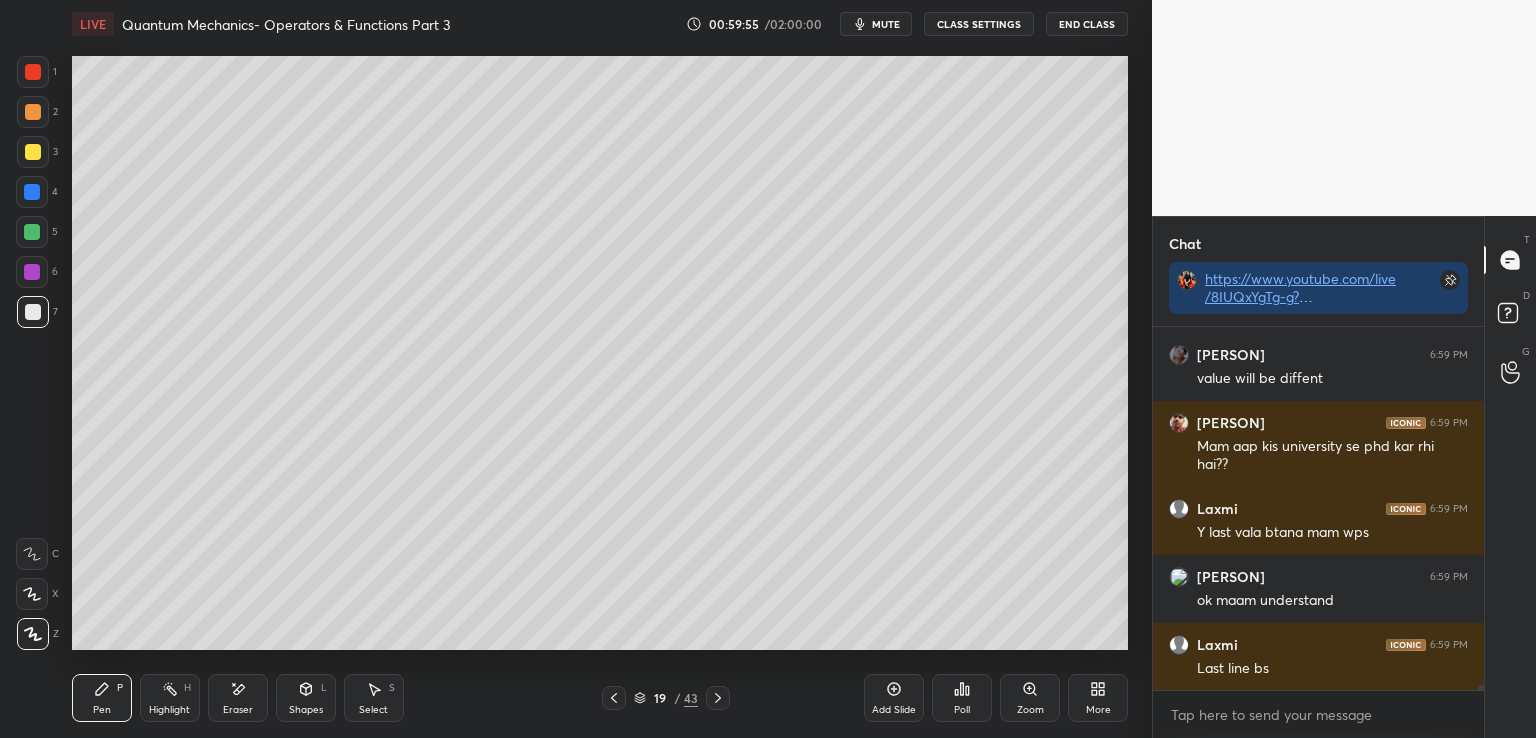 click 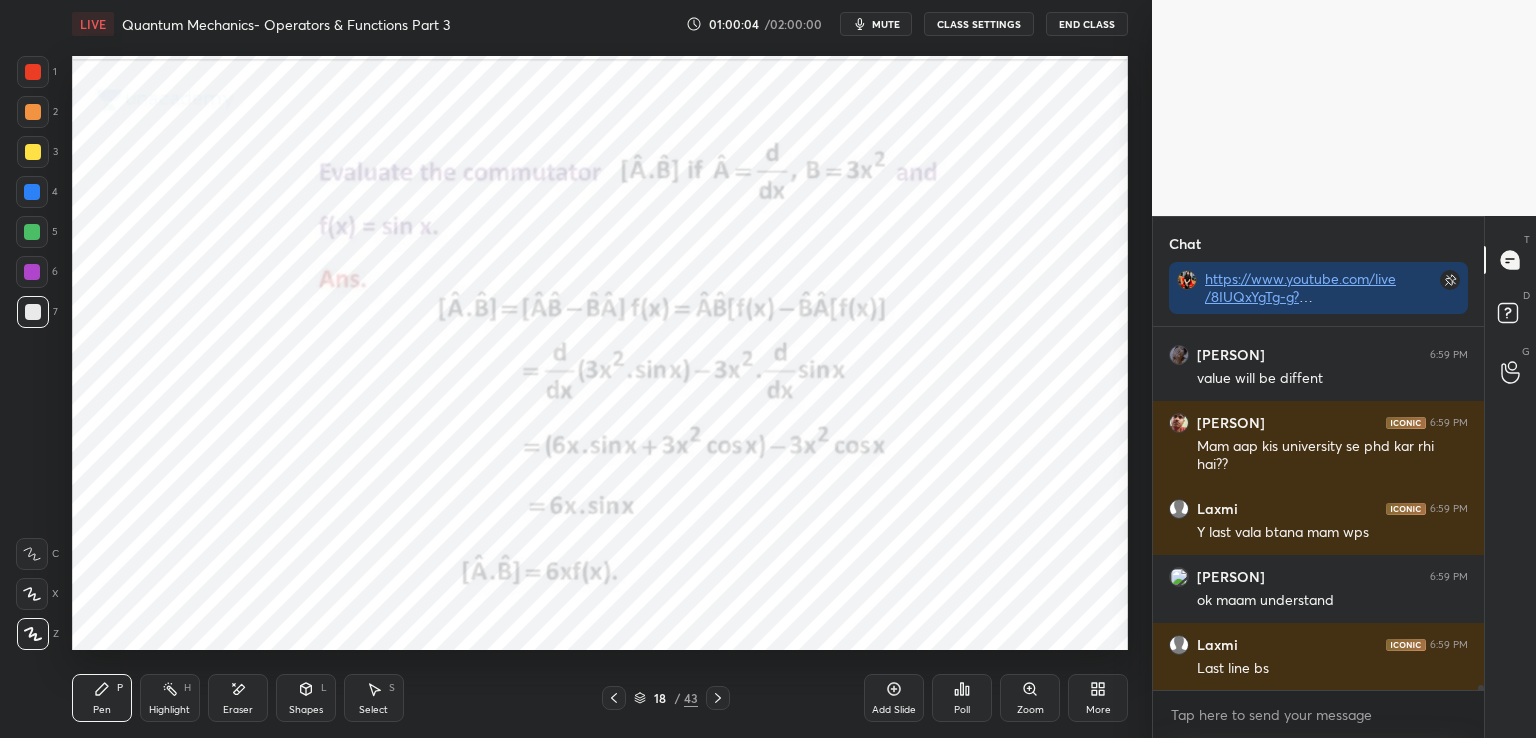 click 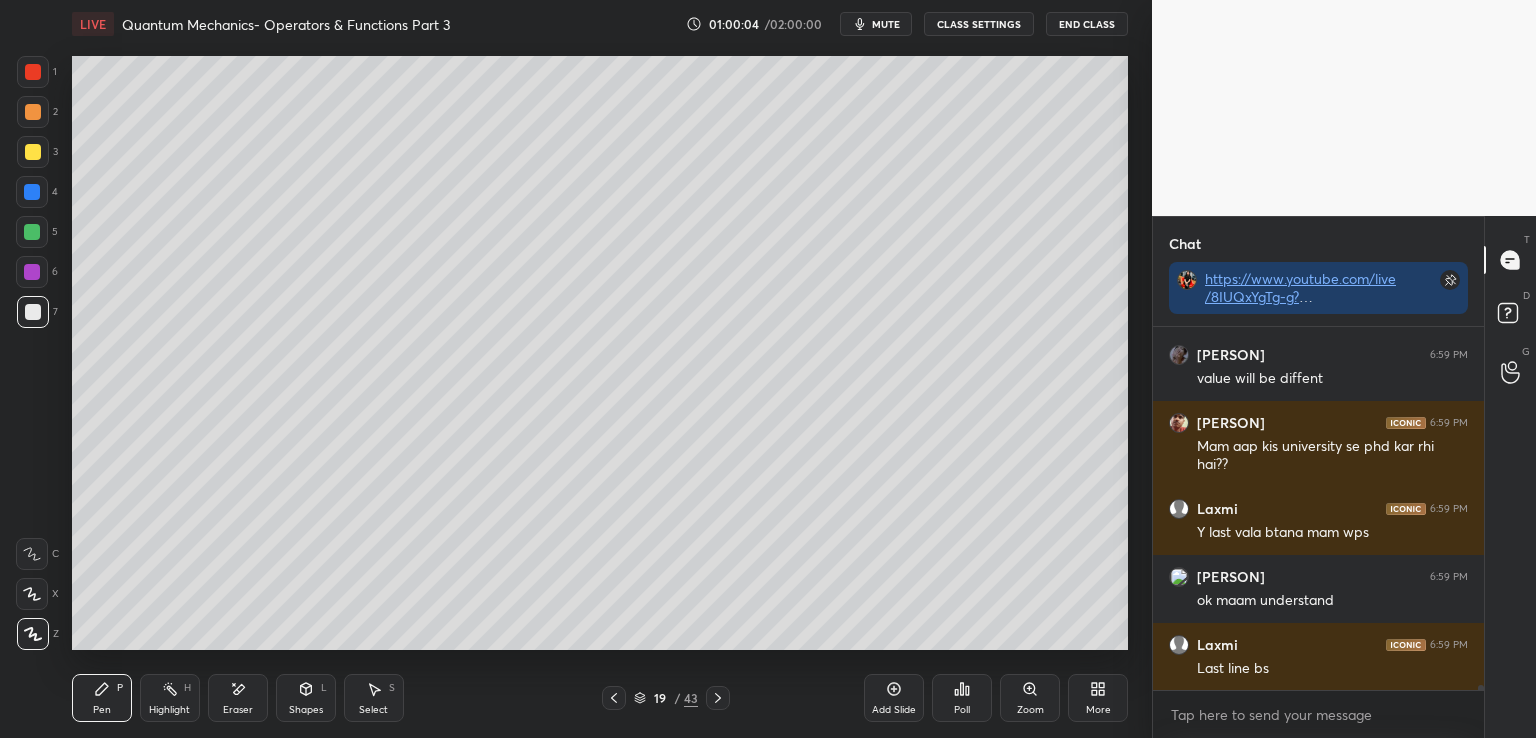 click 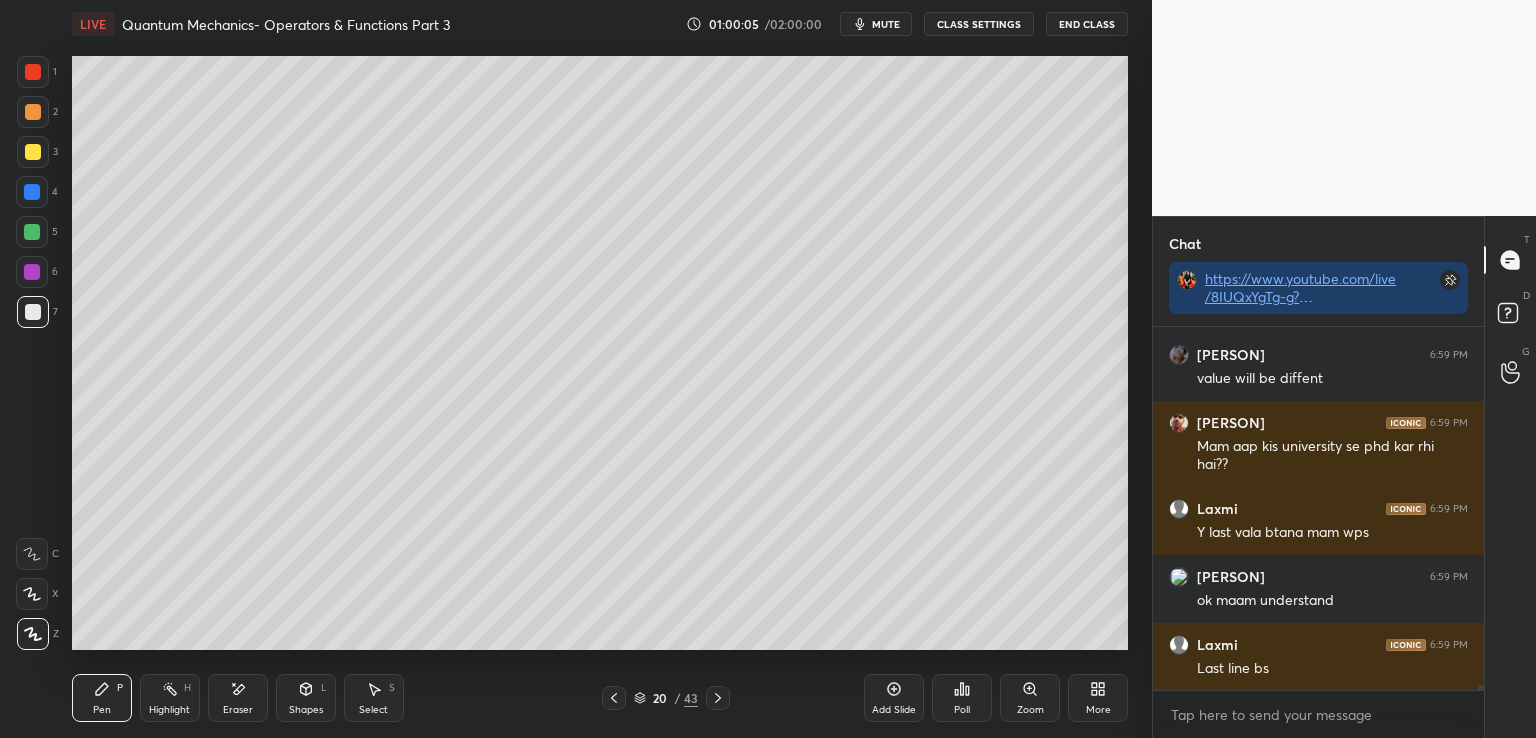 click 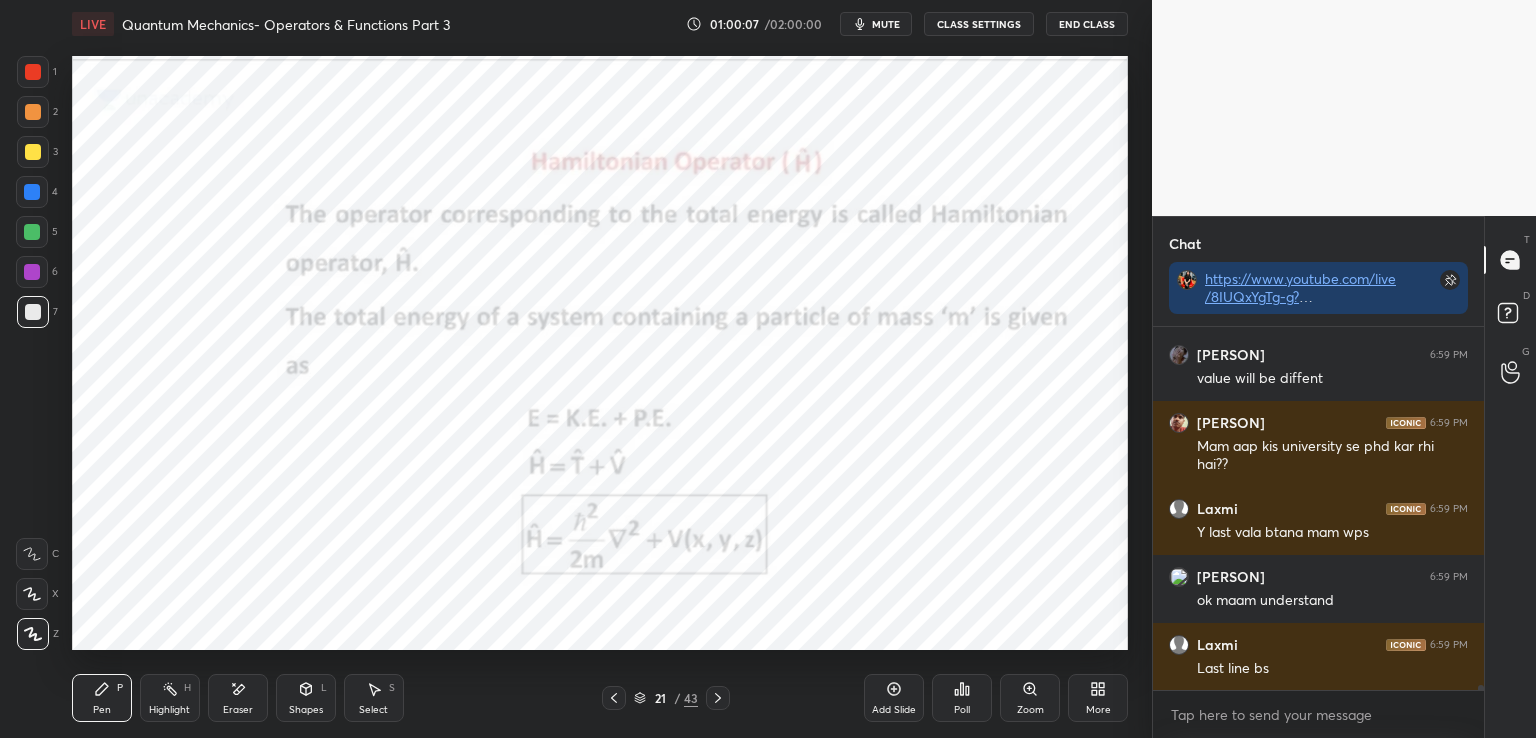 click 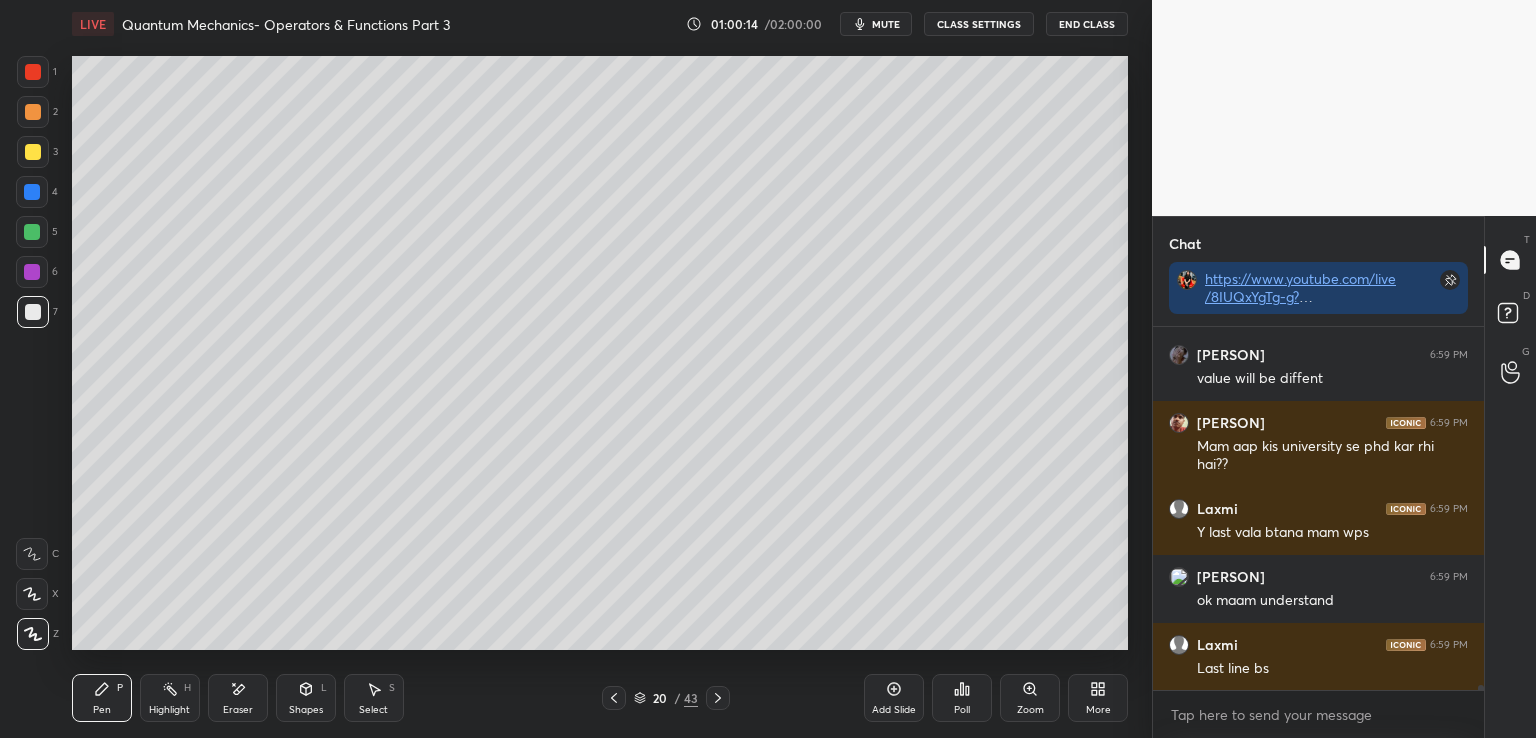 click 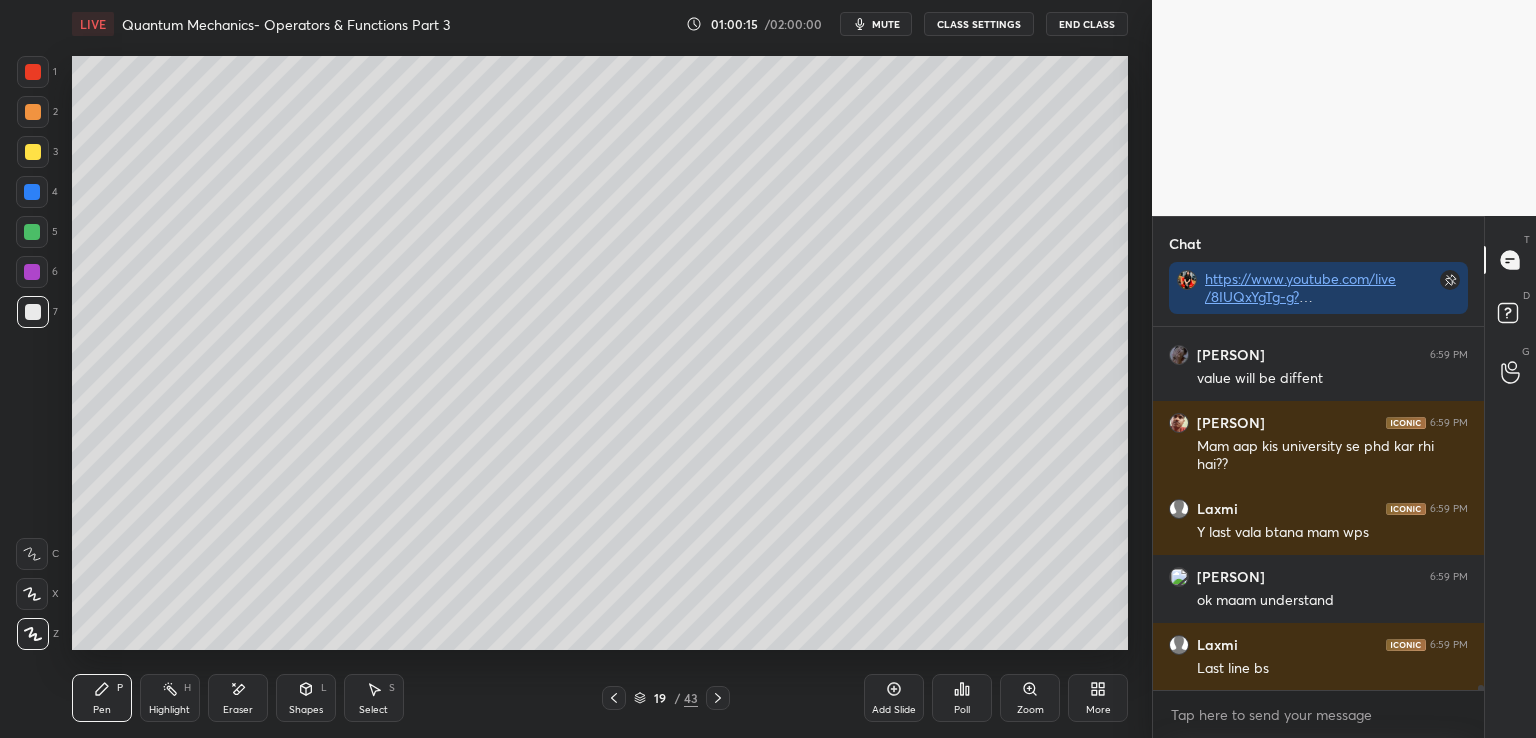 click 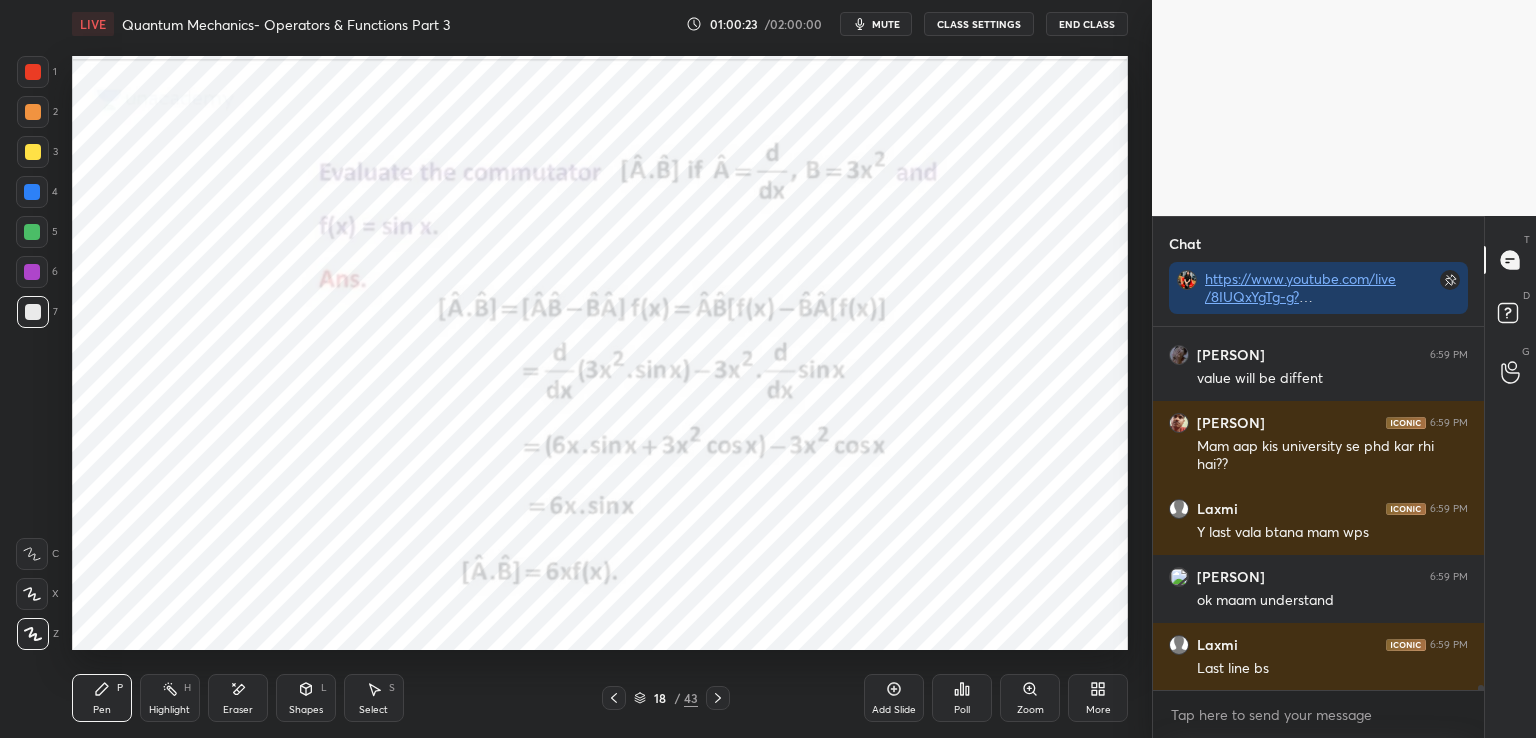 click 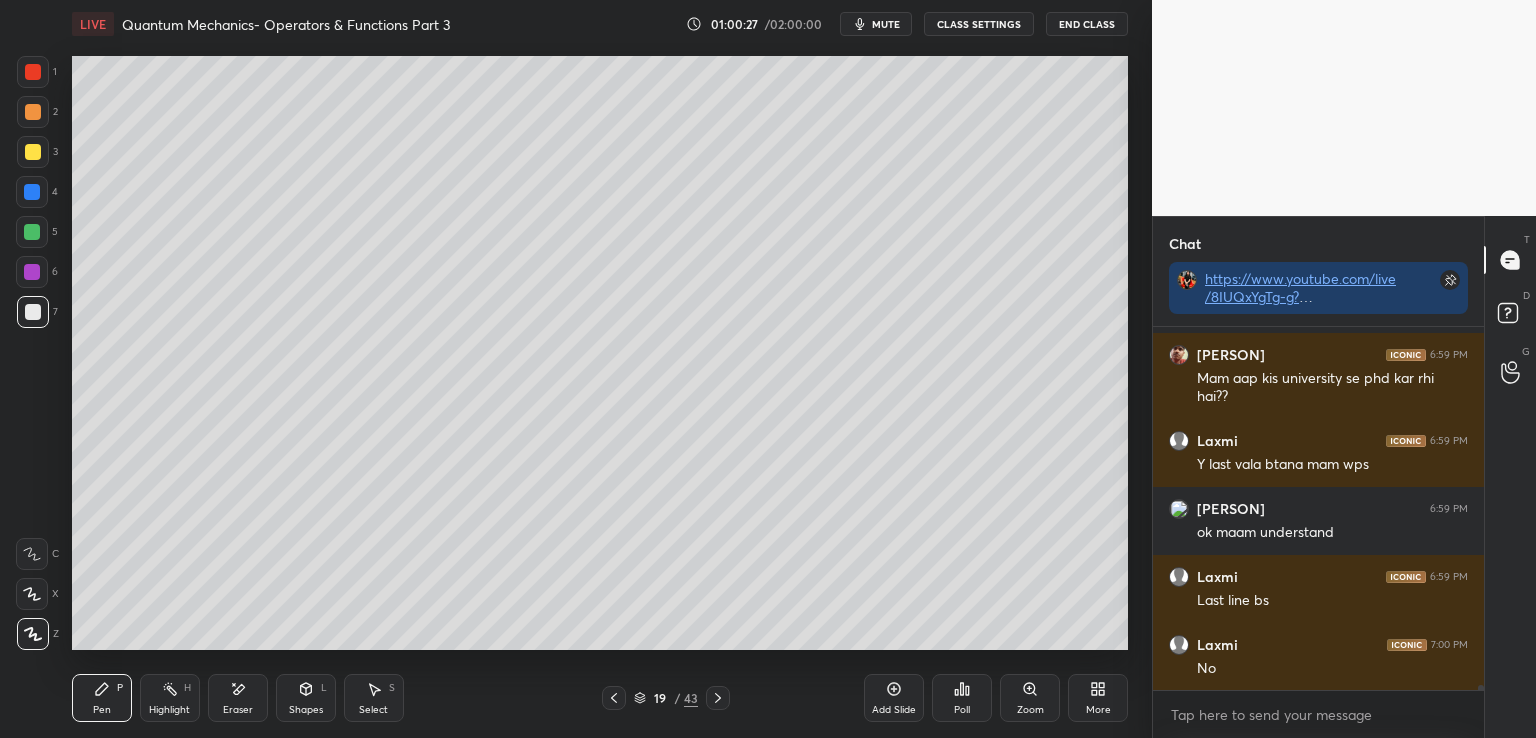 scroll, scrollTop: 27900, scrollLeft: 0, axis: vertical 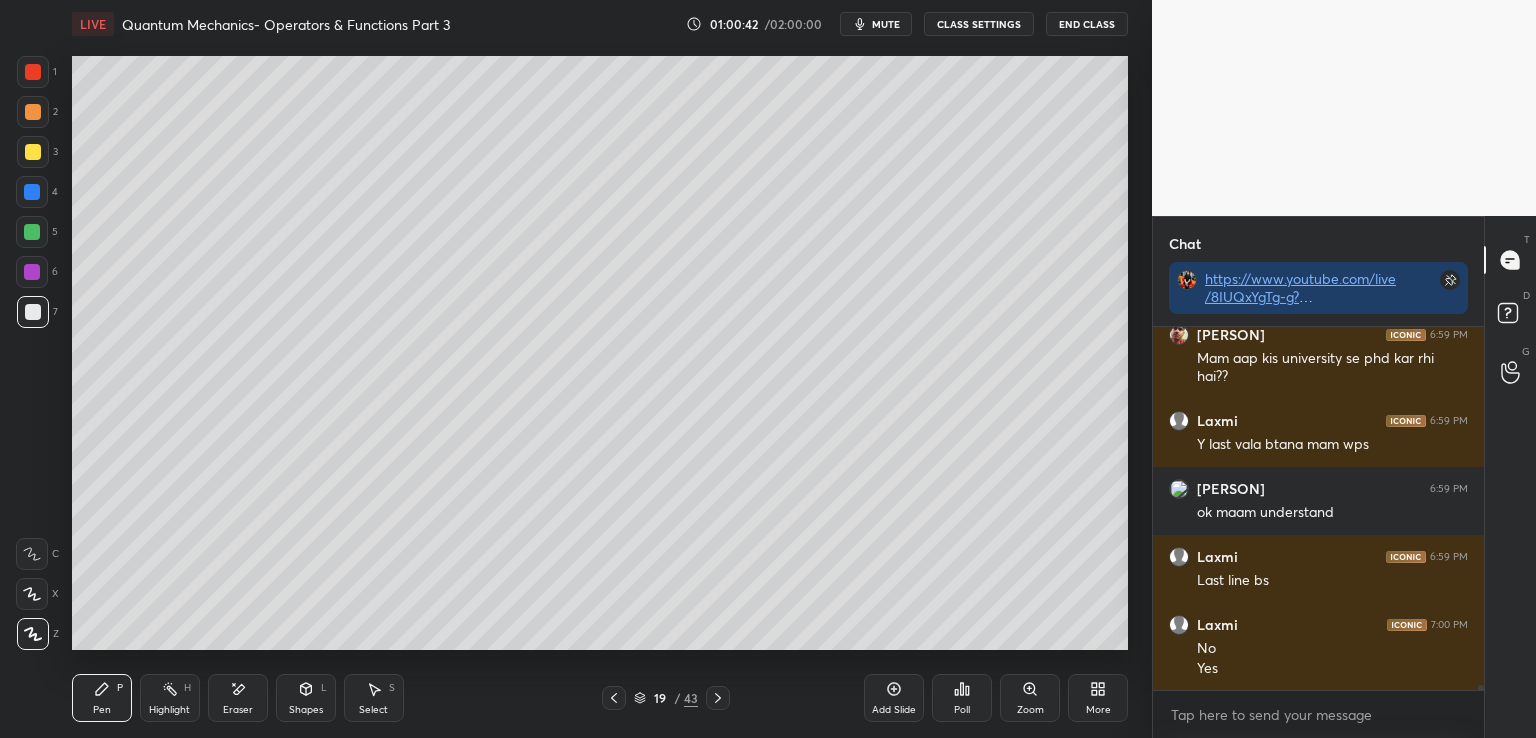 click on "LIVE Quantum Mechanics- Operators & Functions Part 3 01:00:42 /  02:00:00 mute CLASS SETTINGS End Class Setting up your live class Poll for   secs No correct answer Start poll Back Quantum Mechanics- Operators & Functions Part 3 • L4 of Detailed Course on Quantum Chemistry - Physical Chemistry for CSIR NET Dec'25 [PERSON] Pen P Highlight H Eraser Shapes L Select S 19 / 43 Add Slide Poll Zoom More" at bounding box center (600, 369) 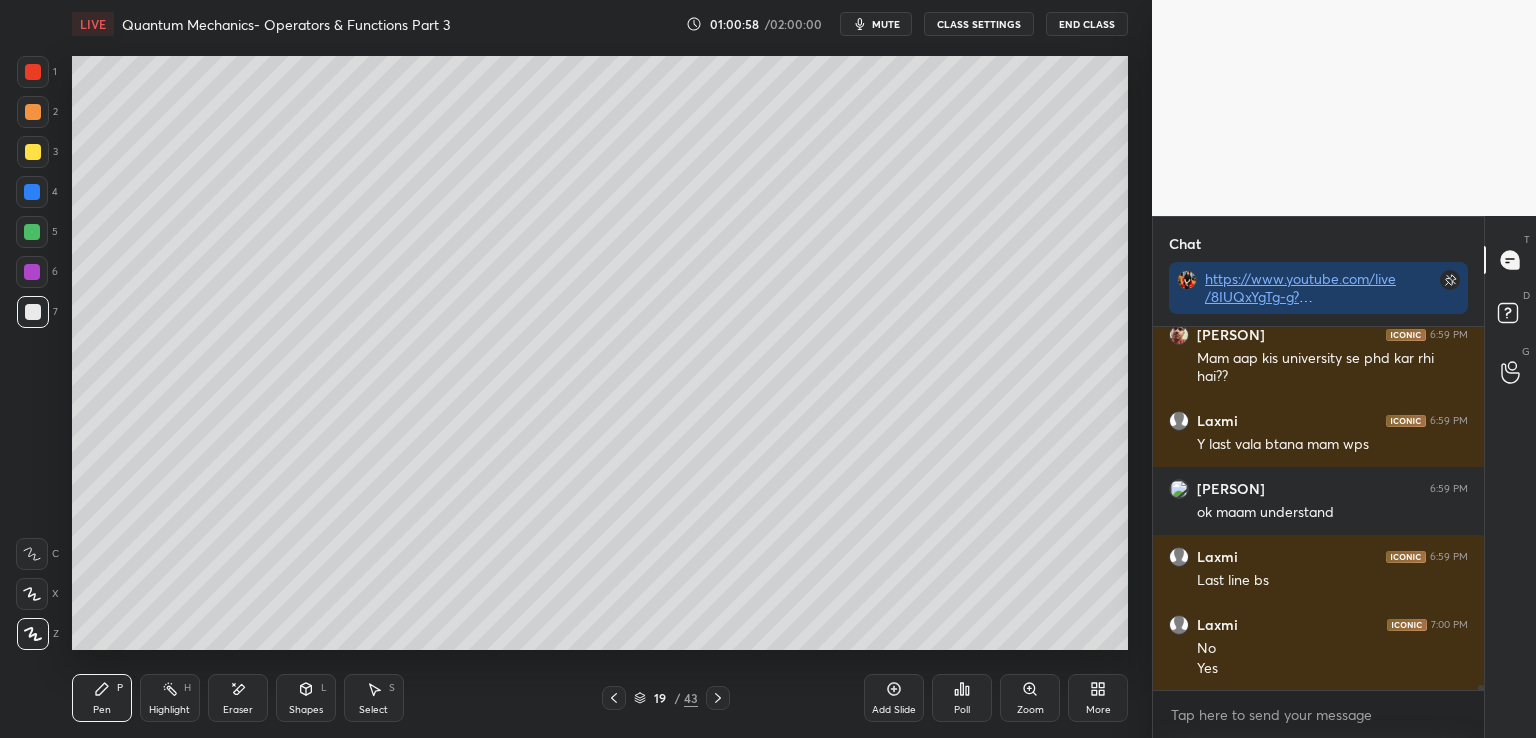 click 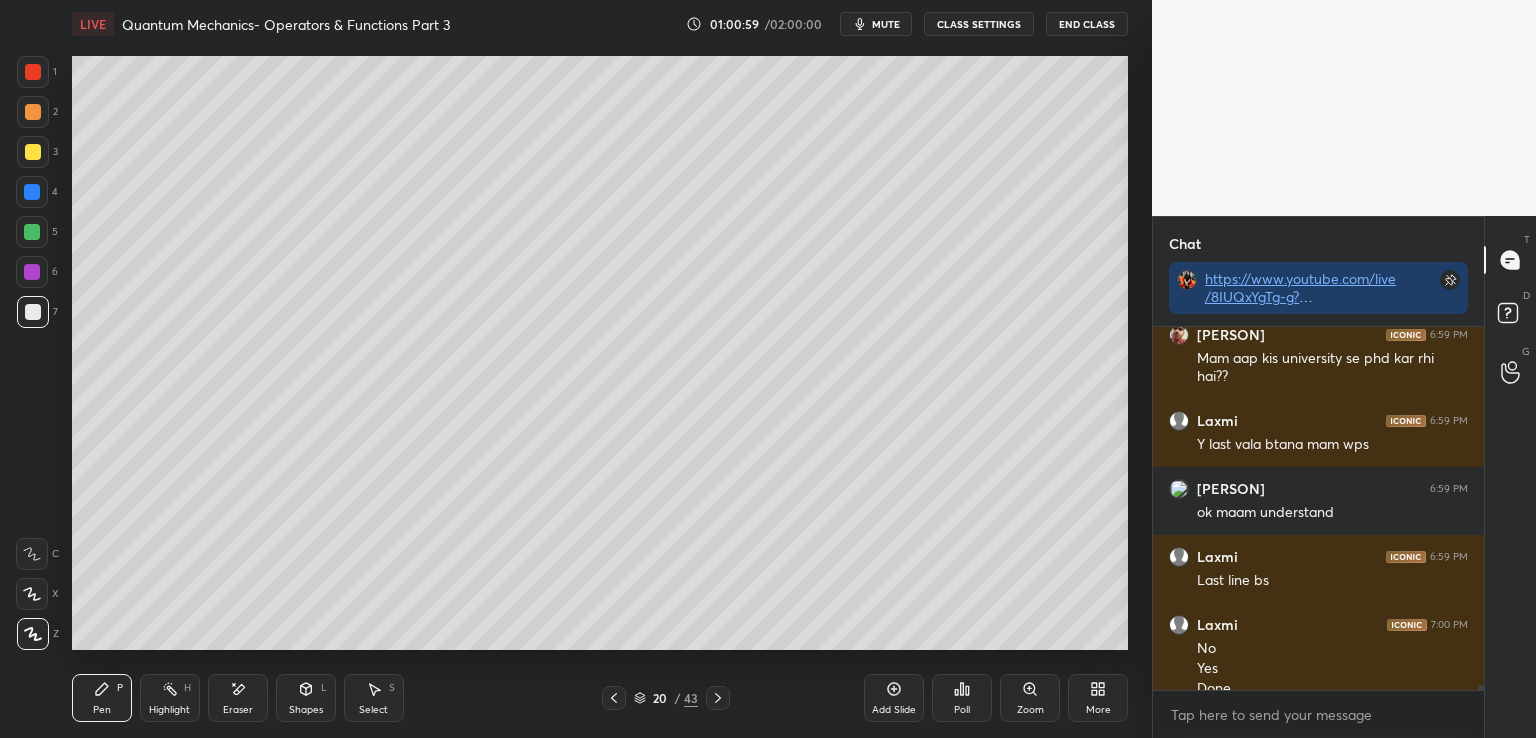 scroll, scrollTop: 27920, scrollLeft: 0, axis: vertical 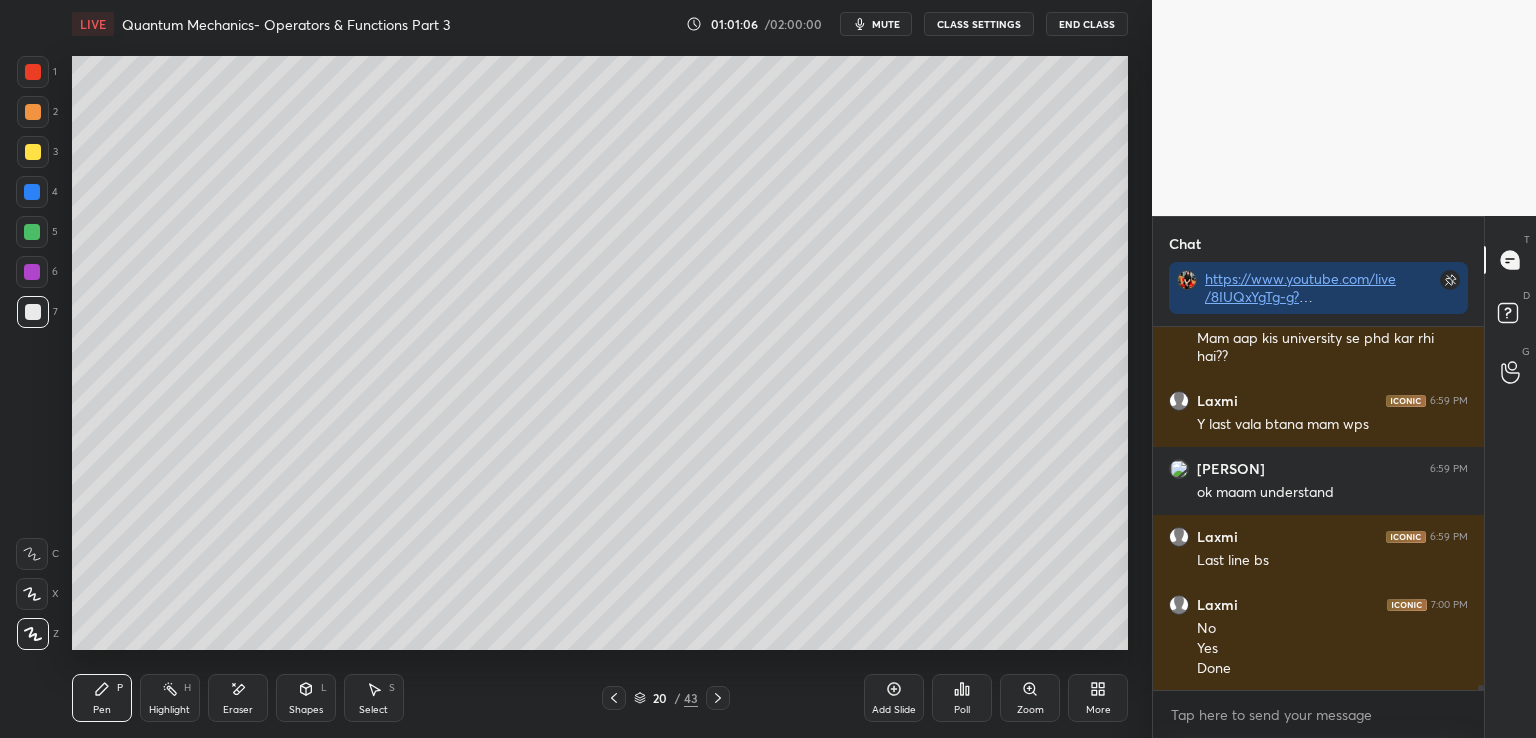 click 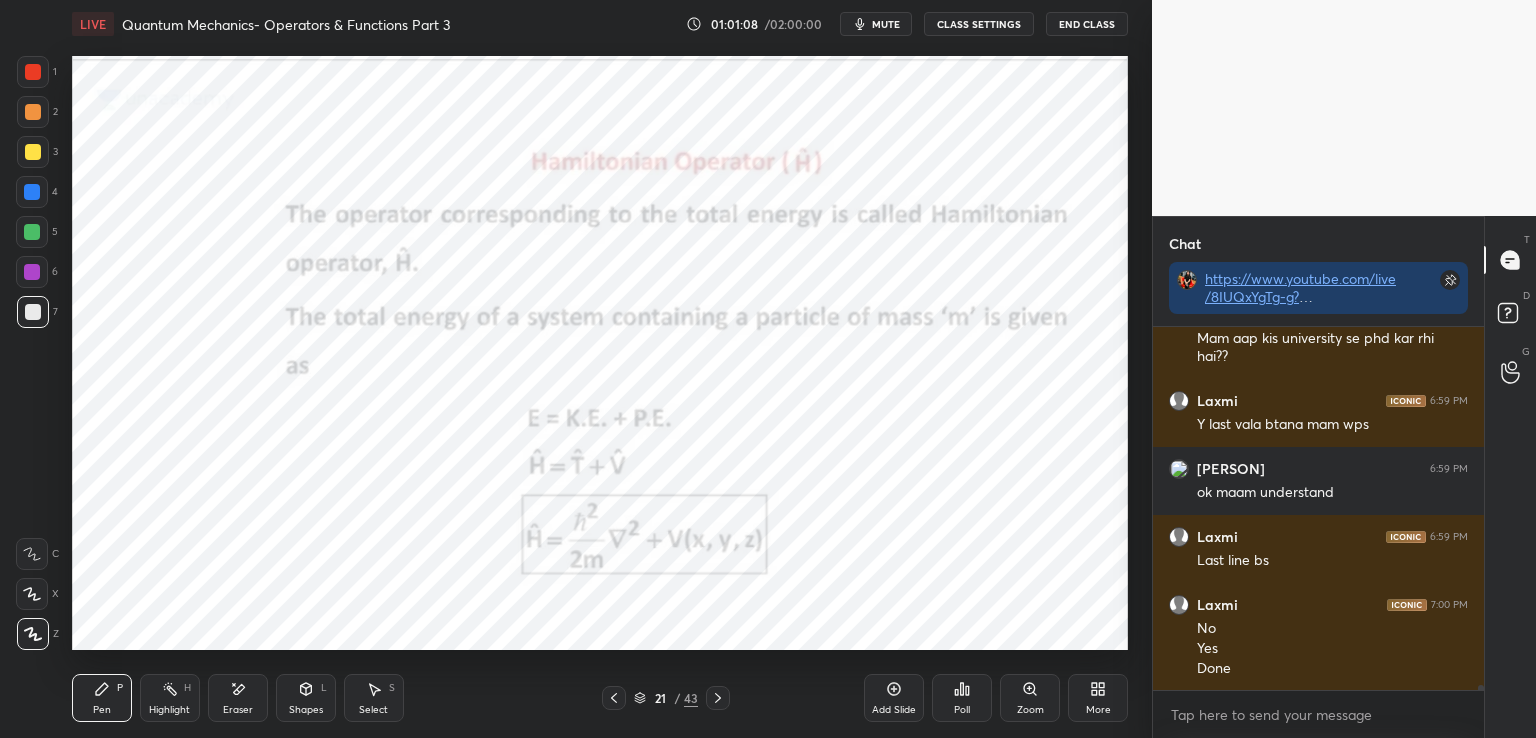 click 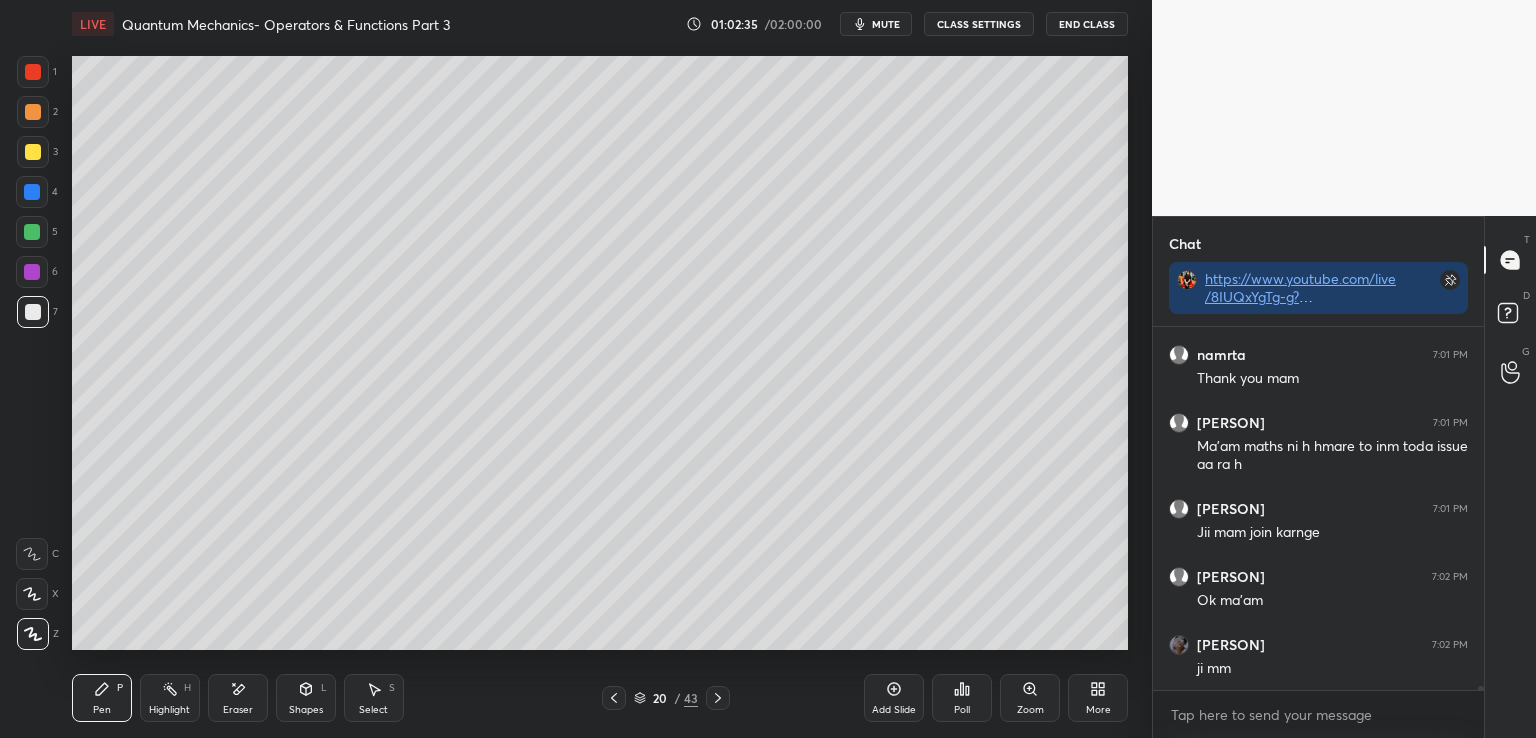 scroll, scrollTop: 29298, scrollLeft: 0, axis: vertical 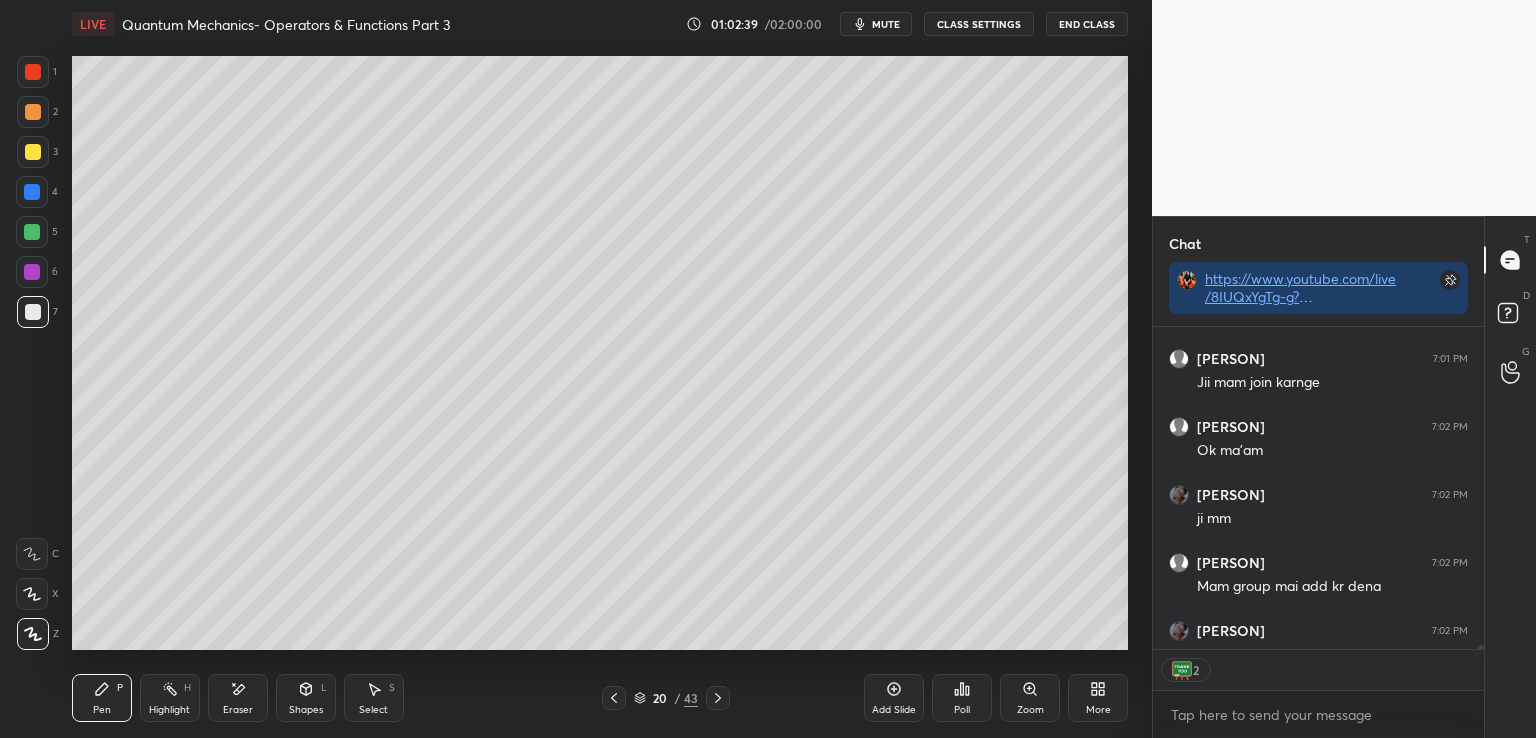 click 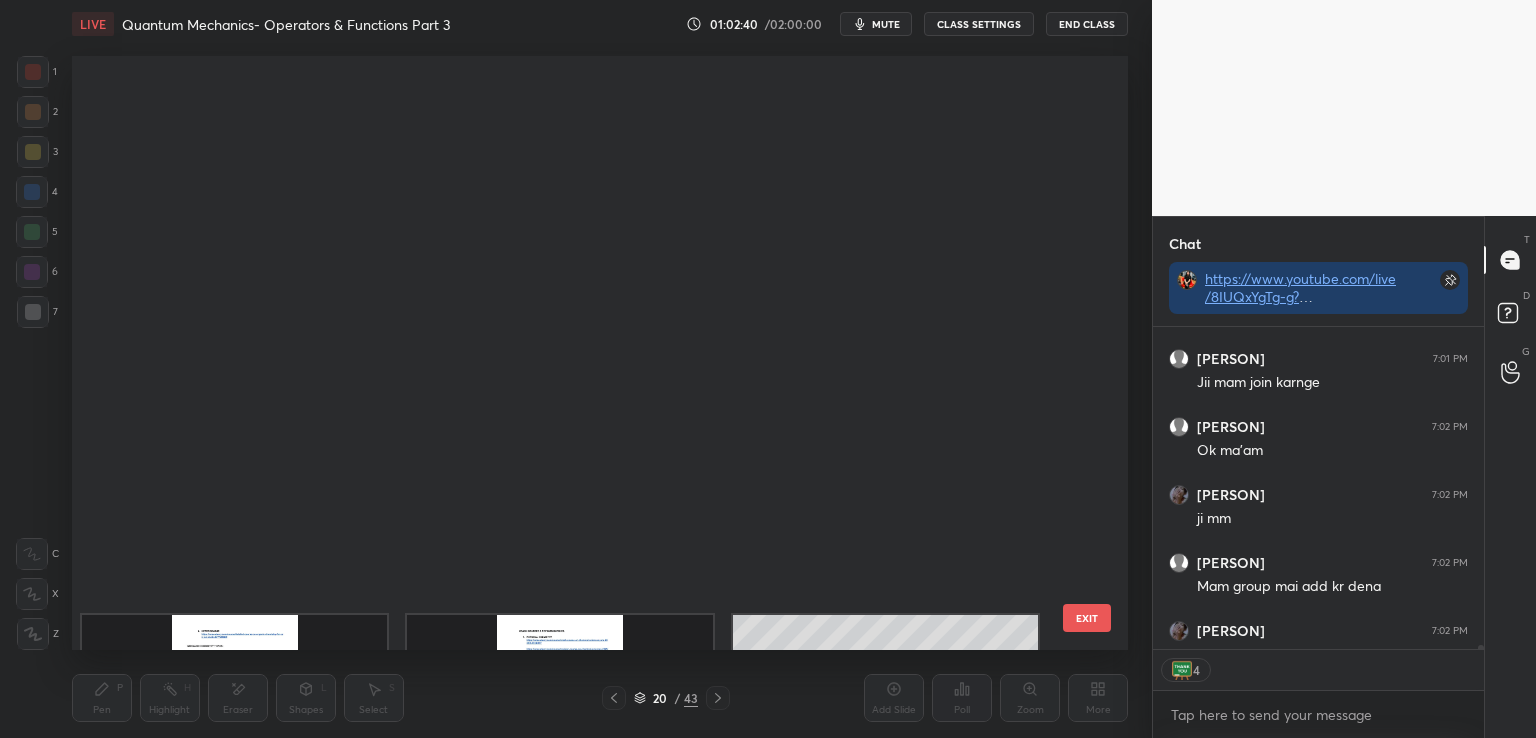 scroll, scrollTop: 687, scrollLeft: 0, axis: vertical 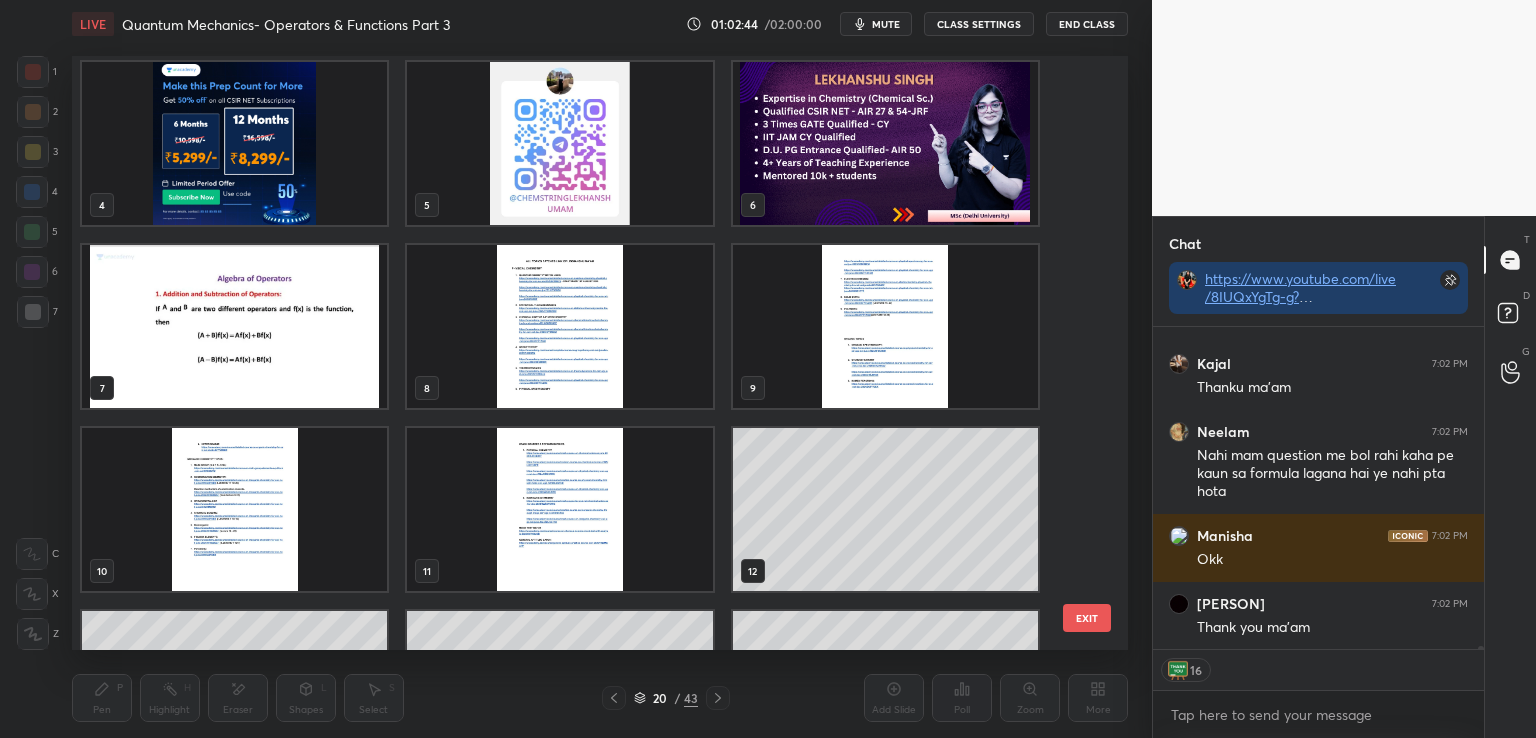 click at bounding box center (885, 143) 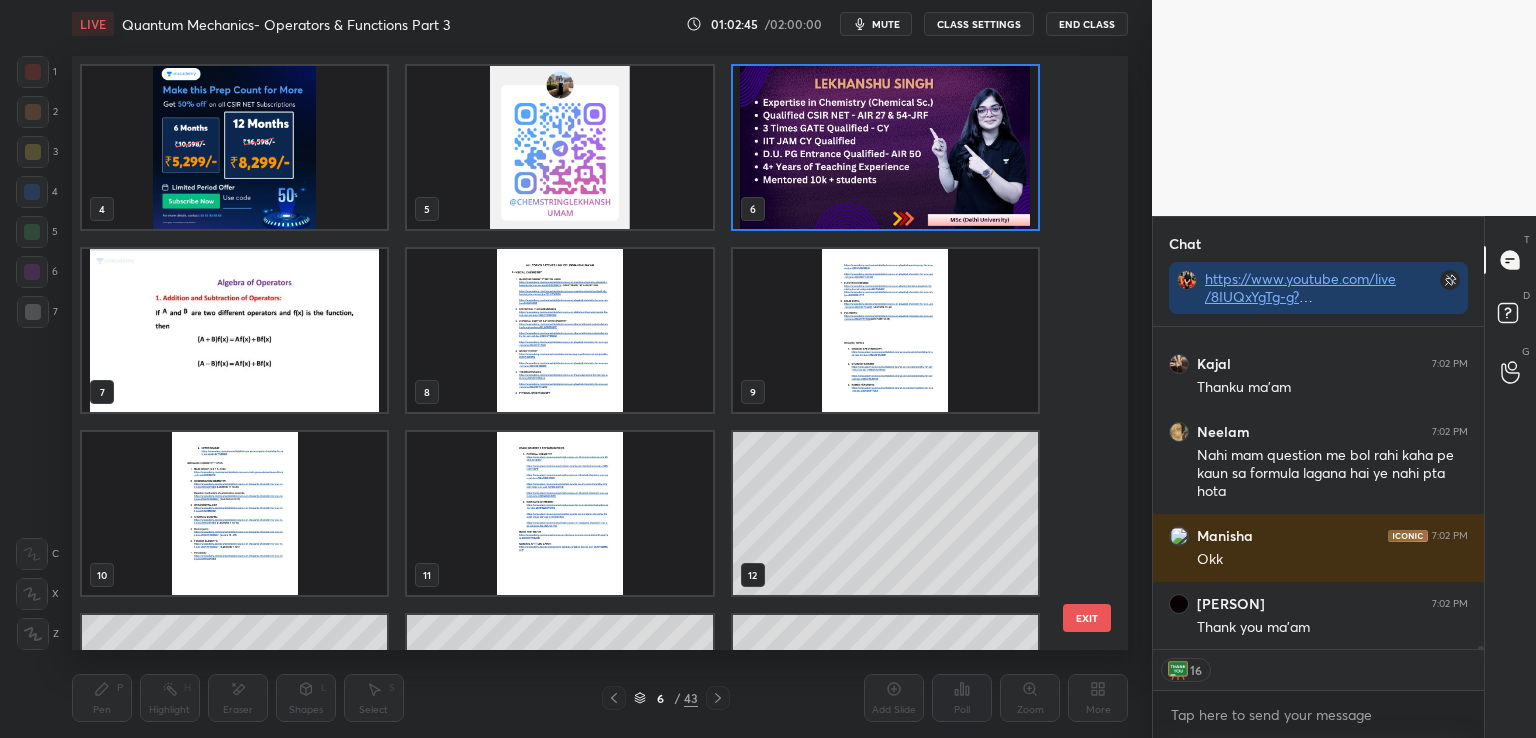 click at bounding box center [885, 147] 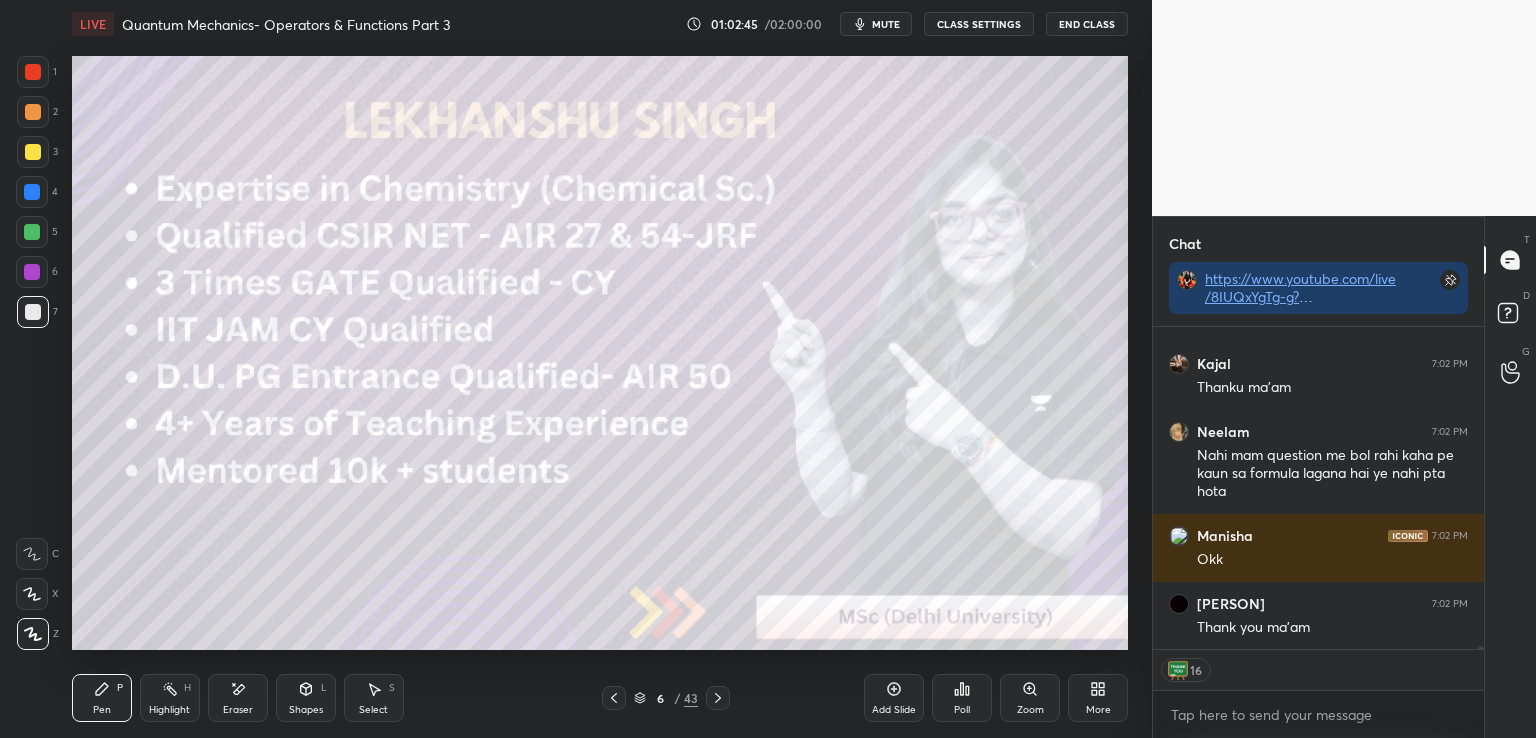 scroll, scrollTop: 29851, scrollLeft: 0, axis: vertical 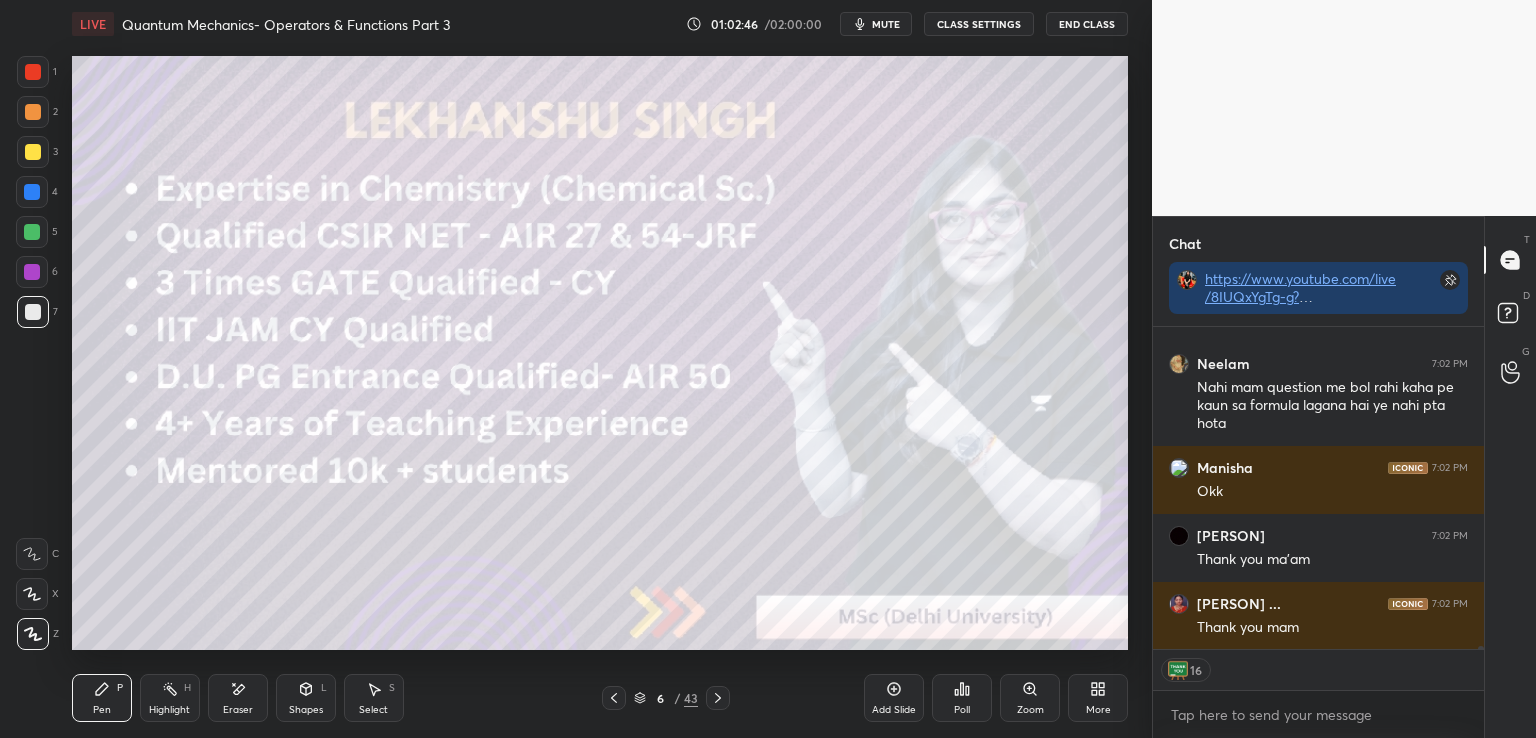 click 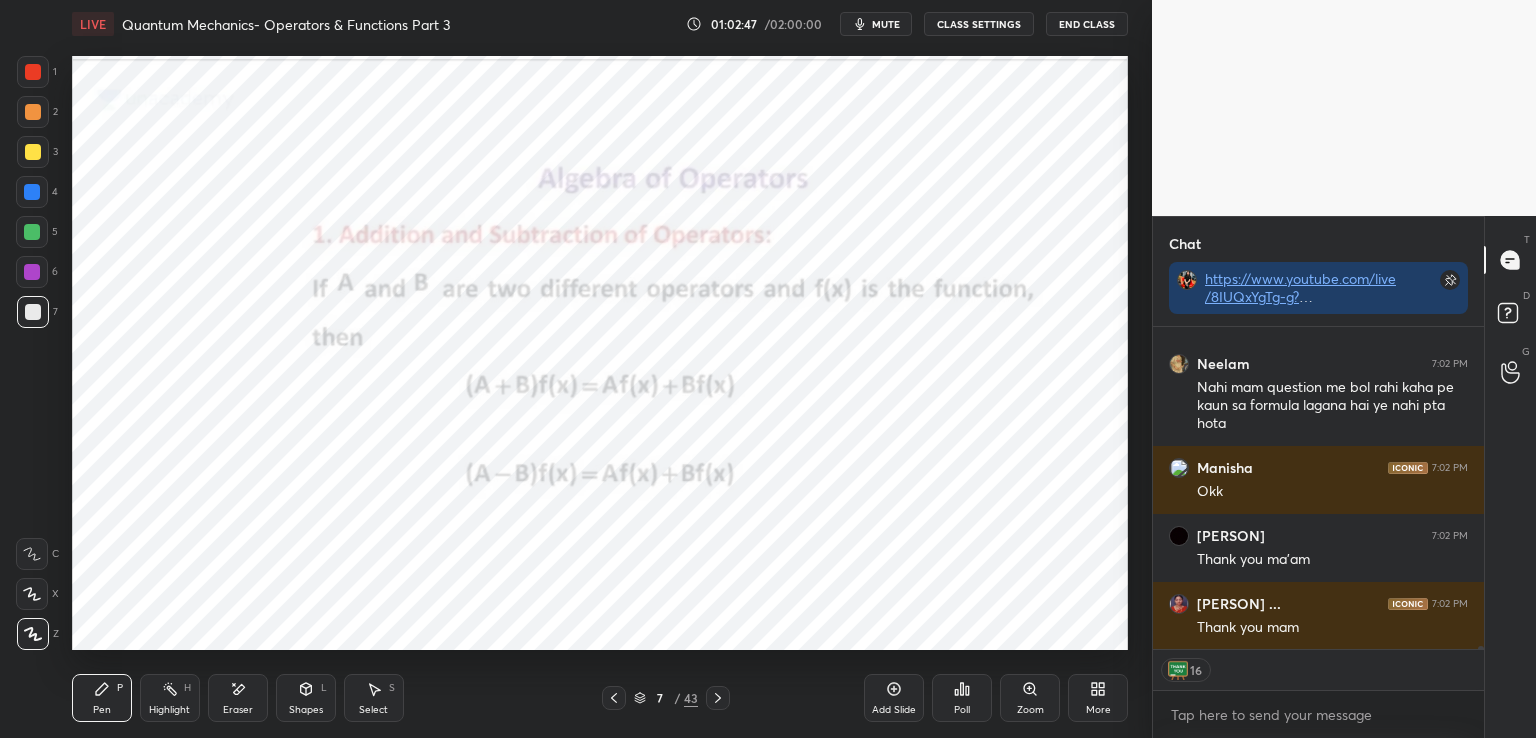 click 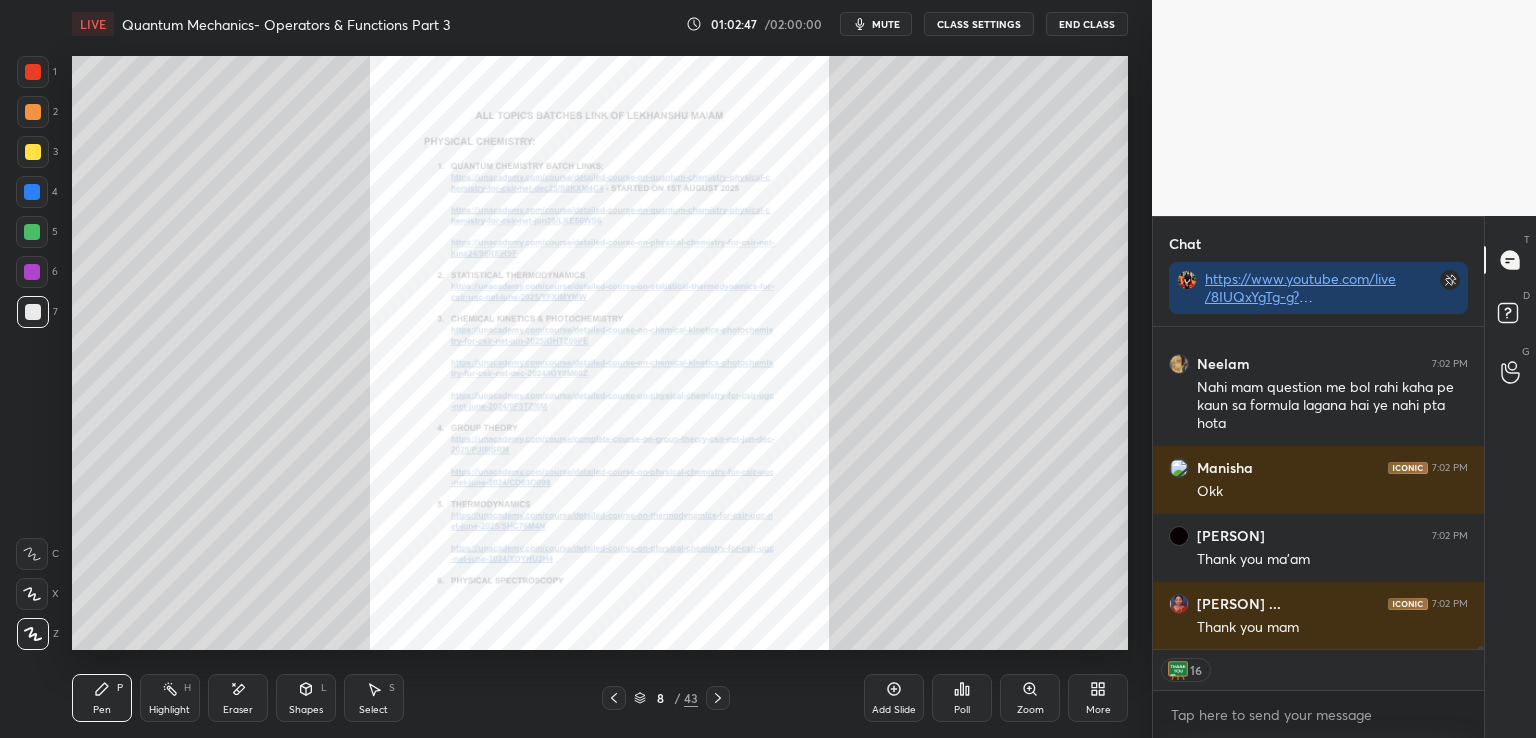 click 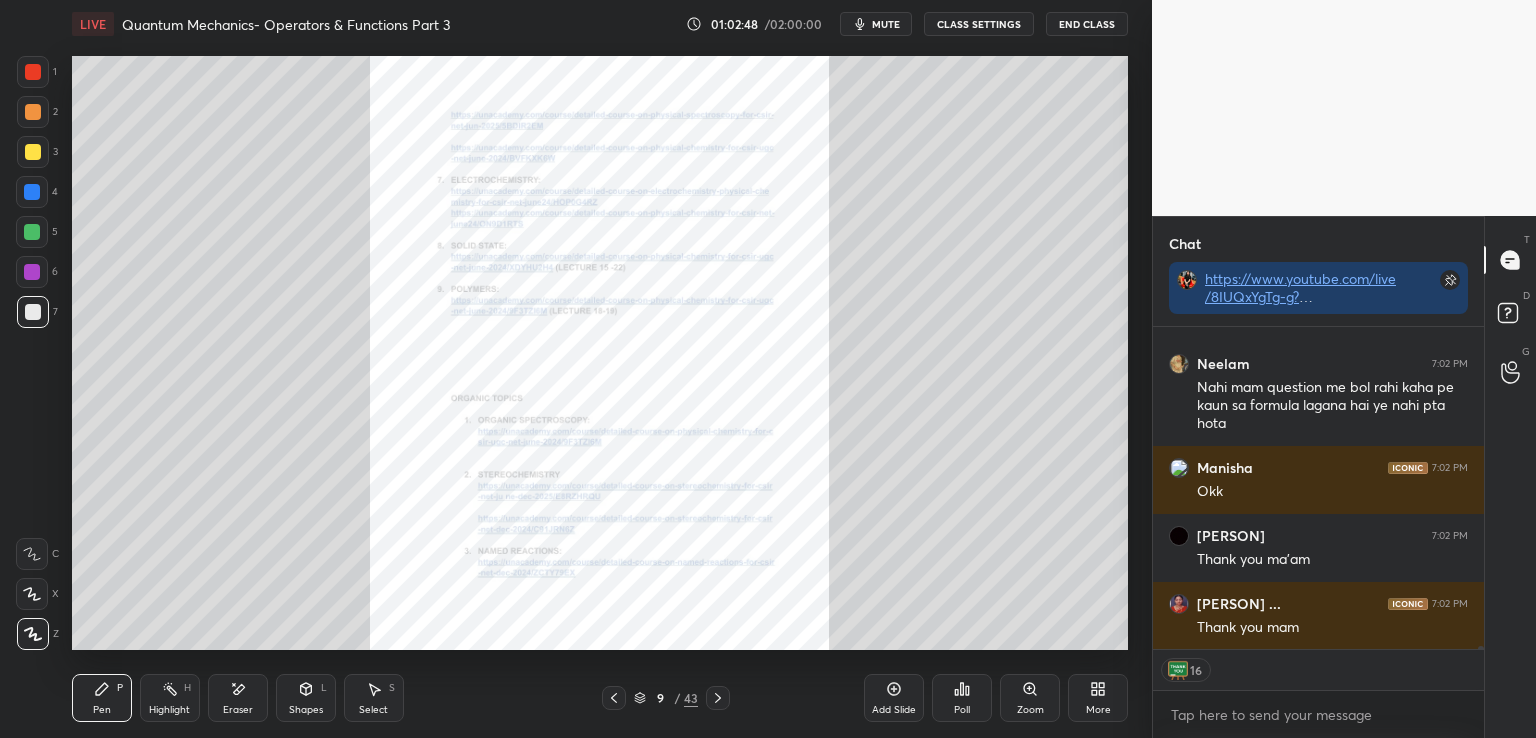 click at bounding box center (718, 698) 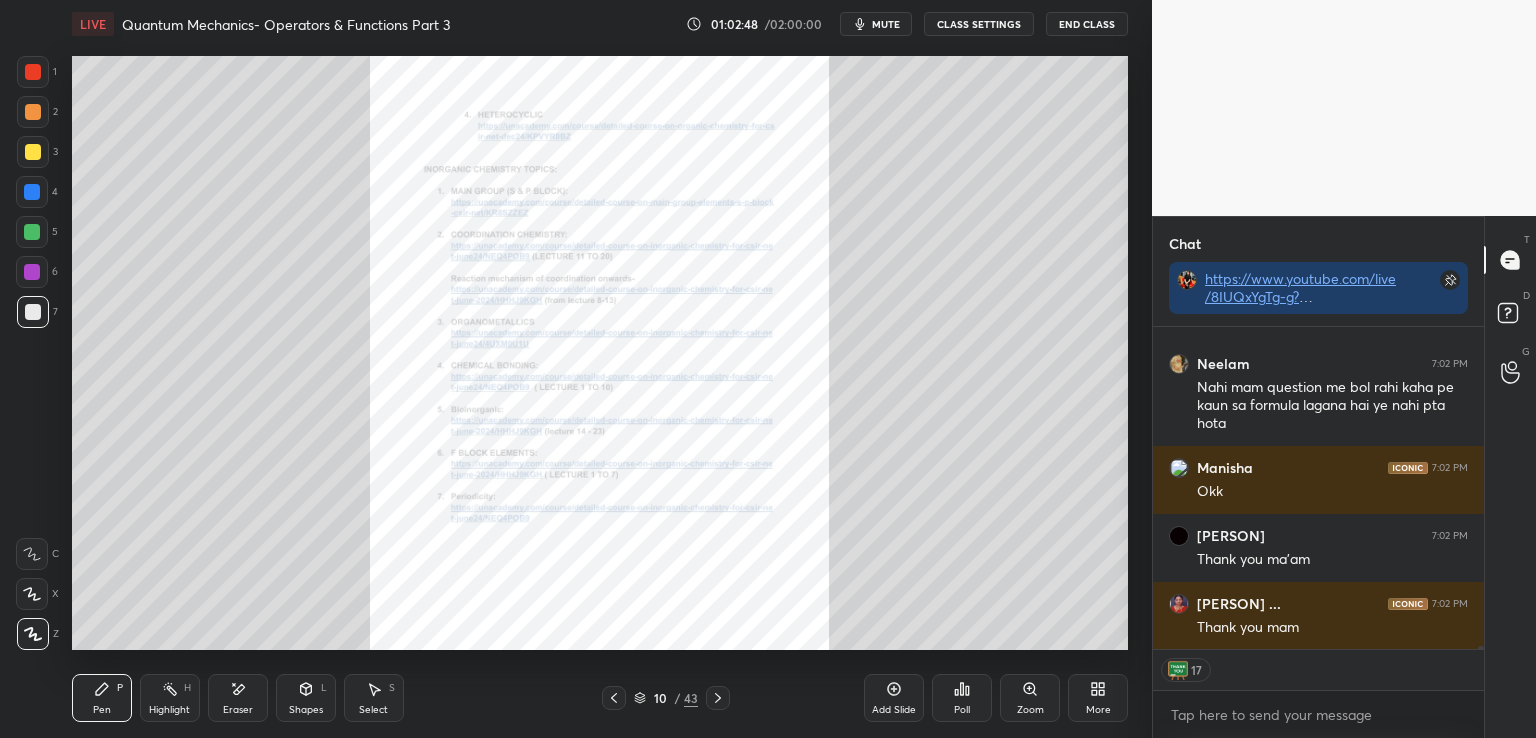 click at bounding box center (718, 698) 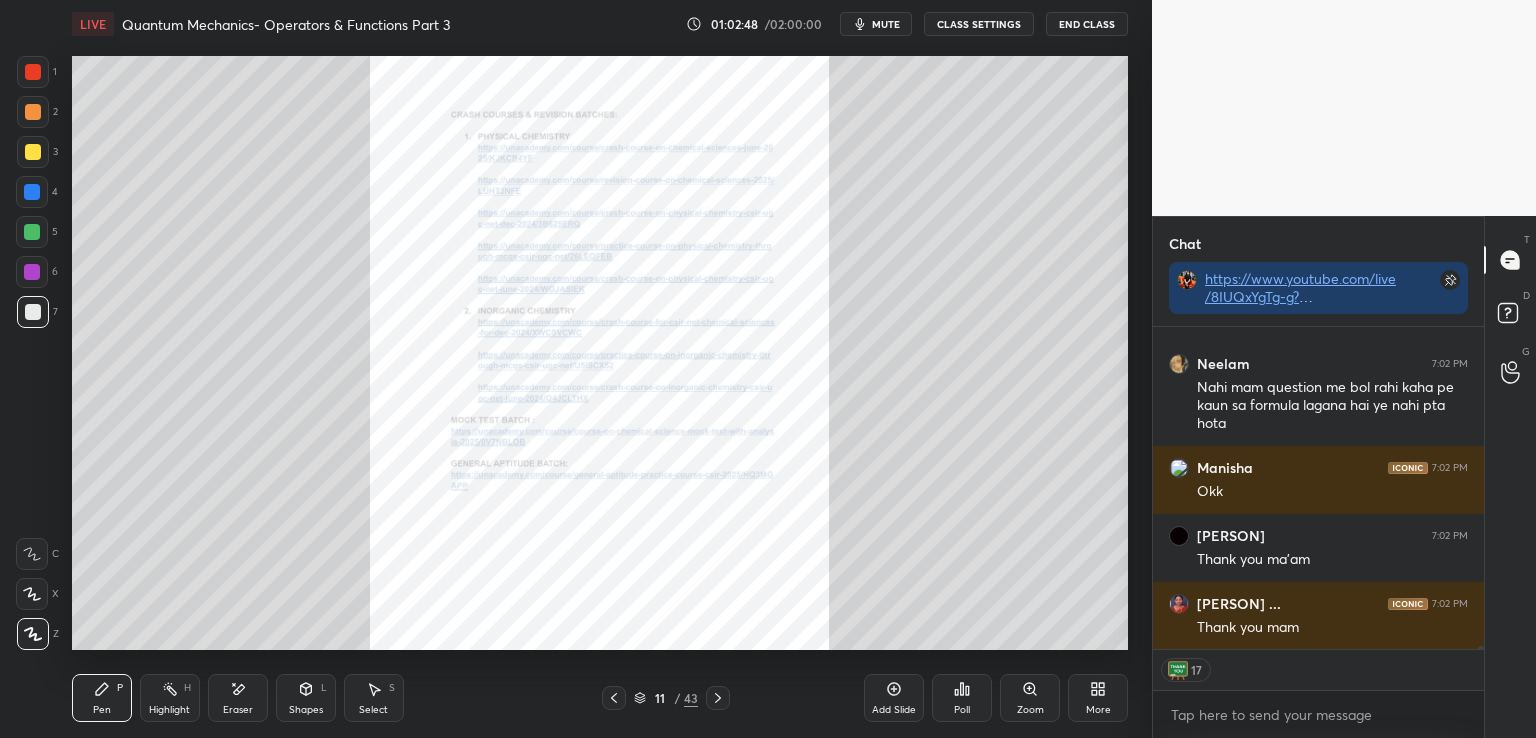 click at bounding box center [718, 698] 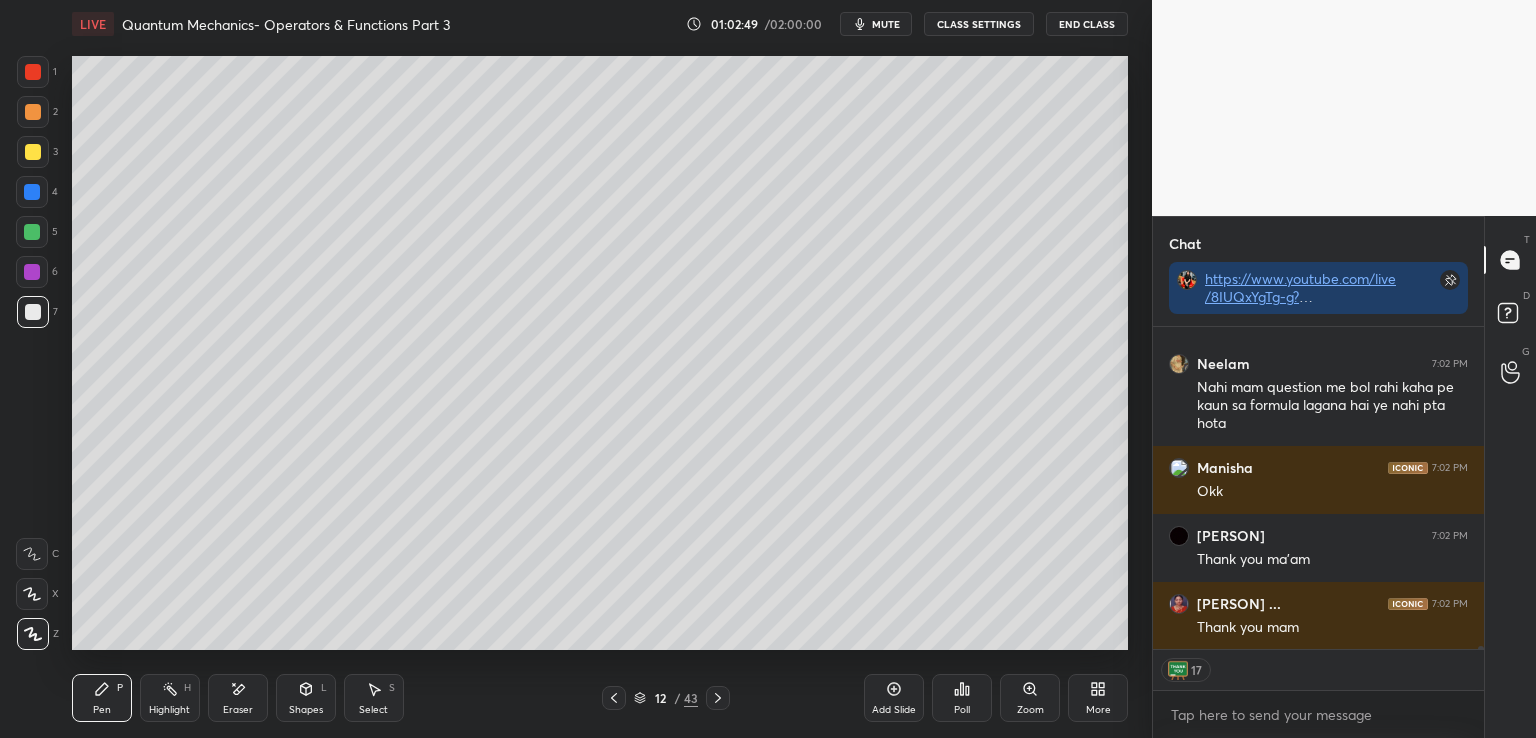 click at bounding box center (718, 698) 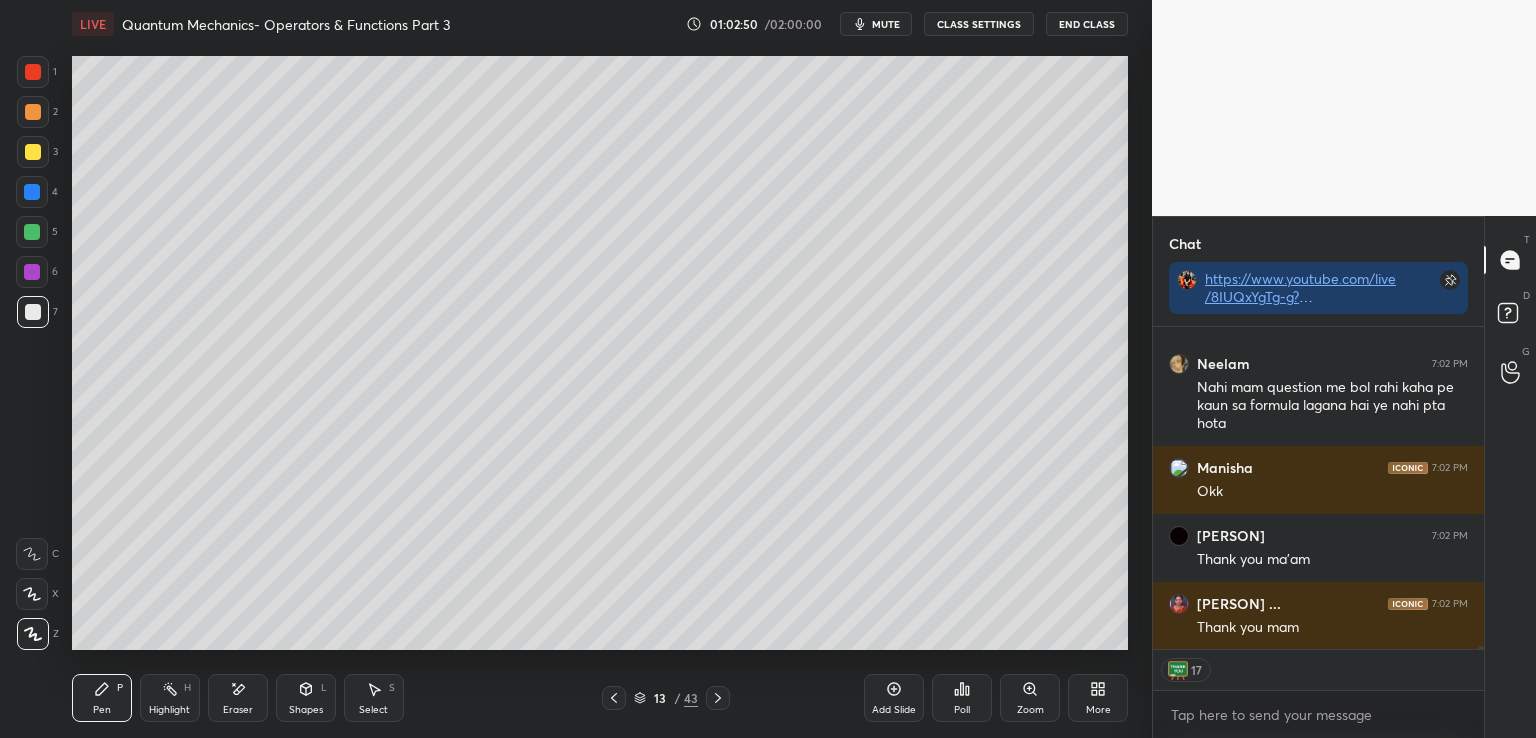 scroll, scrollTop: 29919, scrollLeft: 0, axis: vertical 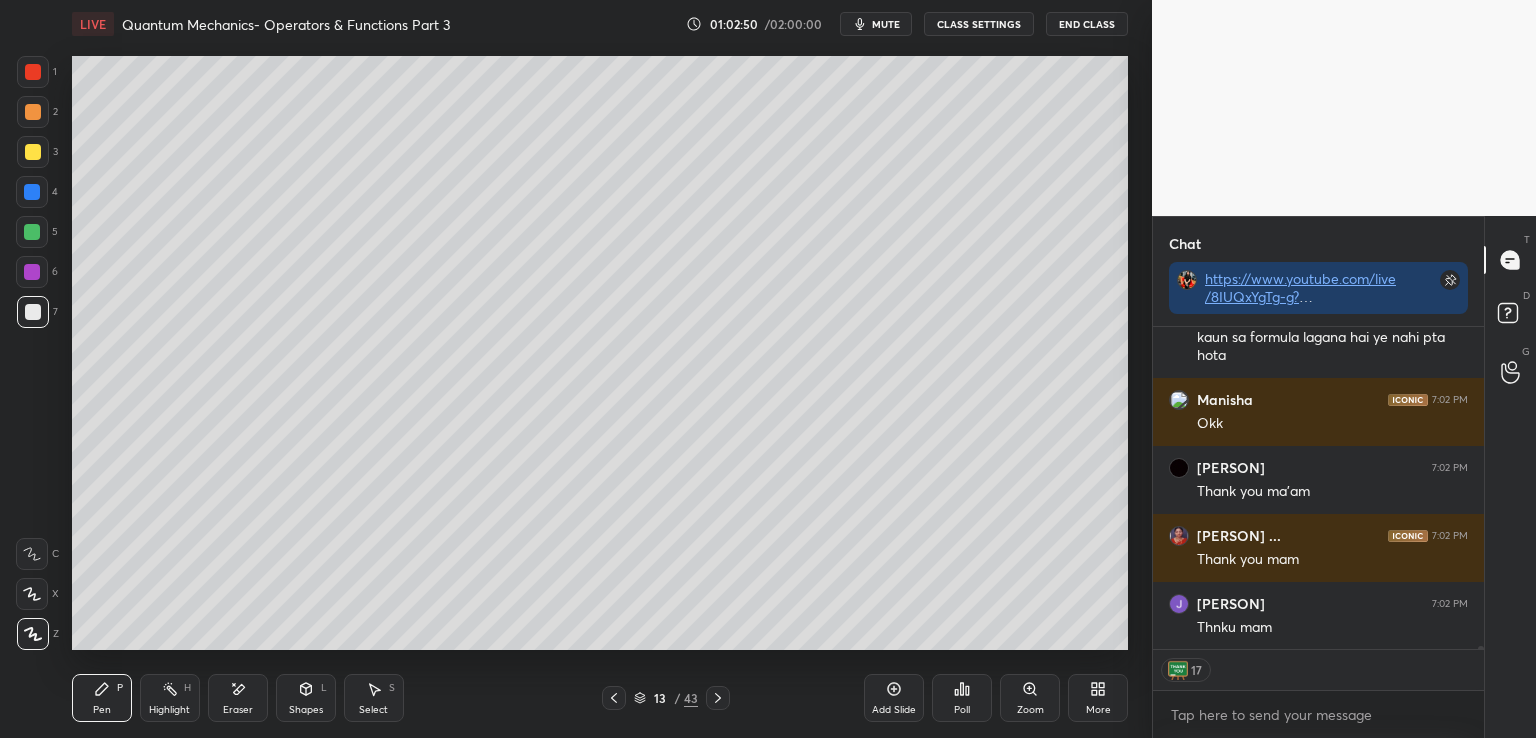 click 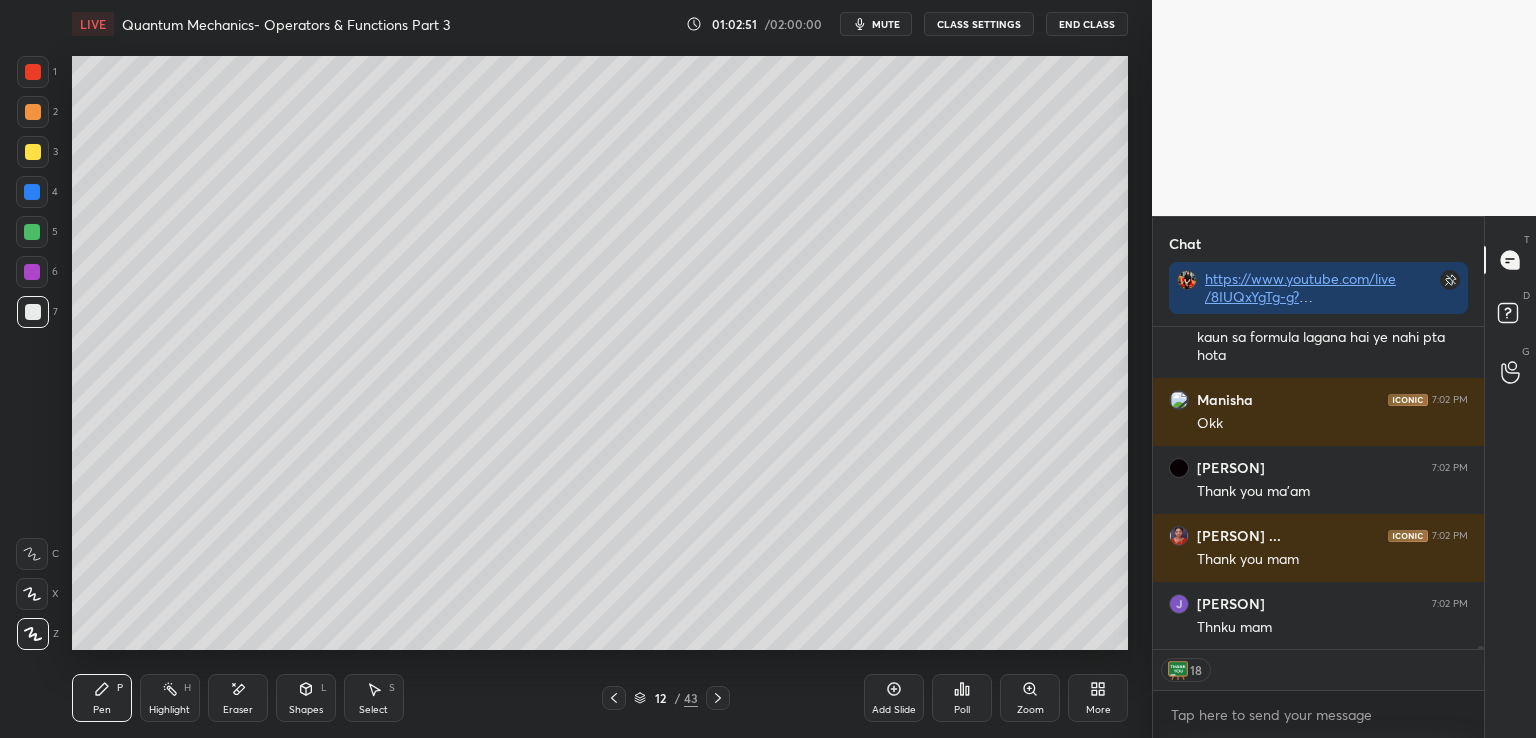 click 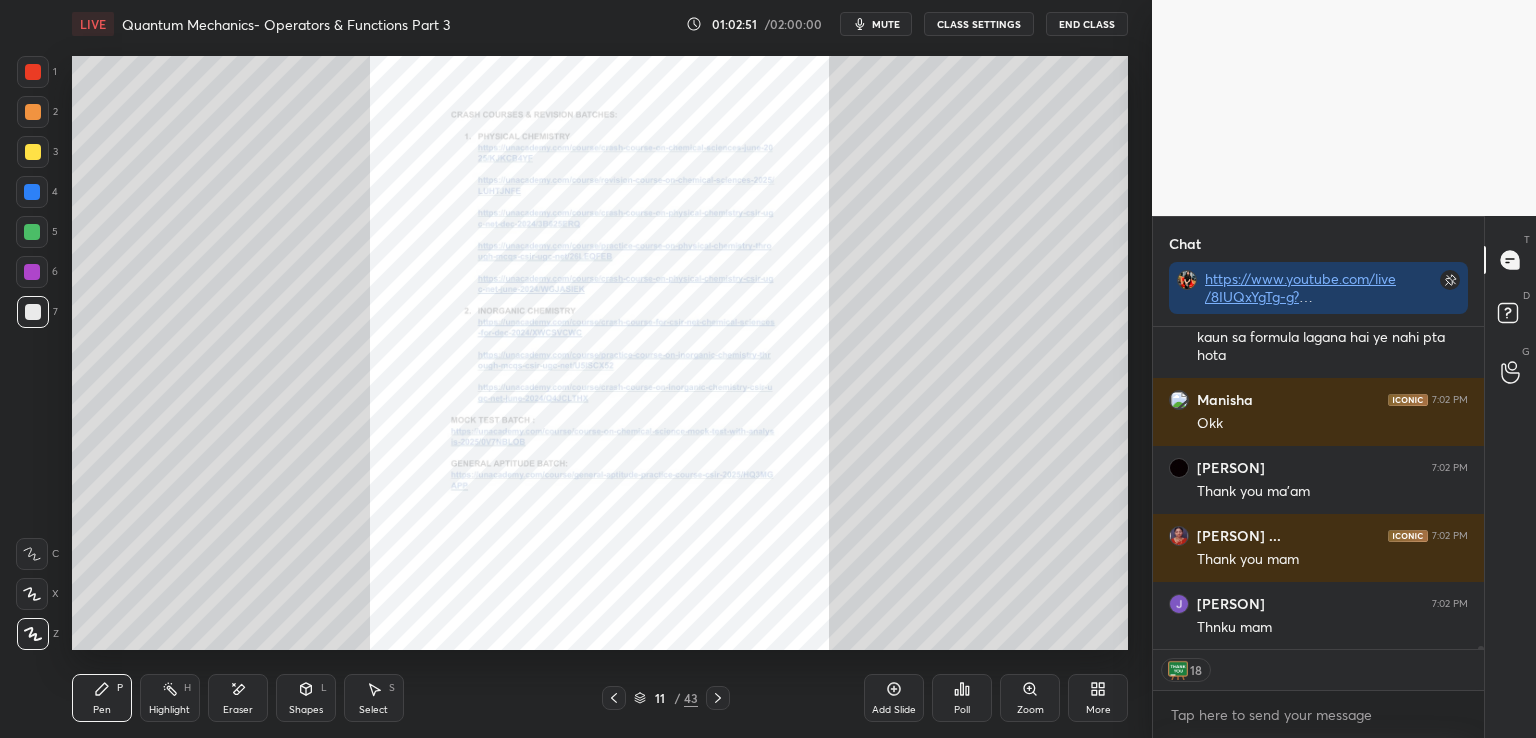 click 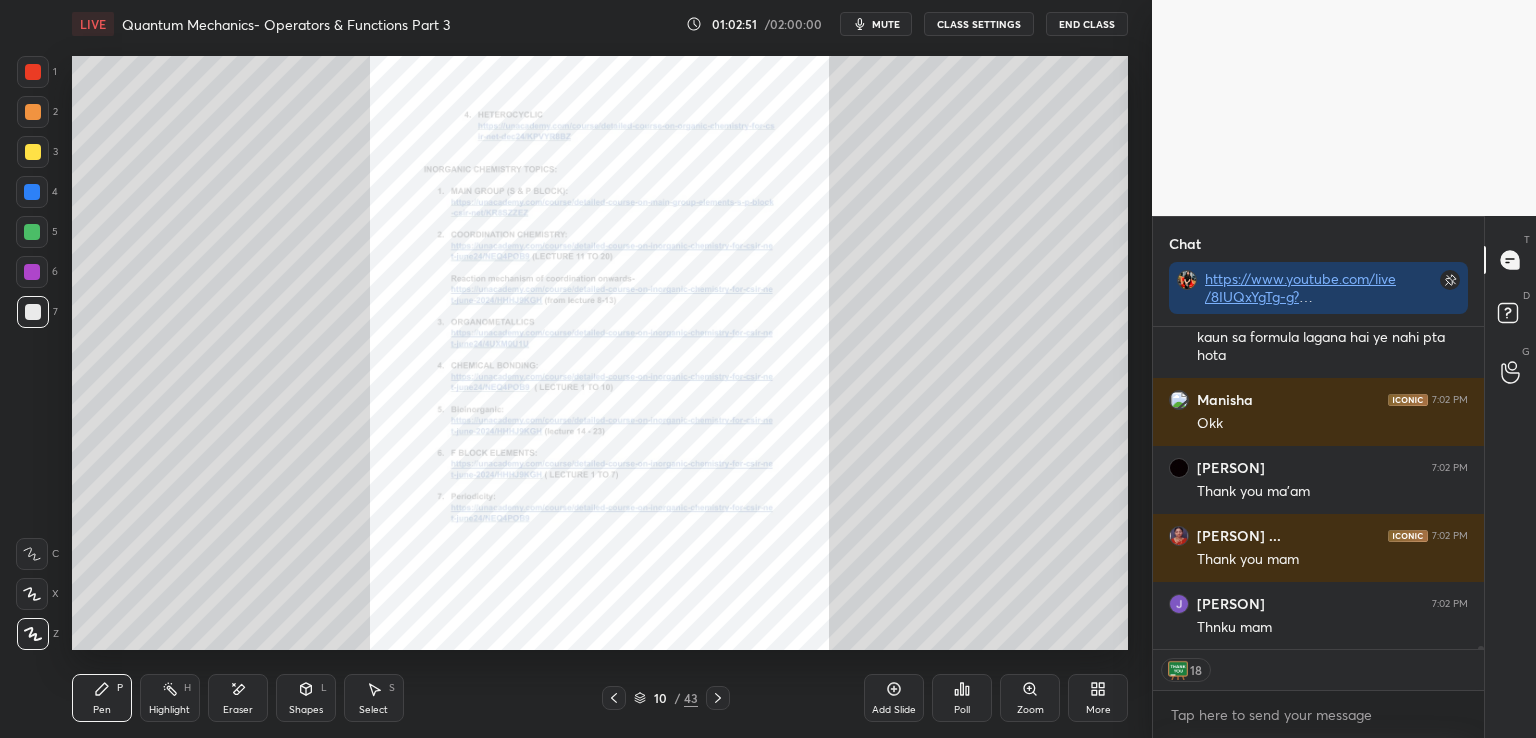 click 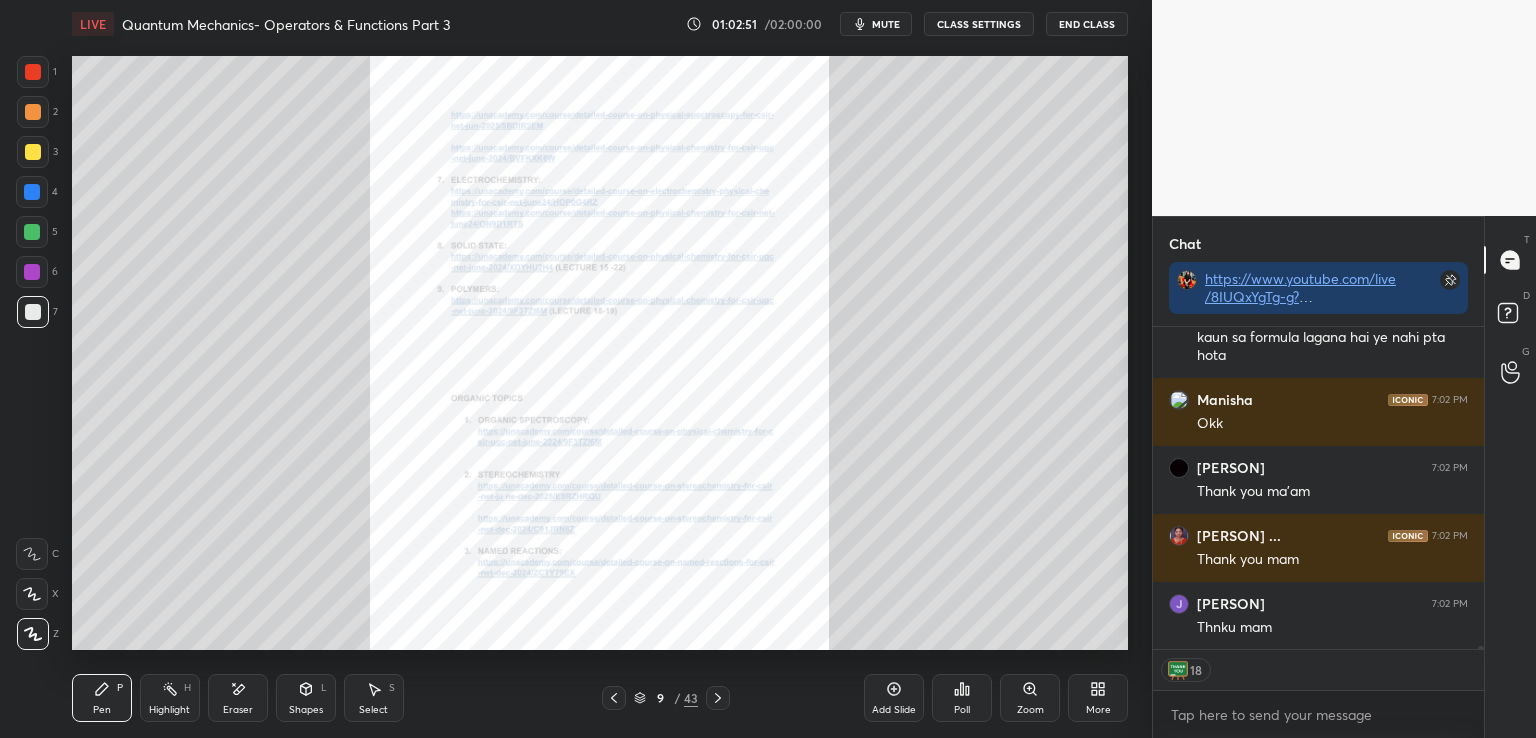 click 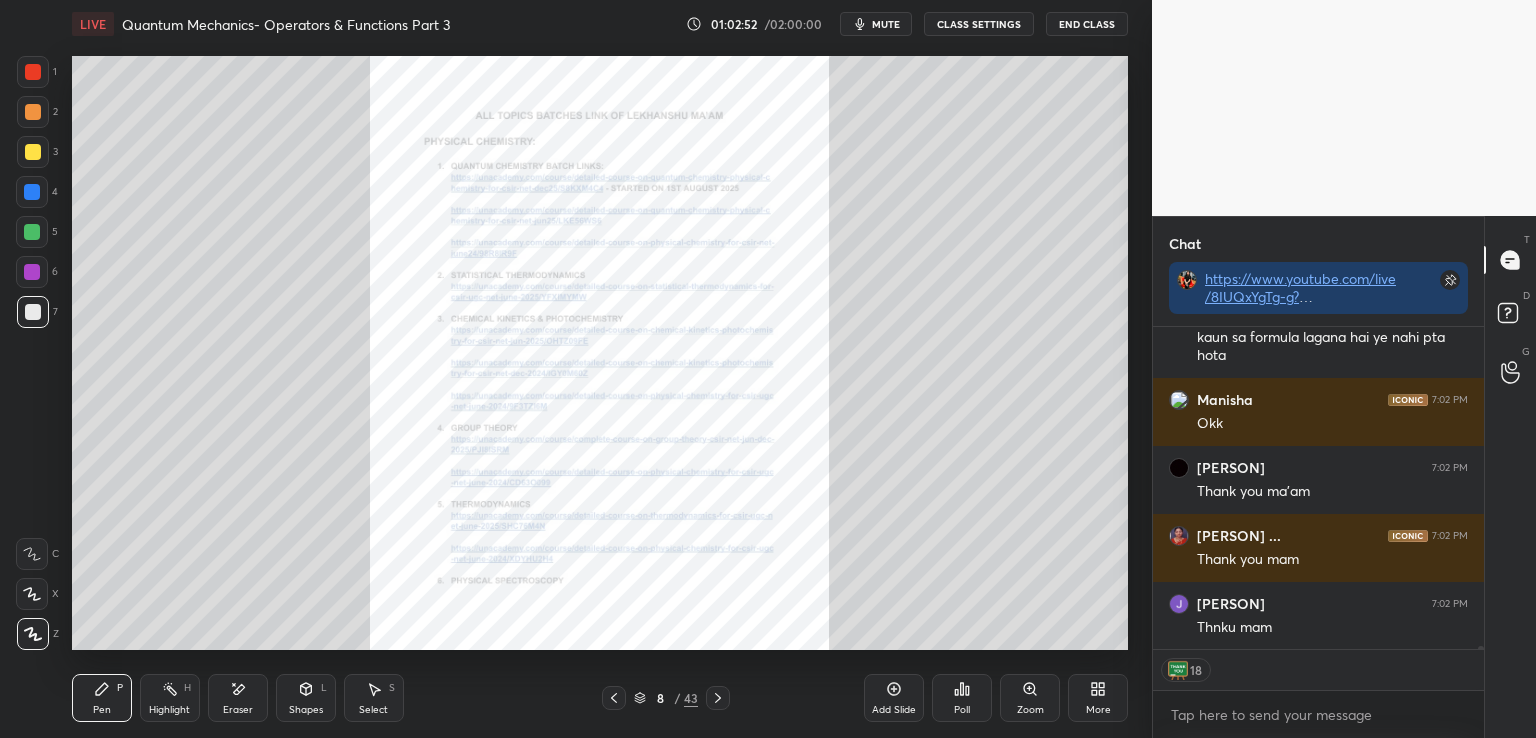 click 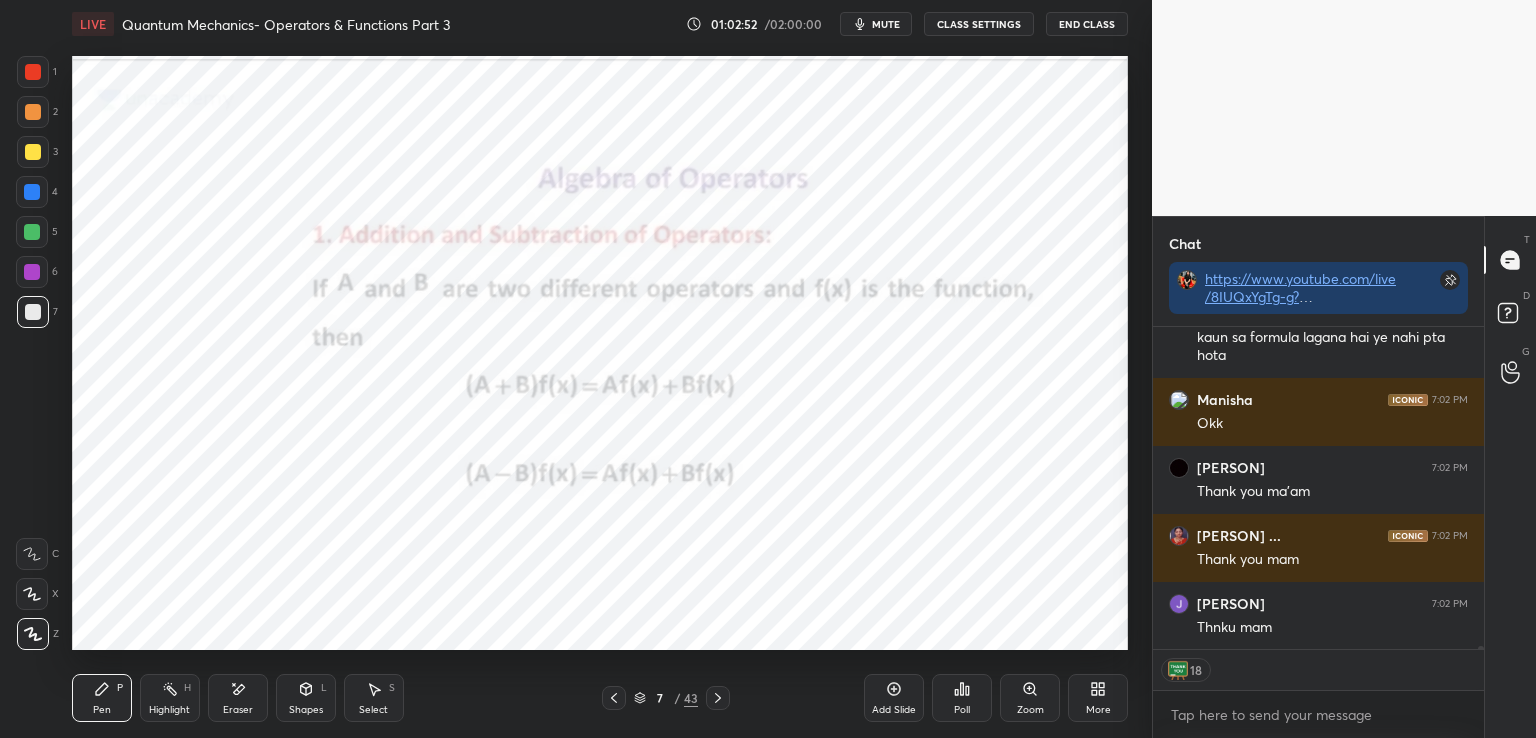 click 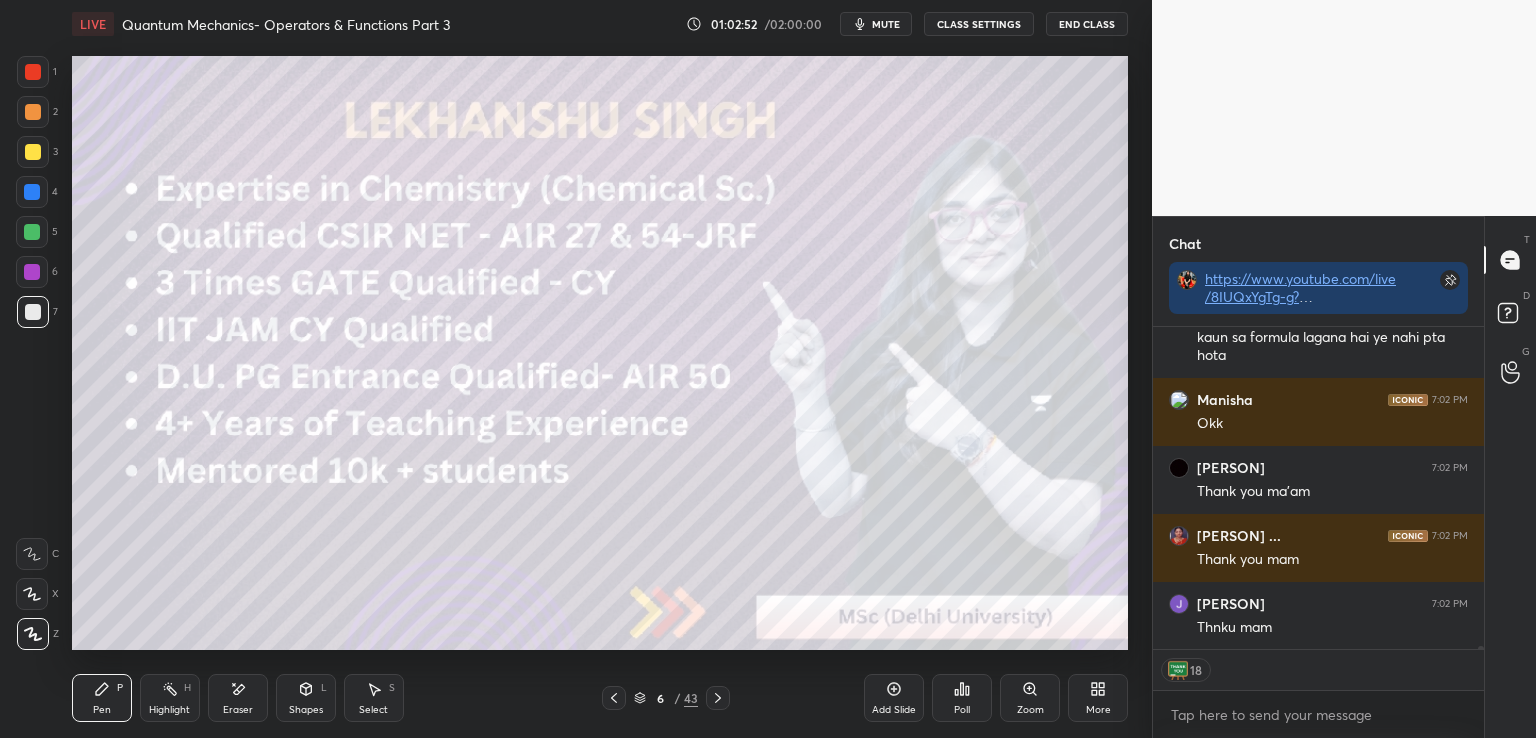 click 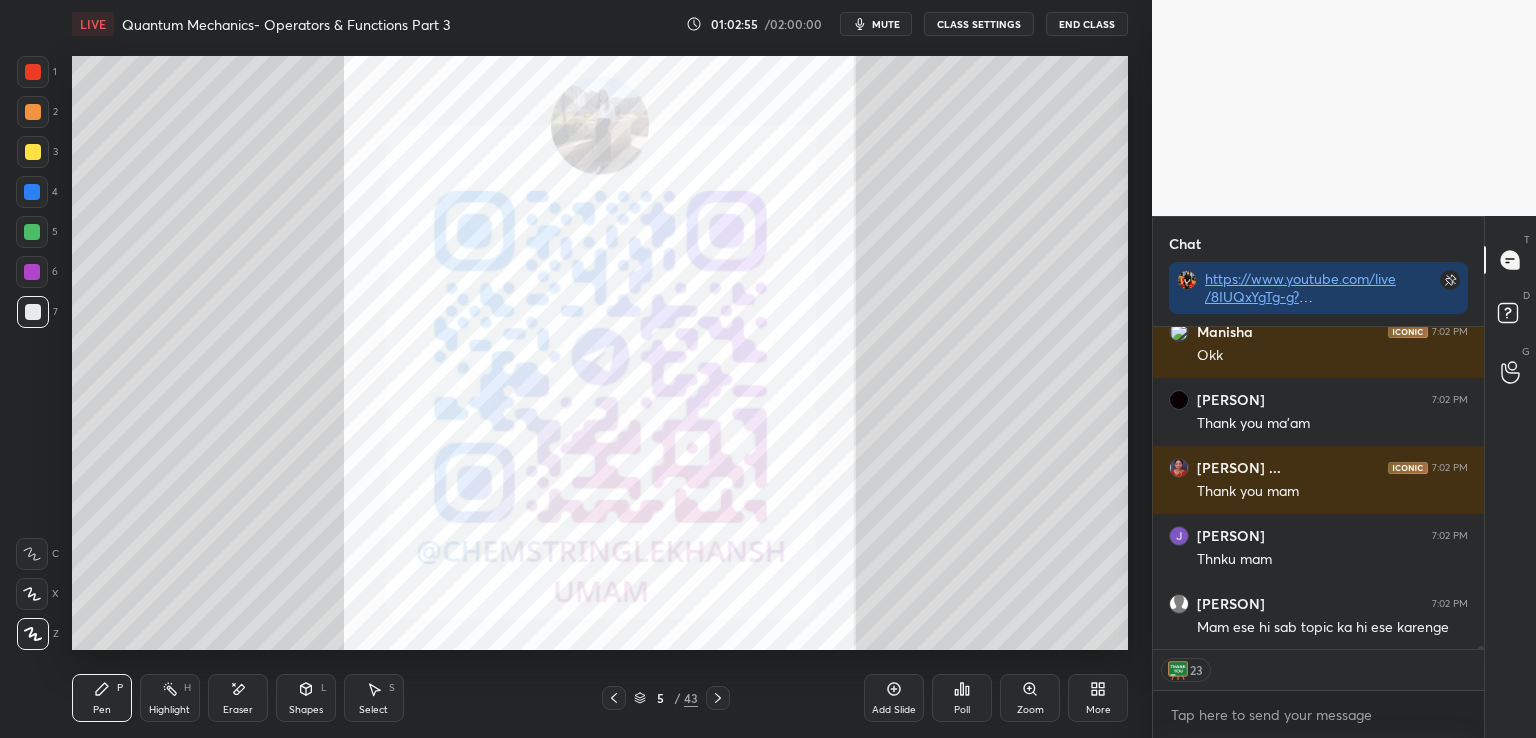 scroll, scrollTop: 30055, scrollLeft: 0, axis: vertical 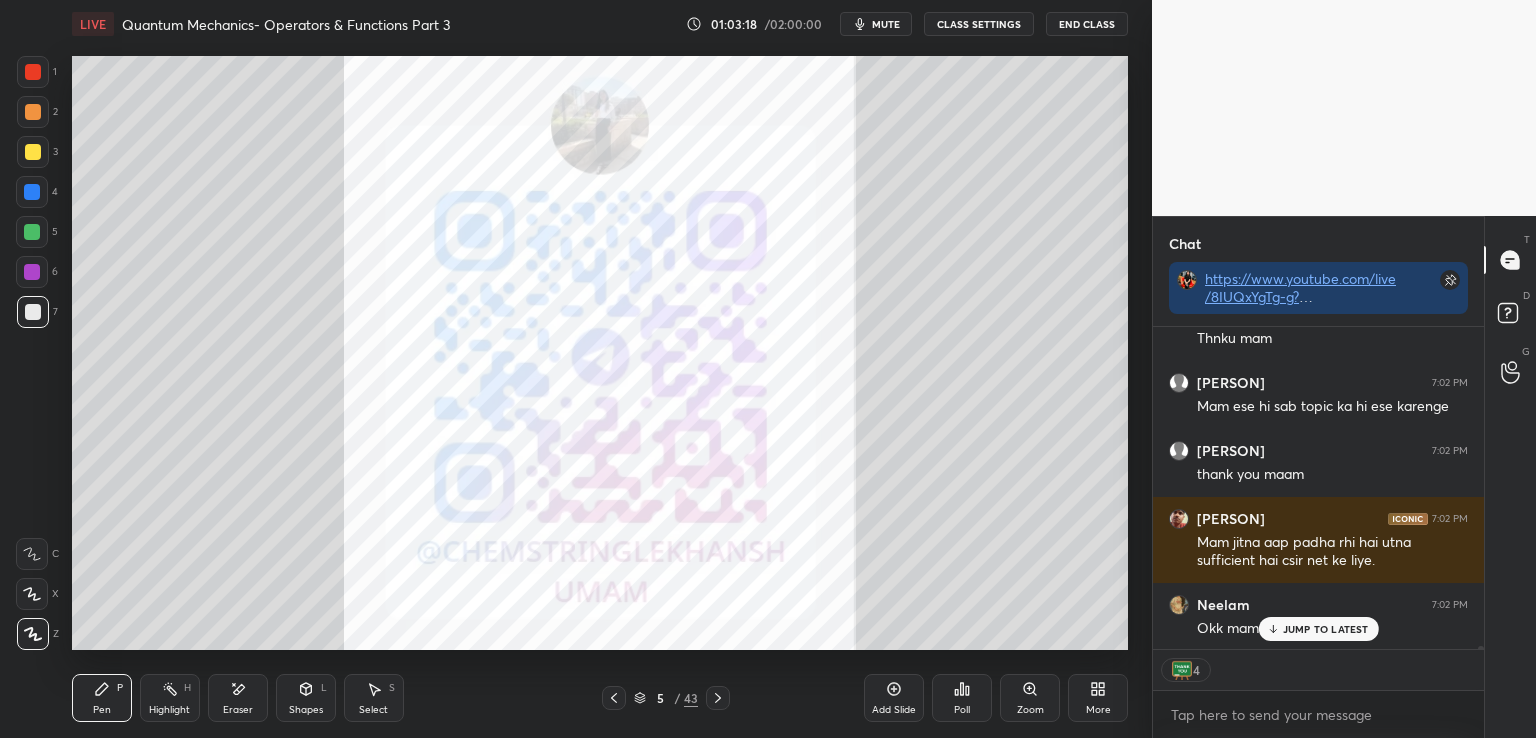 click on "JUMP TO LATEST" at bounding box center [1326, 629] 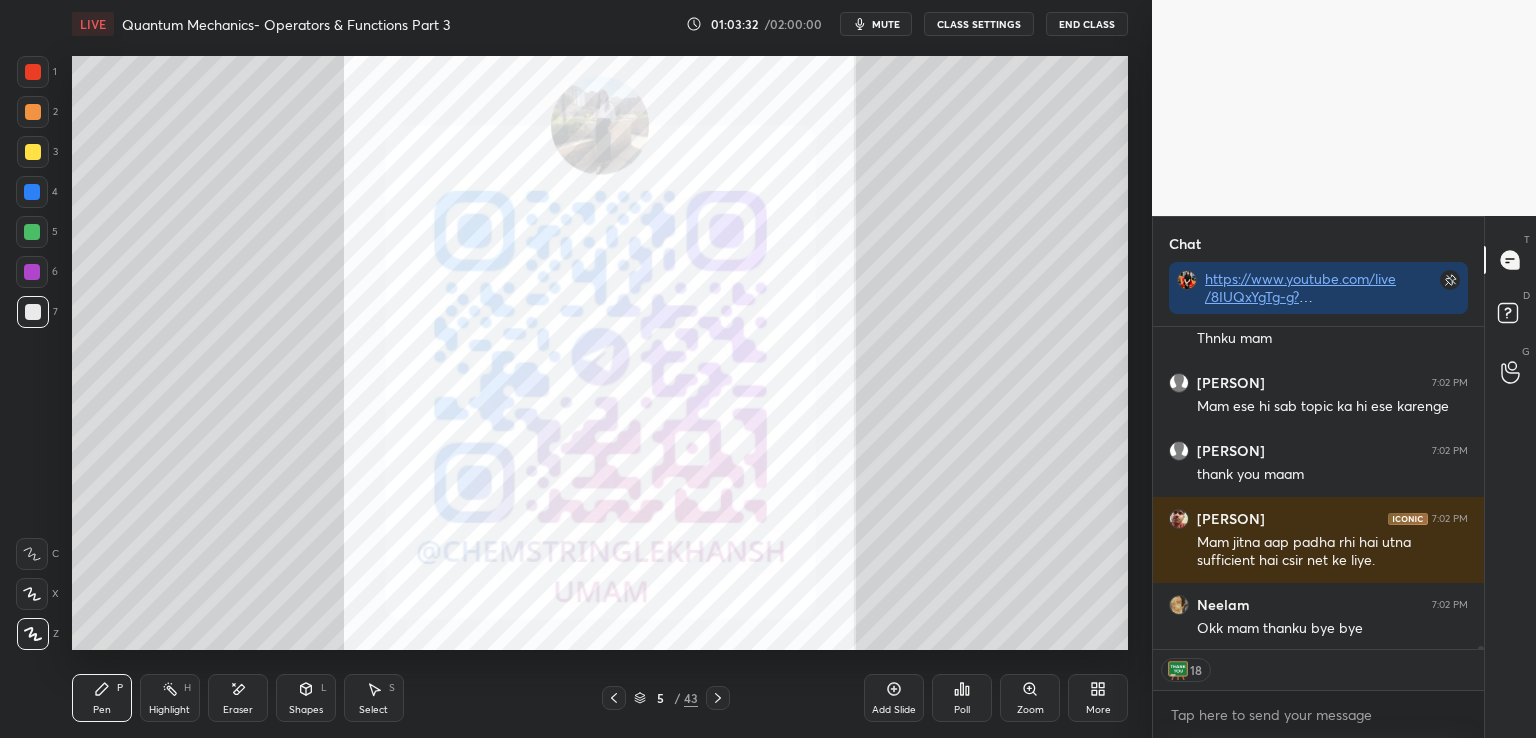 click on "End Class" at bounding box center (1087, 24) 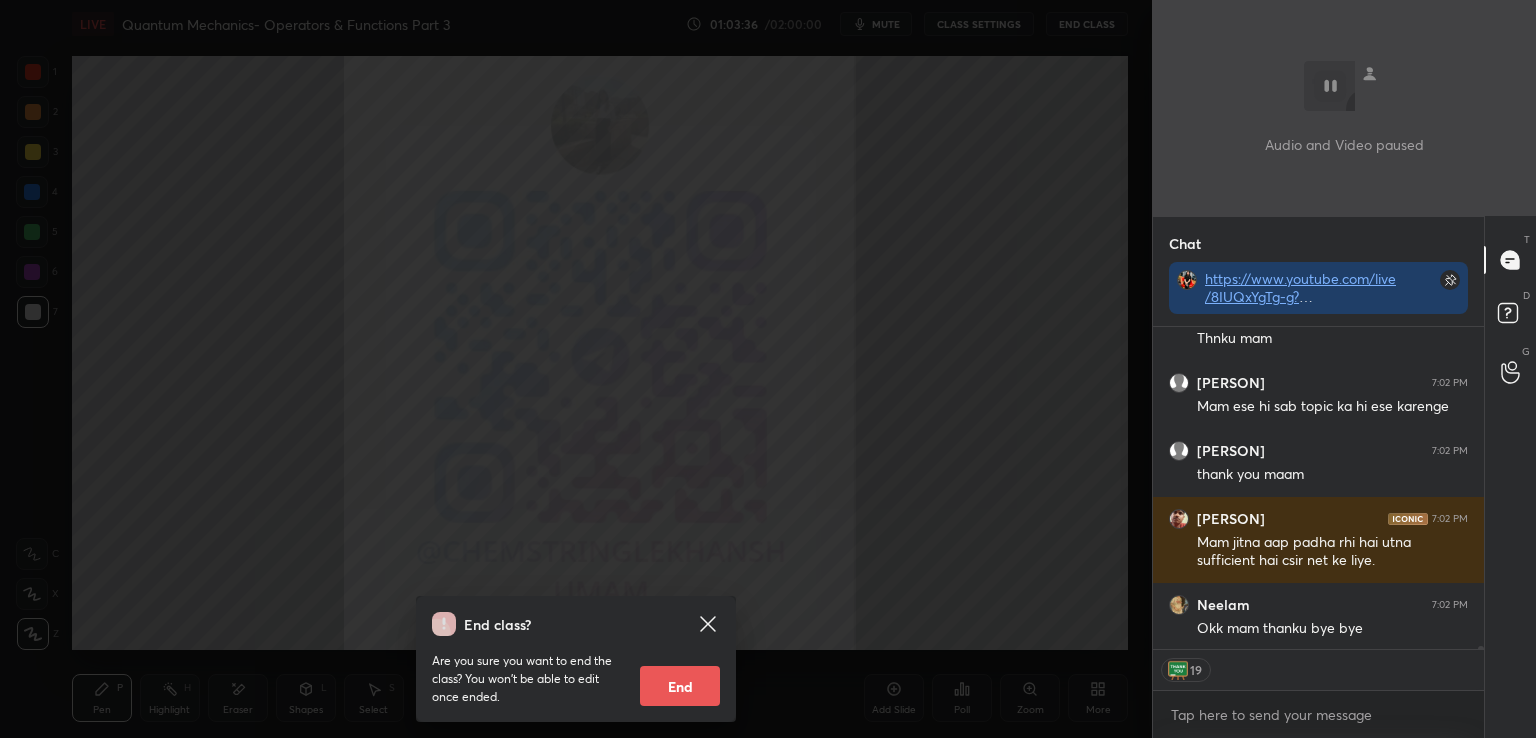 scroll, scrollTop: 30276, scrollLeft: 0, axis: vertical 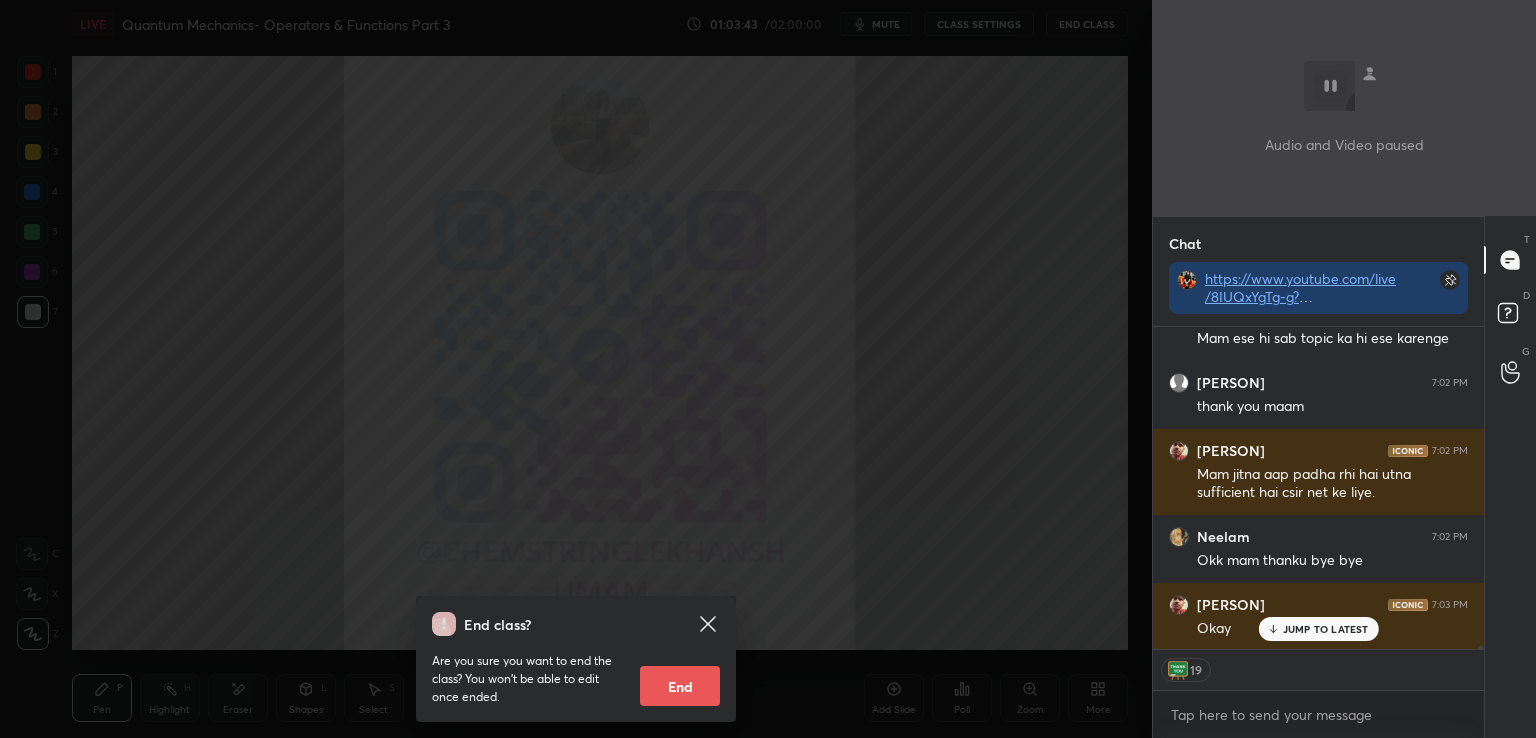 type on "x" 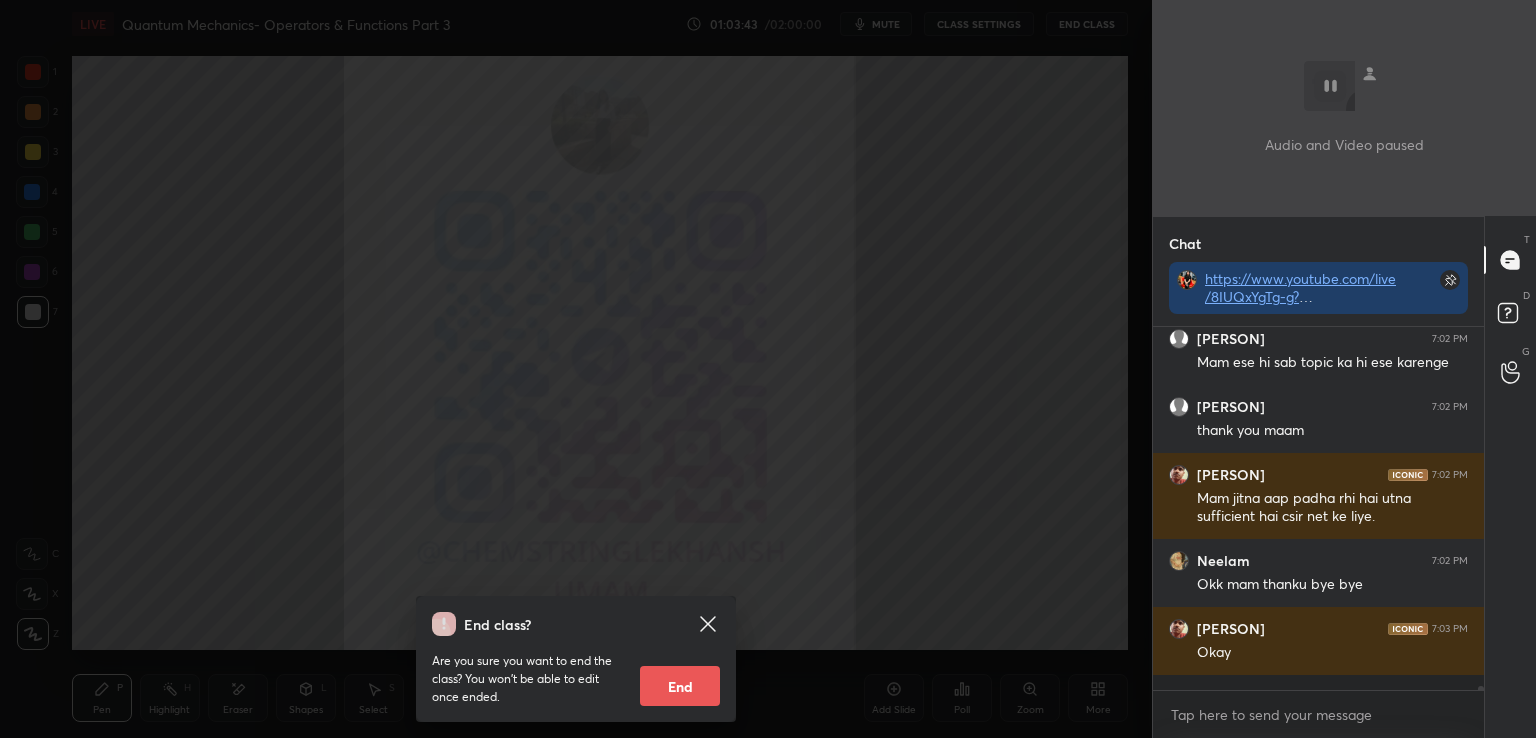 scroll, scrollTop: 6, scrollLeft: 6, axis: both 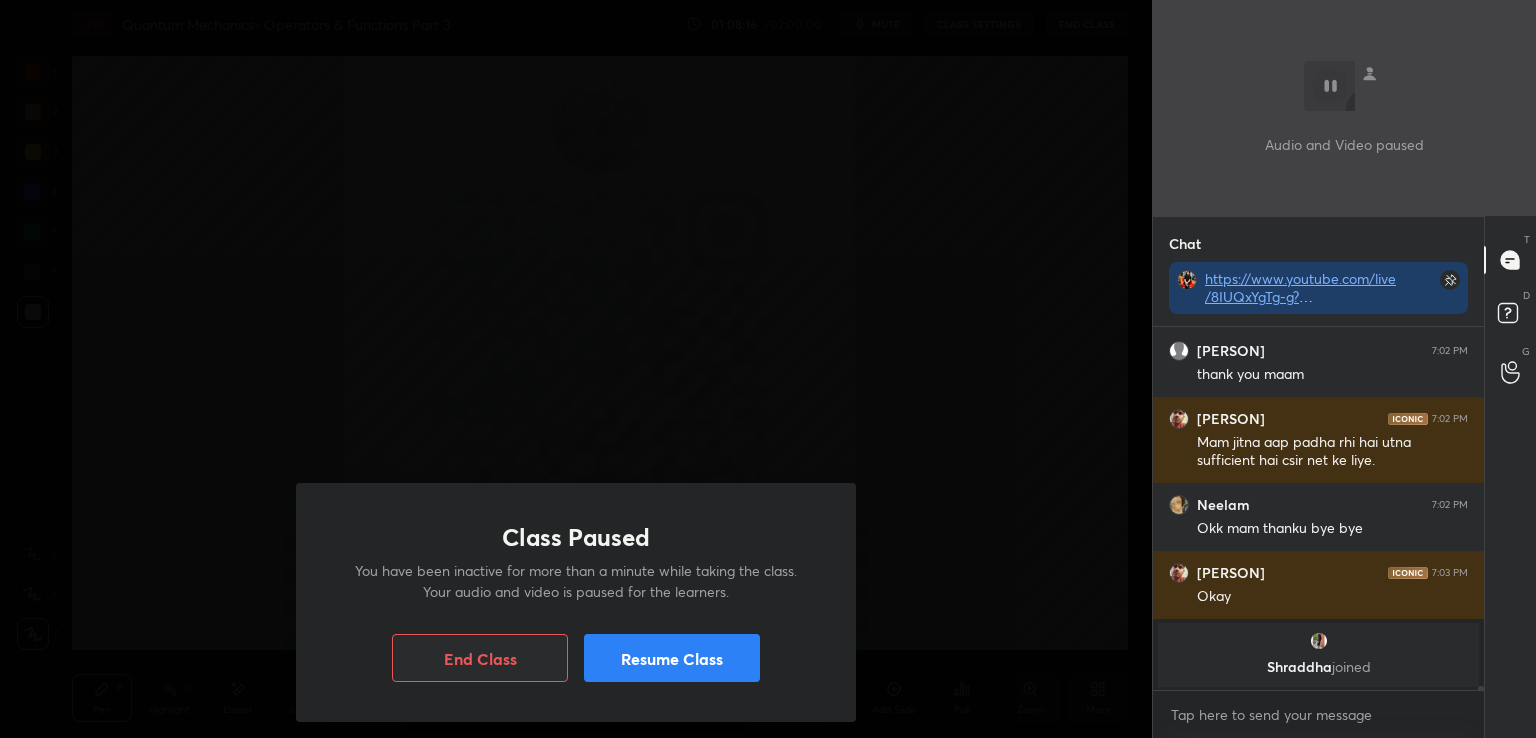 click on "End Class" at bounding box center [480, 658] 